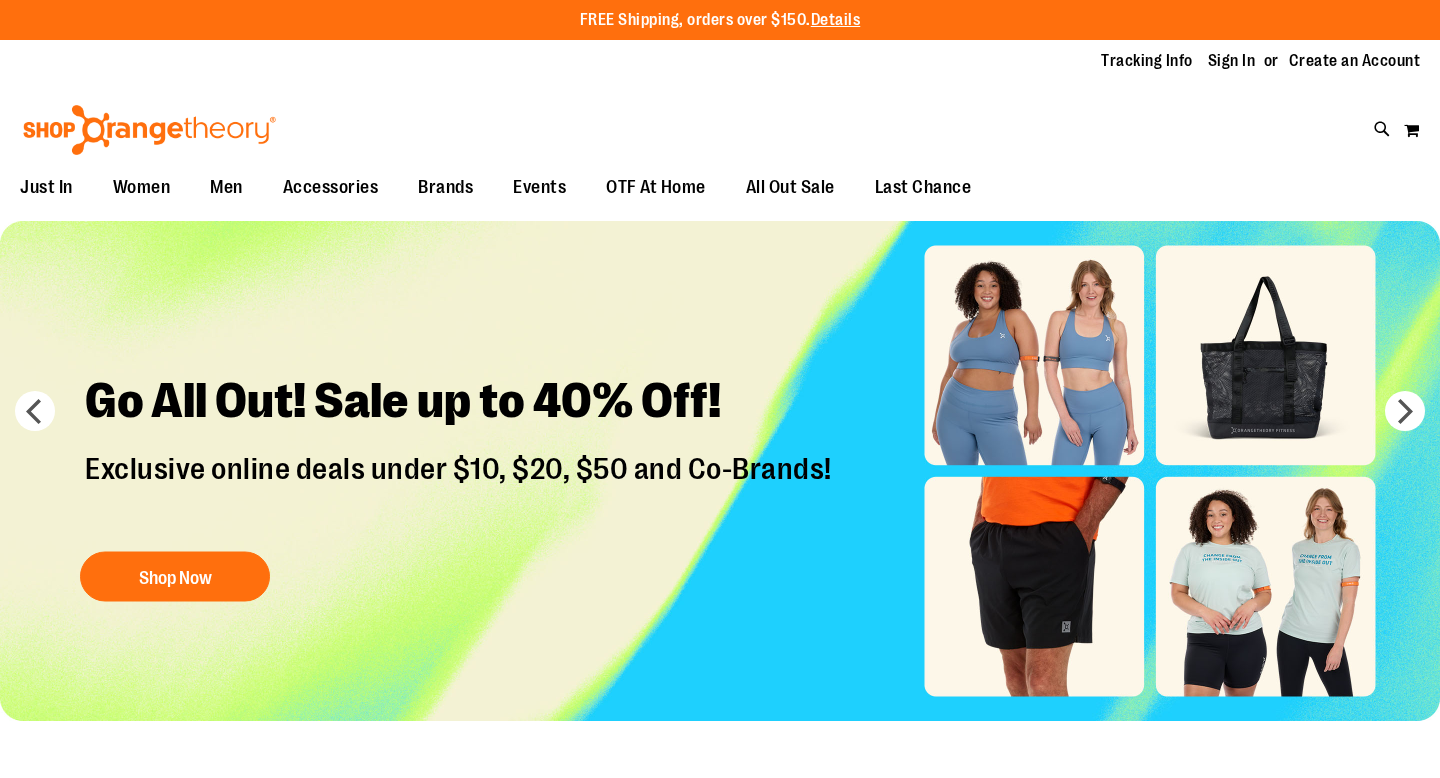 scroll, scrollTop: 0, scrollLeft: 0, axis: both 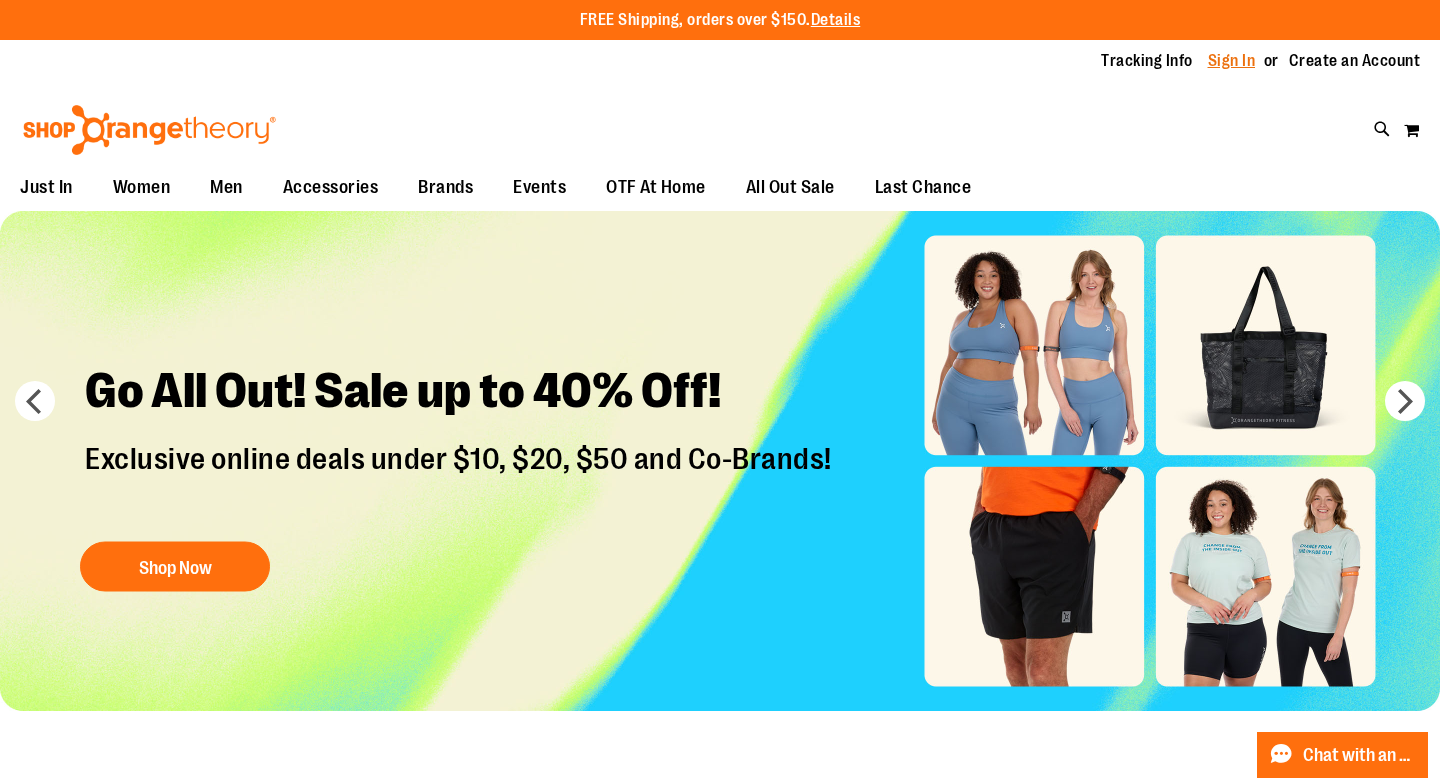 click on "Sign In" at bounding box center (1232, 61) 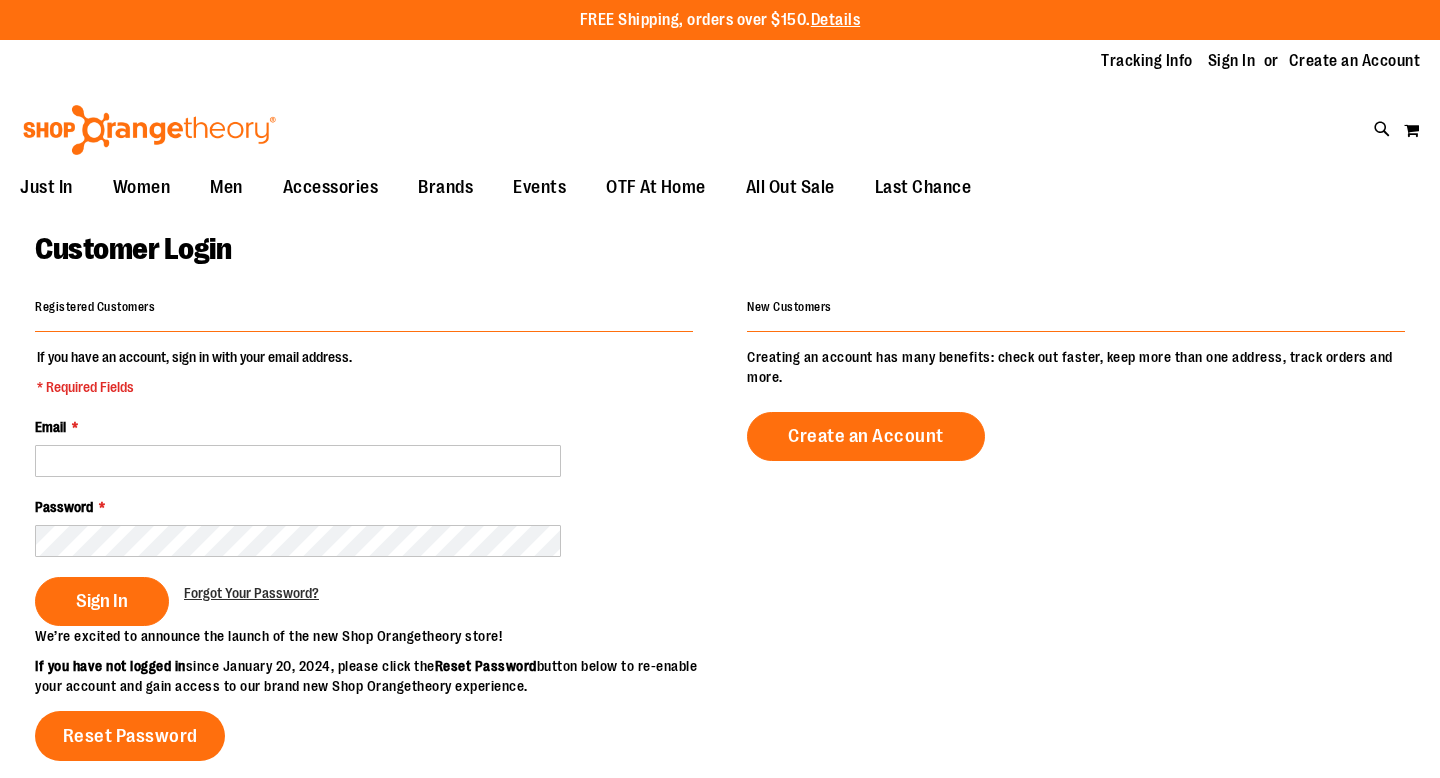 scroll, scrollTop: 0, scrollLeft: 0, axis: both 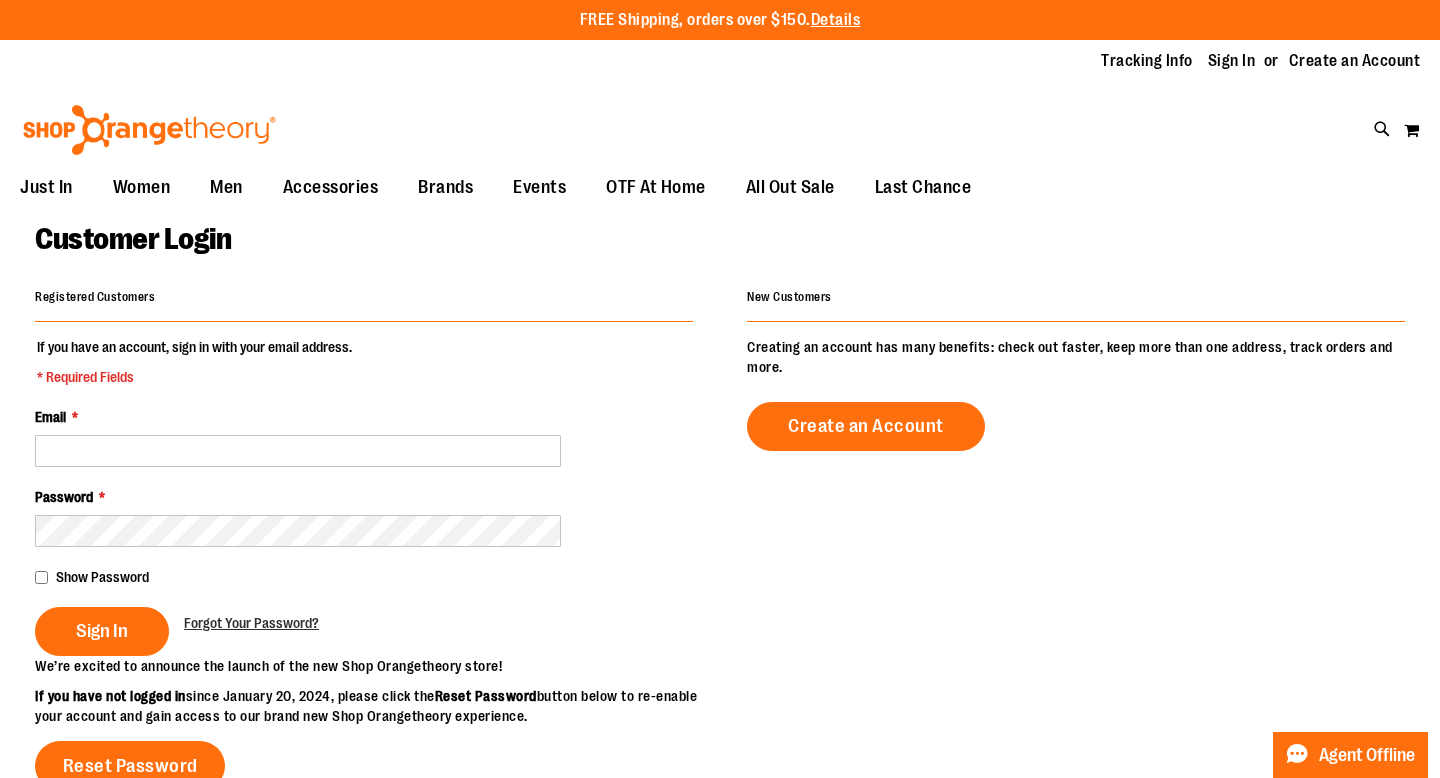 click on "If you have an account, sign in with your email address.                     * Required Fields
Email *
Password *
Show Password
Sign In
Forgot Your Password?" at bounding box center [364, 496] 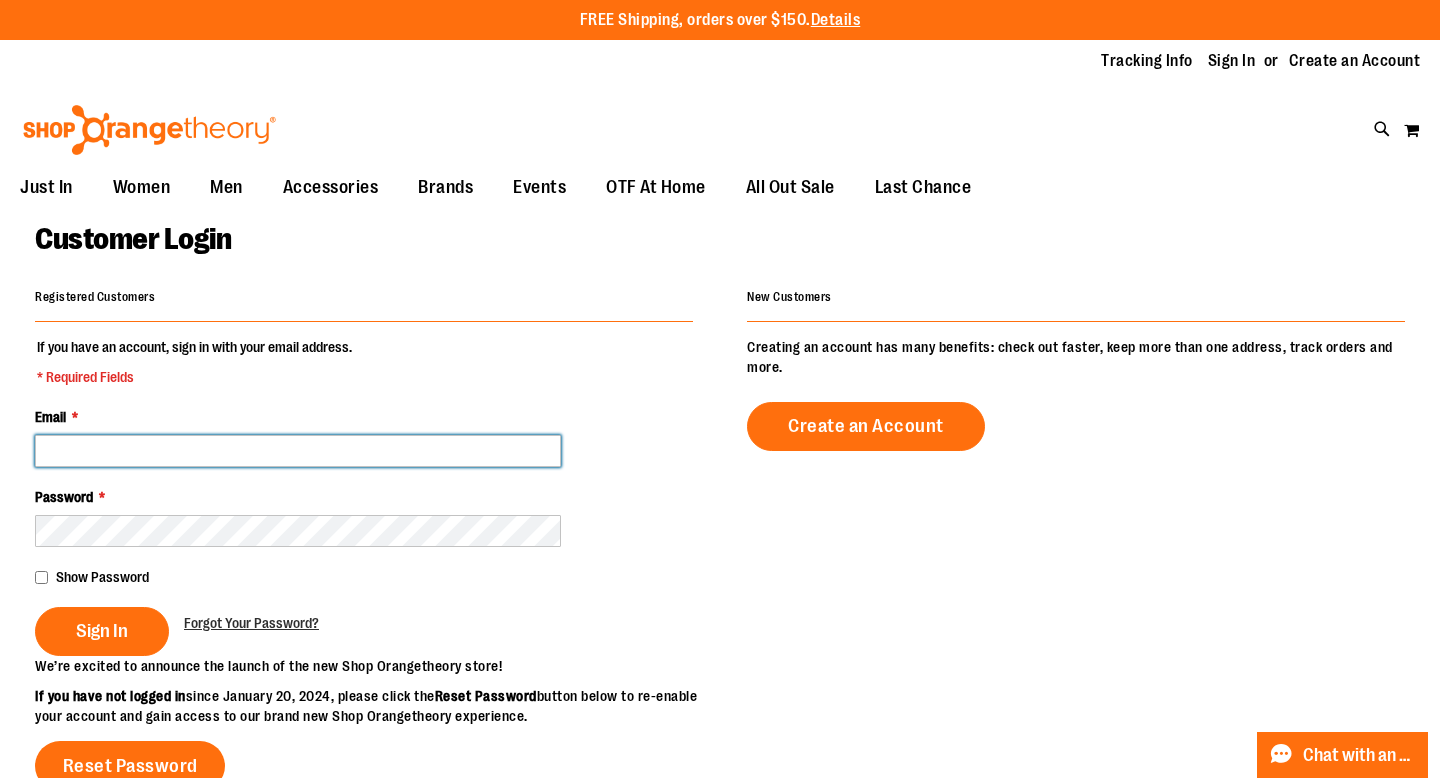 click on "Email *" at bounding box center (298, 451) 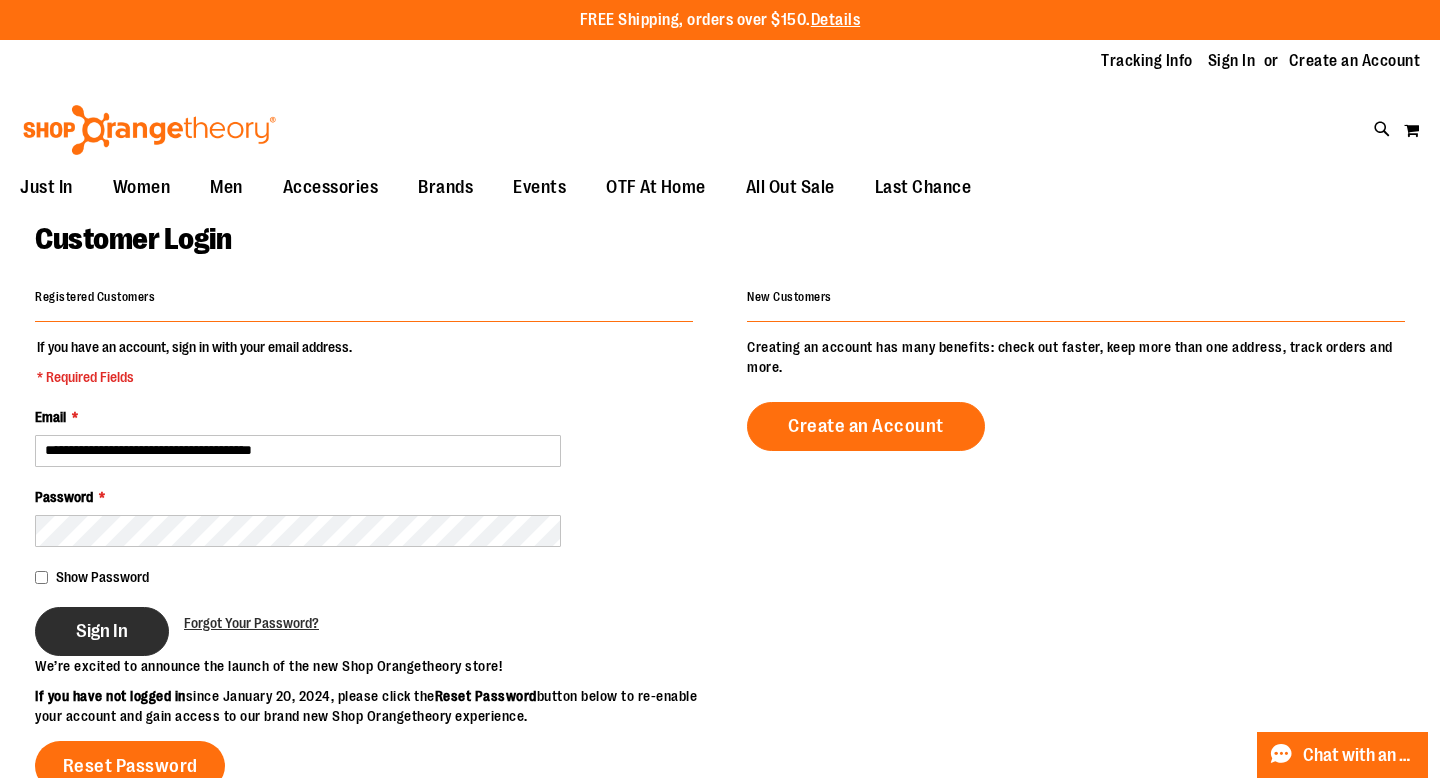 click on "Sign In" at bounding box center (102, 631) 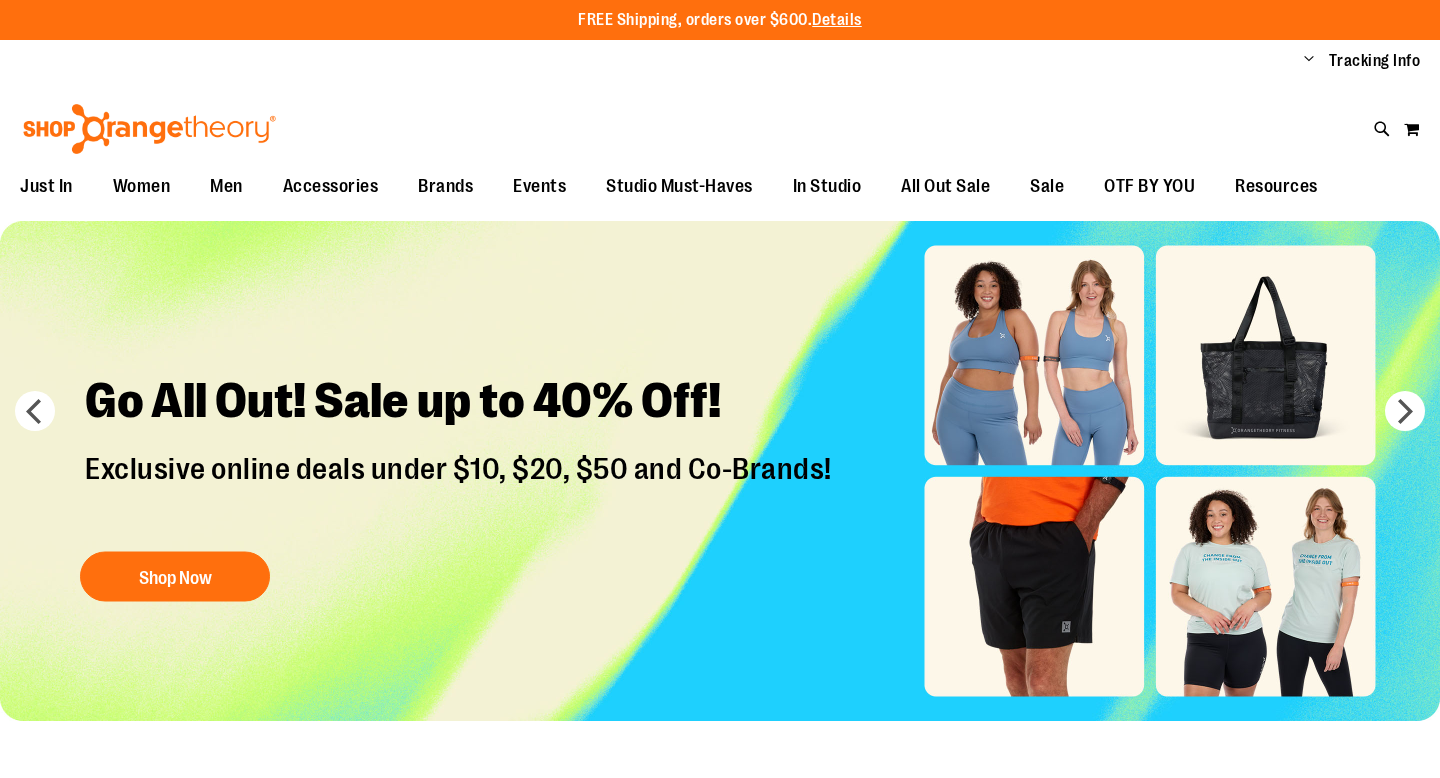 scroll, scrollTop: 0, scrollLeft: 0, axis: both 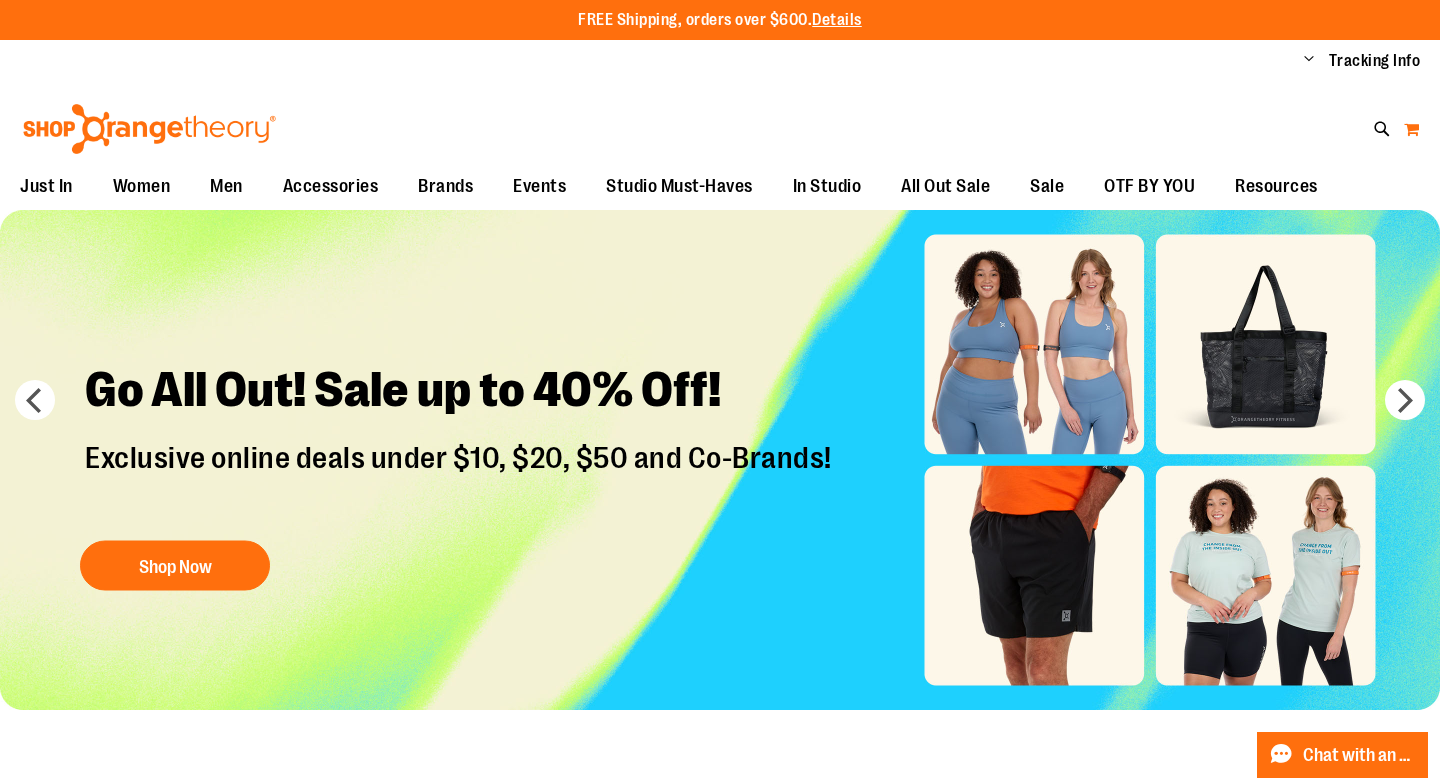 click on "My Cart" at bounding box center (1411, 129) 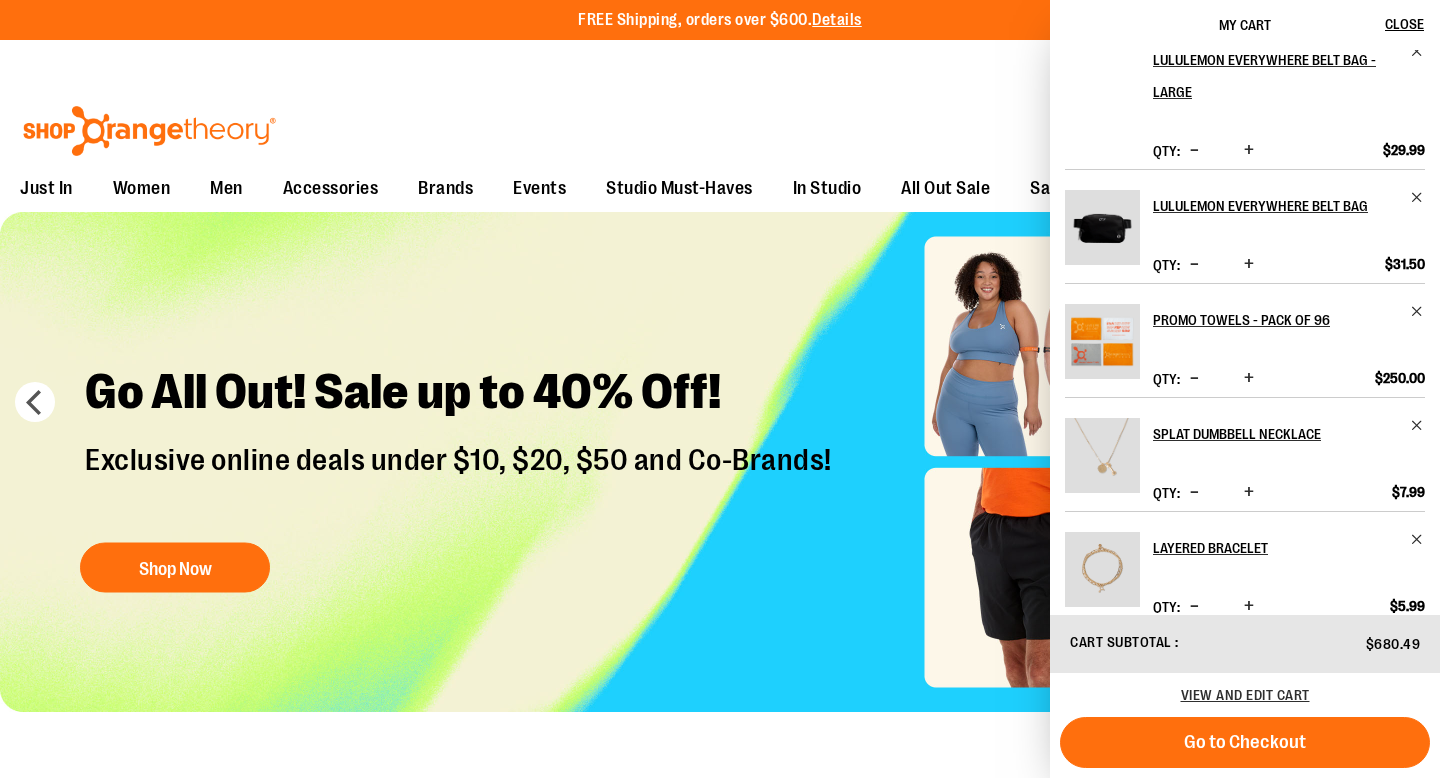 scroll, scrollTop: 637, scrollLeft: 0, axis: vertical 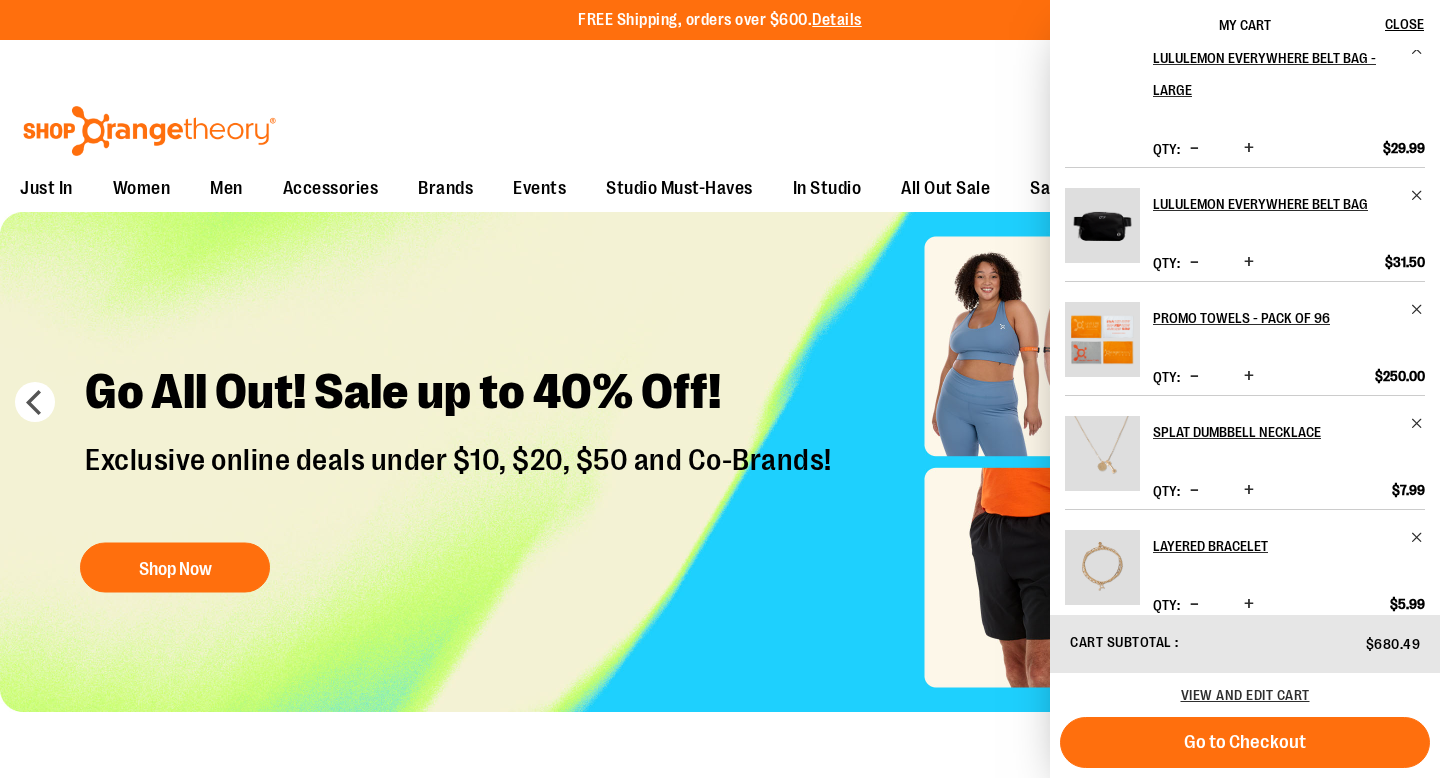 click at bounding box center (1194, 490) 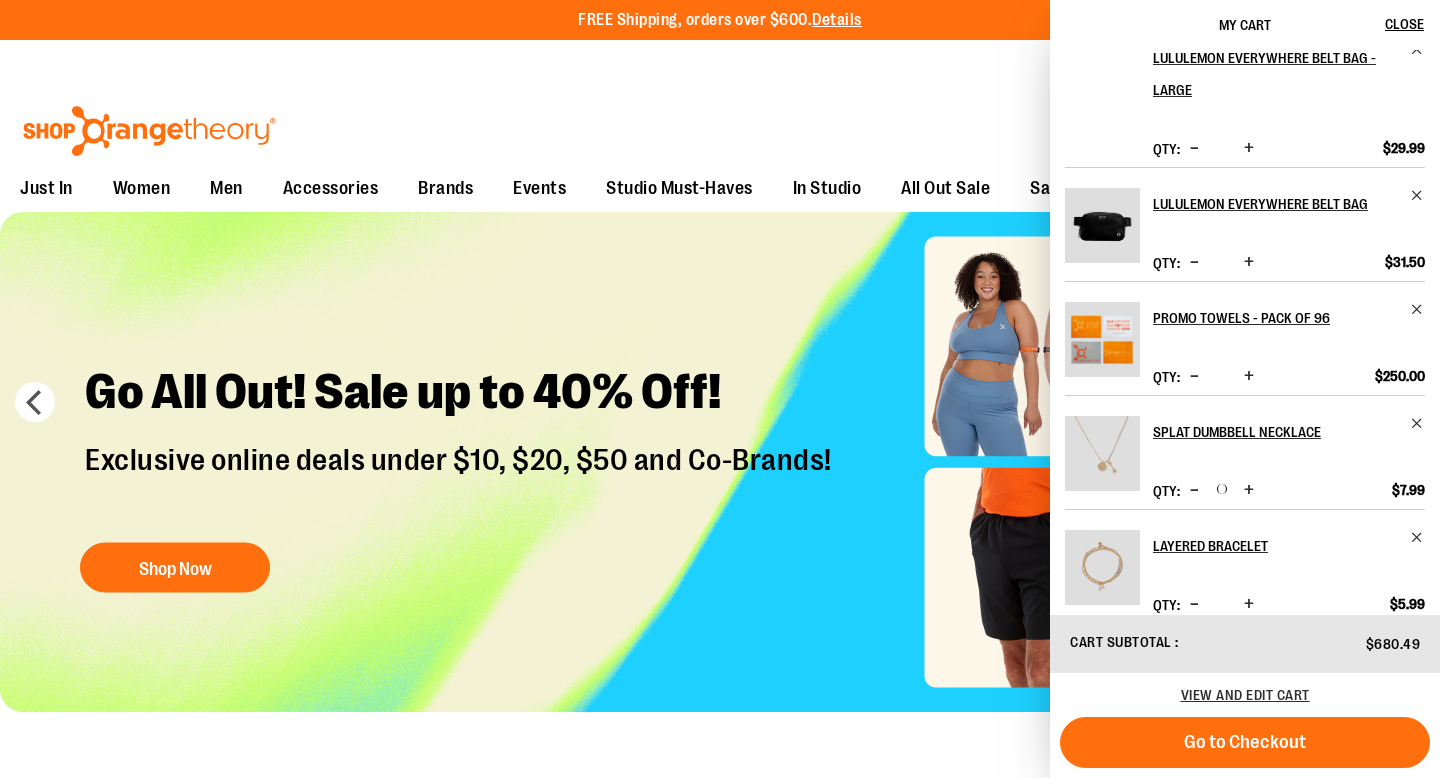 scroll, scrollTop: 663, scrollLeft: 0, axis: vertical 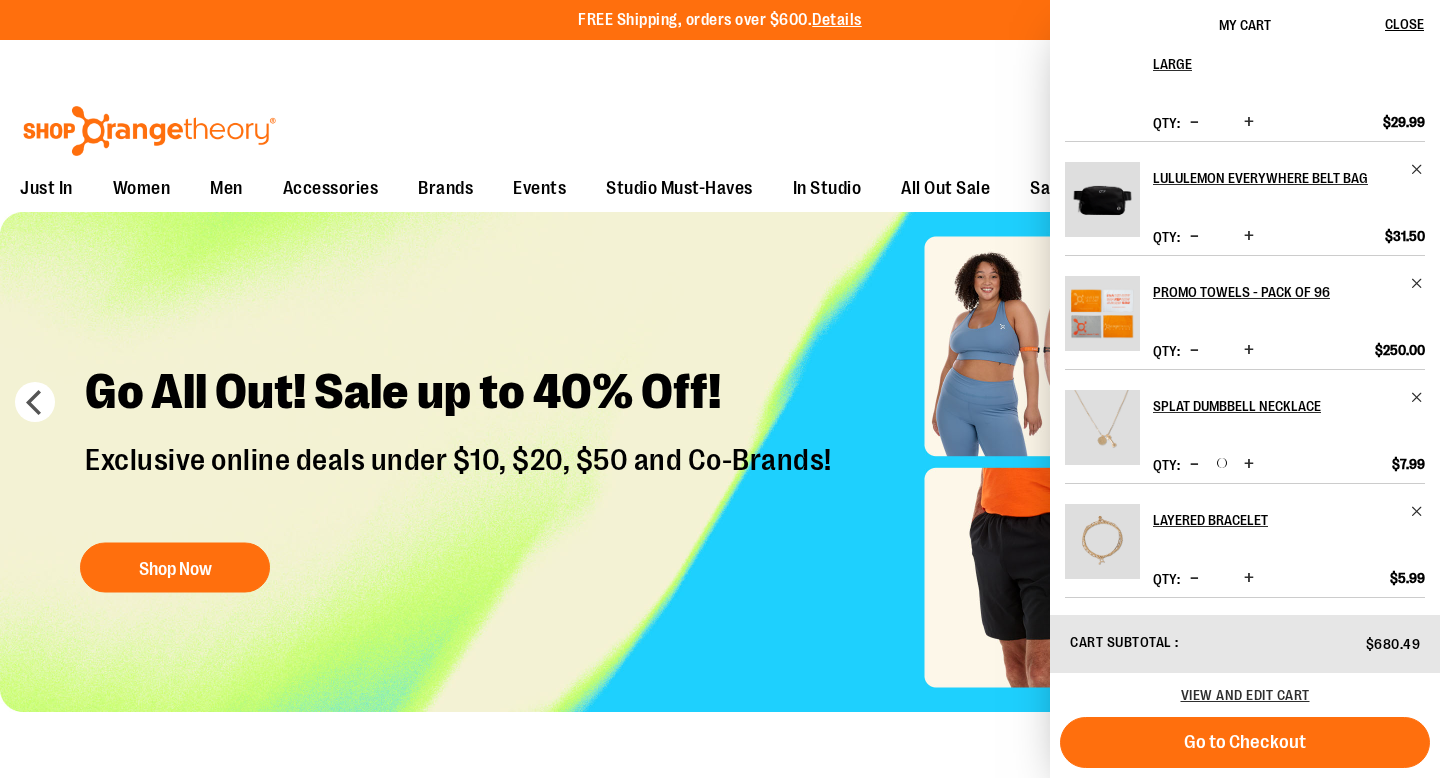 click at bounding box center [1194, 578] 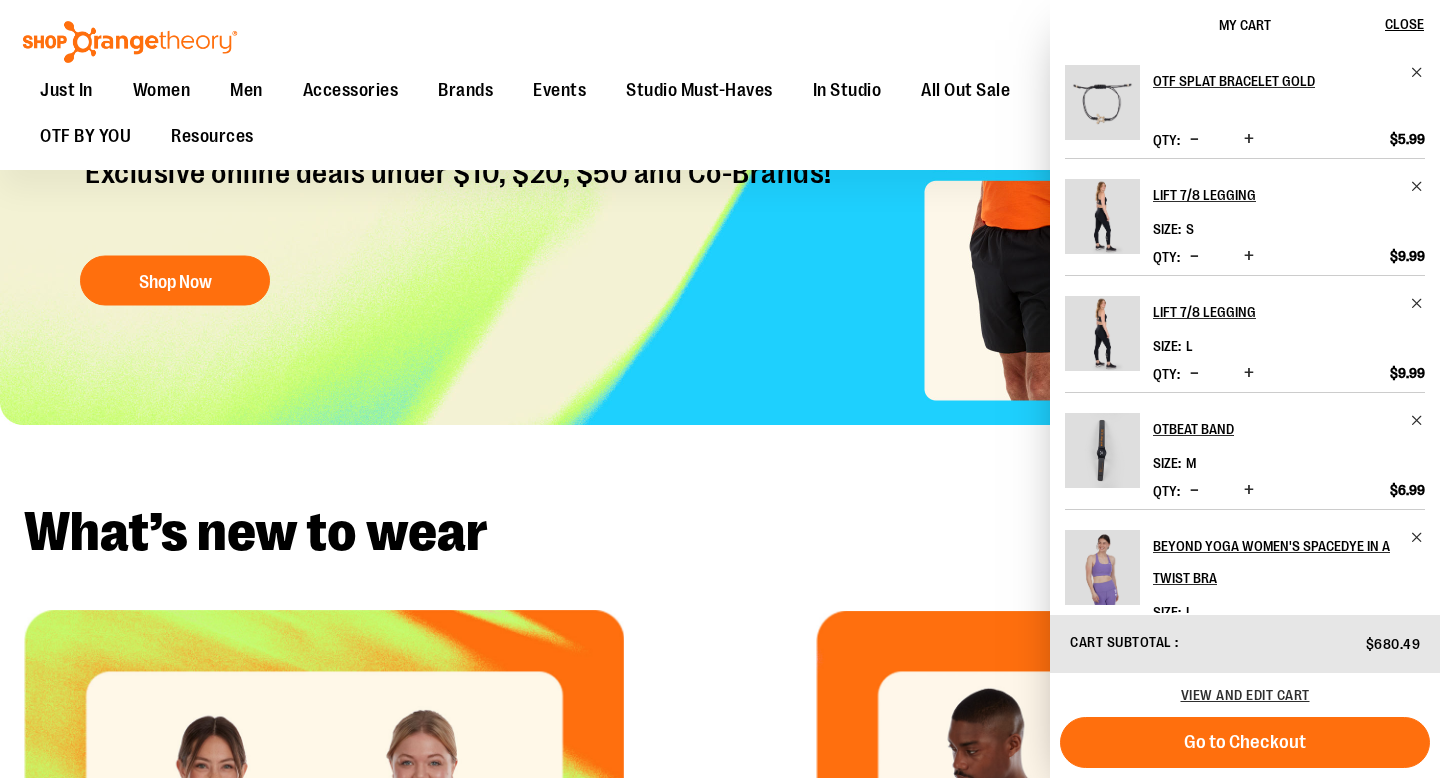 scroll, scrollTop: 319, scrollLeft: 0, axis: vertical 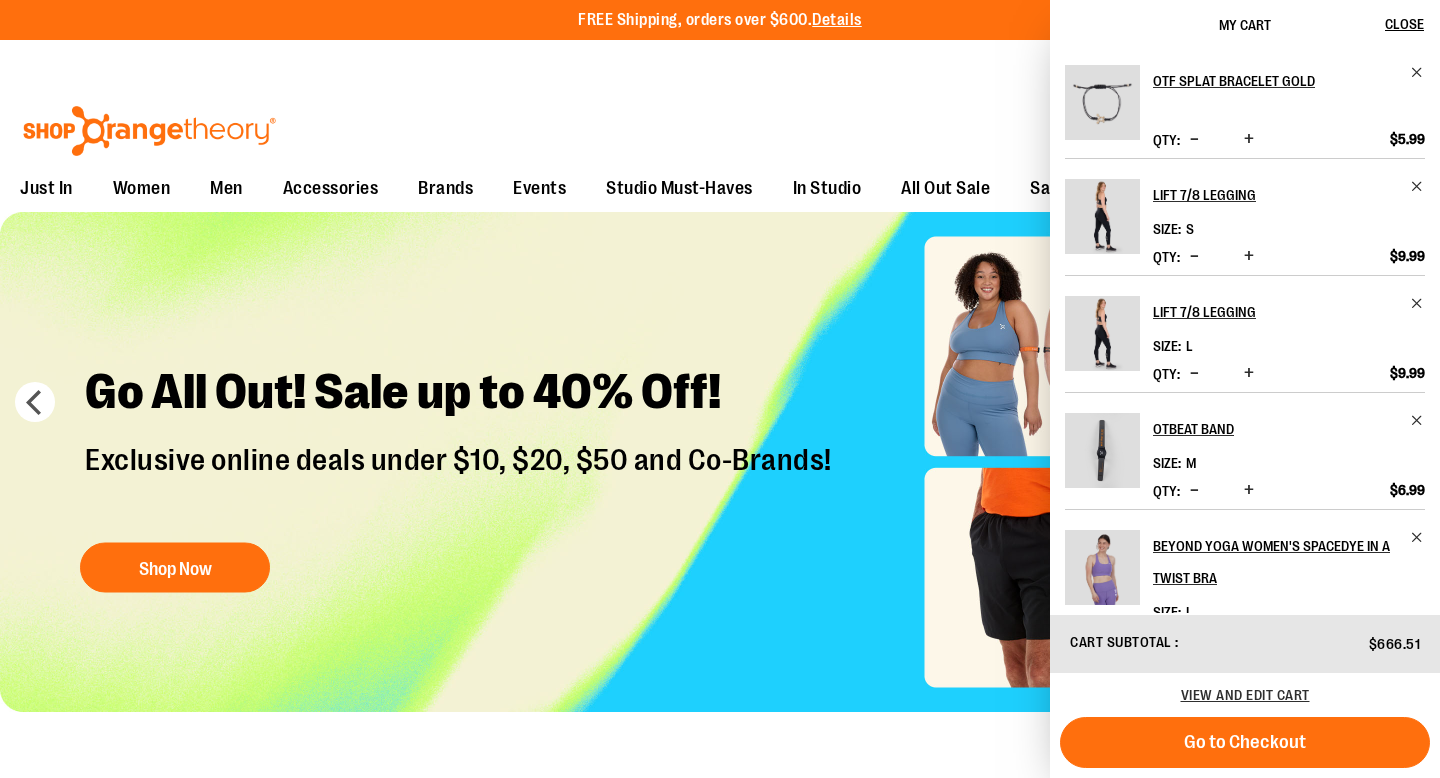 click on "Toggle Nav
Search
Popular Suggestions
Advanced Search" at bounding box center [720, 125] 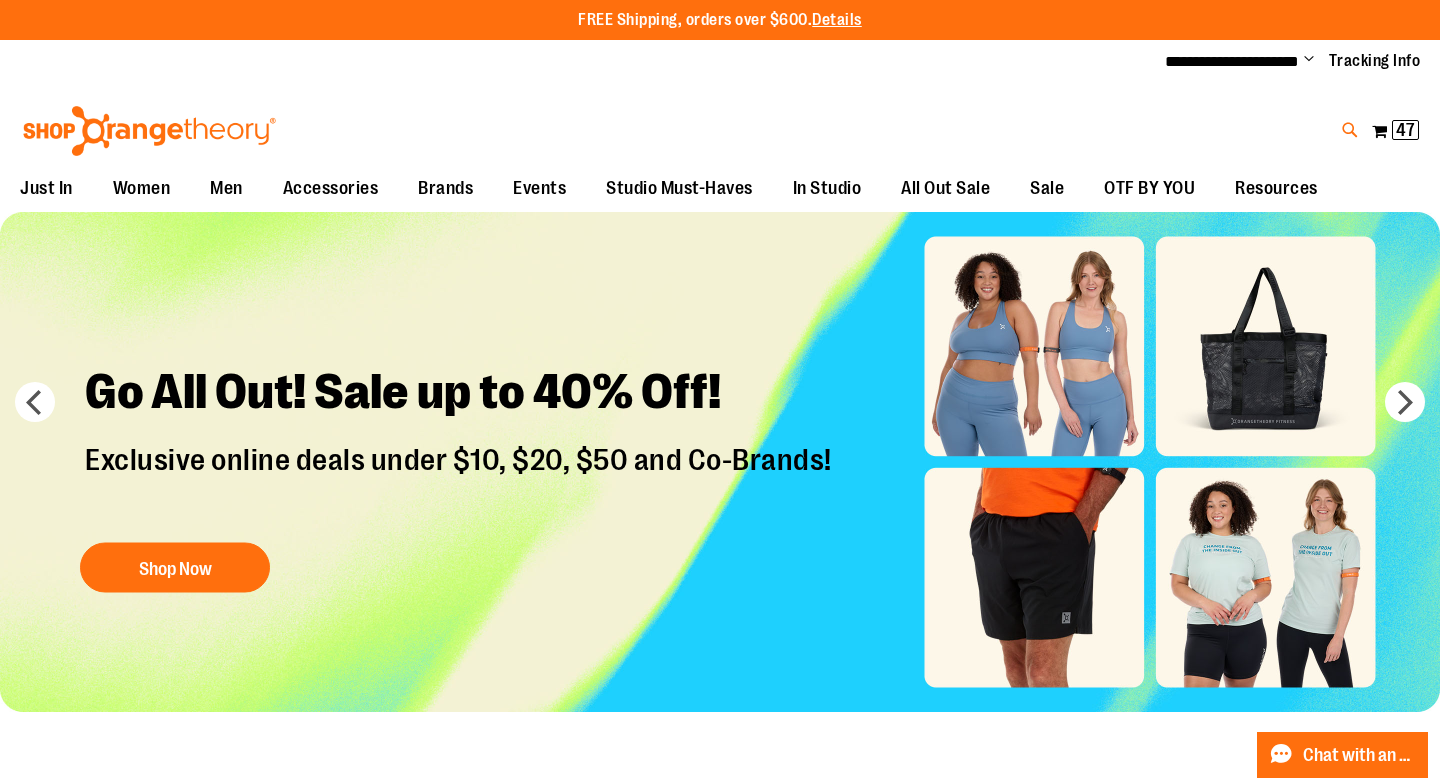 click at bounding box center [1350, 130] 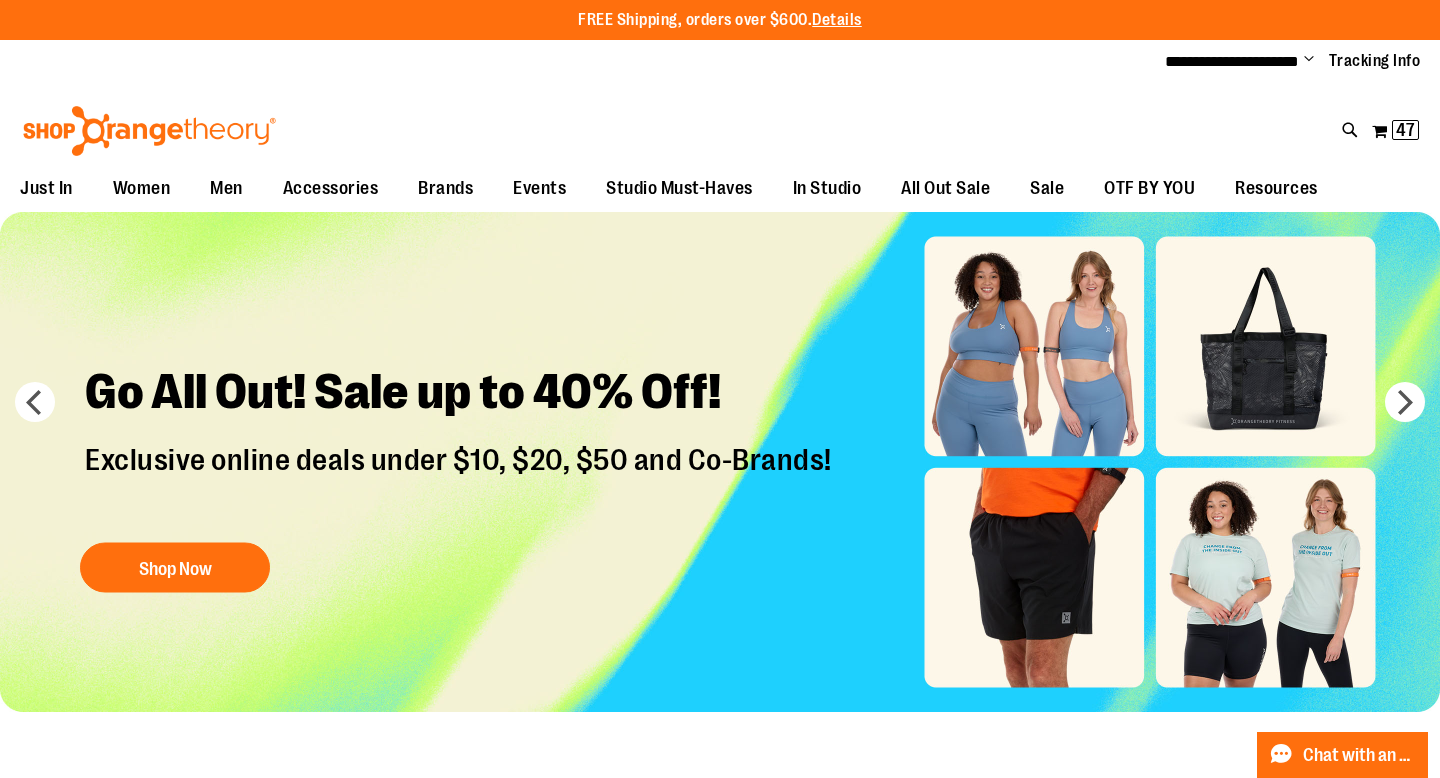 type on "****" 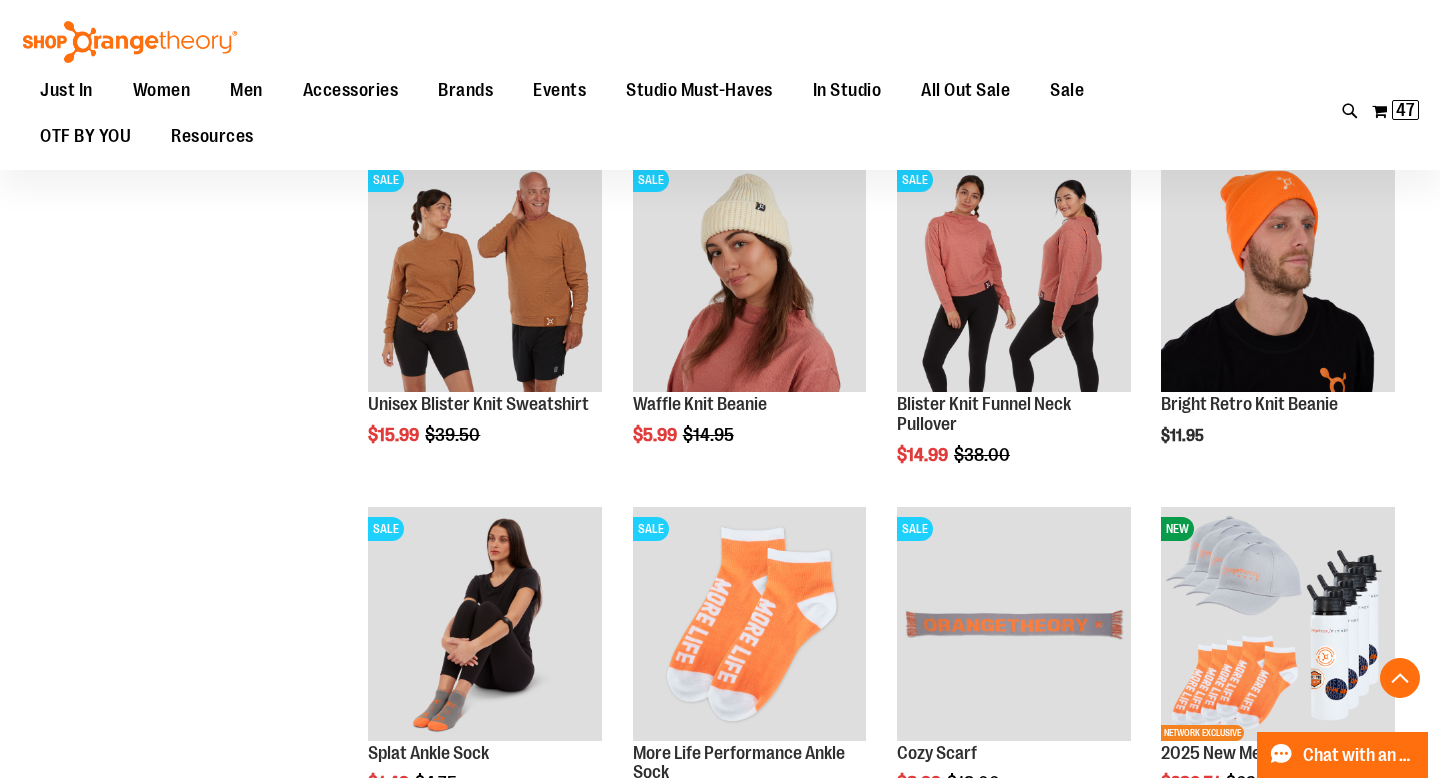 scroll, scrollTop: 595, scrollLeft: 0, axis: vertical 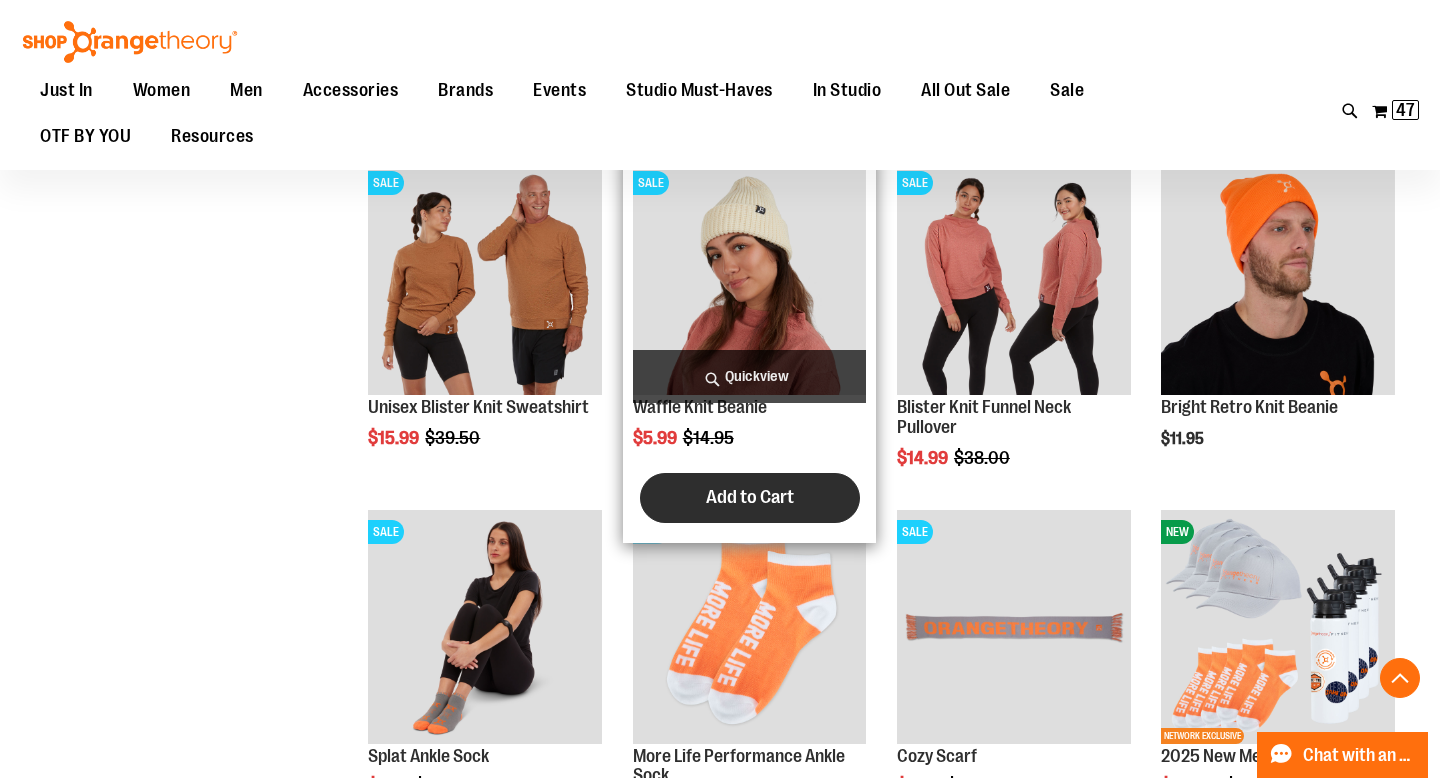 click on "Add to Cart" at bounding box center (750, 498) 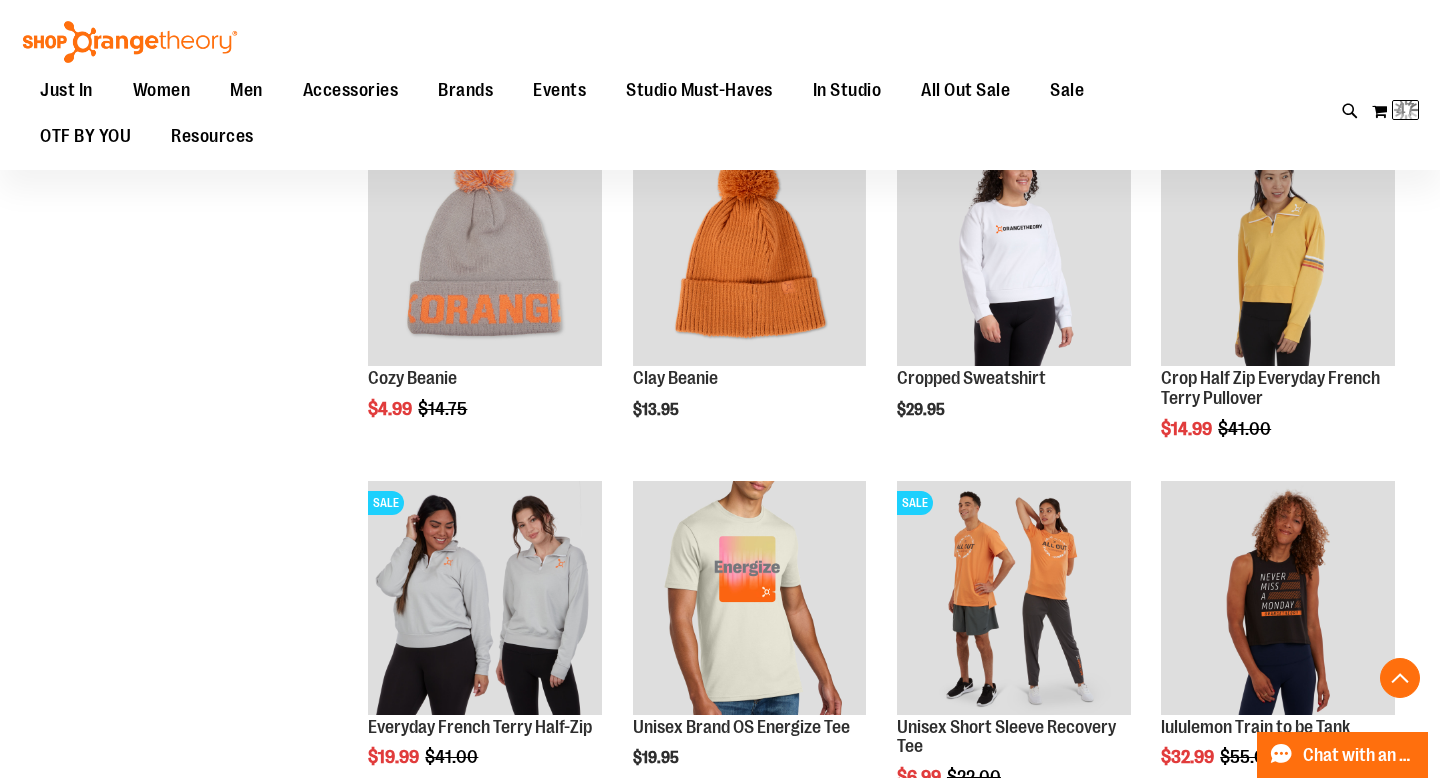 scroll, scrollTop: 1484, scrollLeft: 0, axis: vertical 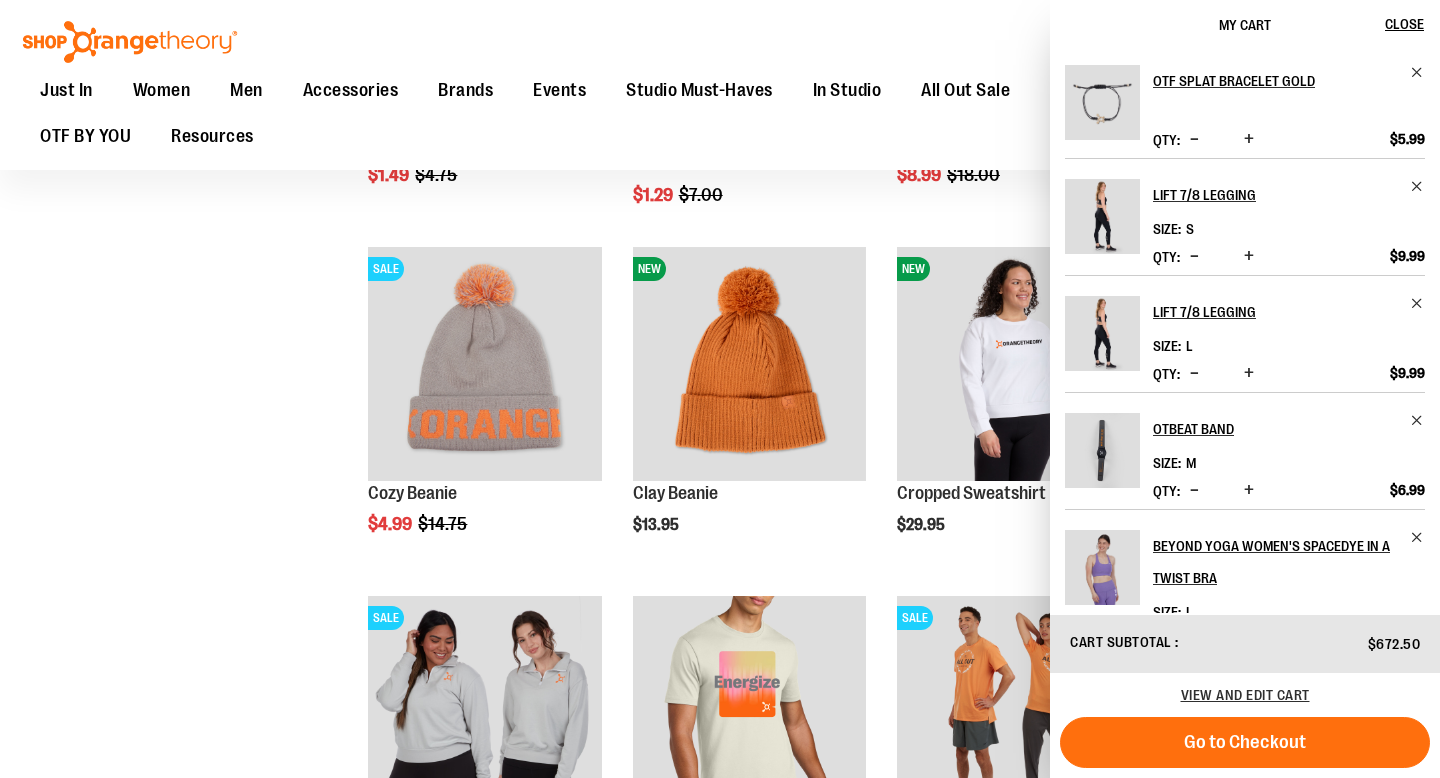 click on "**********" at bounding box center [720, 444] 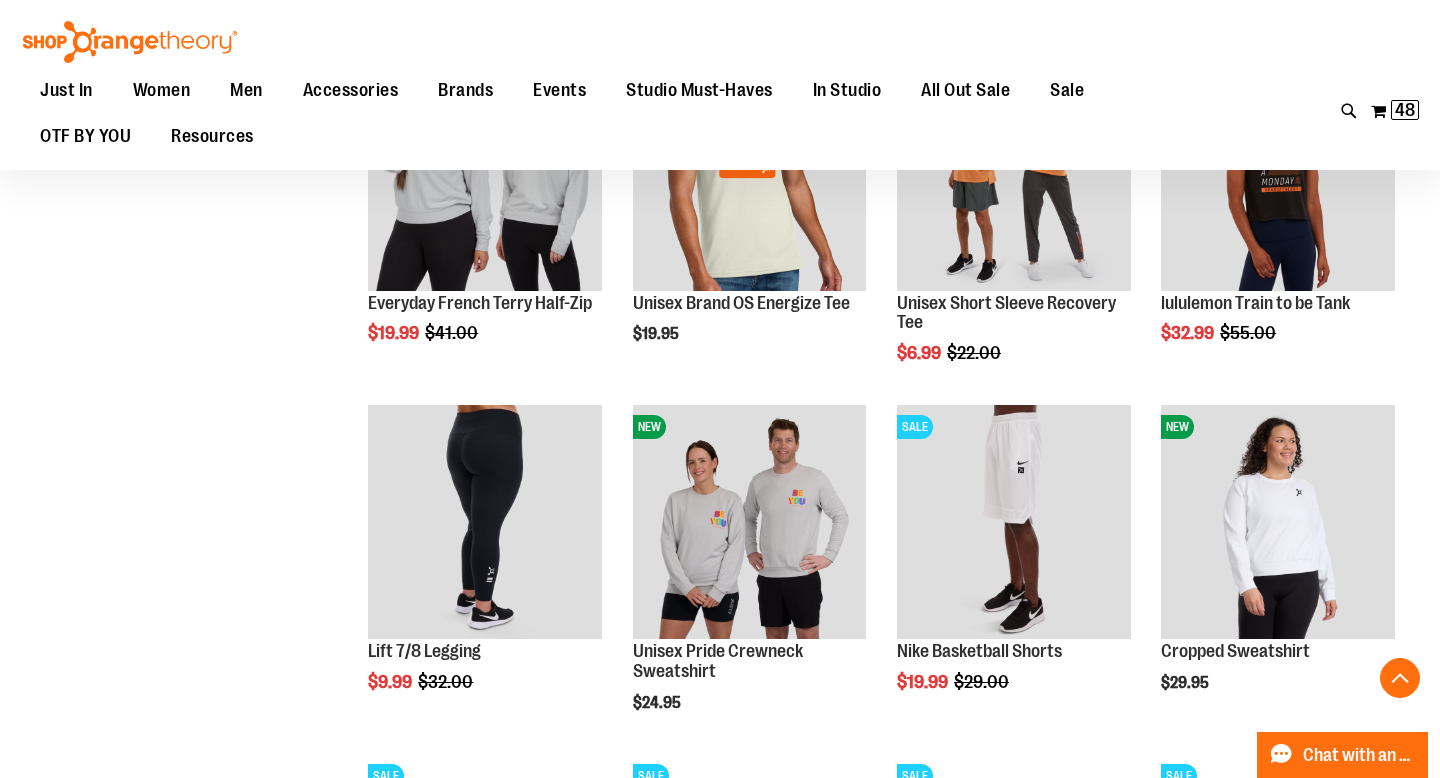 scroll, scrollTop: 1749, scrollLeft: 0, axis: vertical 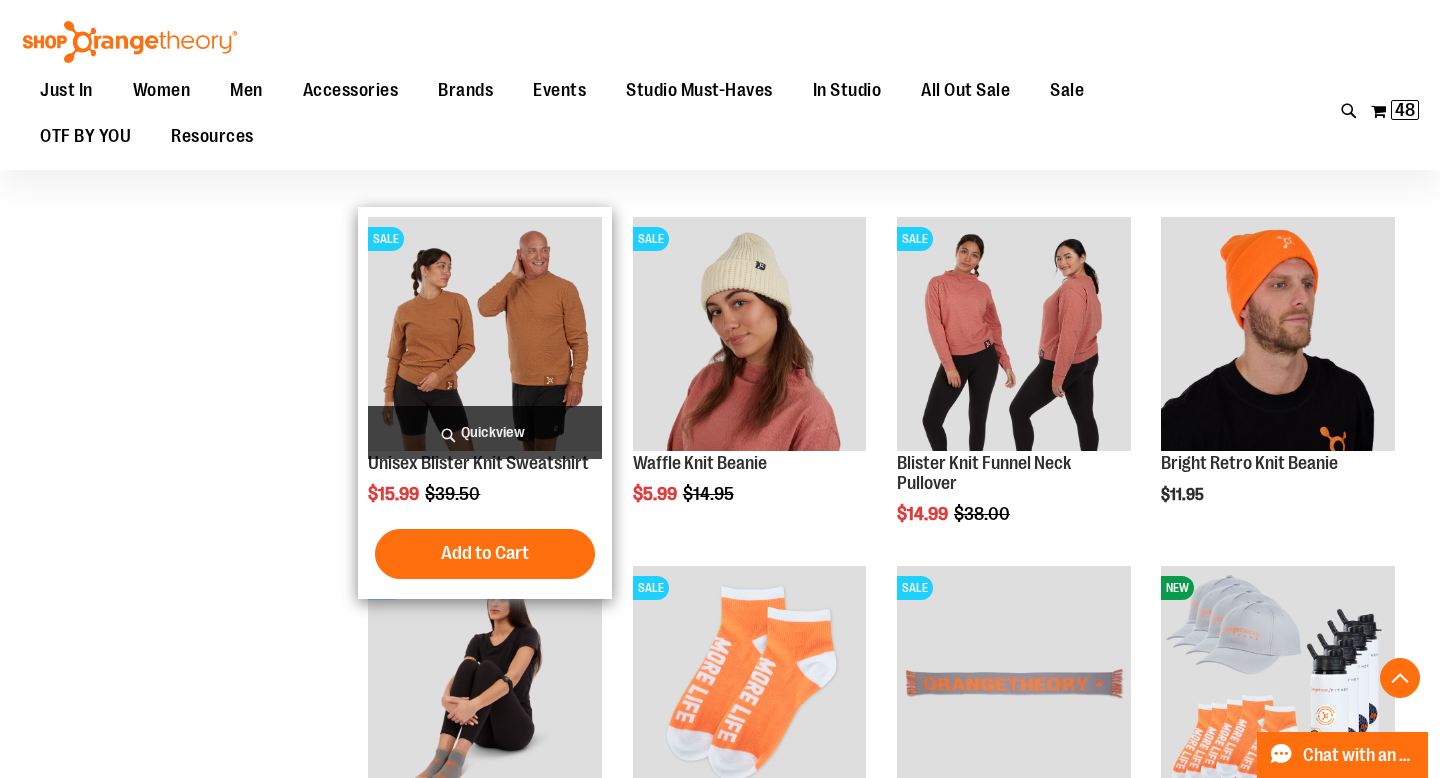 click at bounding box center [485, 334] 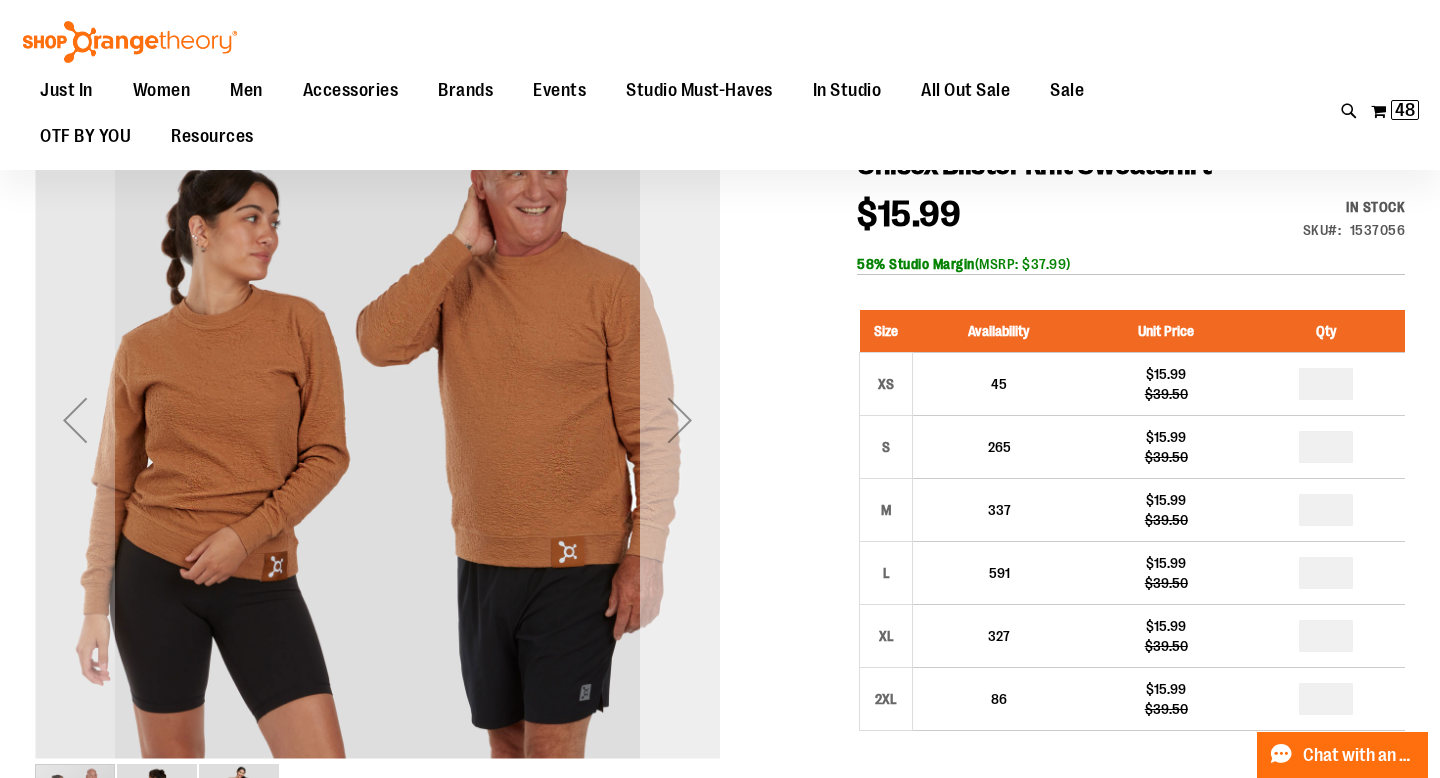 scroll, scrollTop: 274, scrollLeft: 0, axis: vertical 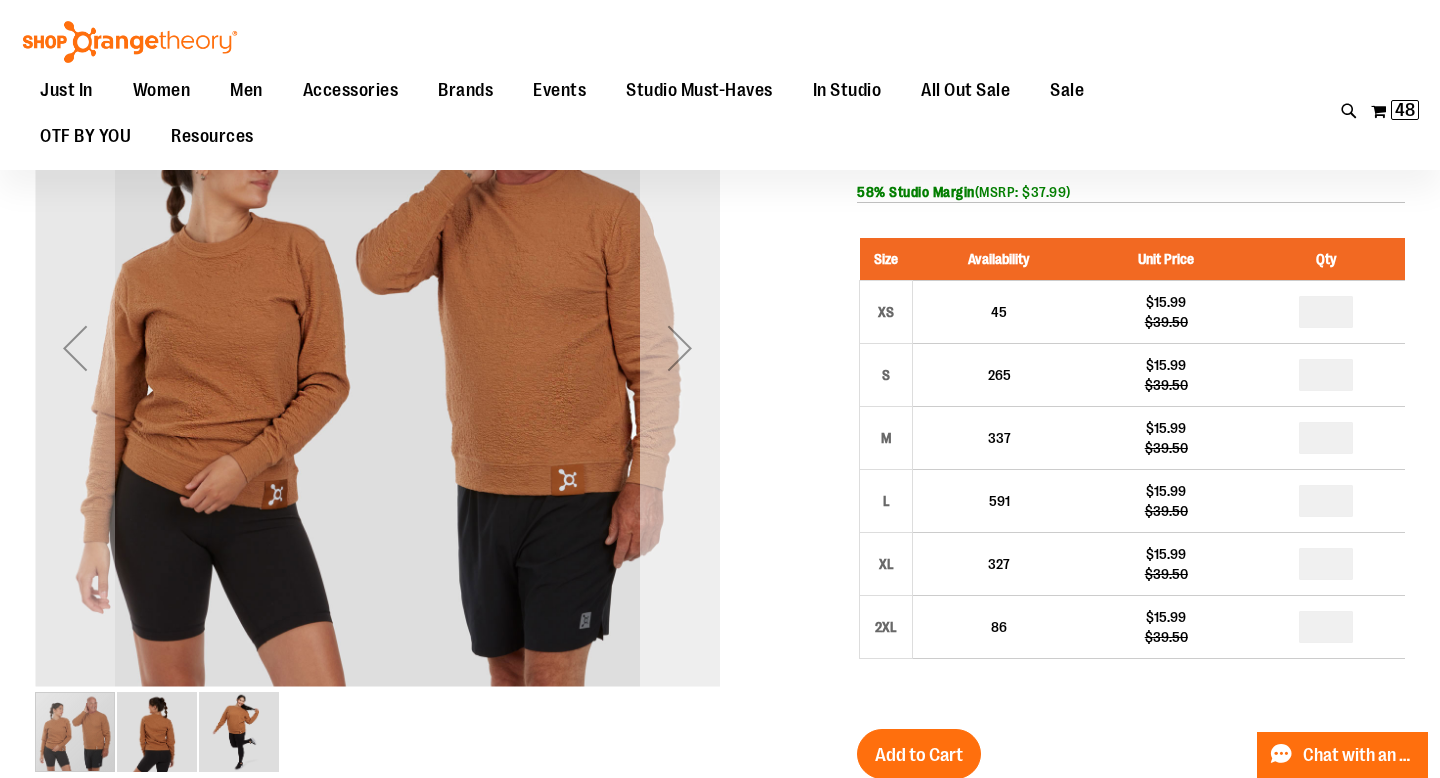 click at bounding box center [680, 348] 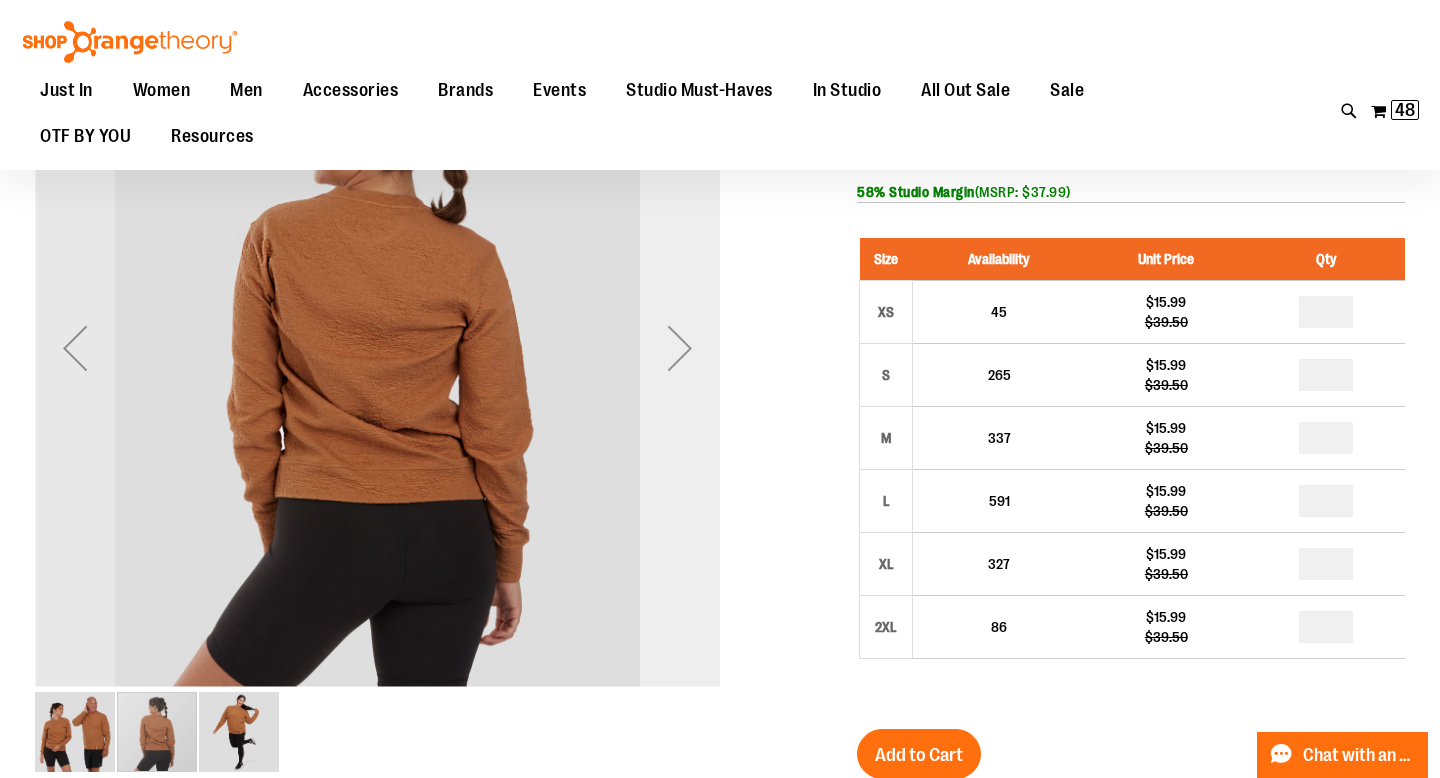 click at bounding box center (680, 348) 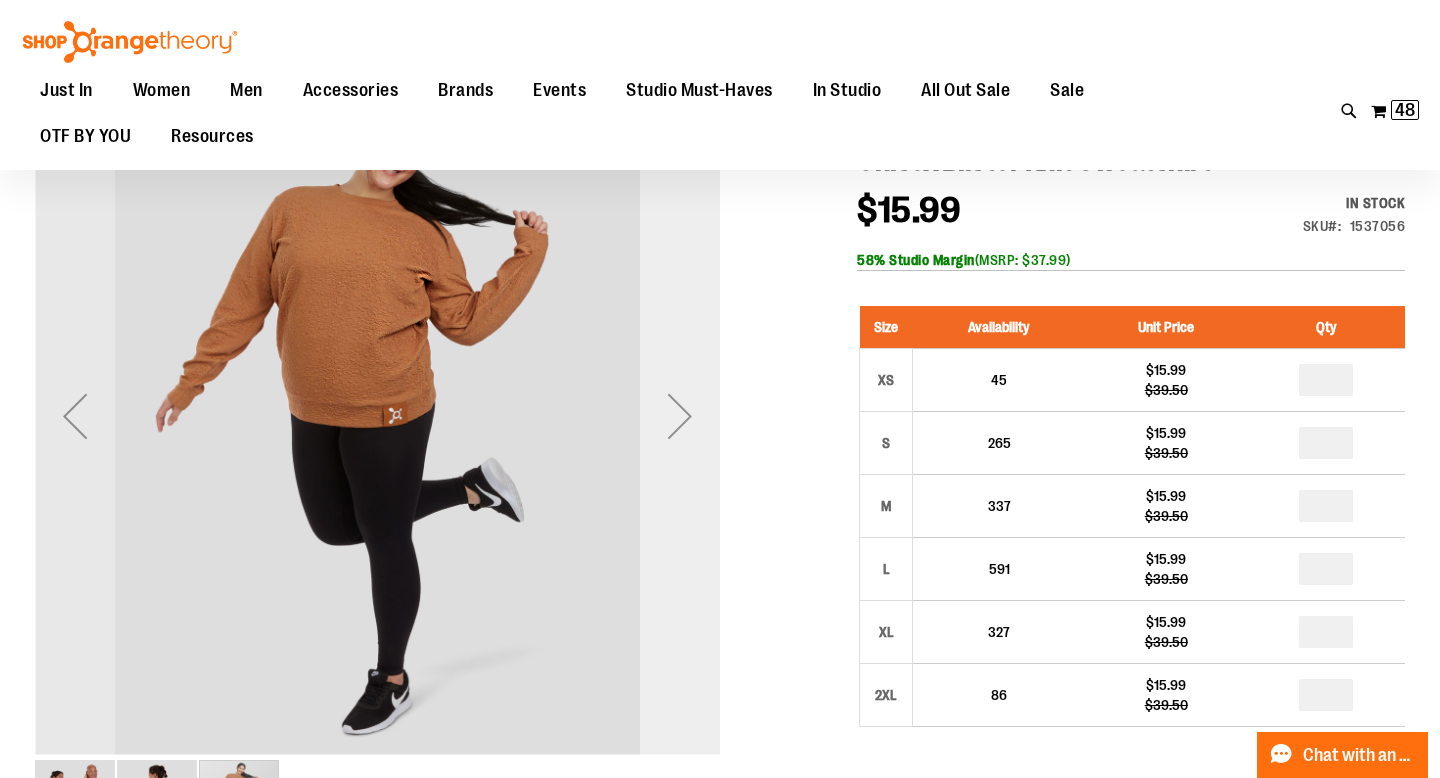 scroll, scrollTop: 190, scrollLeft: 0, axis: vertical 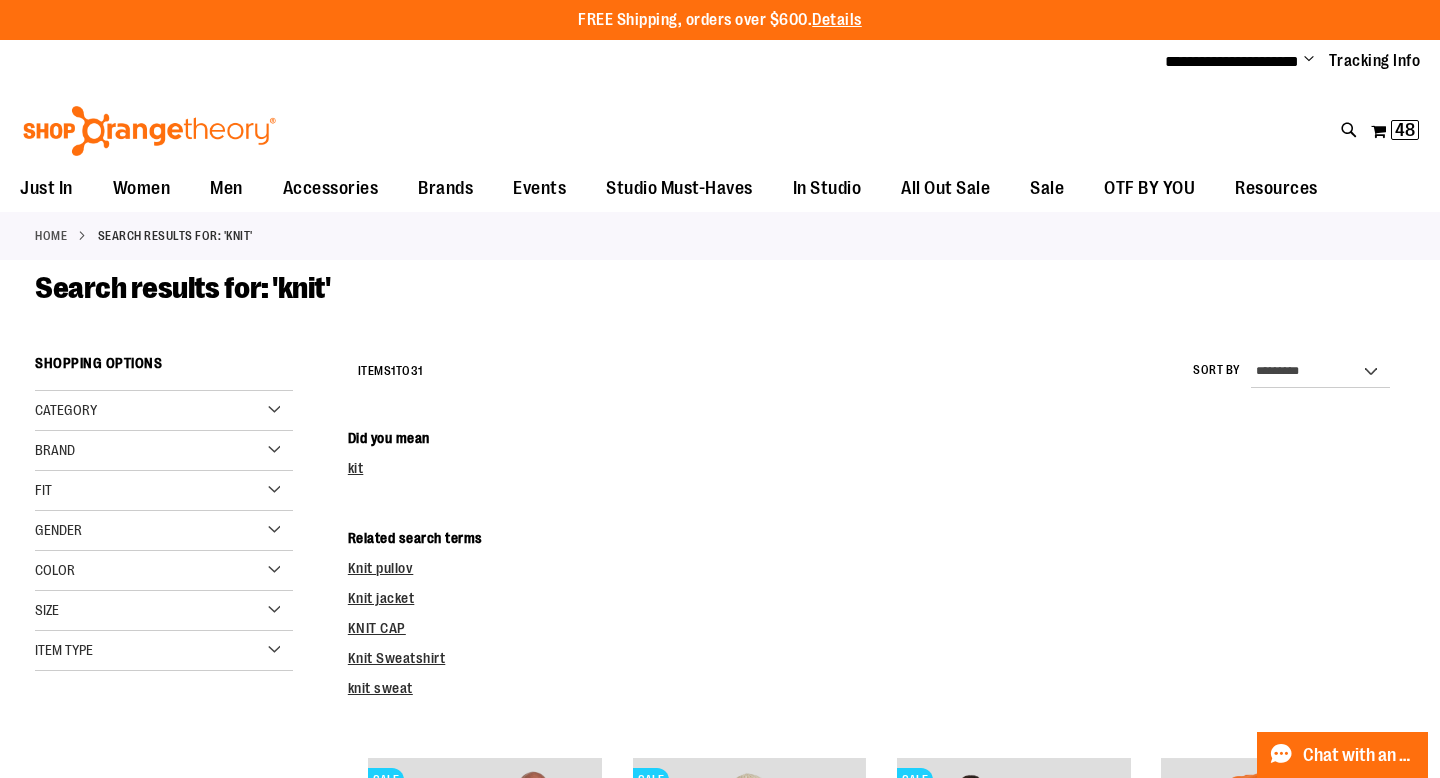 click on "Home
Search results for: 'knit'" at bounding box center [720, 236] 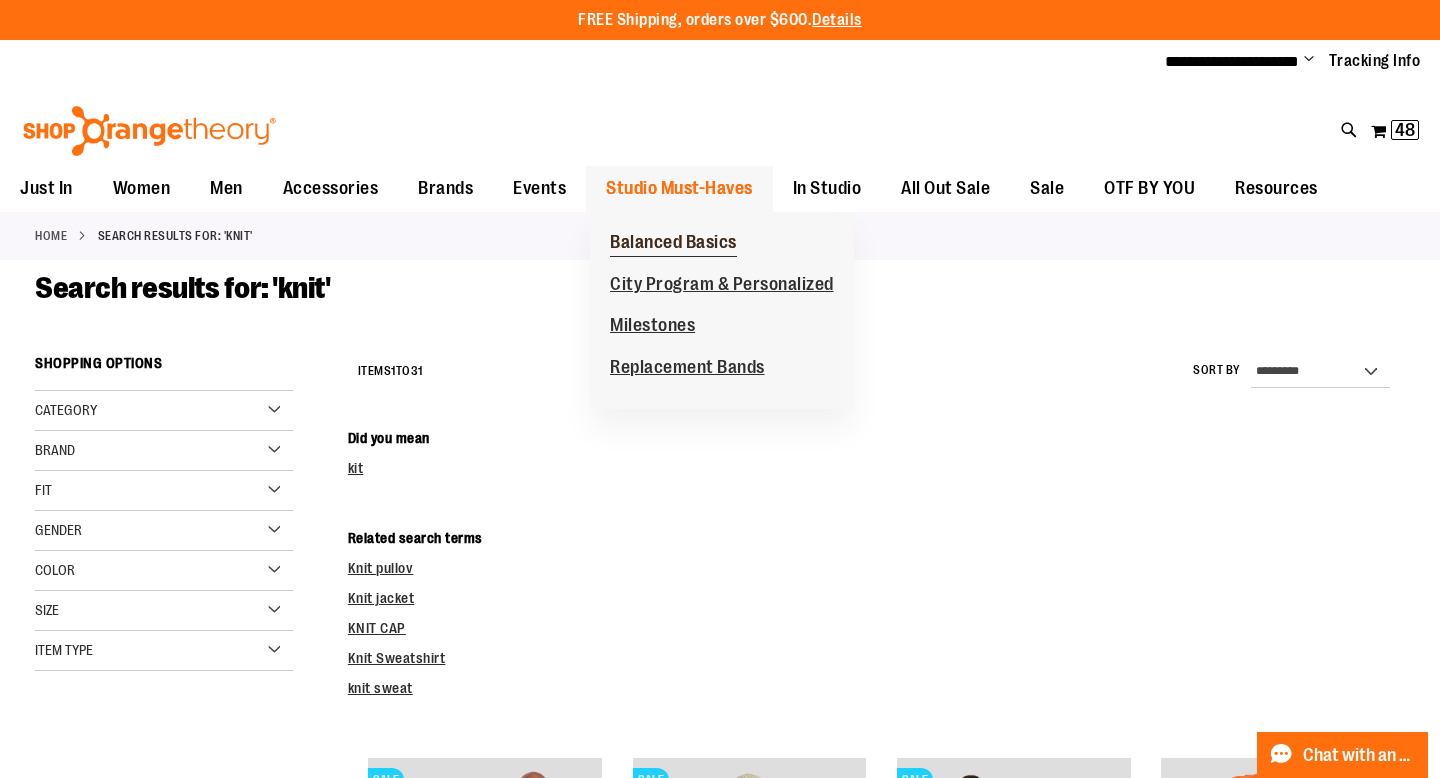 click on "Balanced Basics" at bounding box center [673, 244] 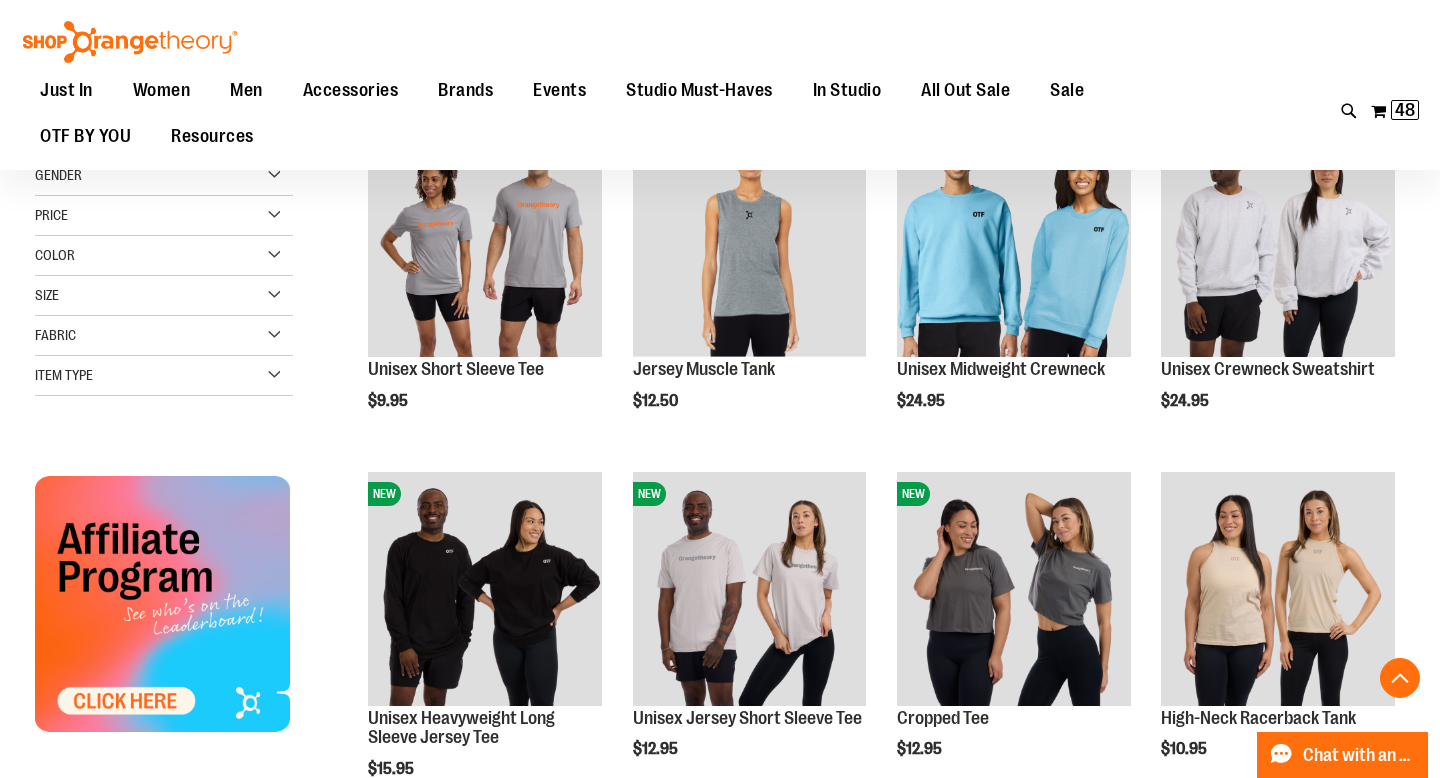 scroll, scrollTop: 660, scrollLeft: 0, axis: vertical 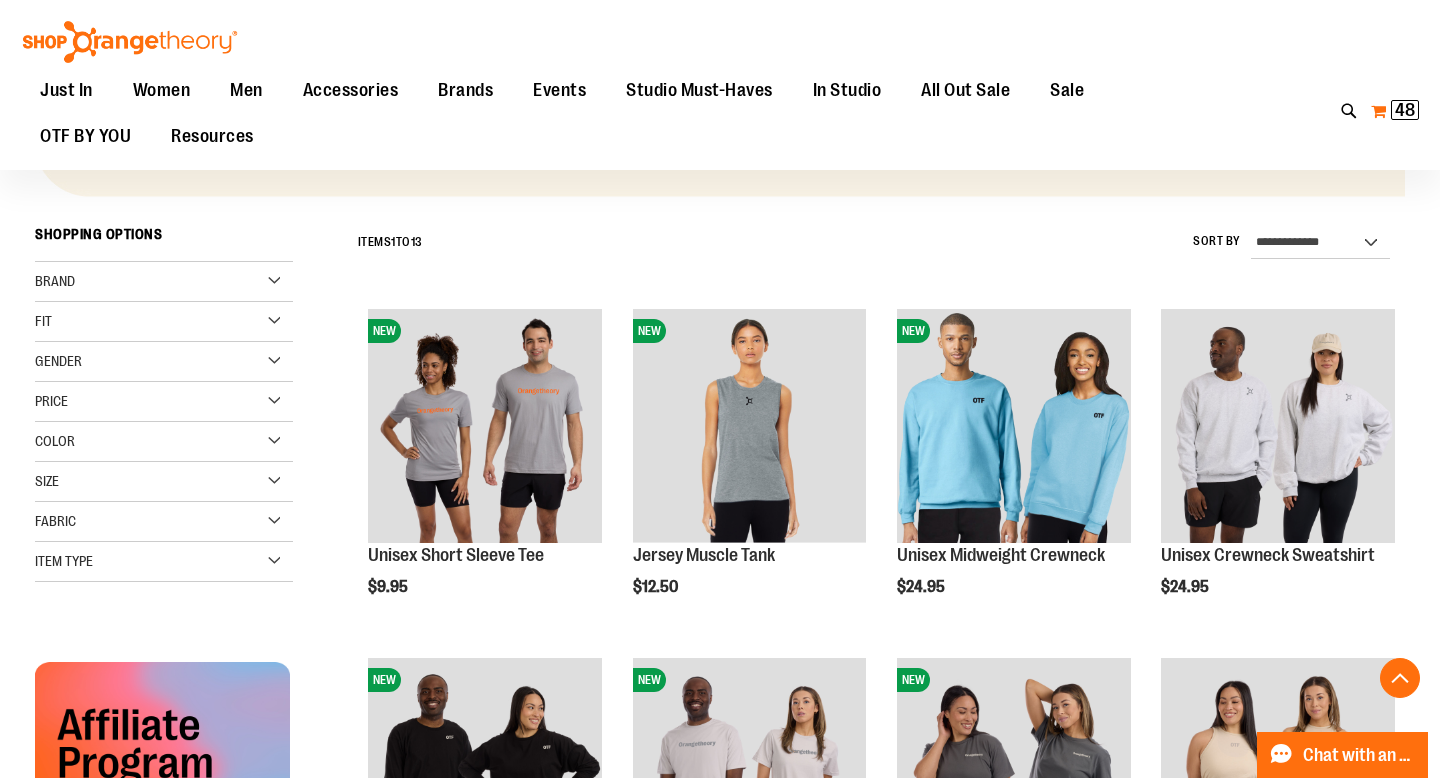 click on "48" at bounding box center (1405, 110) 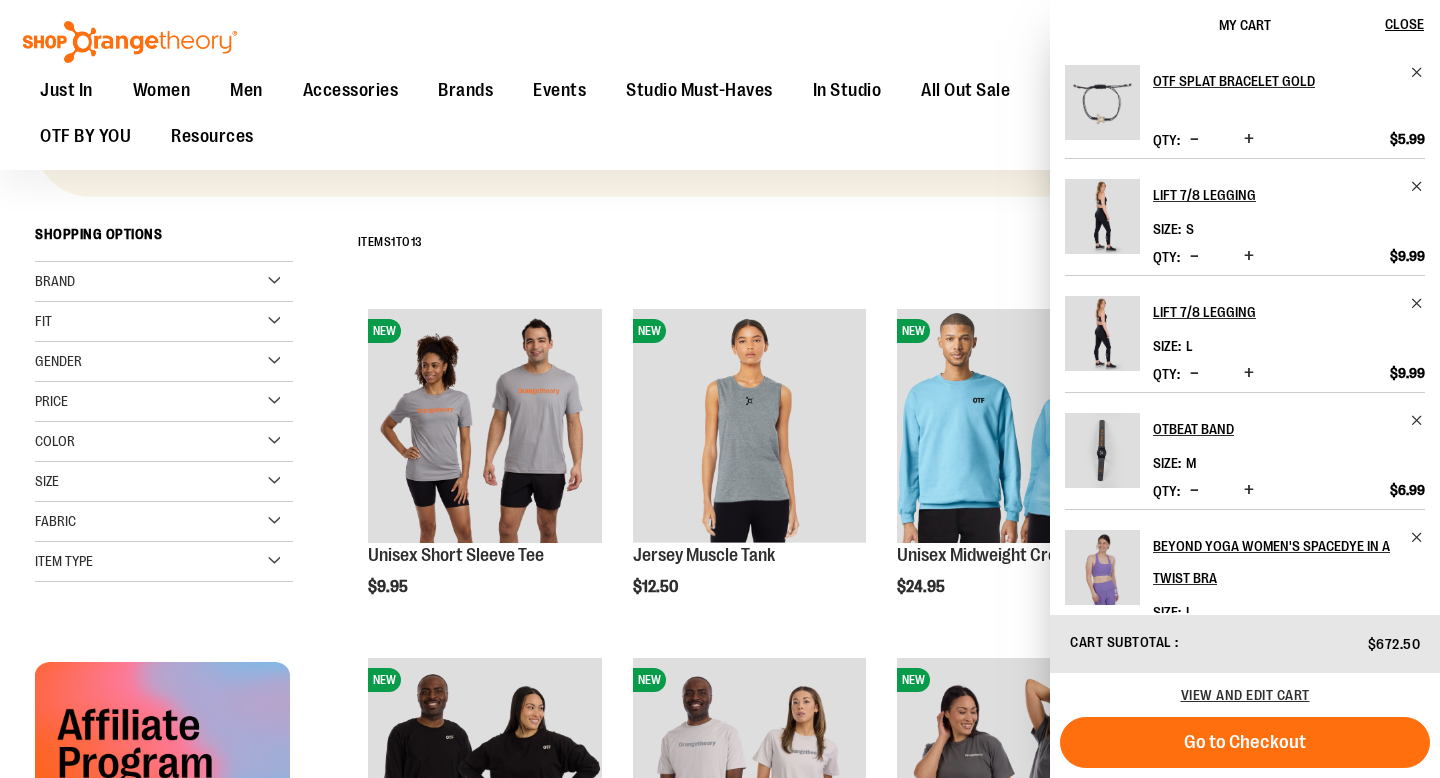 click at bounding box center (1194, 139) 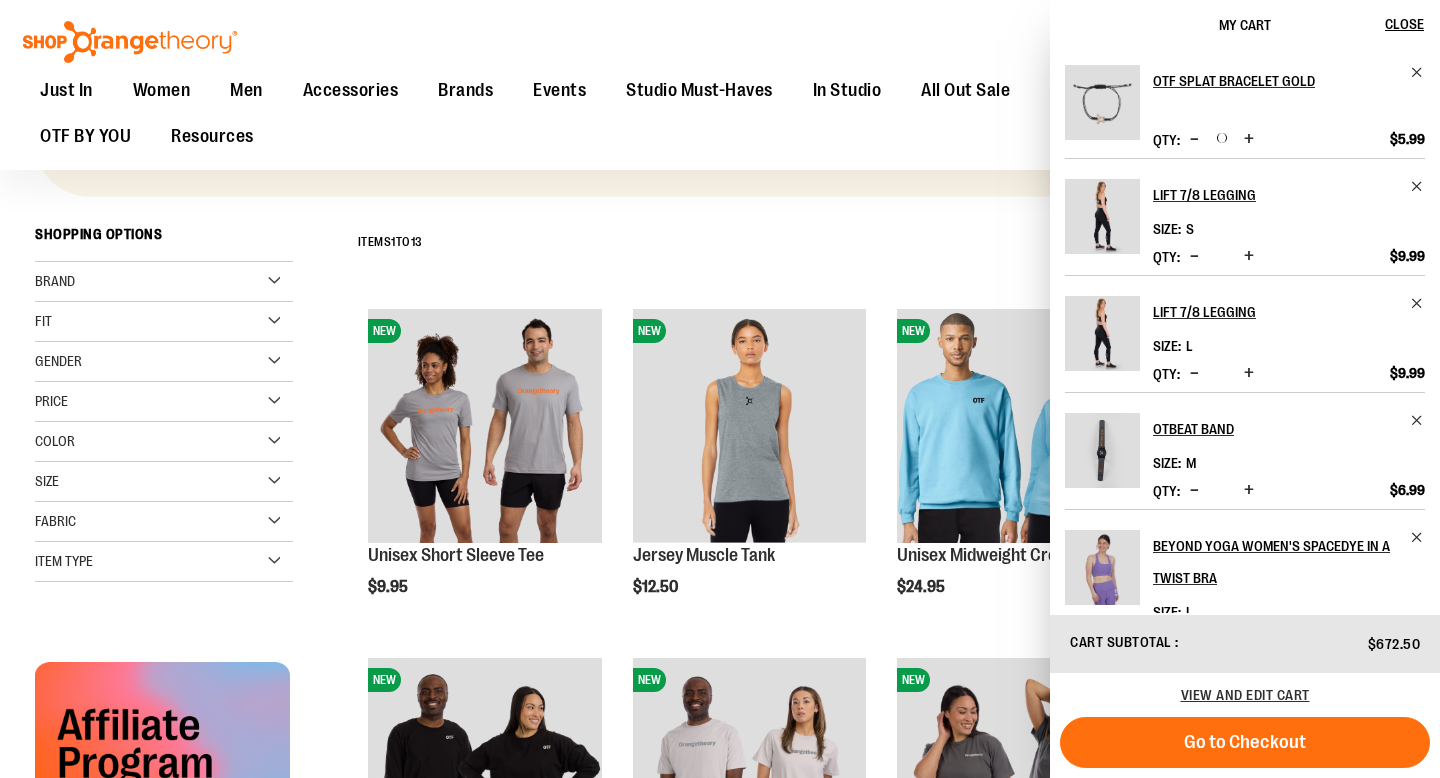 click at bounding box center [1194, 139] 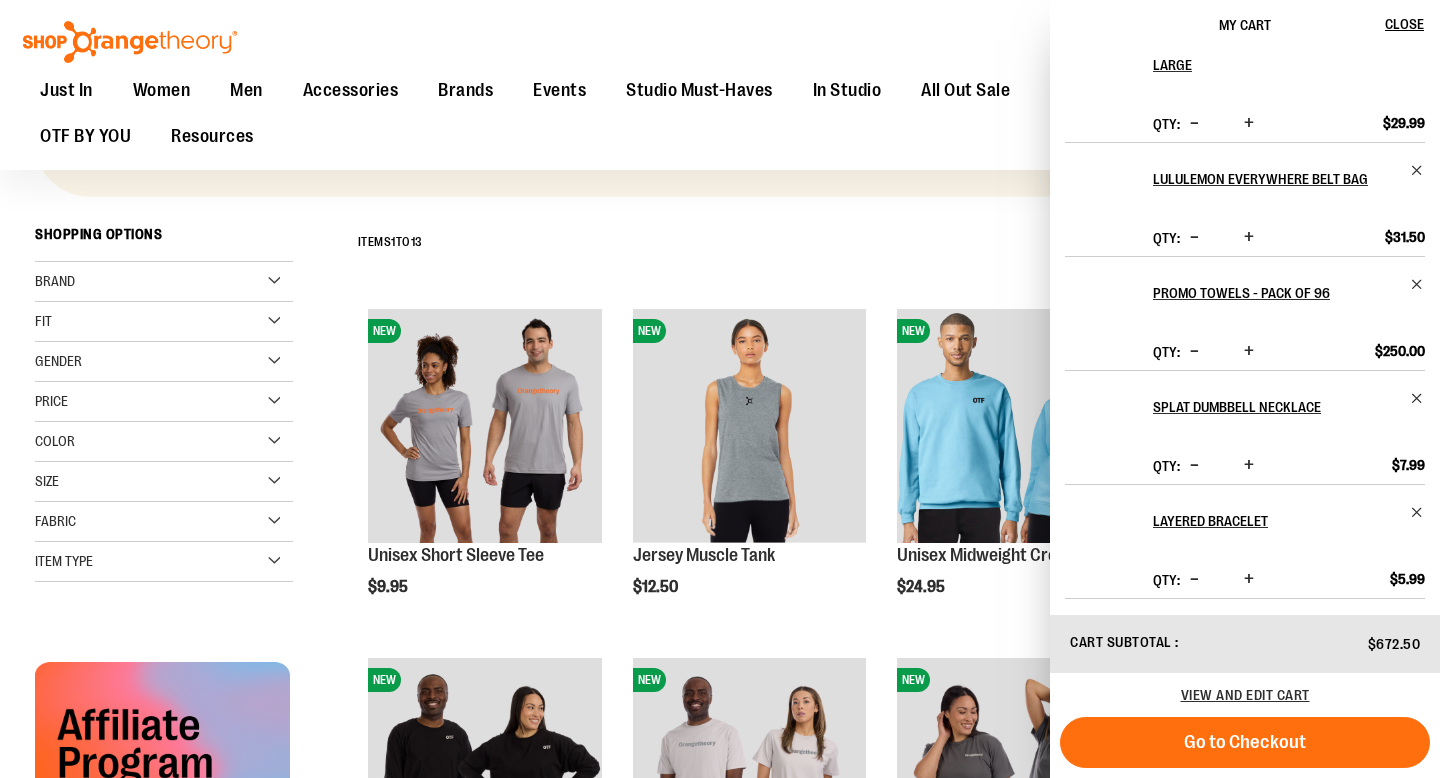 scroll, scrollTop: 663, scrollLeft: 0, axis: vertical 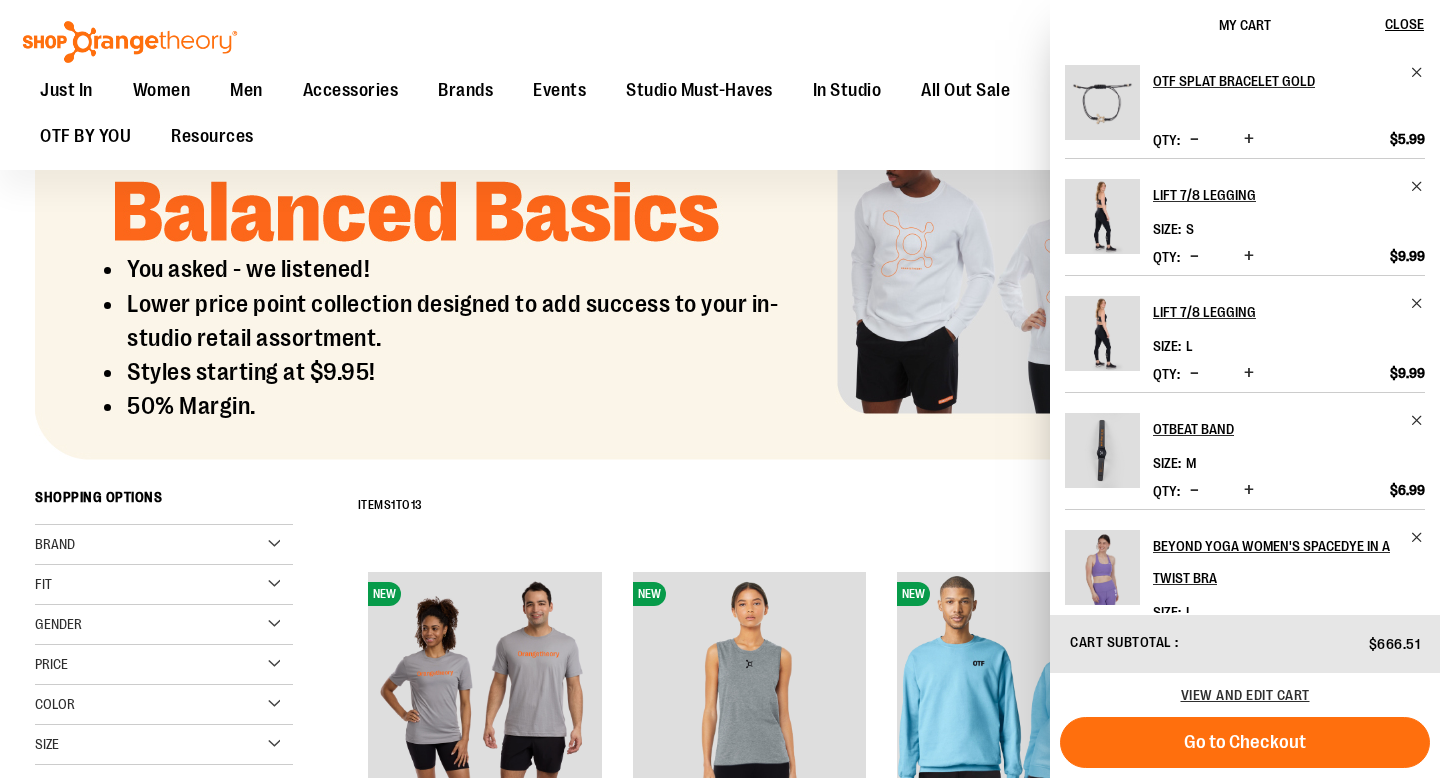 click at bounding box center [1194, 139] 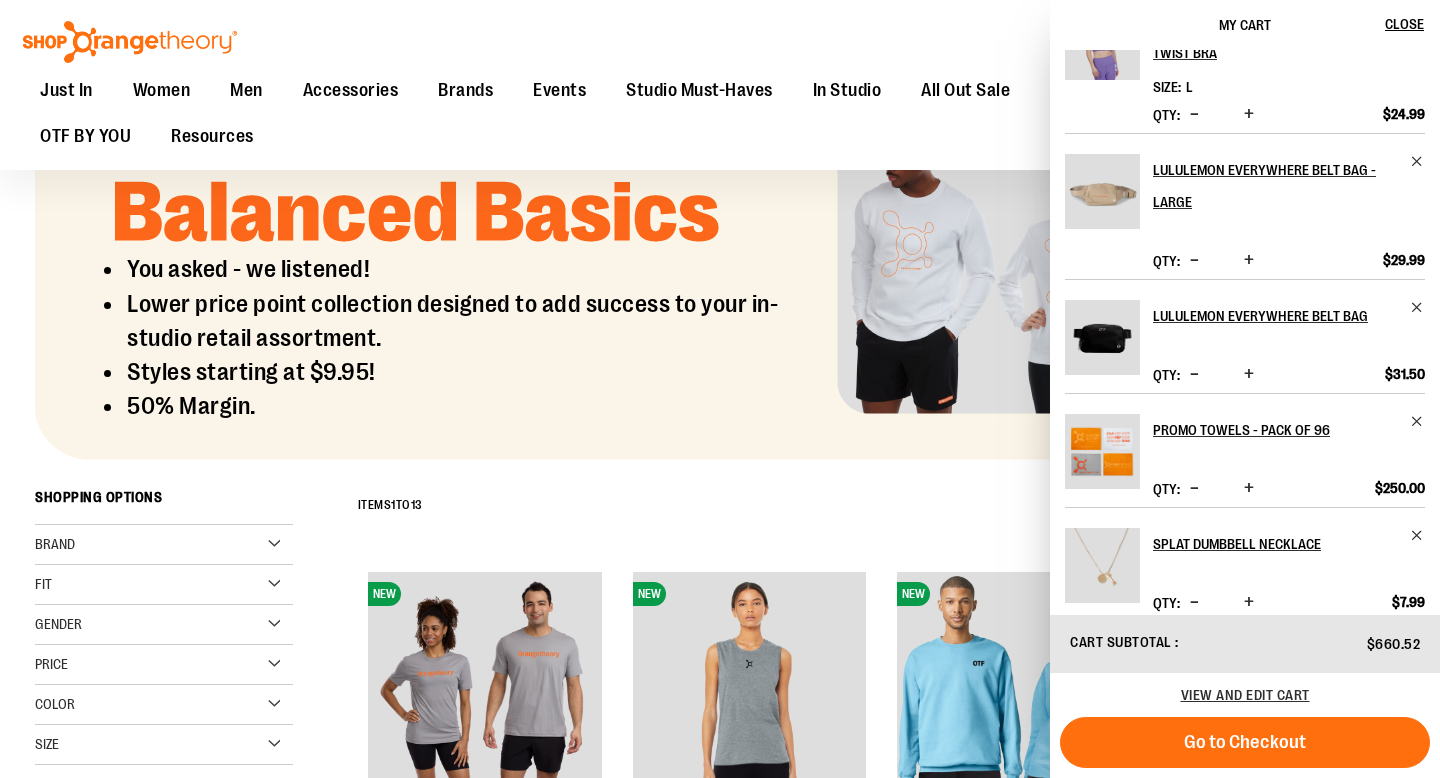 scroll, scrollTop: 0, scrollLeft: 0, axis: both 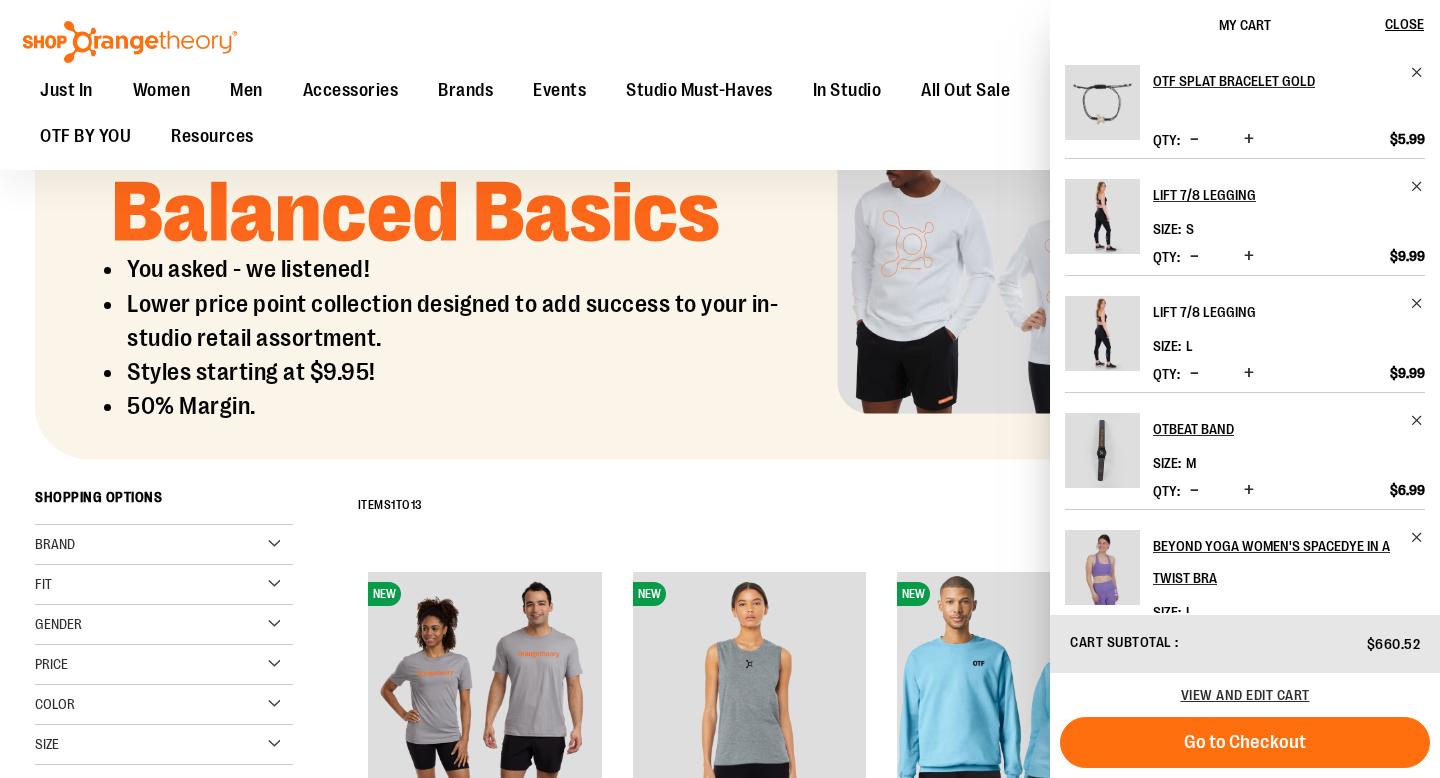 click on "Lift 7/8 Legging" at bounding box center [1275, 312] 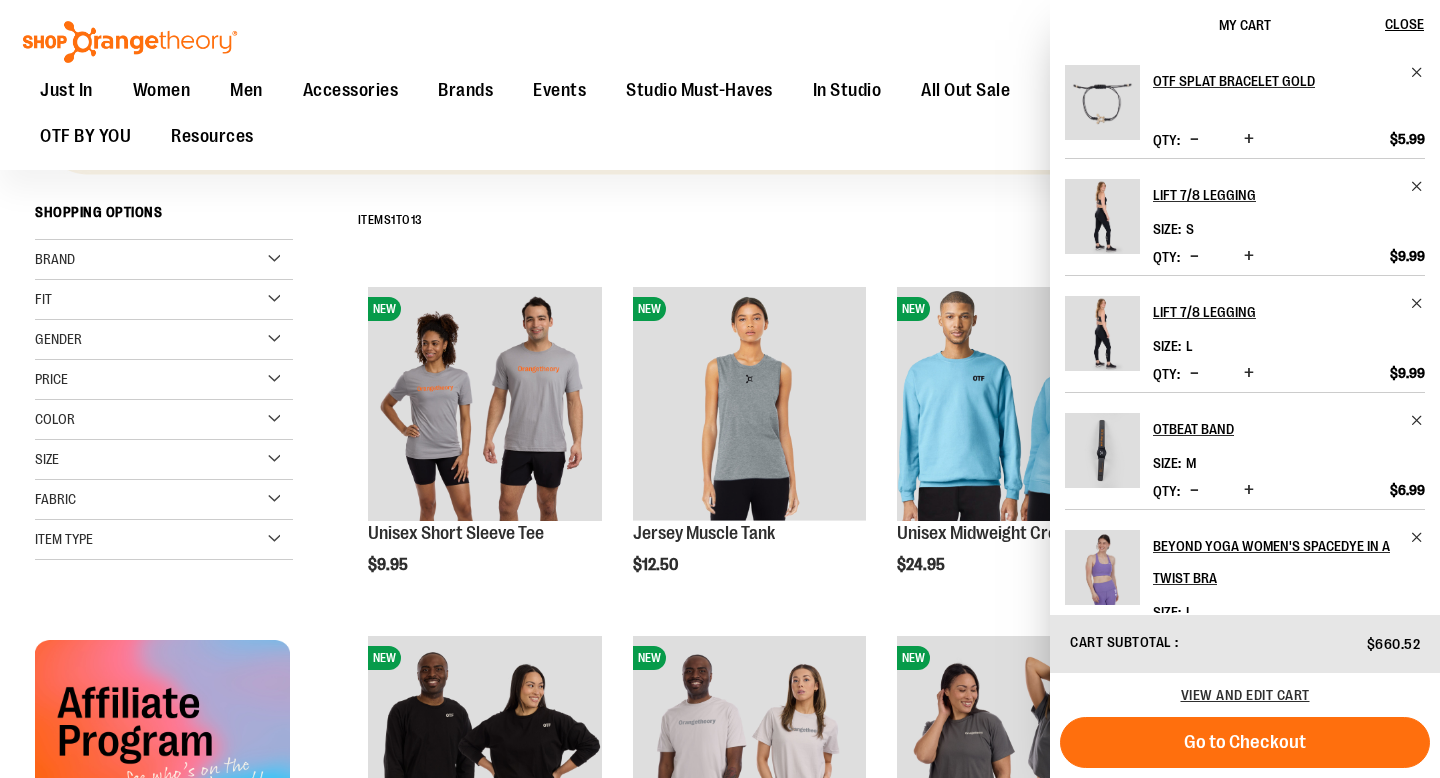 scroll, scrollTop: 499, scrollLeft: 0, axis: vertical 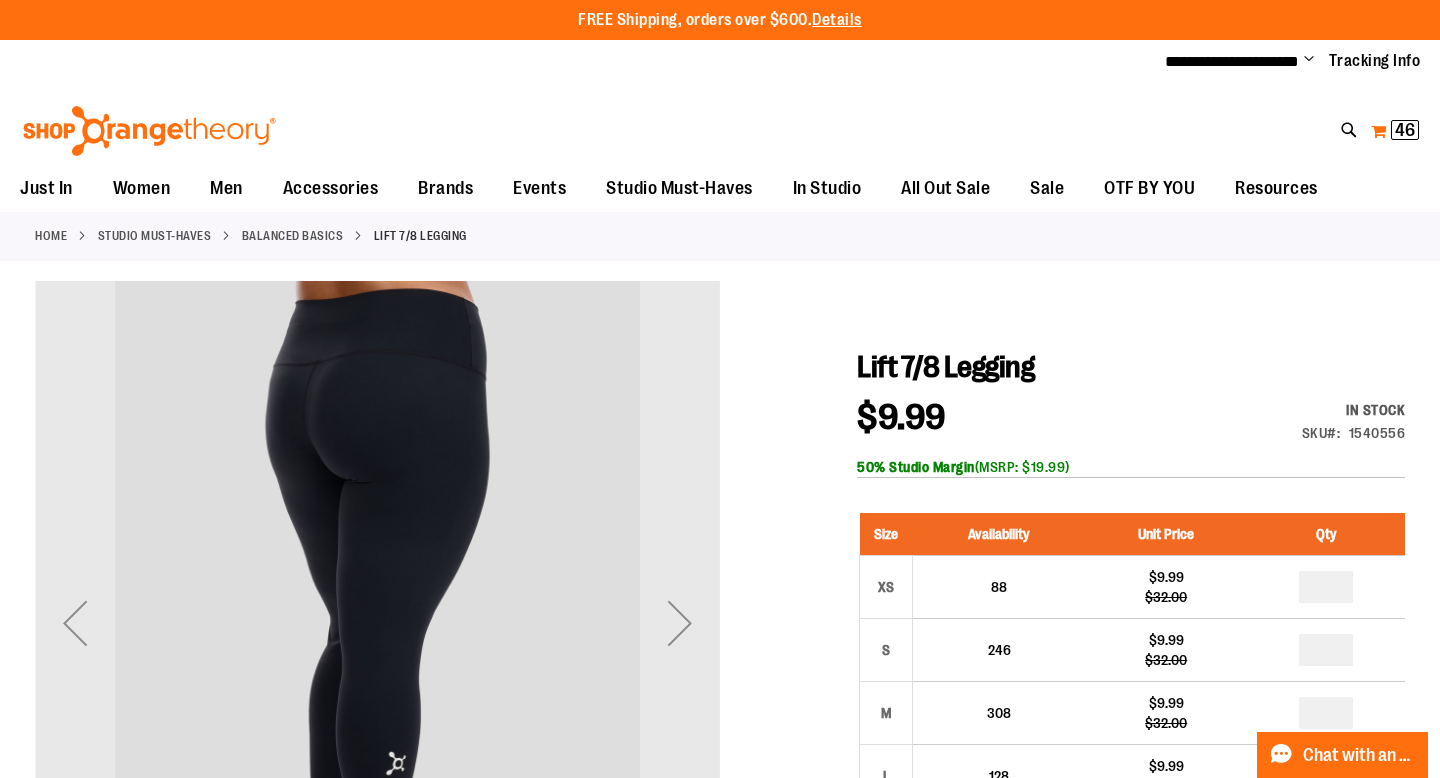 click on "My Cart
46
46
items" at bounding box center (1395, 131) 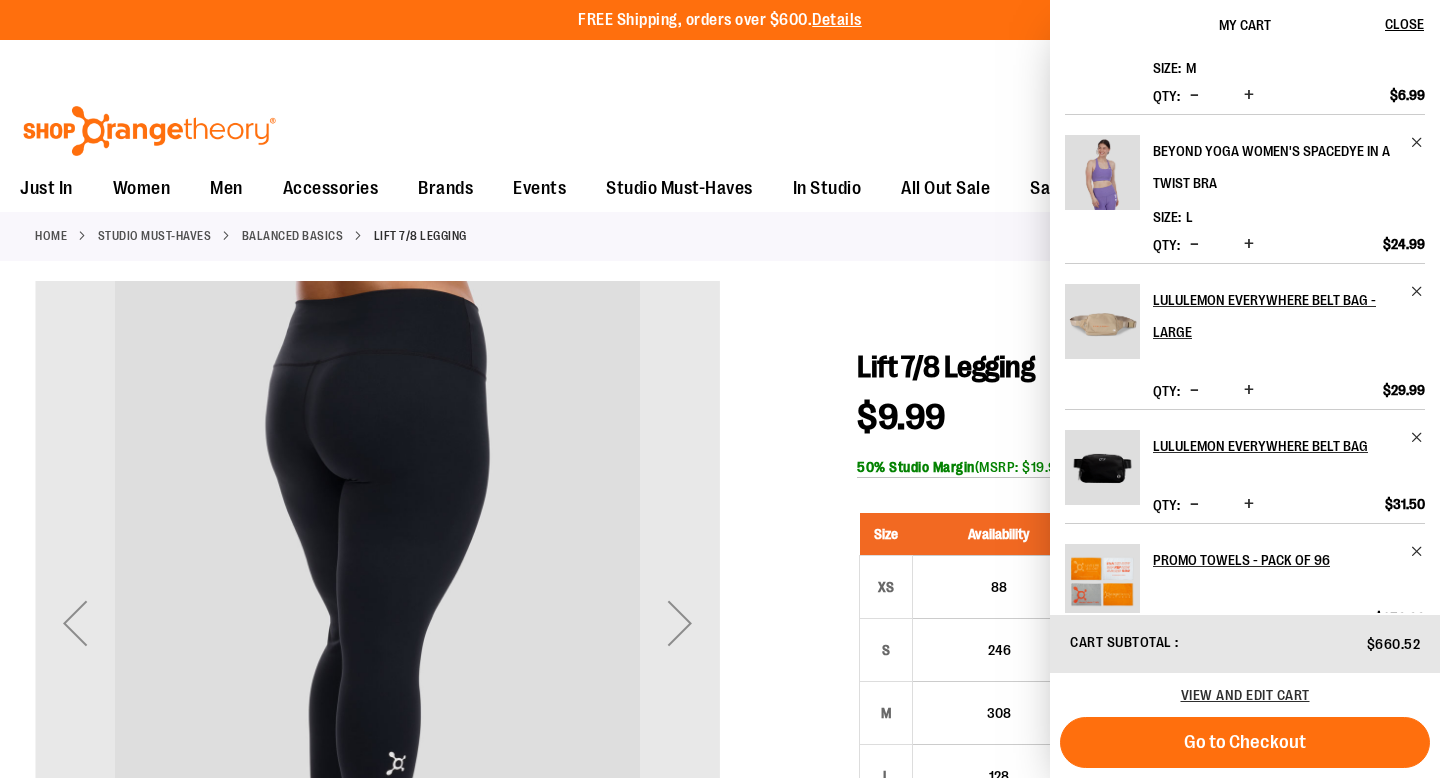 scroll, scrollTop: 405, scrollLeft: 0, axis: vertical 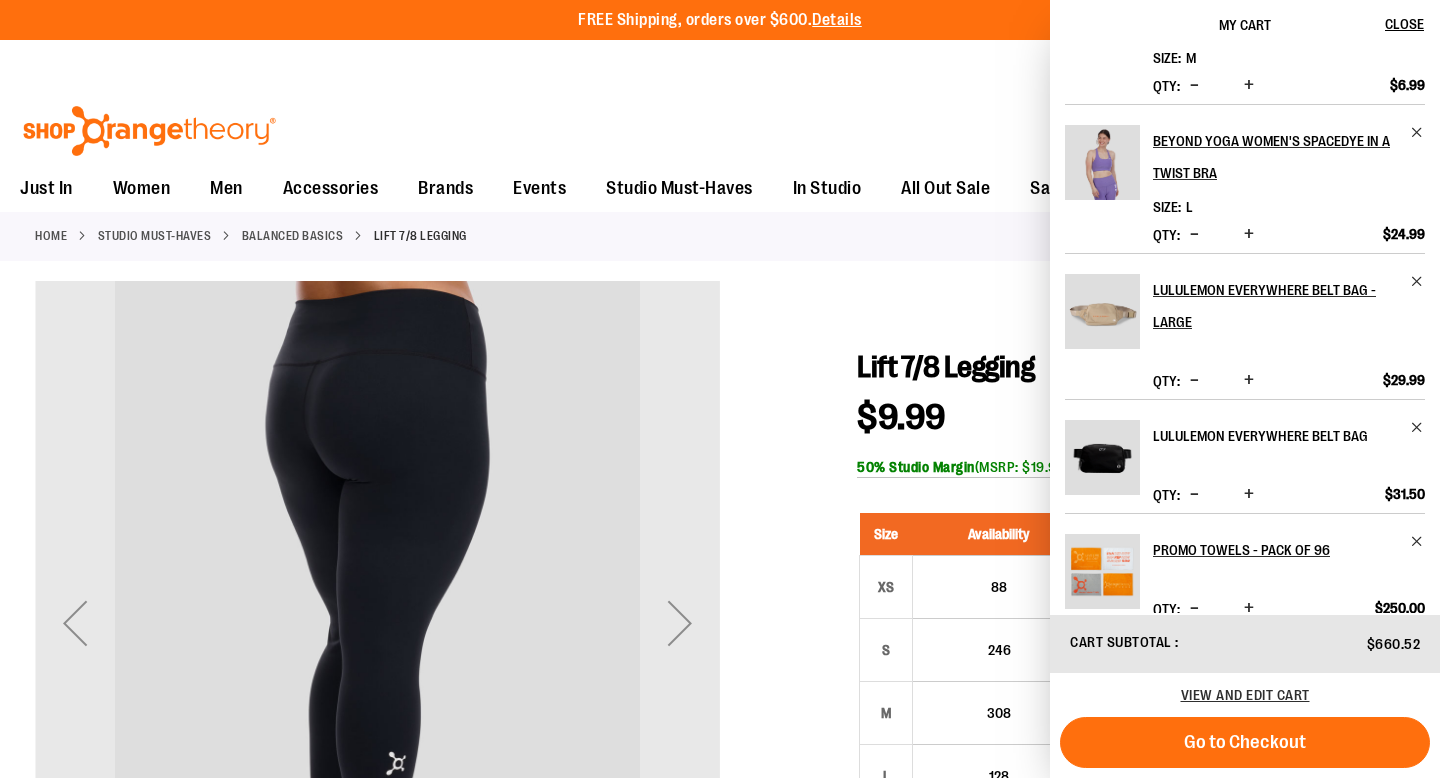 click on "lululemon Everywhere Belt Bag" at bounding box center [1275, 436] 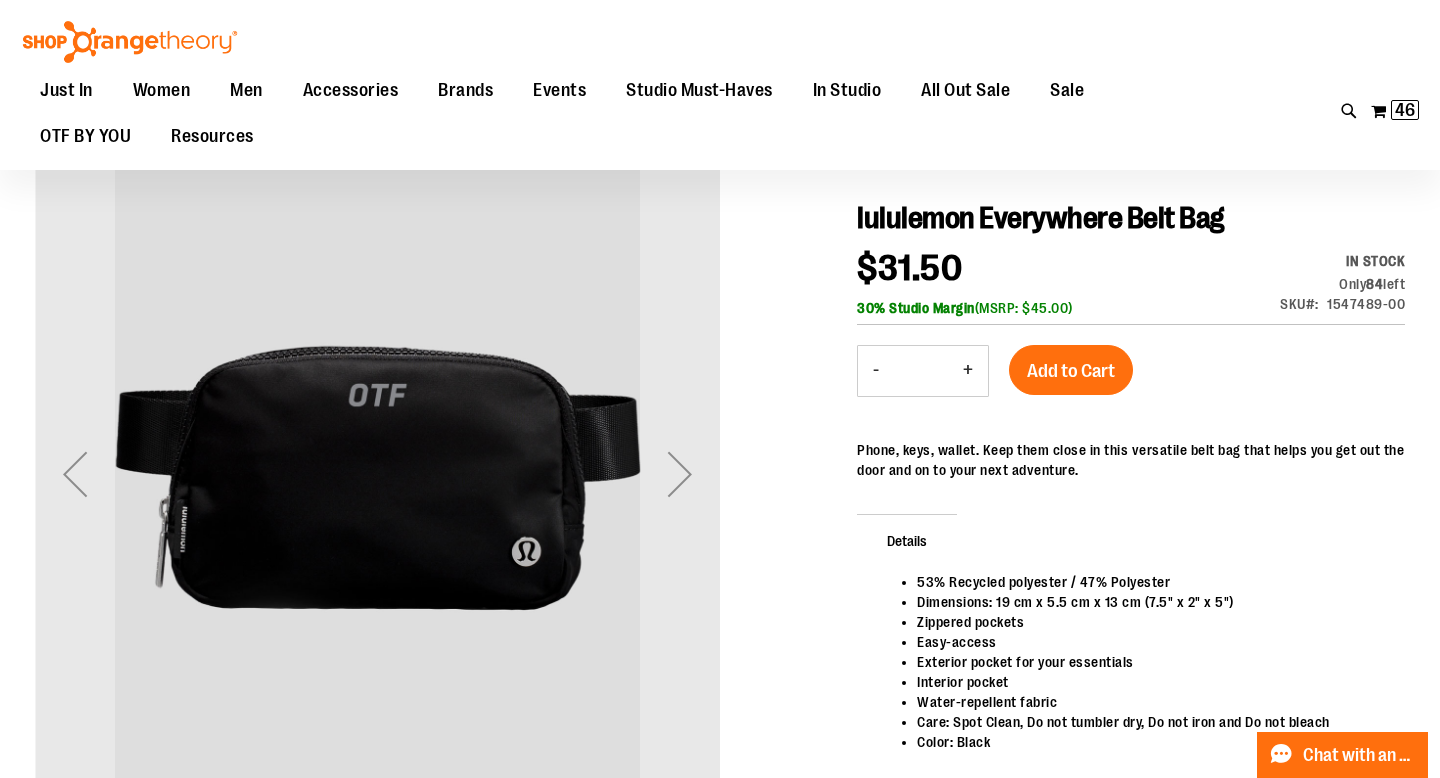 scroll, scrollTop: 150, scrollLeft: 0, axis: vertical 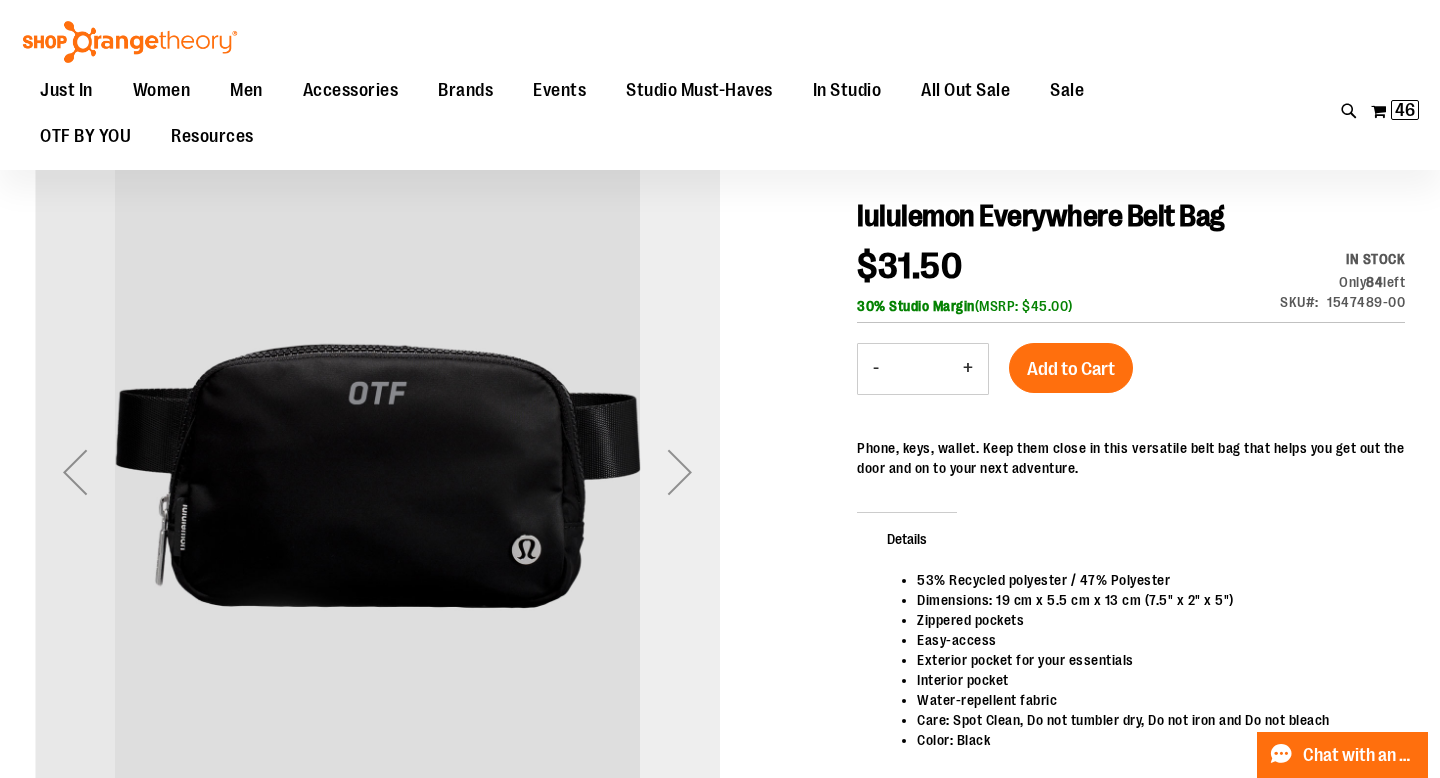 click at bounding box center [680, 472] 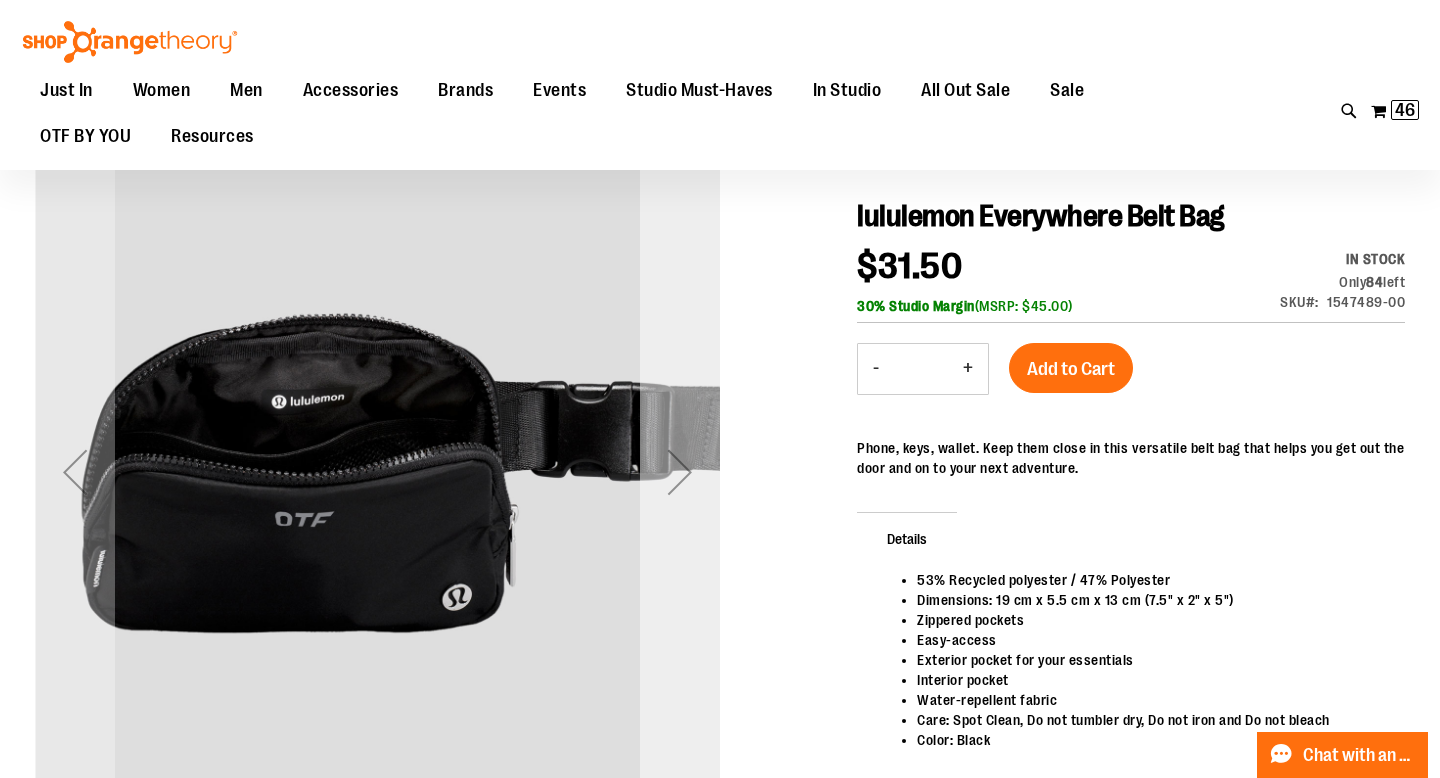 click at bounding box center [680, 472] 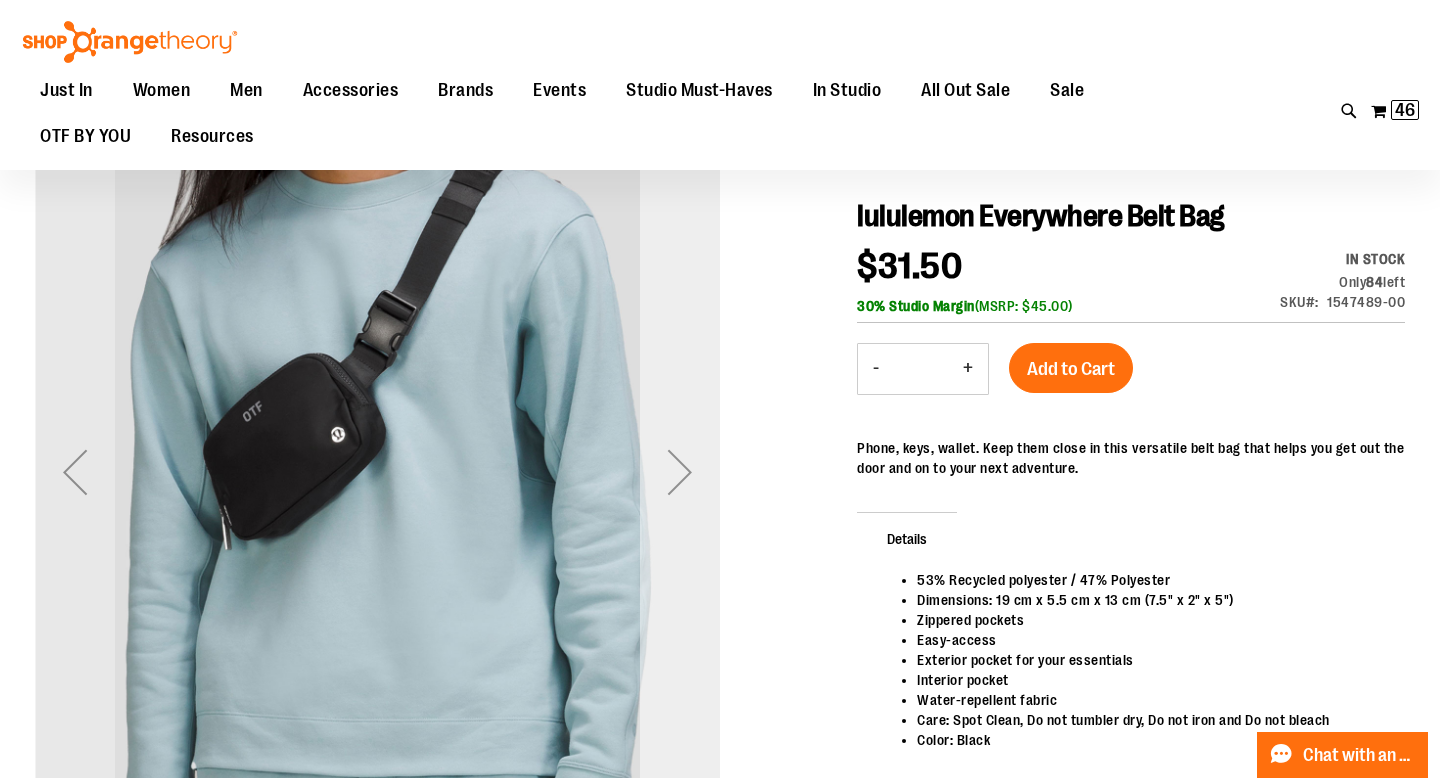 click at bounding box center [680, 472] 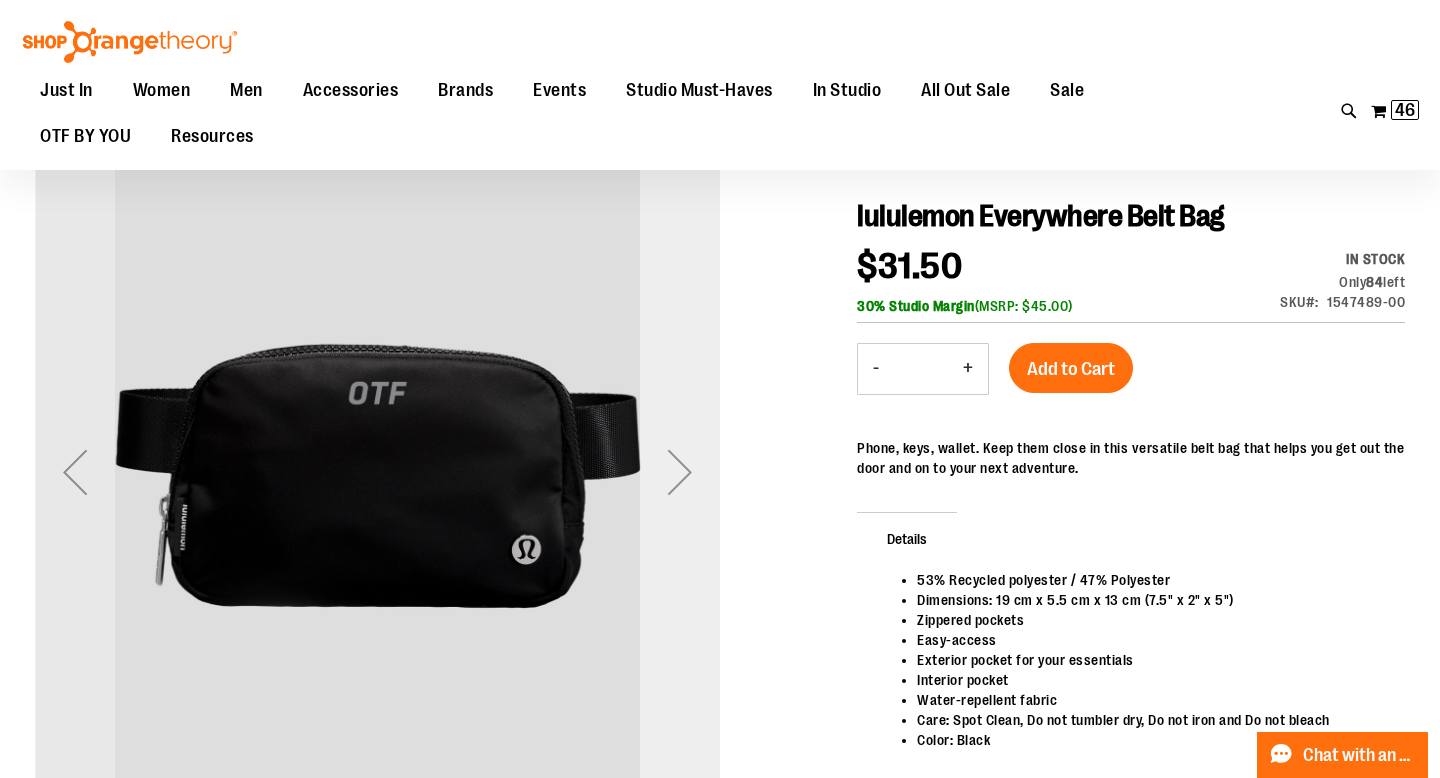 click at bounding box center [680, 472] 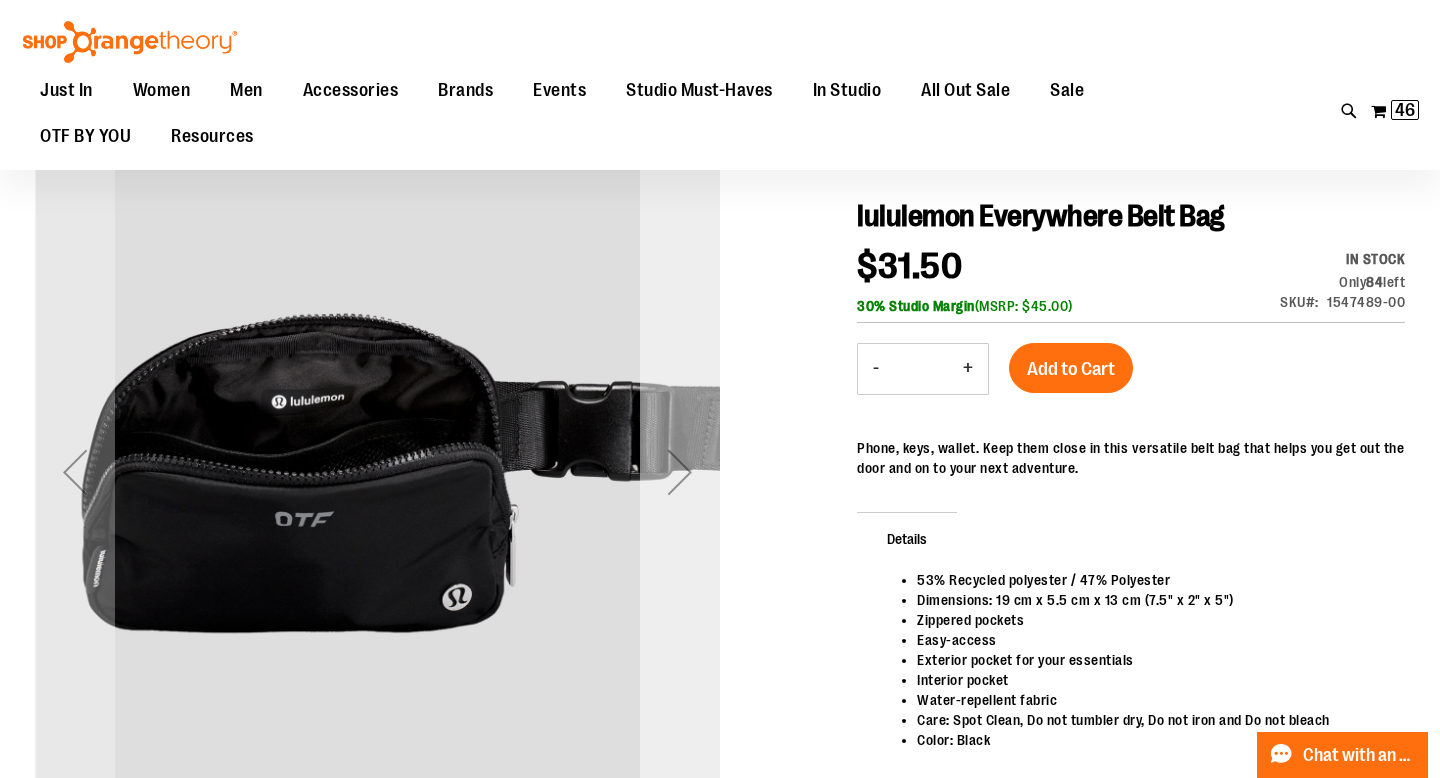 click at bounding box center (680, 472) 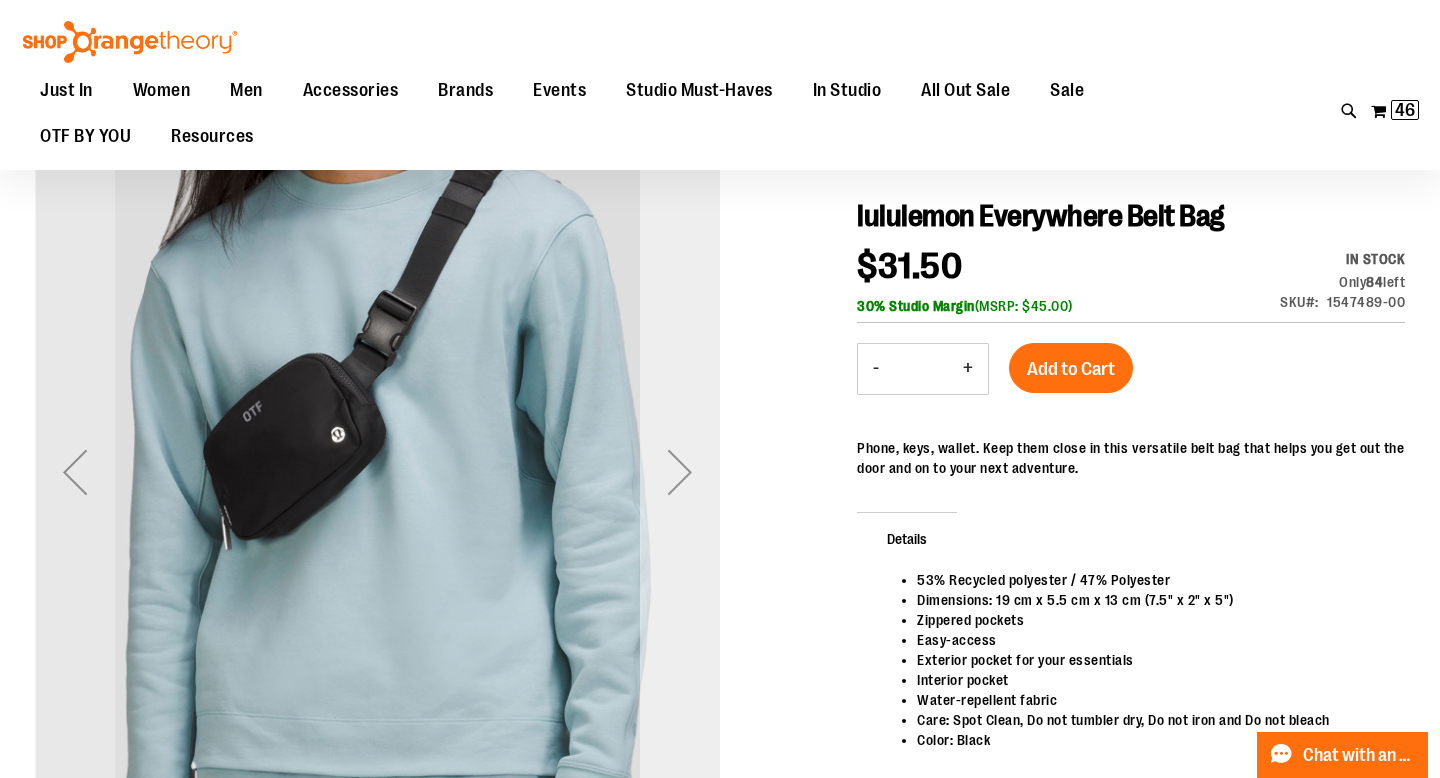 click at bounding box center [680, 472] 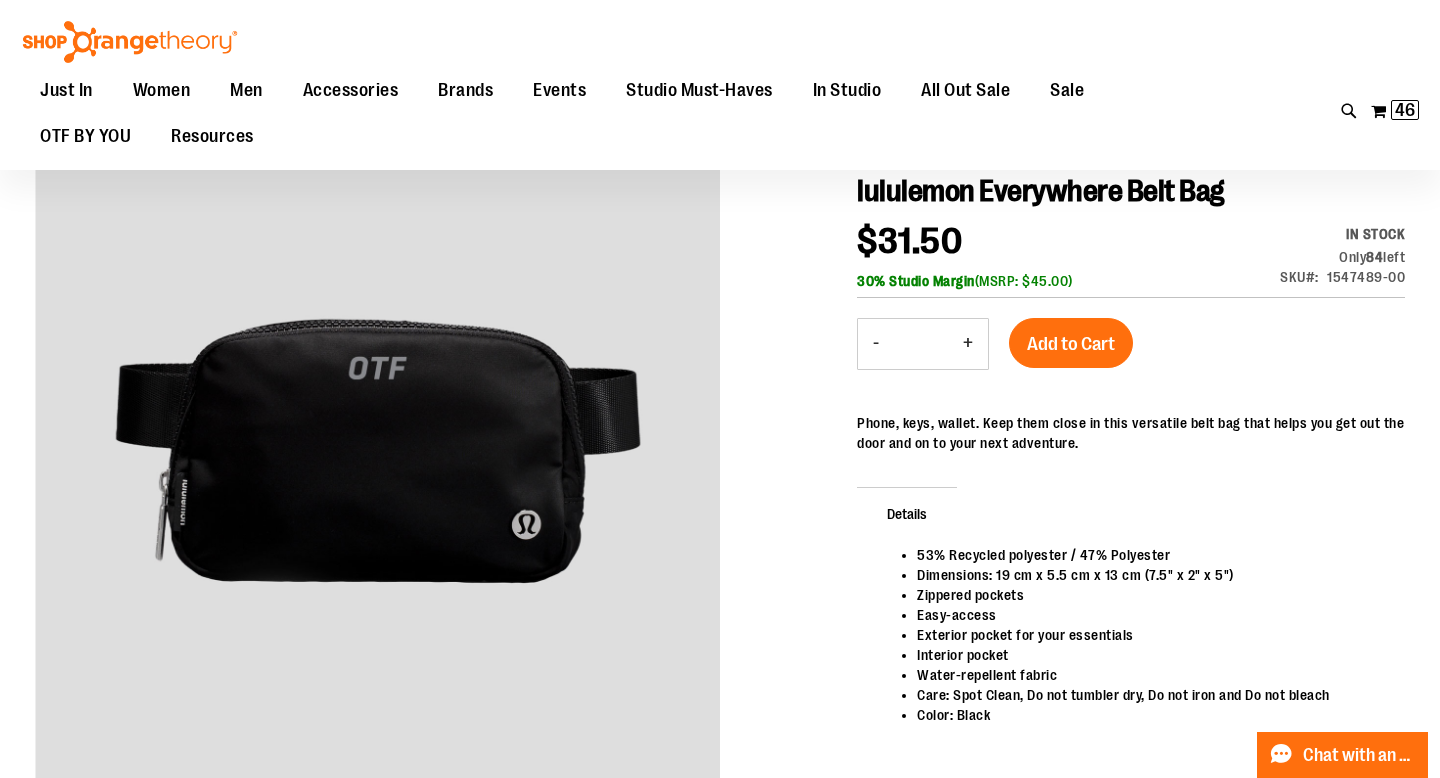 scroll, scrollTop: 180, scrollLeft: 0, axis: vertical 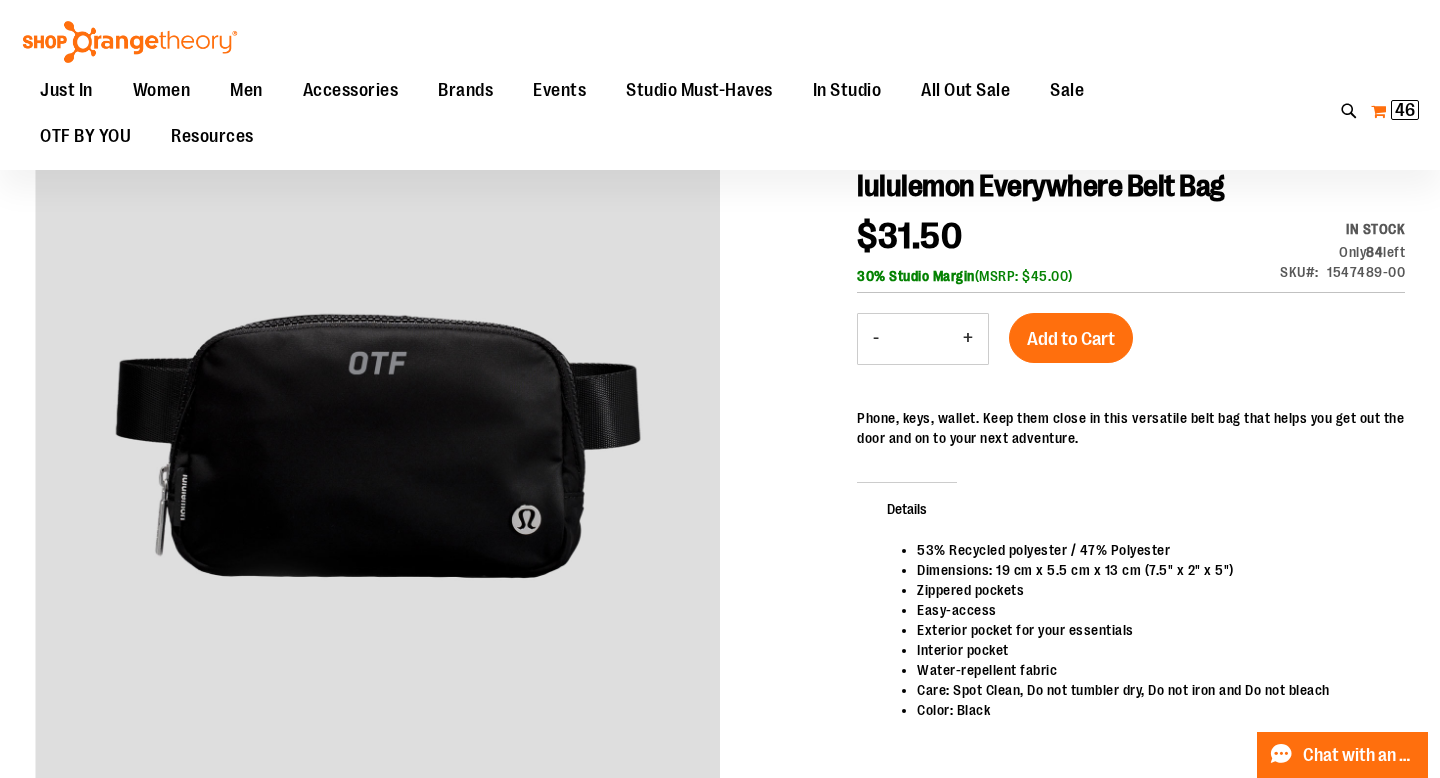 click on "My Cart
46
46
items" at bounding box center [1395, 111] 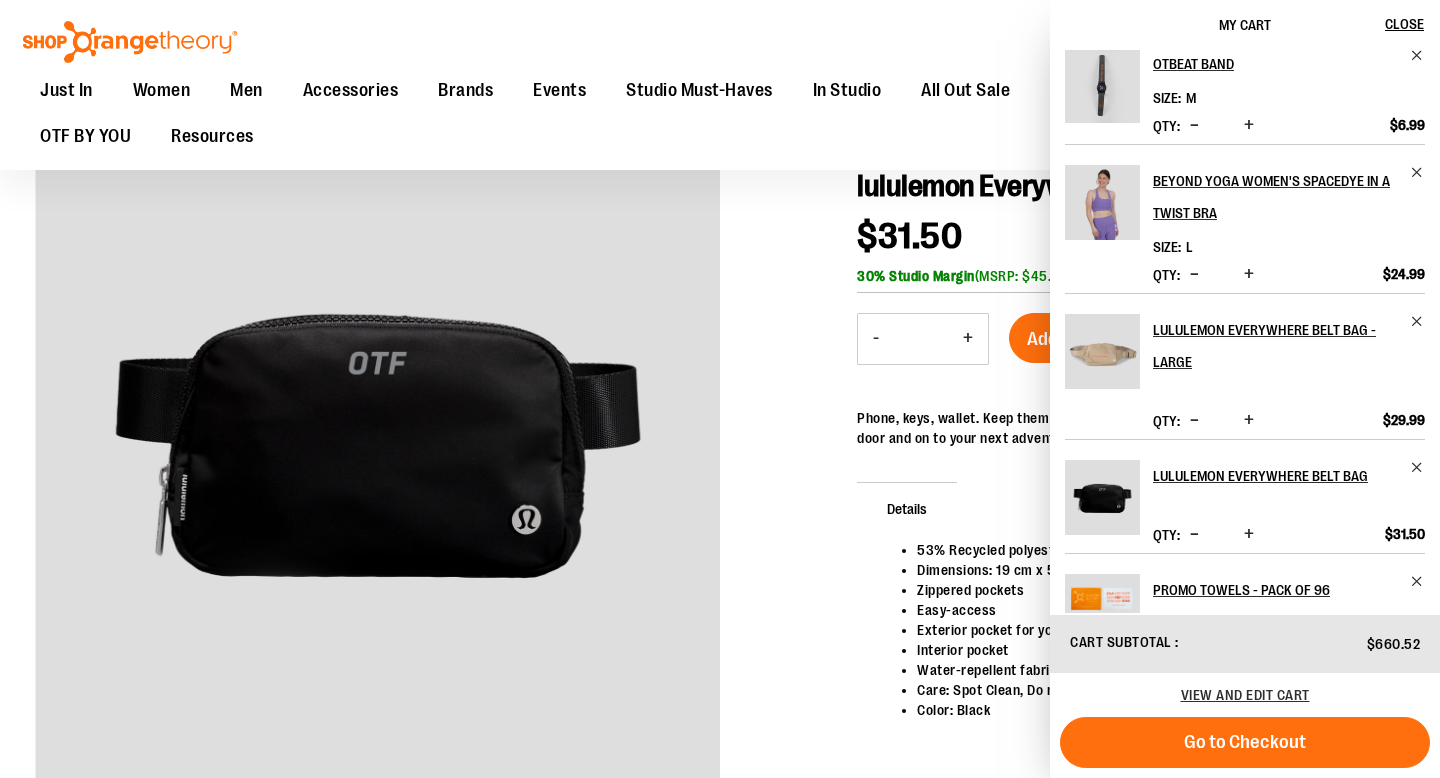 scroll, scrollTop: 401, scrollLeft: 0, axis: vertical 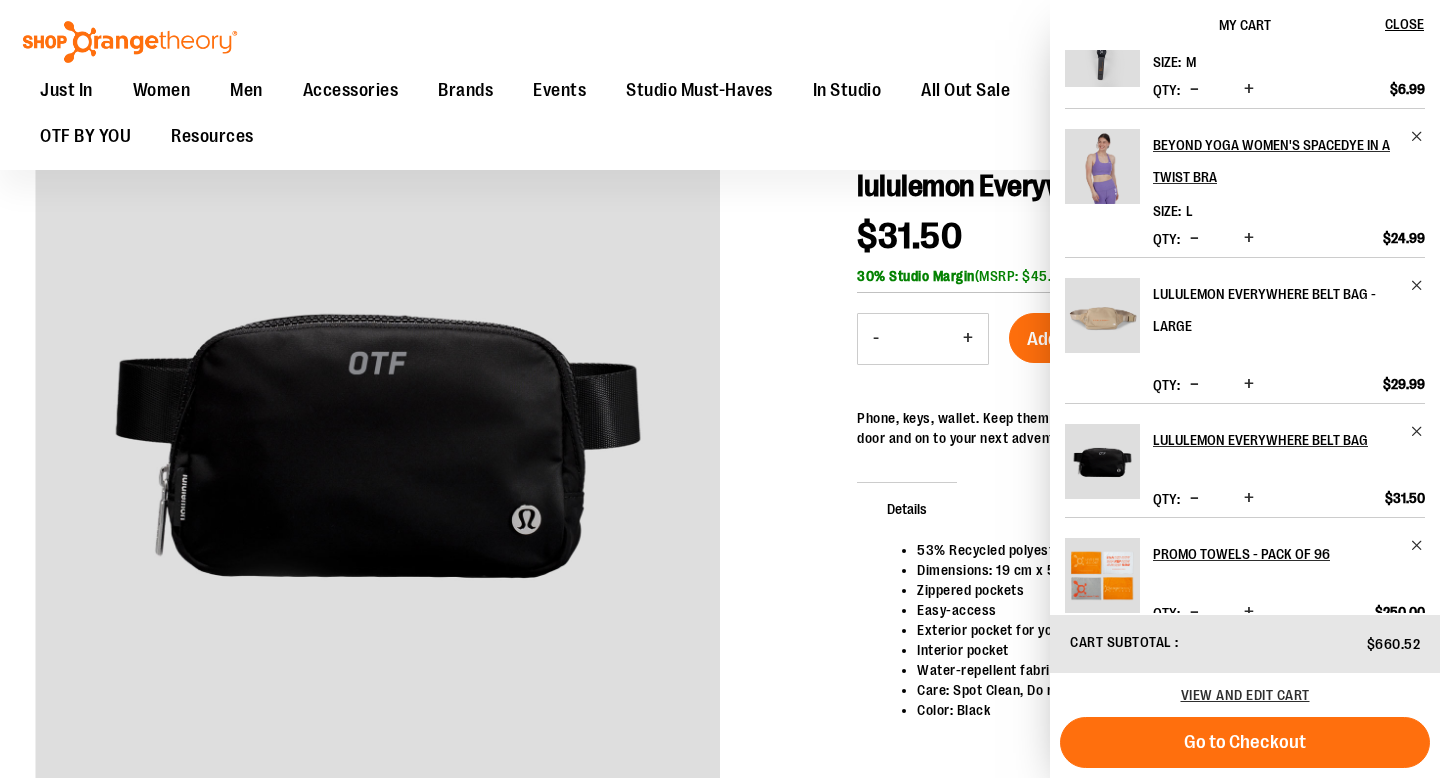 click on "lululemon Everywhere Belt Bag - Large" at bounding box center (1275, 310) 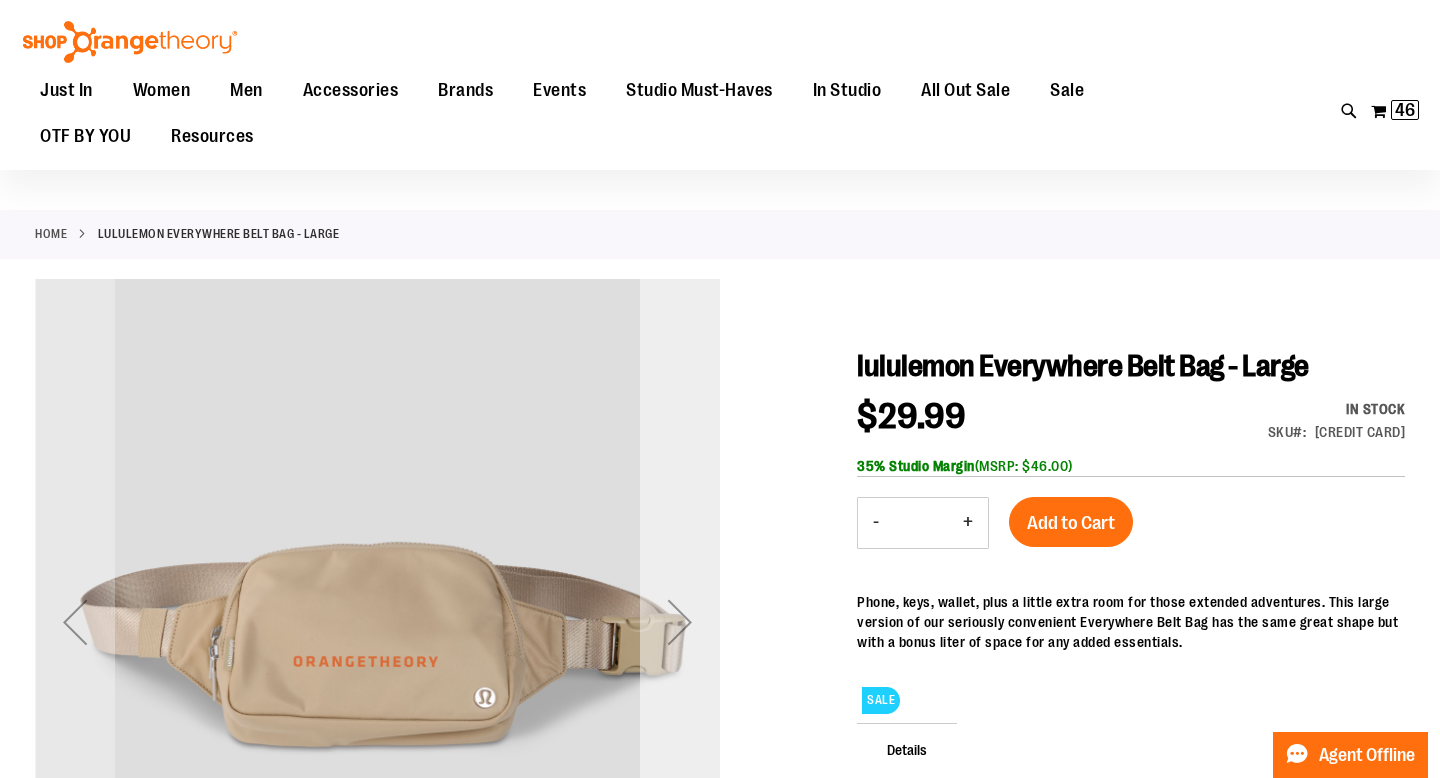 scroll, scrollTop: 176, scrollLeft: 0, axis: vertical 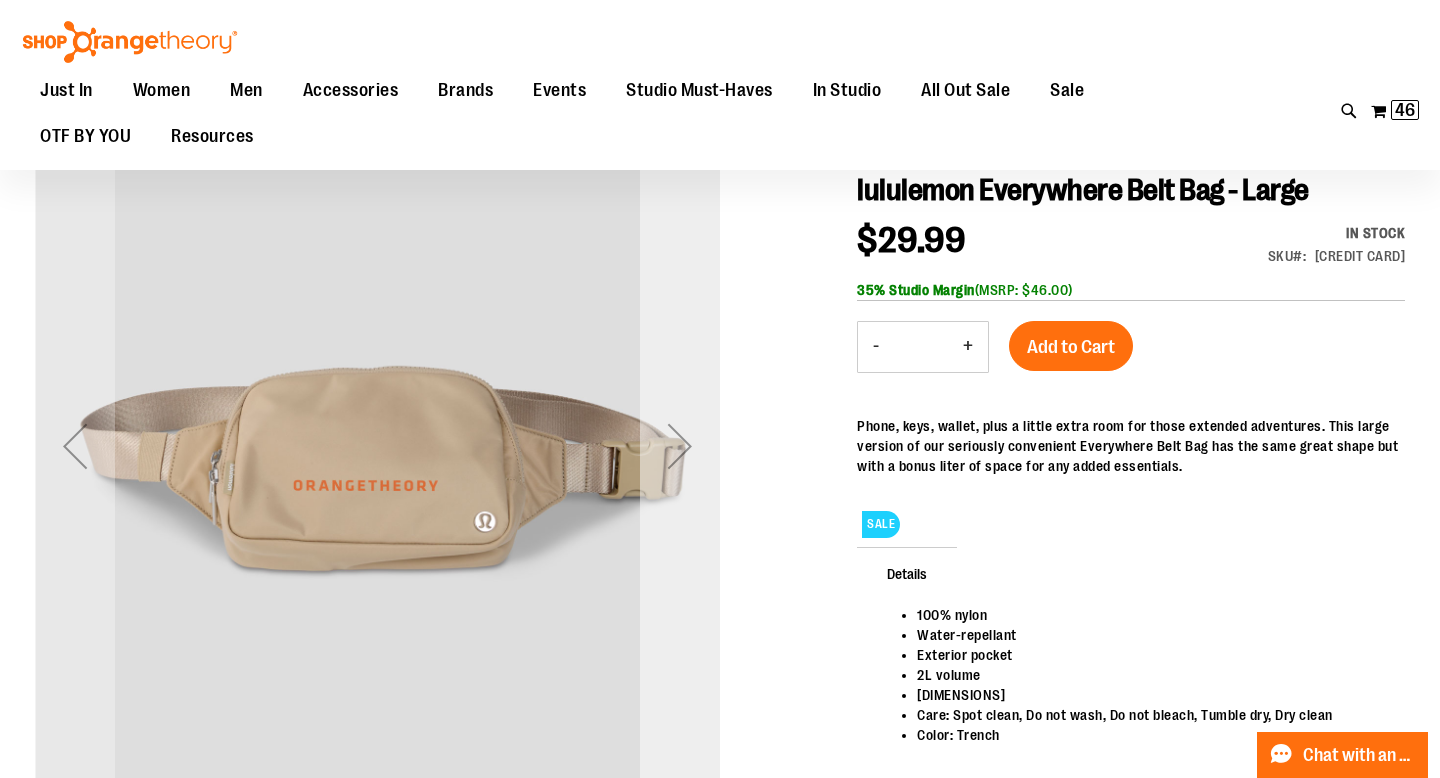 click at bounding box center [680, 446] 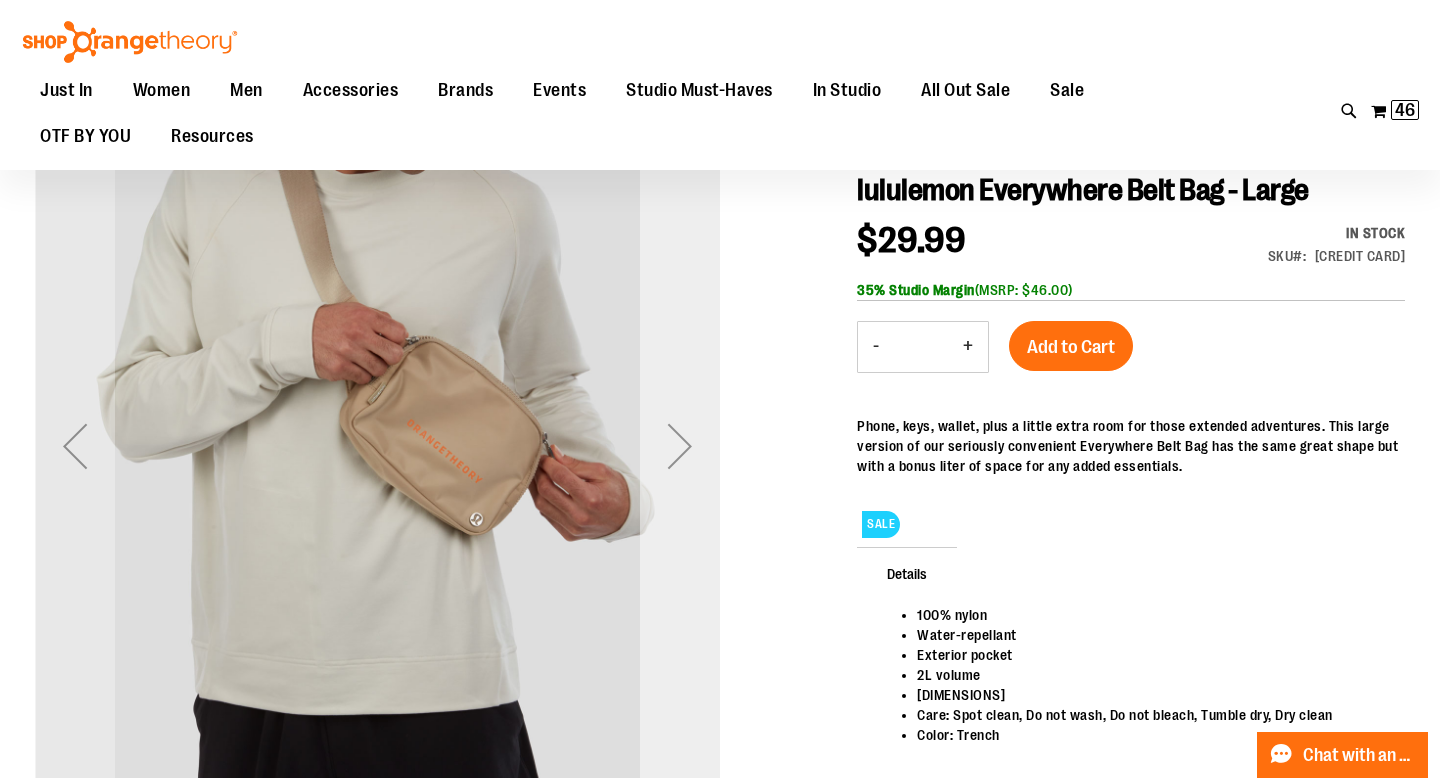 click at bounding box center [680, 446] 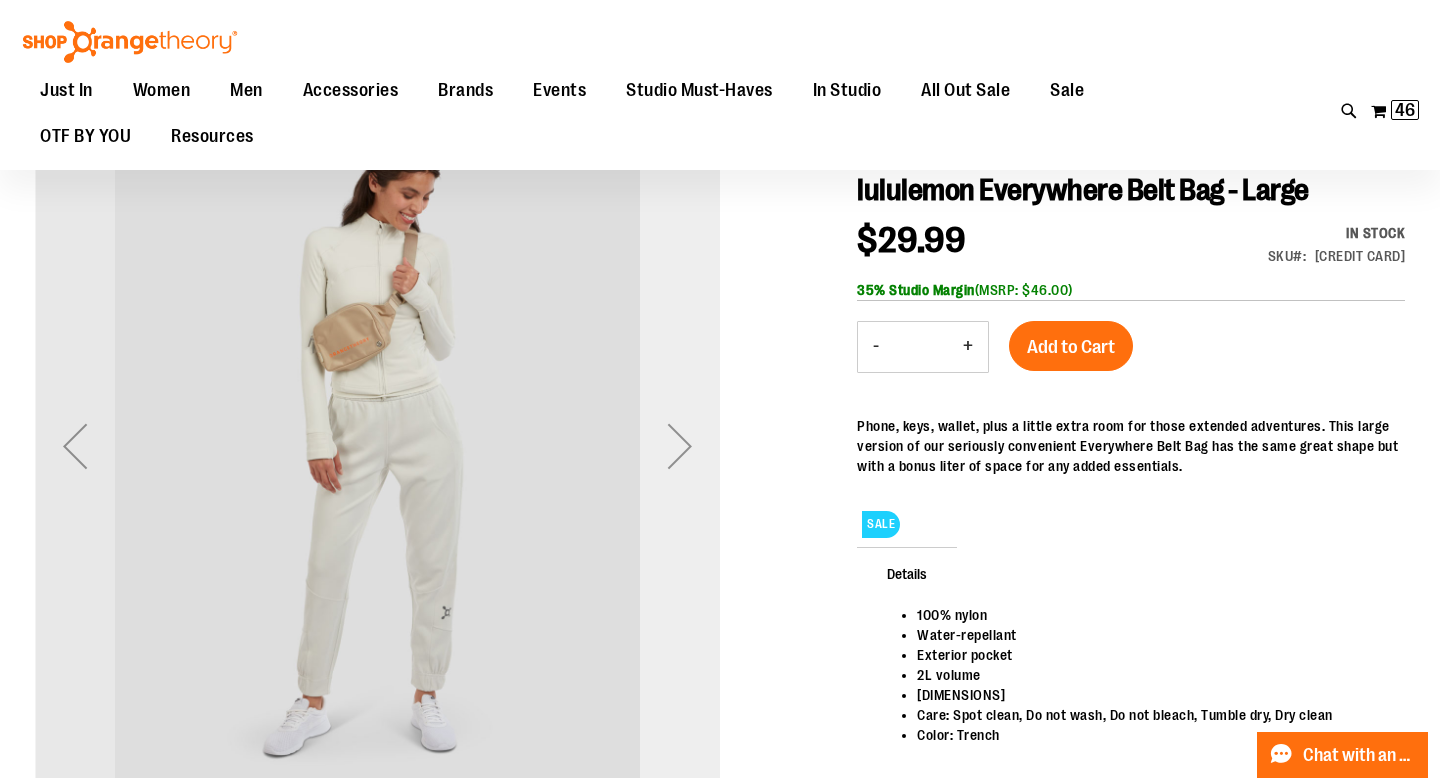click at bounding box center [680, 446] 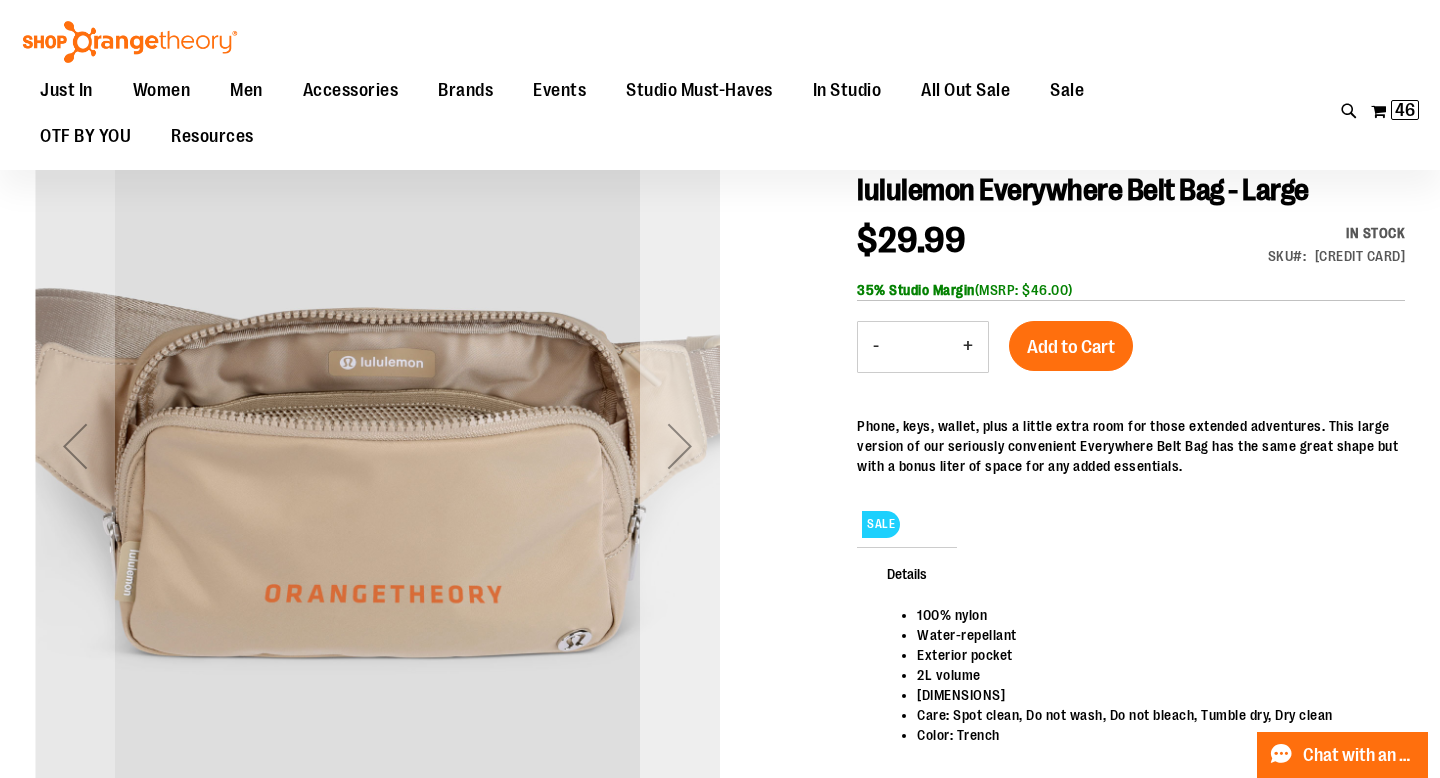 click at bounding box center [680, 446] 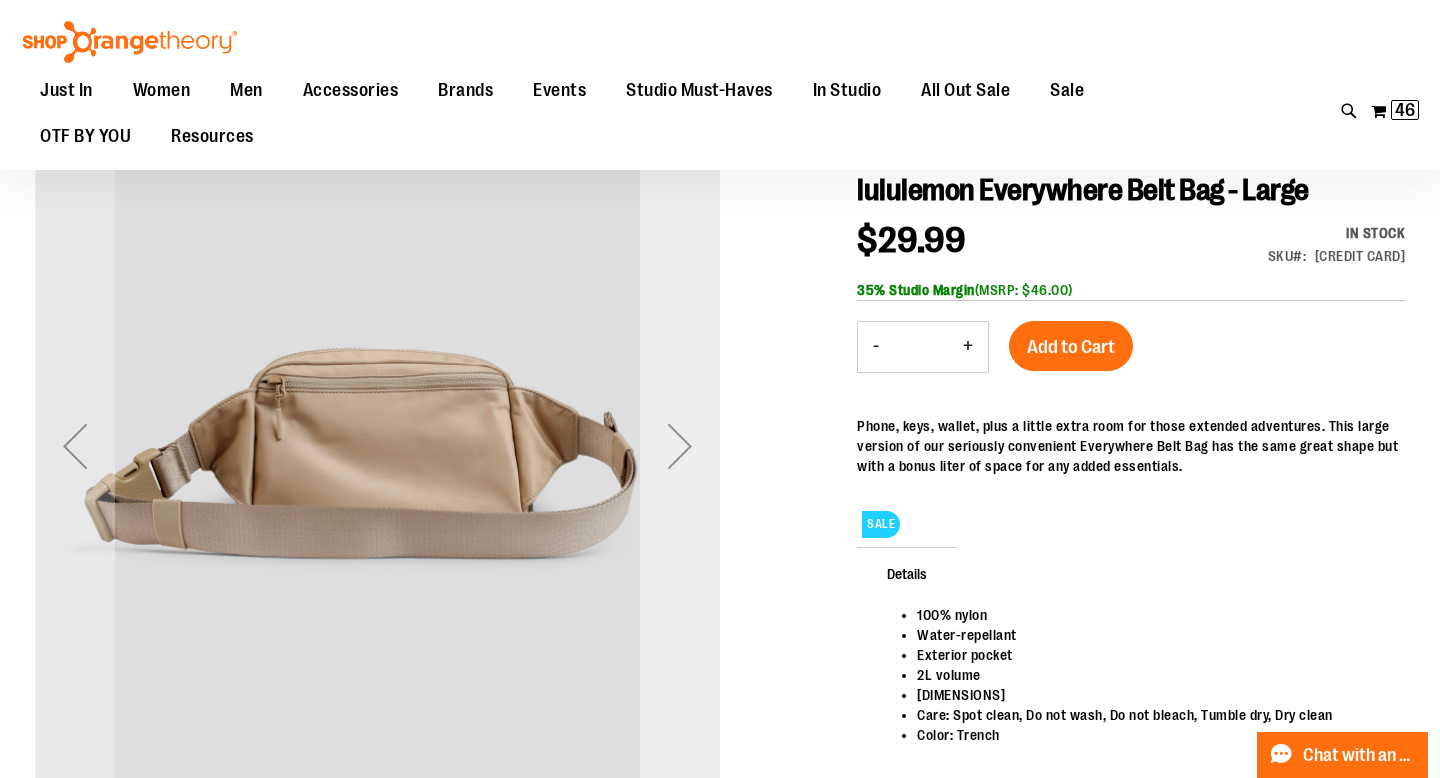 click at bounding box center [680, 446] 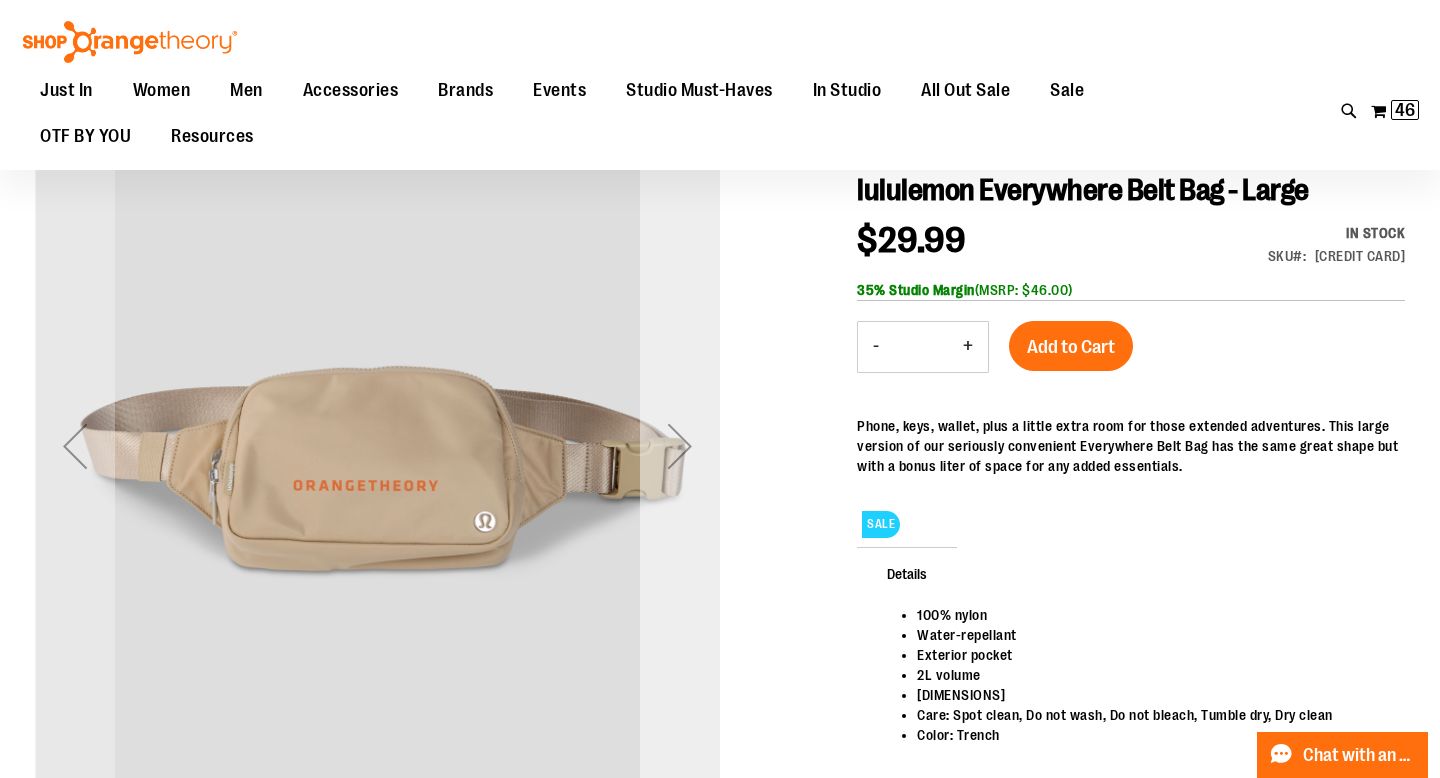 click at bounding box center (680, 446) 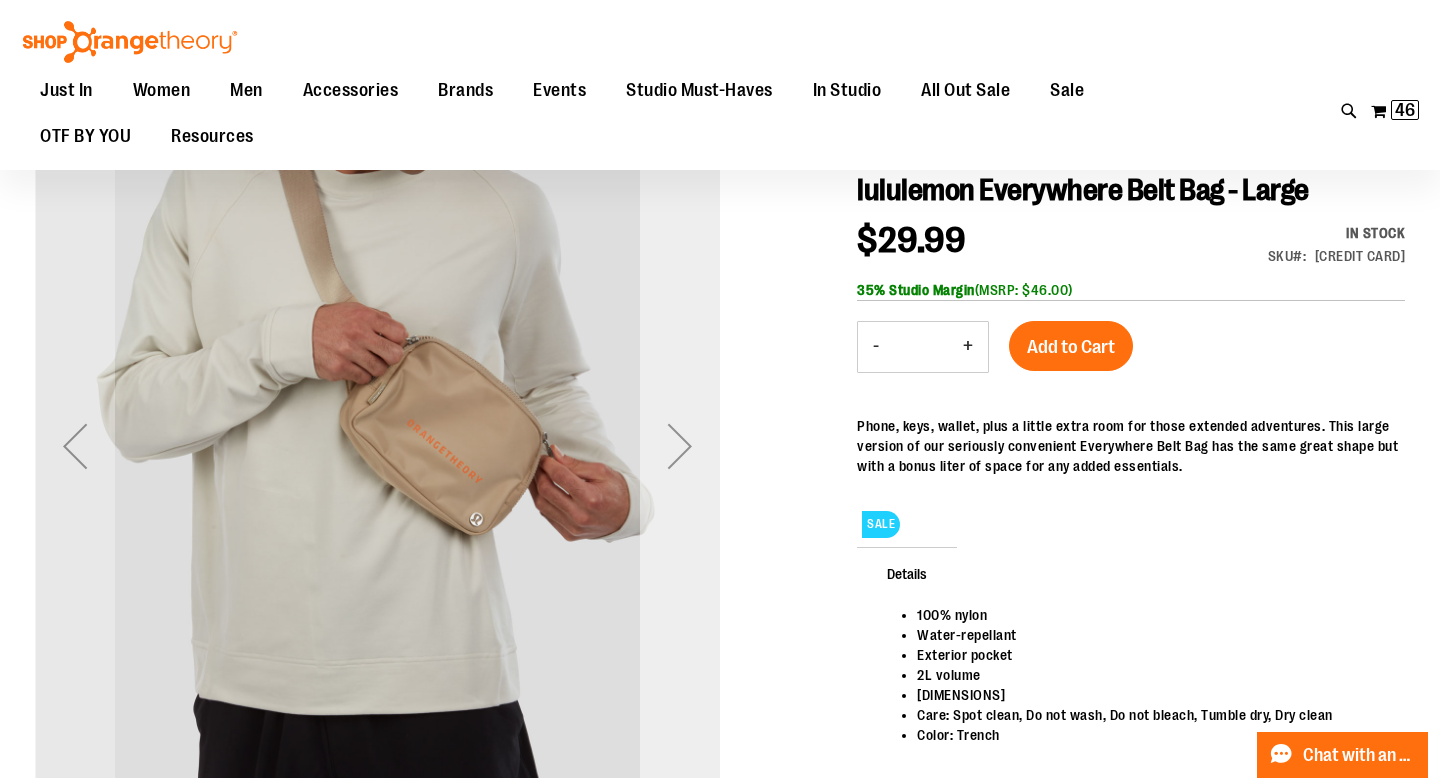 click at bounding box center (680, 446) 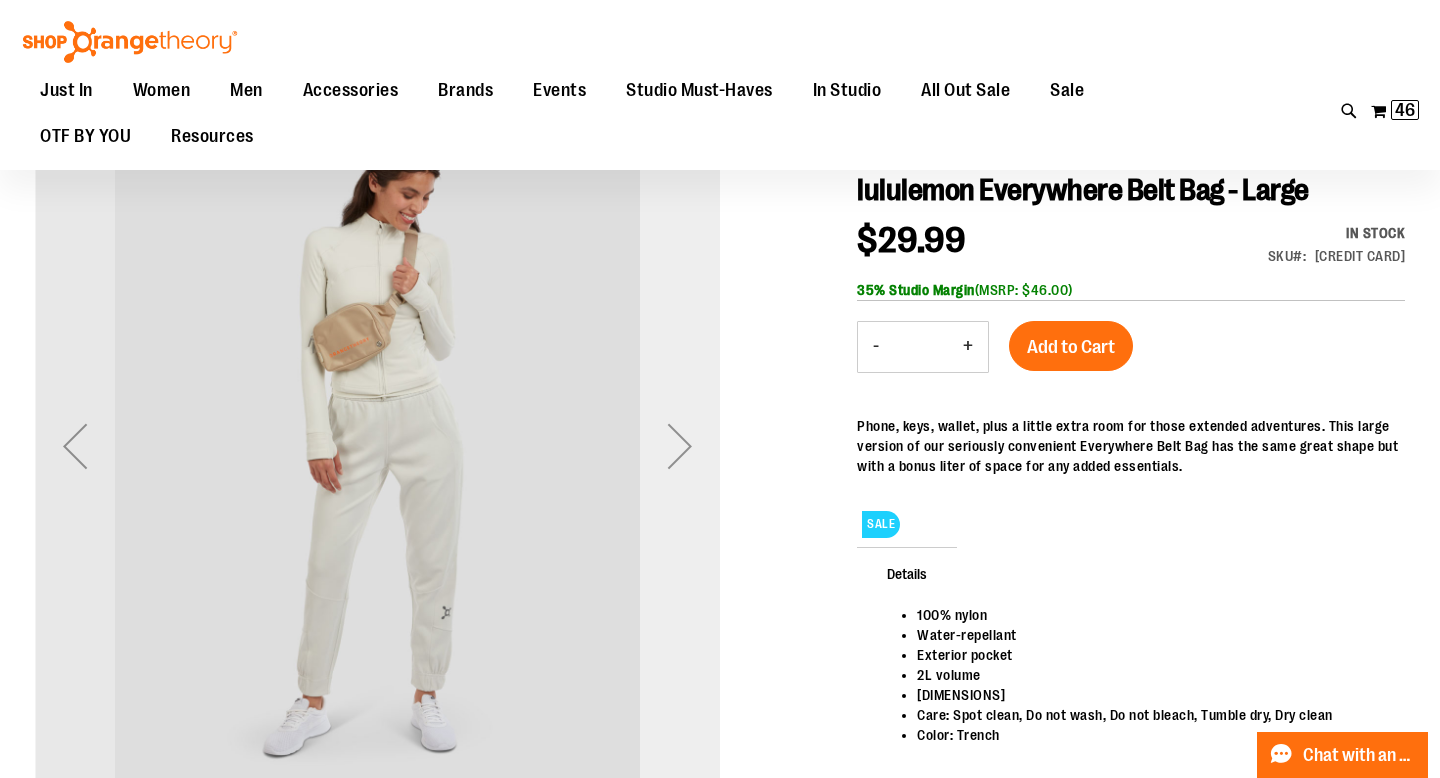 click at bounding box center (680, 446) 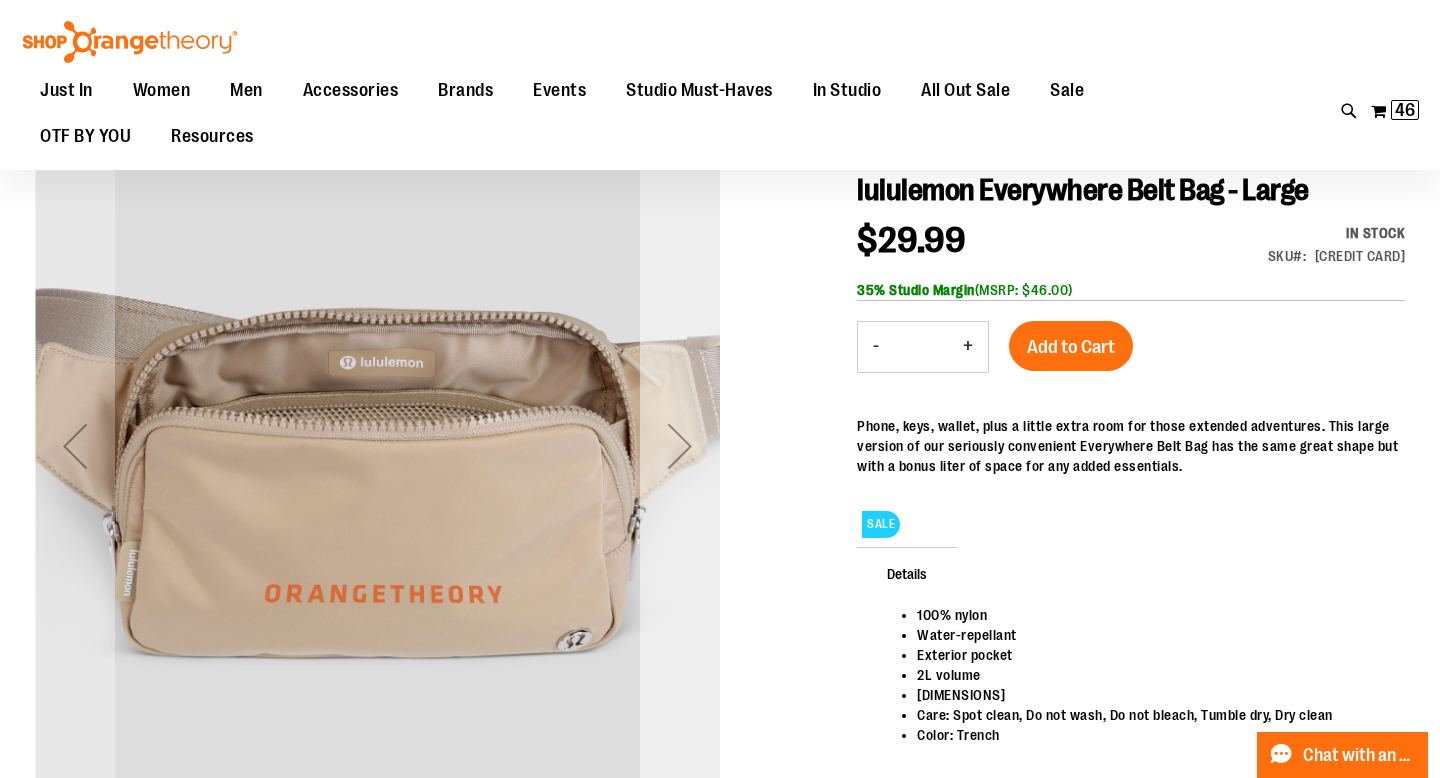 click at bounding box center (680, 446) 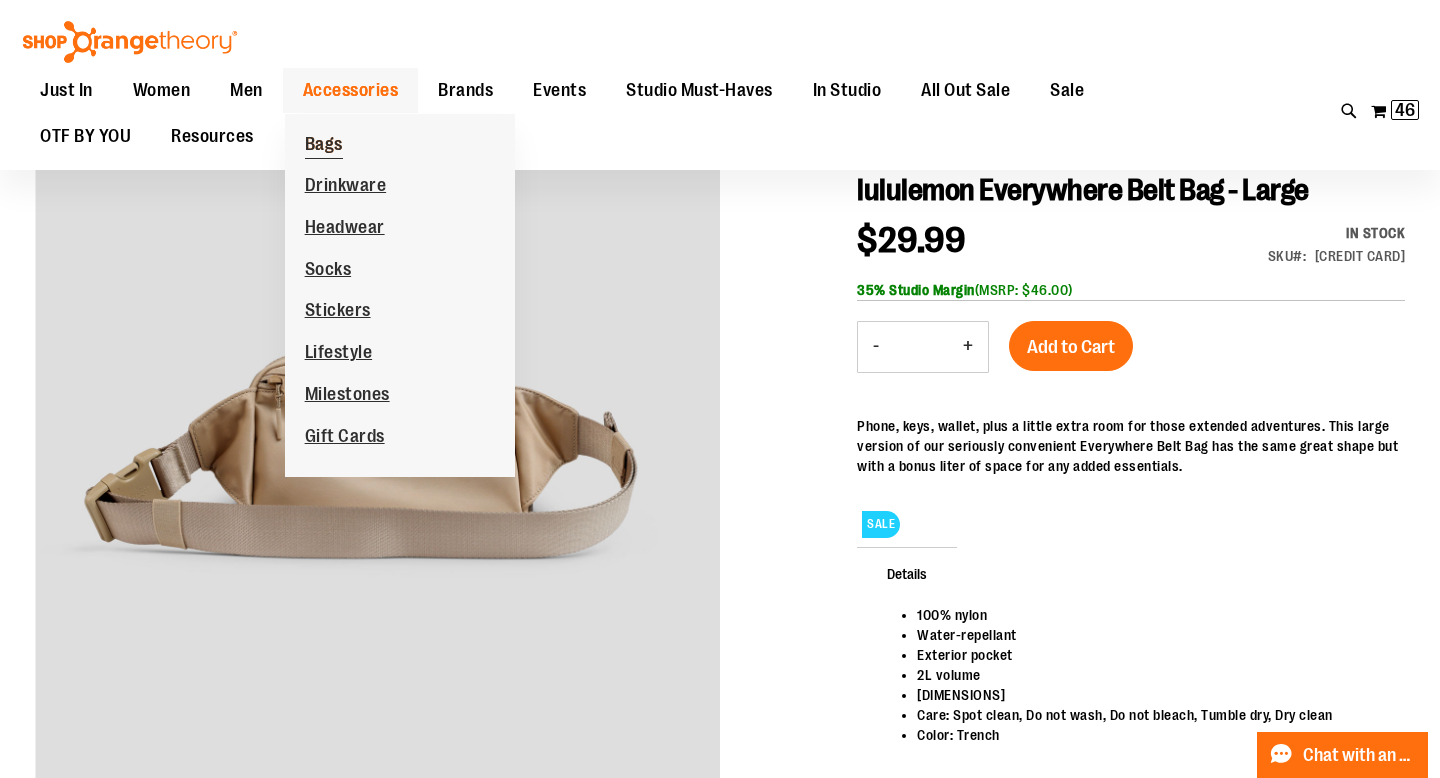 click on "Bags" at bounding box center [324, 146] 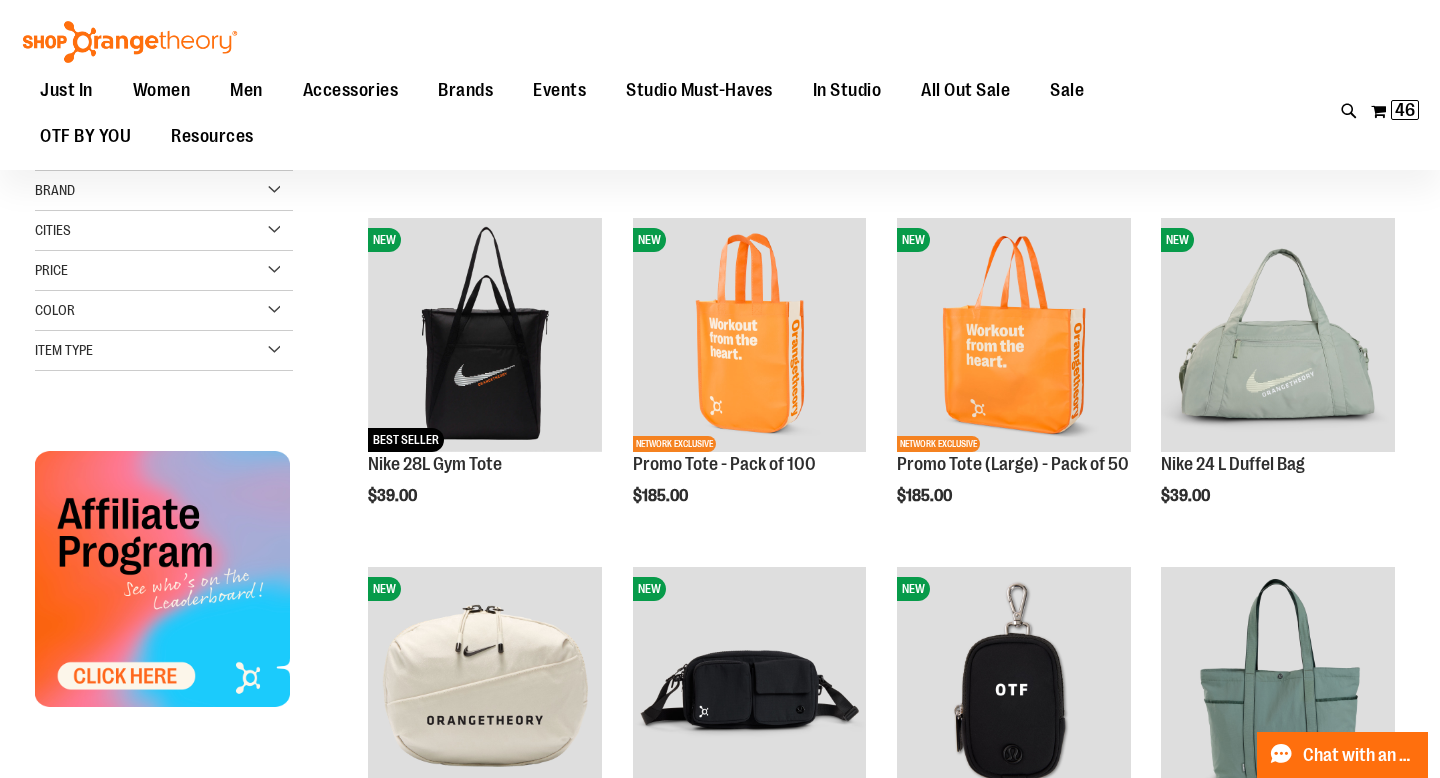 scroll, scrollTop: 179, scrollLeft: 0, axis: vertical 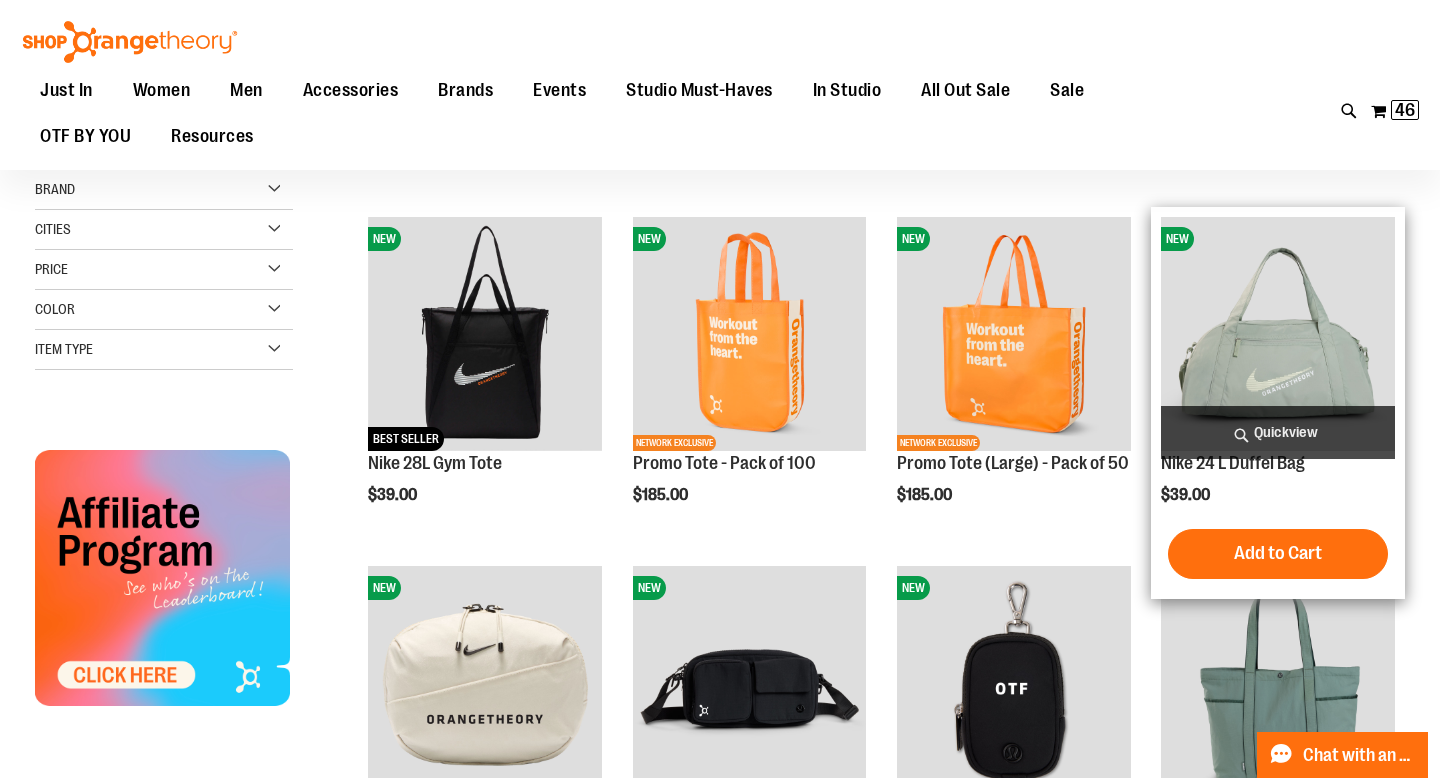 click on "Quickview" at bounding box center [1278, 432] 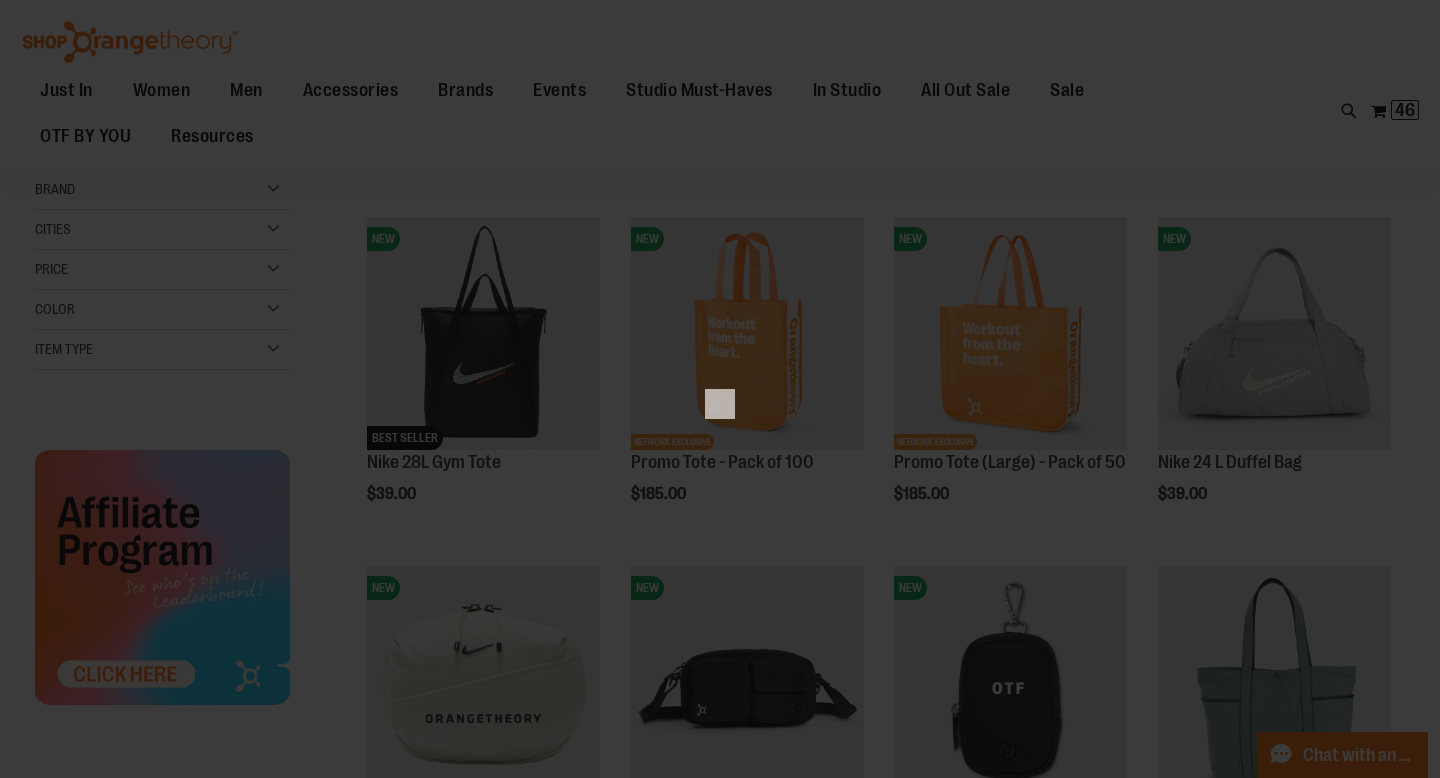 scroll, scrollTop: 0, scrollLeft: 0, axis: both 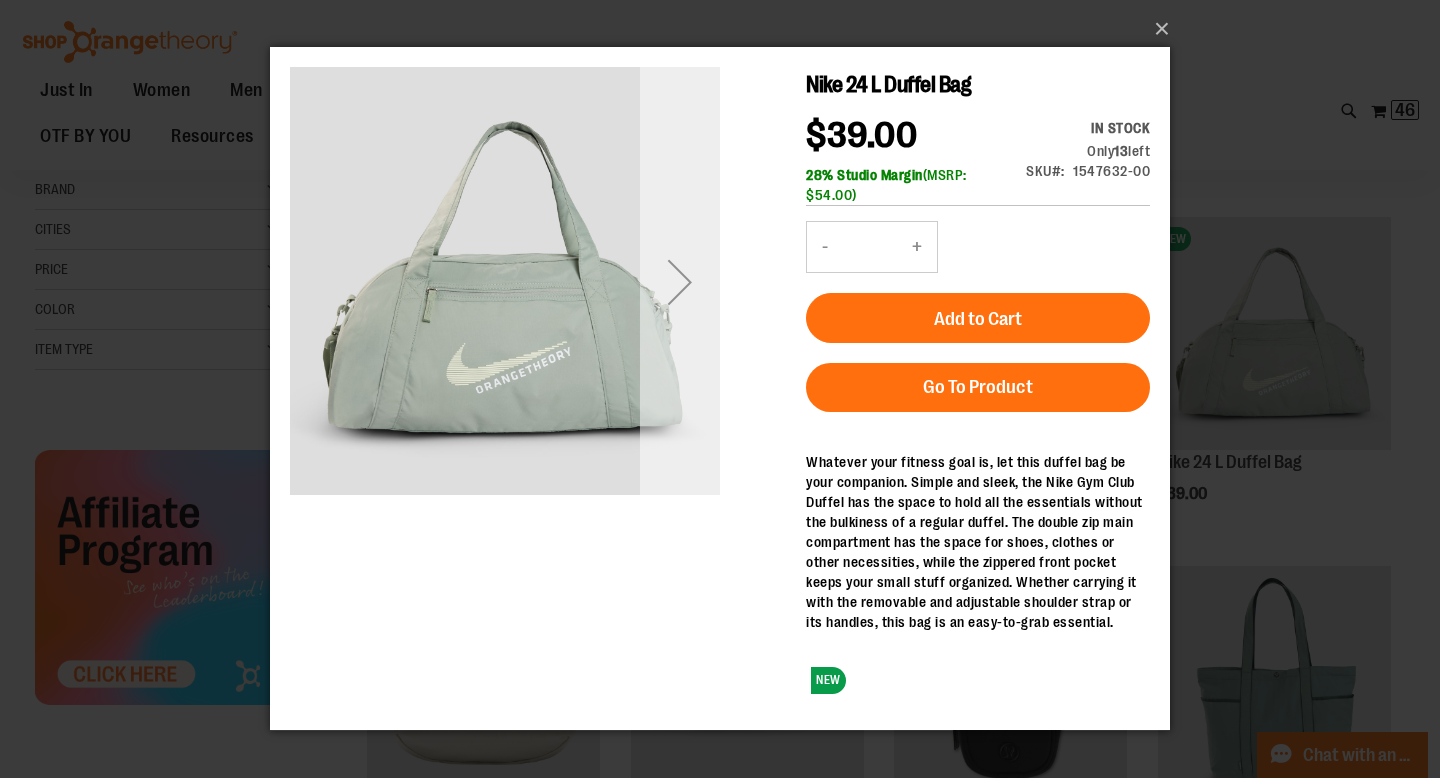 click at bounding box center (680, 282) 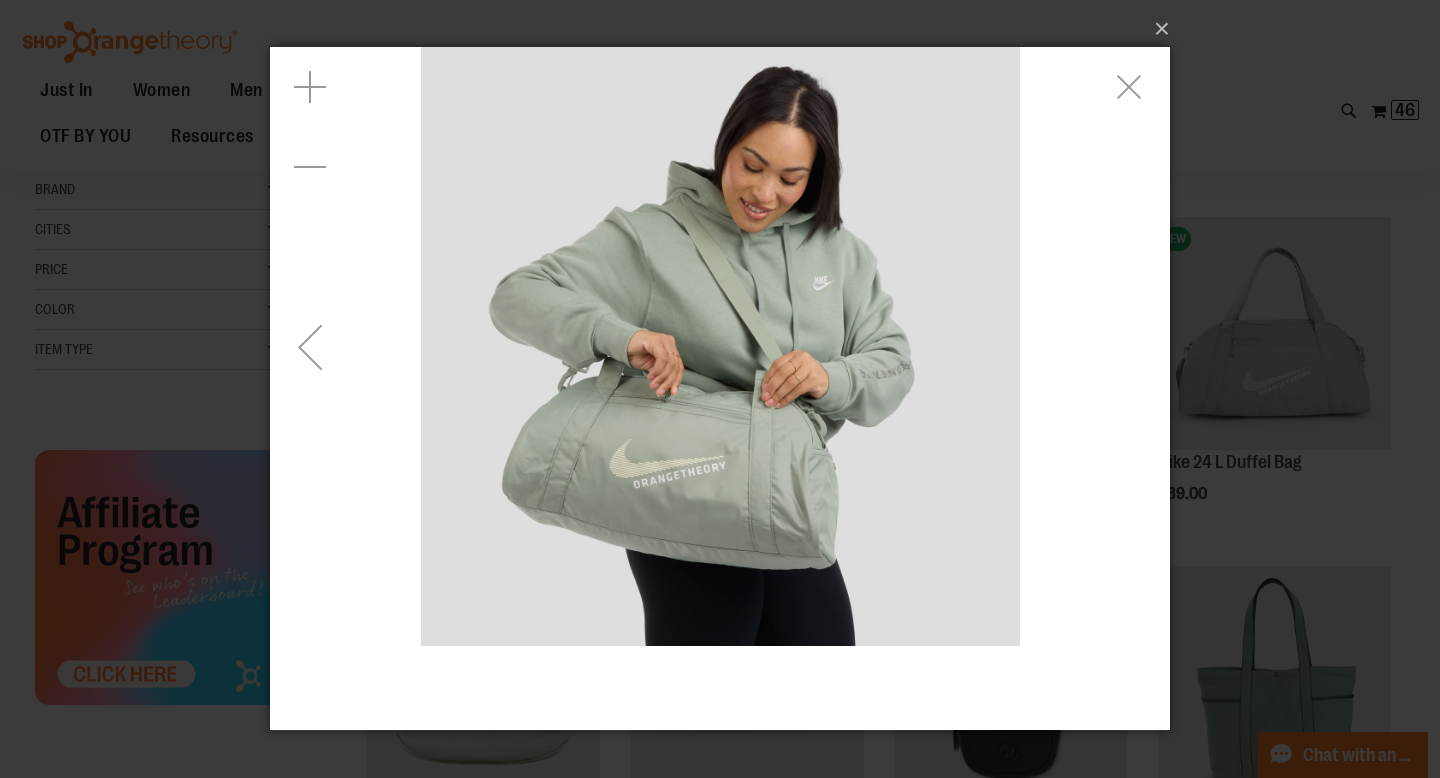 click at bounding box center (310, 347) 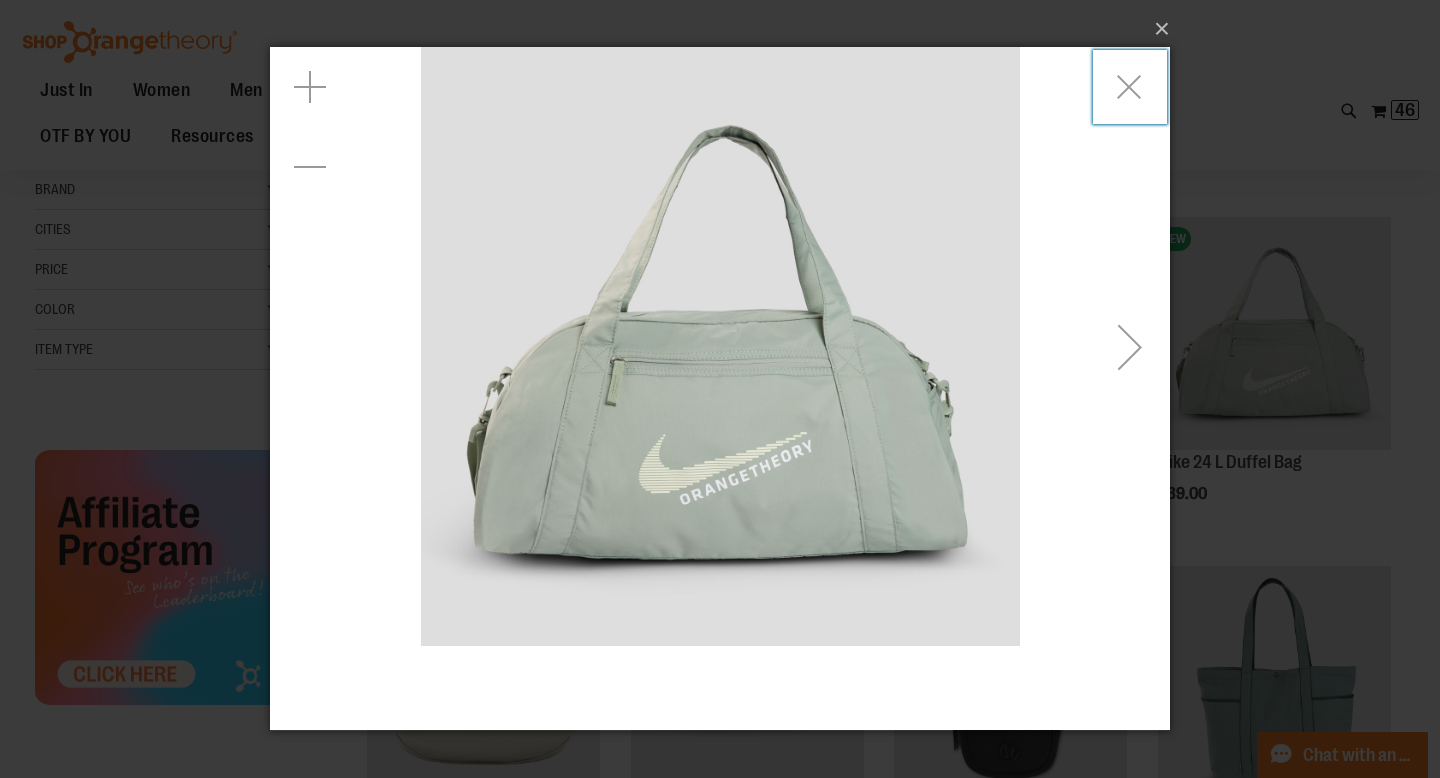 click at bounding box center (720, 346) 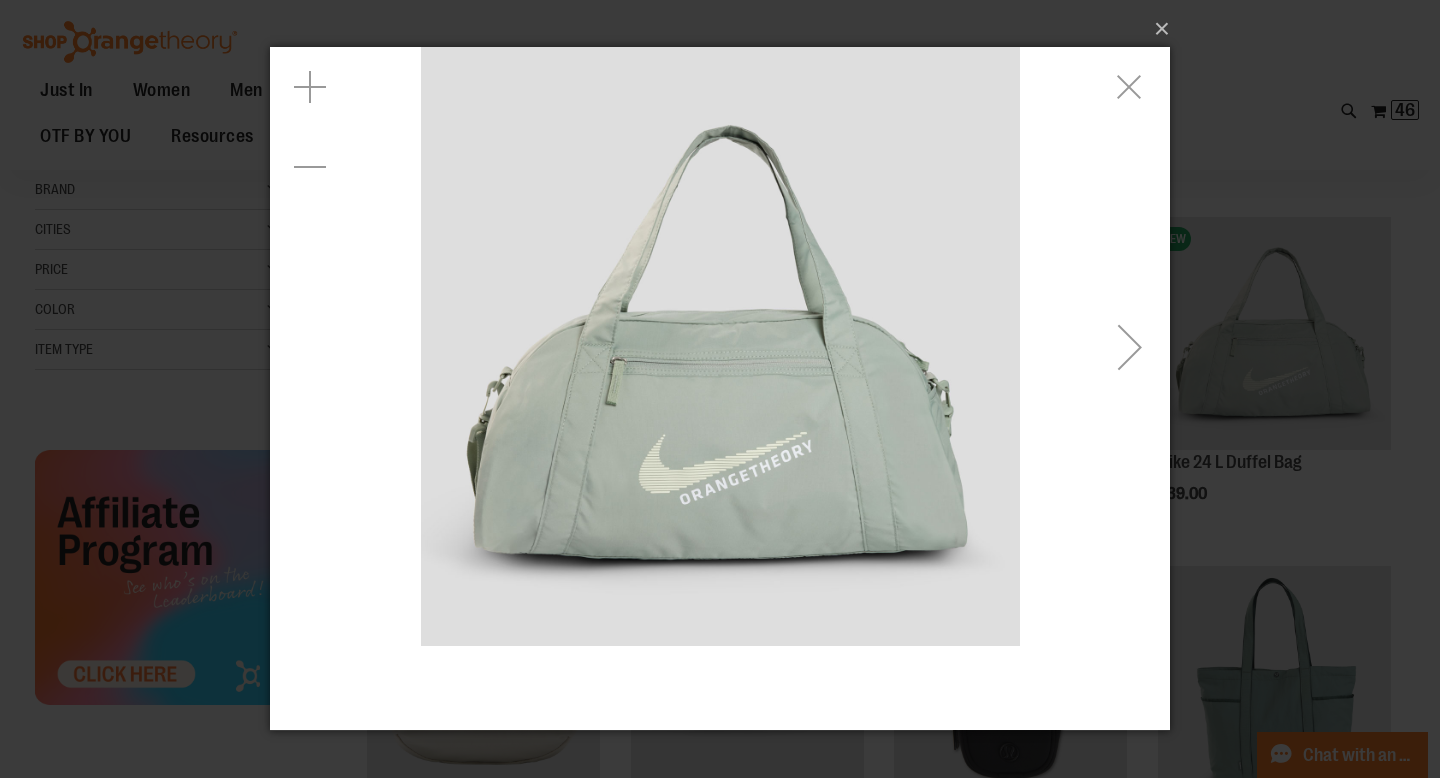 click at bounding box center (1130, 347) 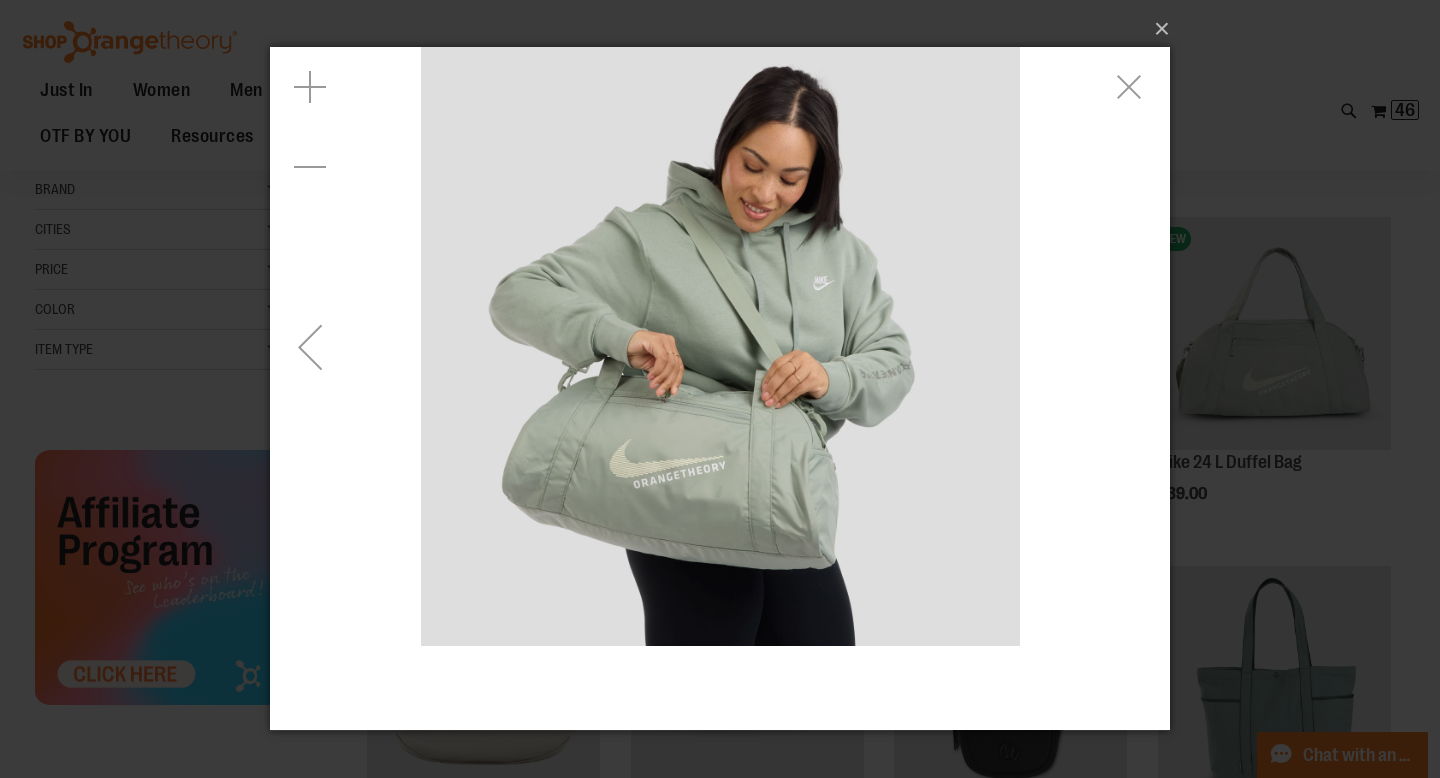 click at bounding box center (720, 346) 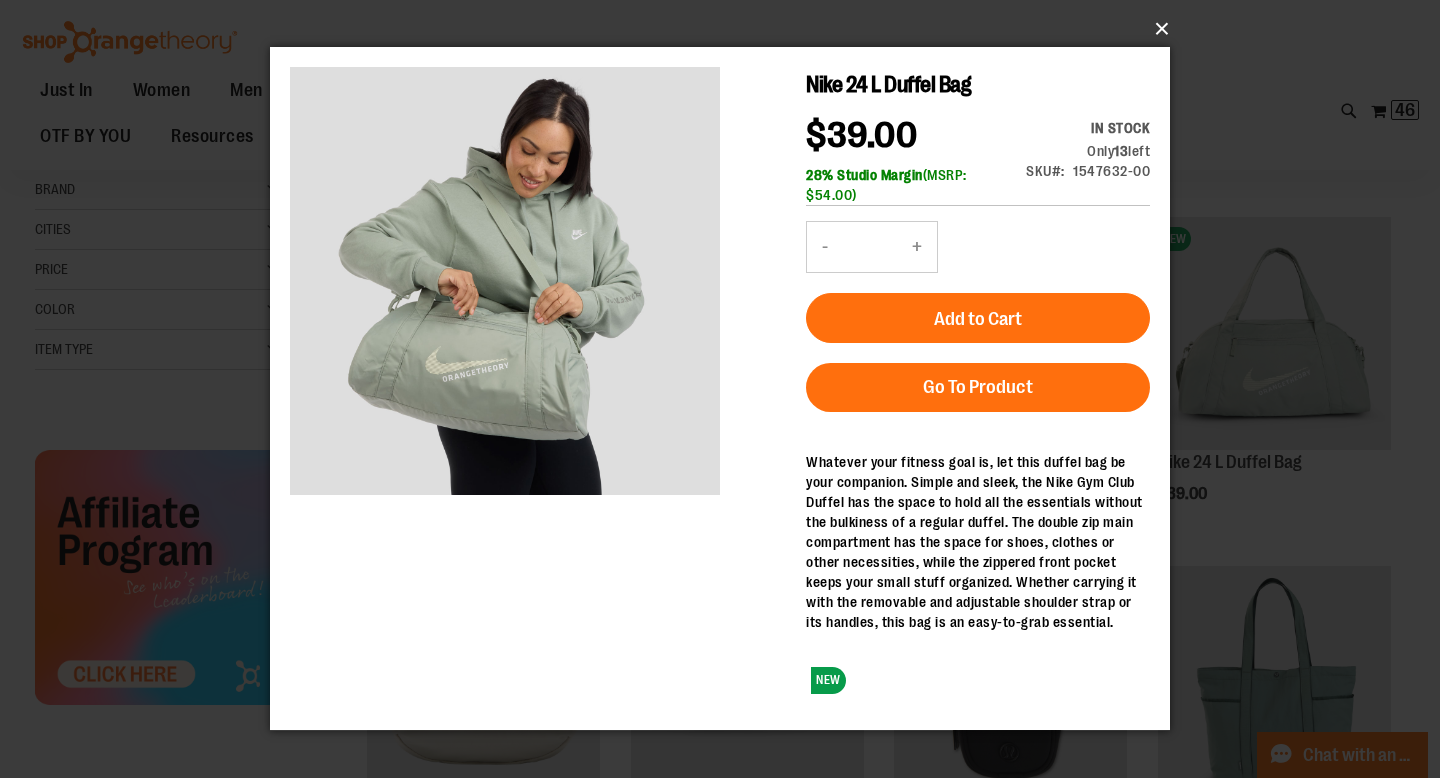 click on "×" at bounding box center [726, 29] 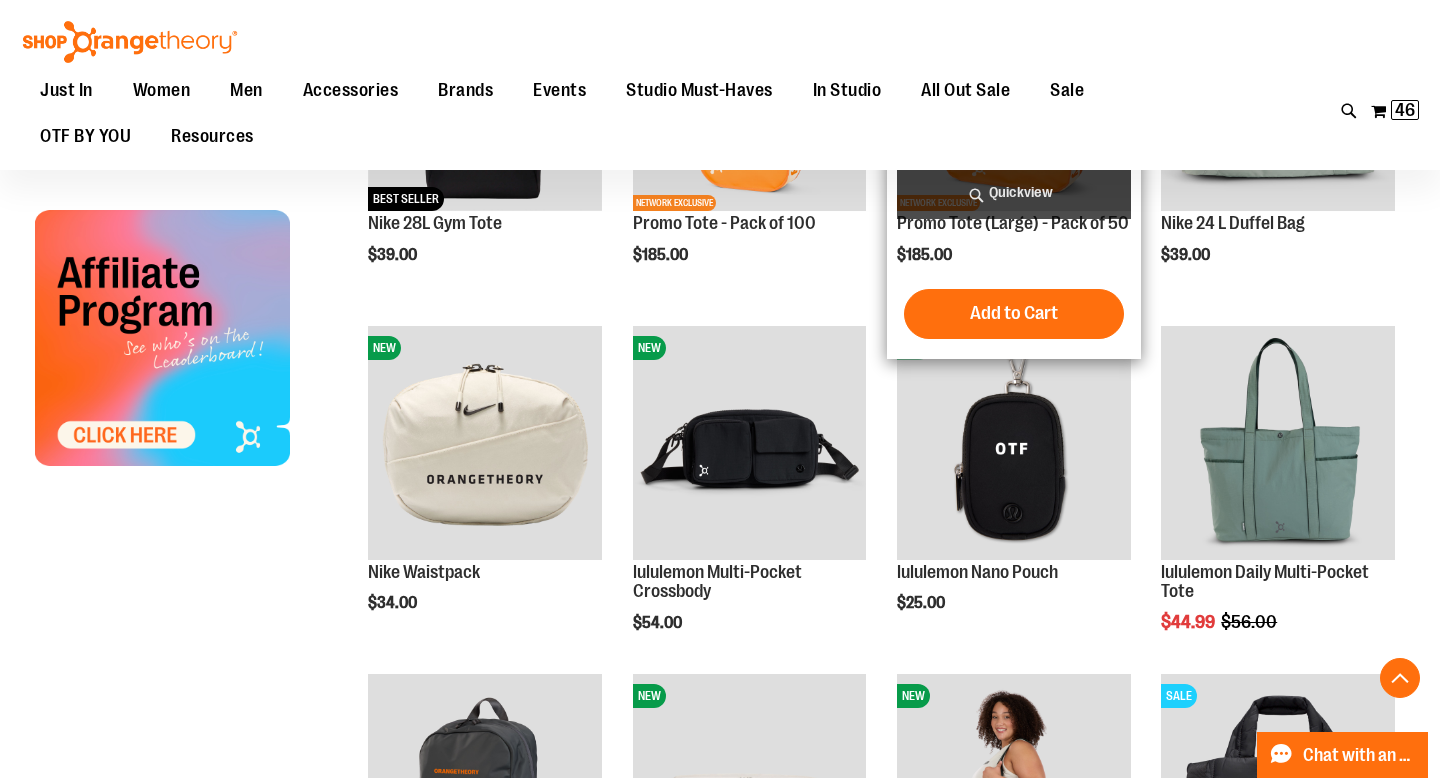 scroll, scrollTop: 424, scrollLeft: 0, axis: vertical 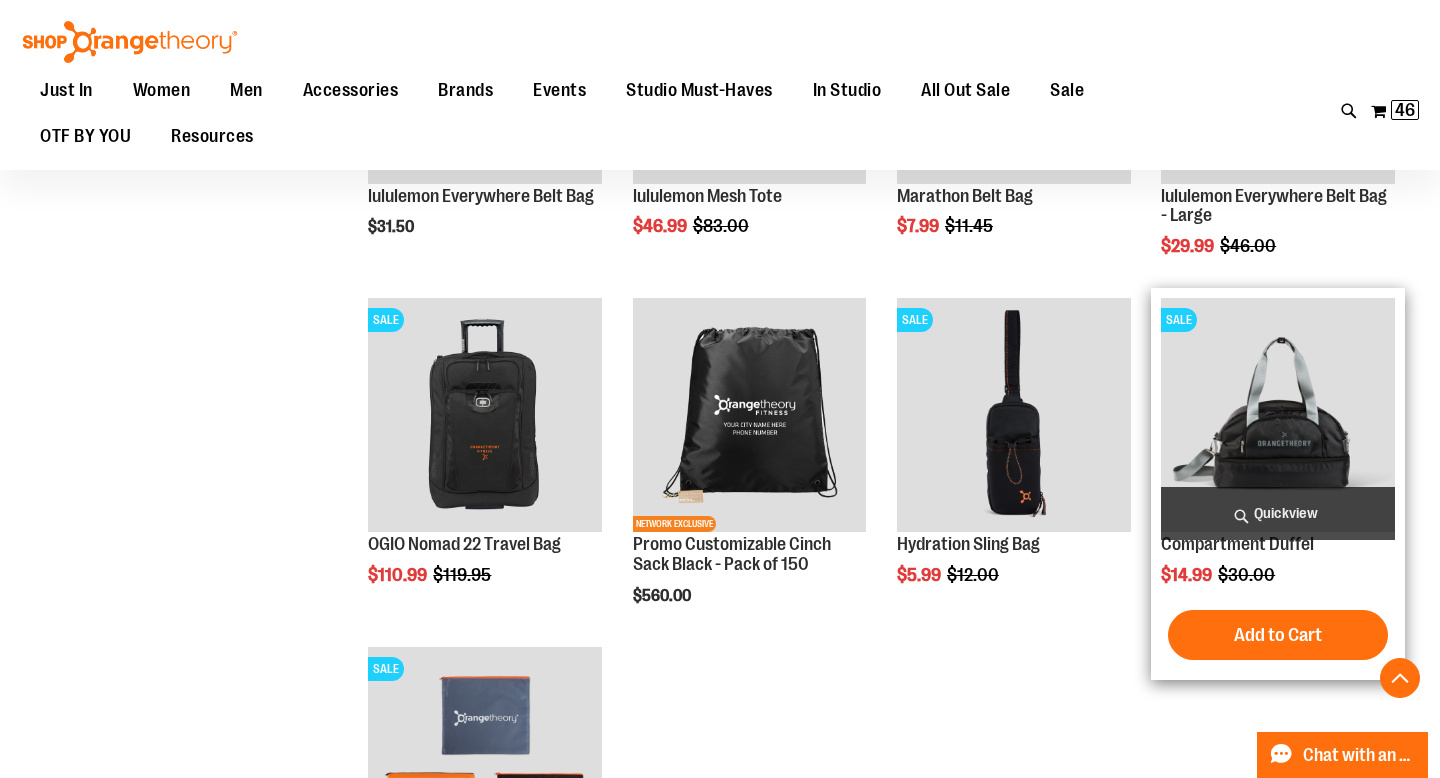 click at bounding box center (1278, 415) 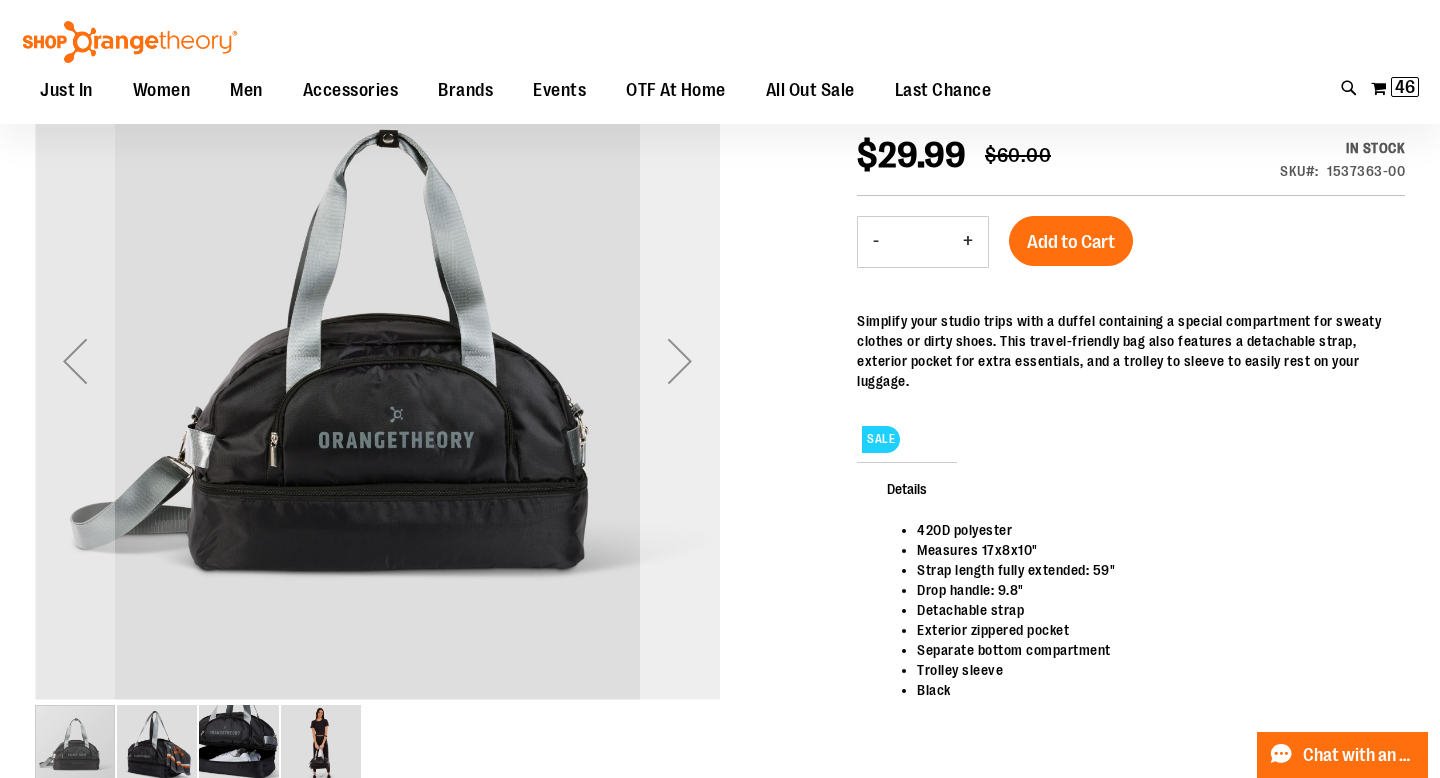 scroll, scrollTop: 260, scrollLeft: 0, axis: vertical 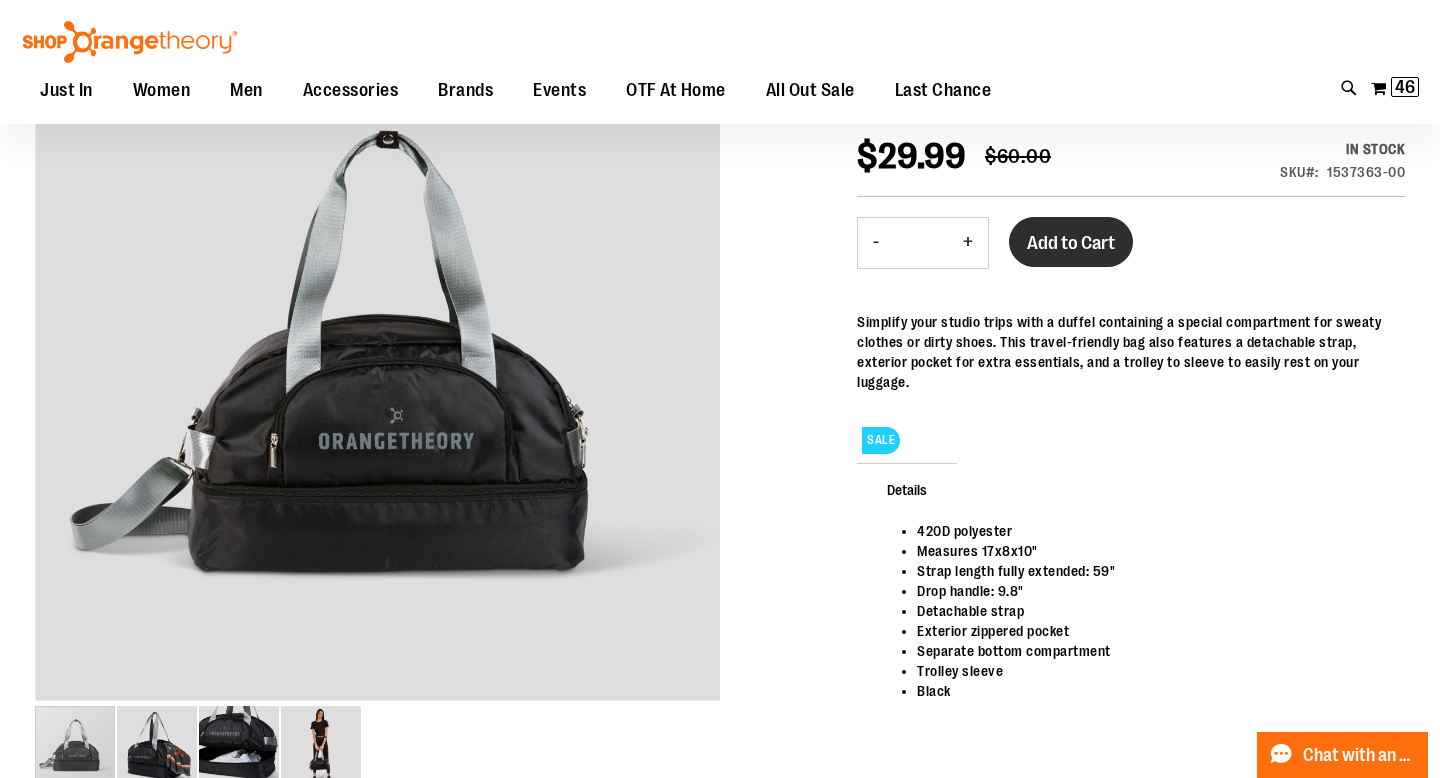 click on "Add to Cart" at bounding box center [1071, 243] 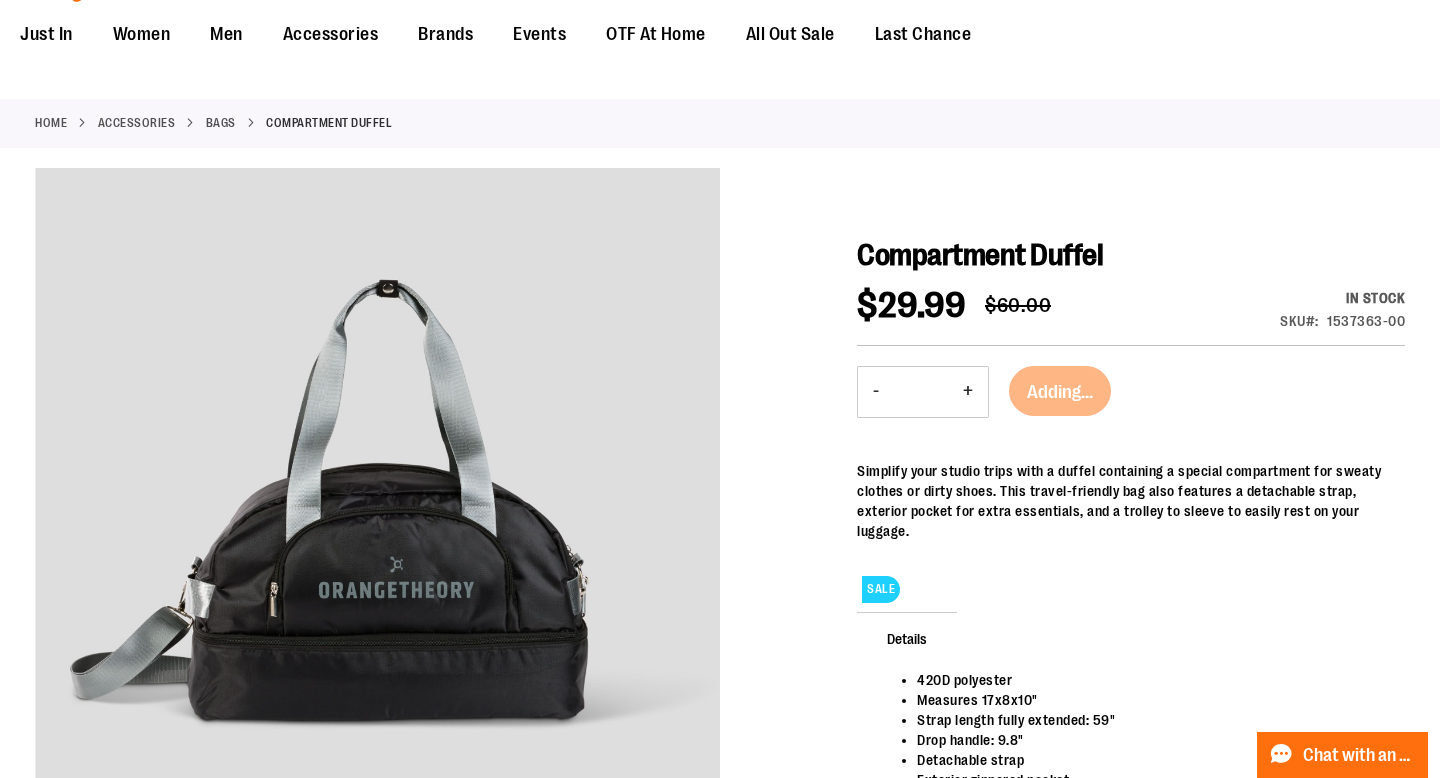 scroll, scrollTop: 0, scrollLeft: 0, axis: both 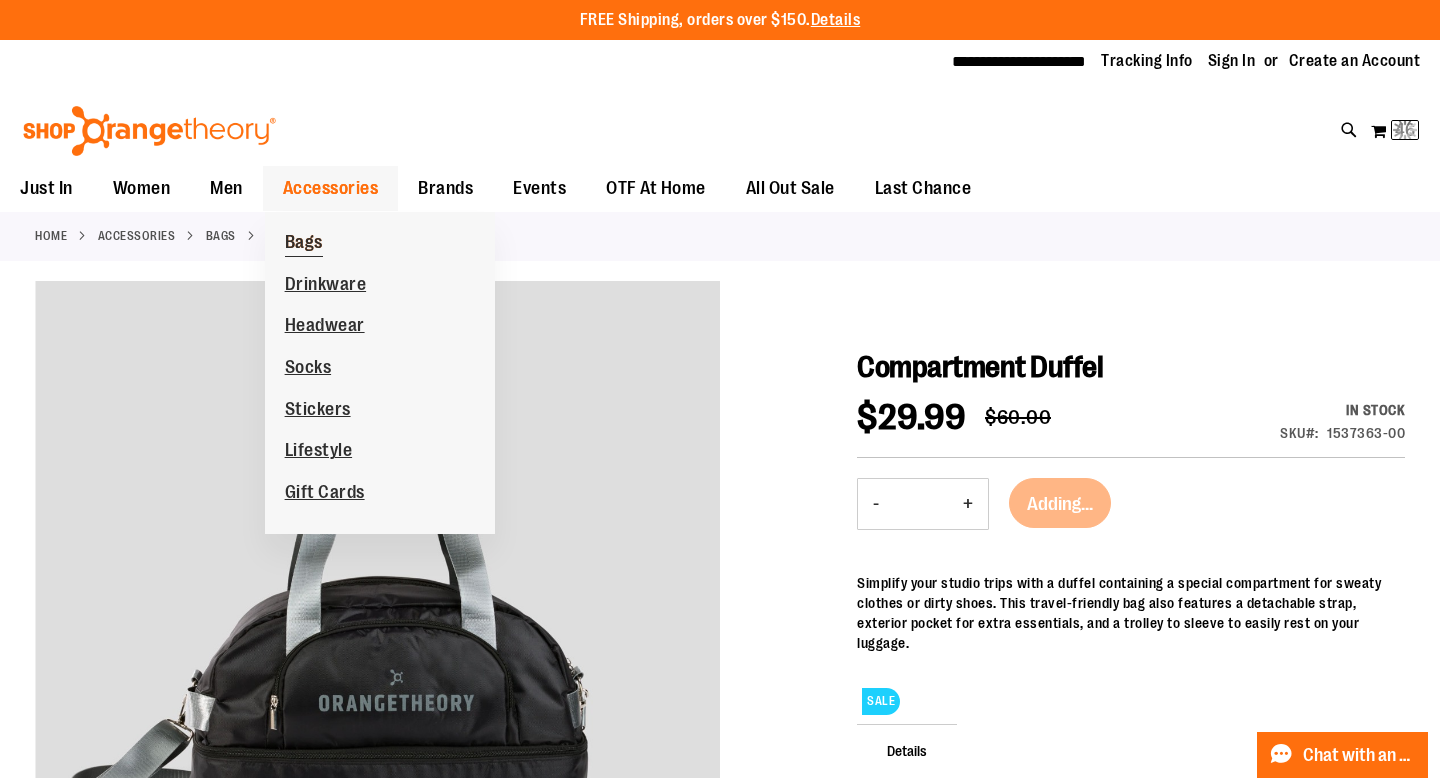 click on "Bags" at bounding box center [304, 244] 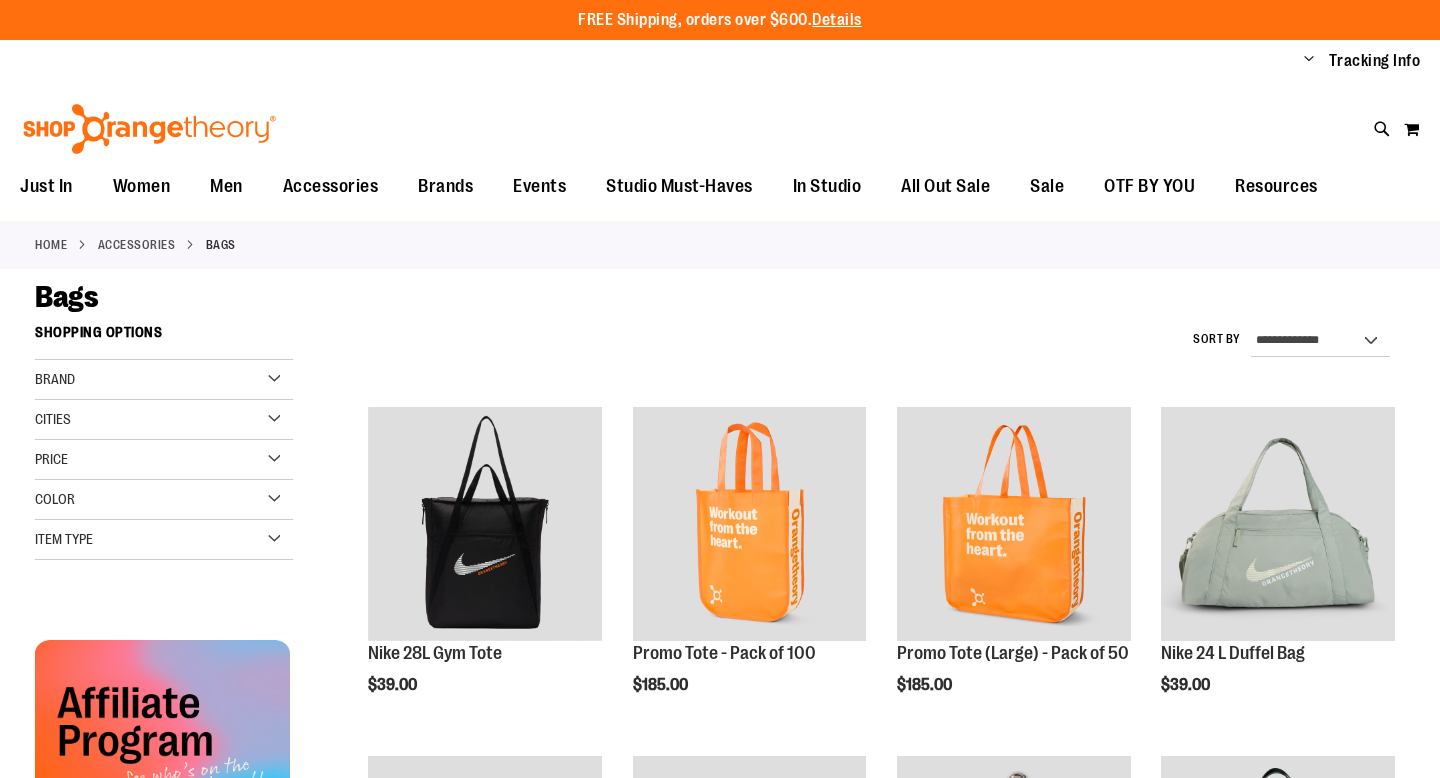 scroll, scrollTop: 0, scrollLeft: 0, axis: both 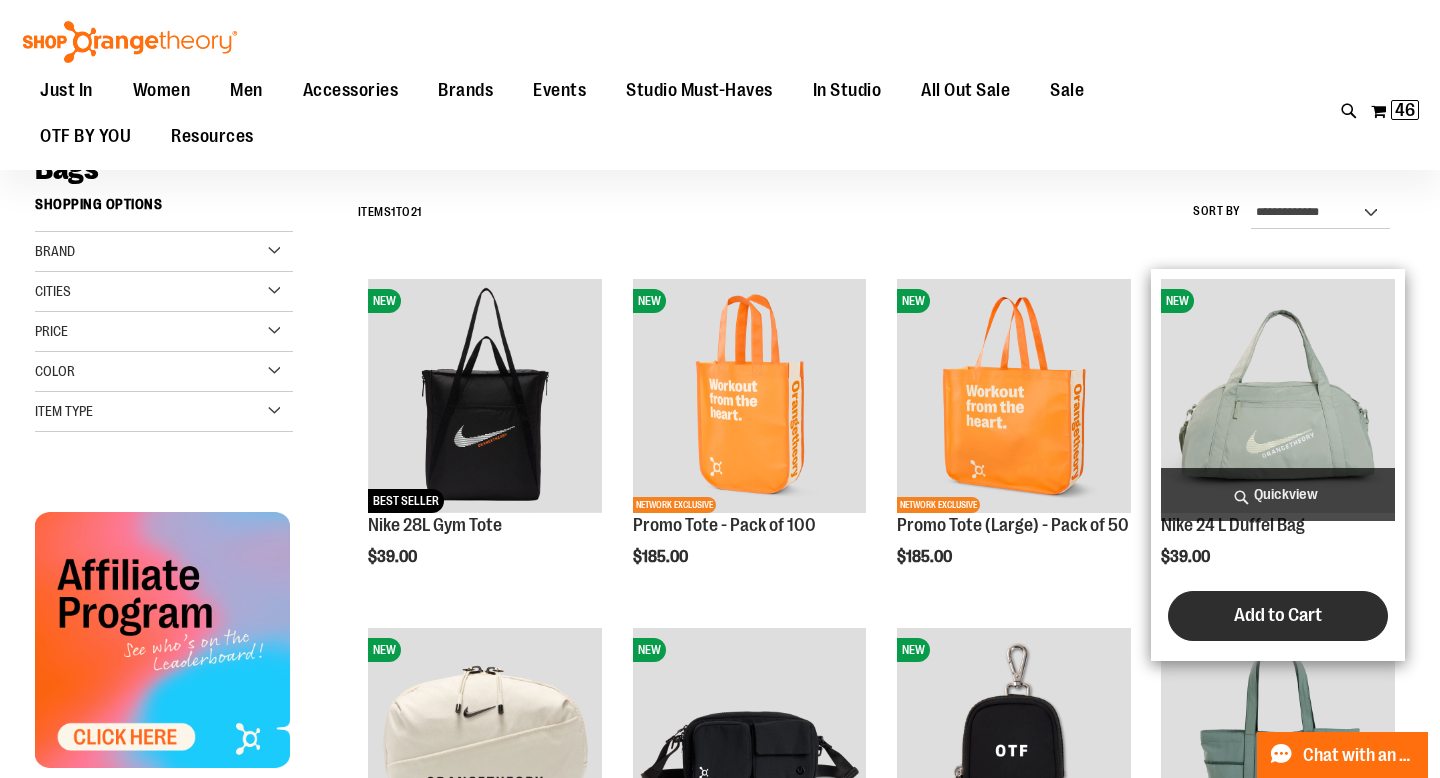click on "Add to Cart" at bounding box center [1278, 616] 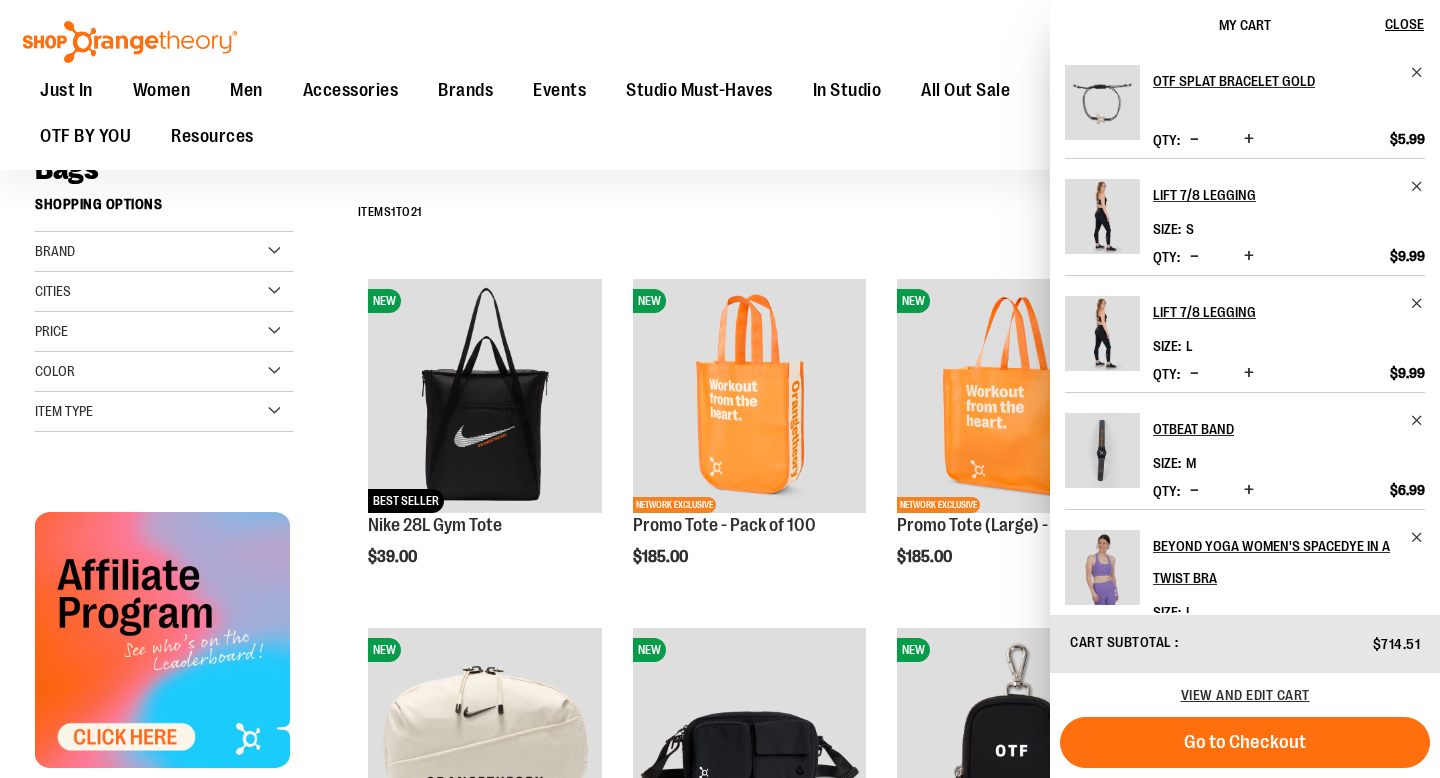 click on "Just In   Just In Balanced Basics New for Women New for Men New Accessories New Brands Pride & Patriotic Women   Women Tops Bottoms Outerwear Men   Men Tops Bottoms Outerwear Accessories   Accessories Bags Drinkware Headwear Socks Stickers Lifestyle Milestones Gift Cards Brands   Brands Nike lululemon Cloud9ine Beyond Yoga Vuori Rhone FP Movement Events Studio Must-Haves   Studio Must-Haves Balanced Basics City Program & Personalized Milestones Replacement Bands In Studio   In Studio Promo OTbeat Fitness Eq. Accessories Coach Staff All Out Sale   All Out Sale Under $10 Under $20 Under $50 Under $150 CoBrands Sale   Sale Men Women Accessories Promo OTF BY YOU Resources" at bounding box center (612, 114) 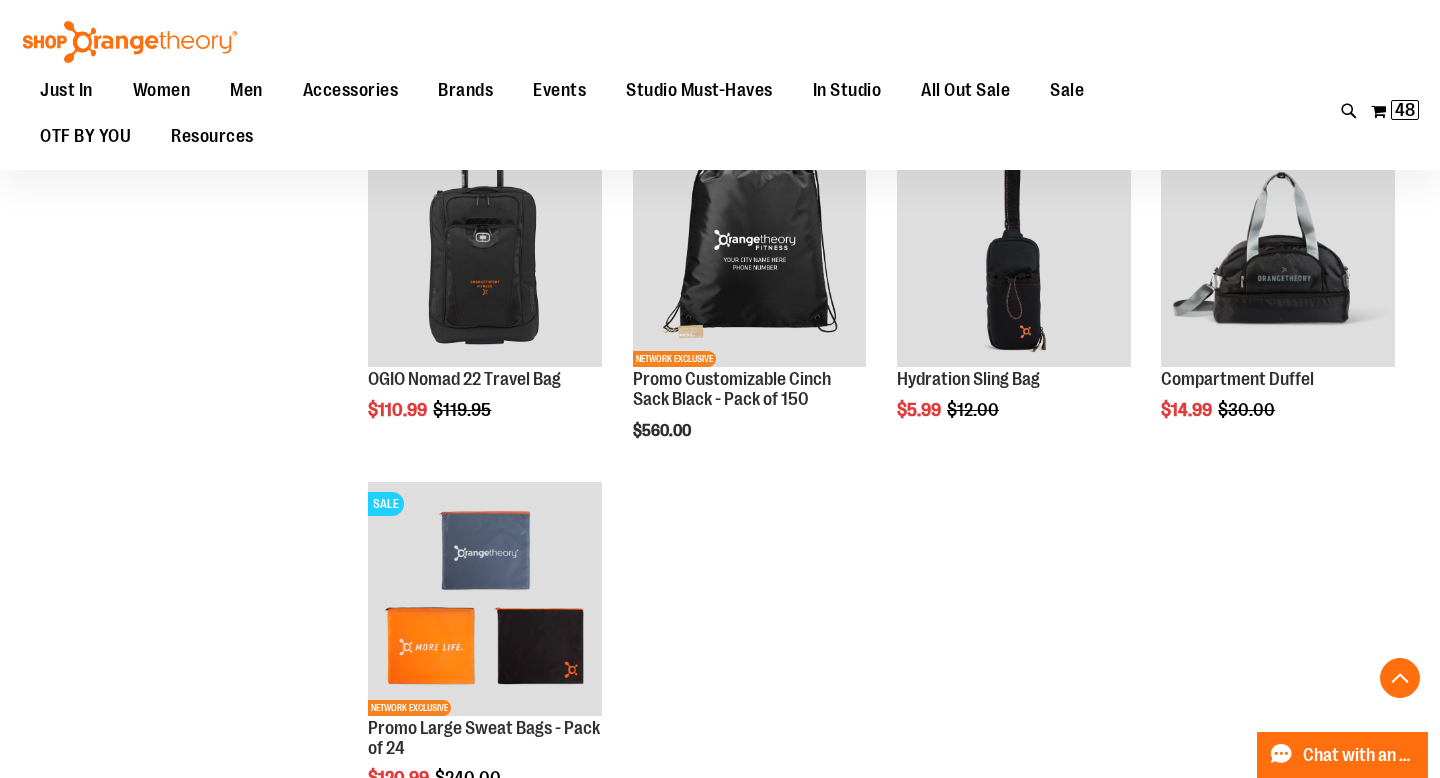 scroll, scrollTop: 1658, scrollLeft: 0, axis: vertical 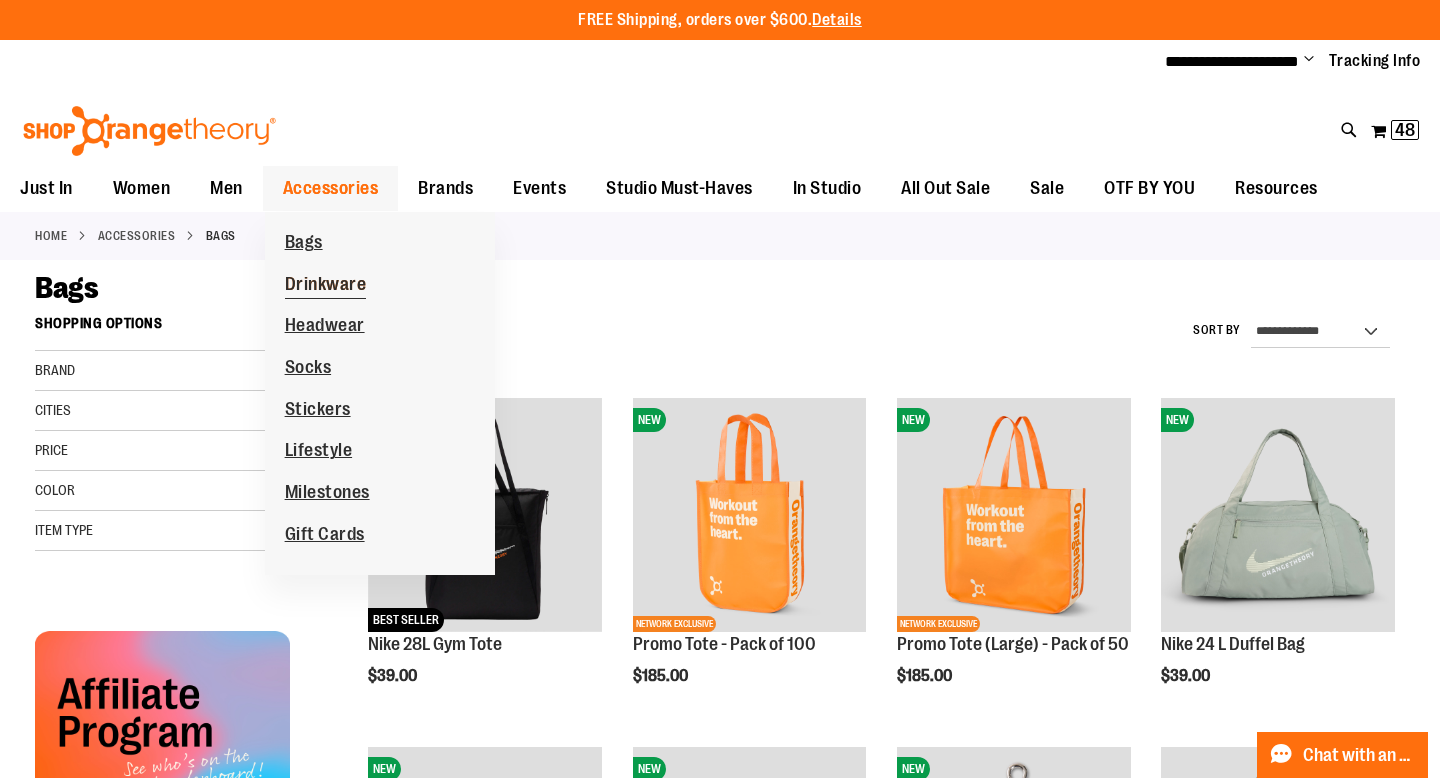 click on "Drinkware" at bounding box center [326, 286] 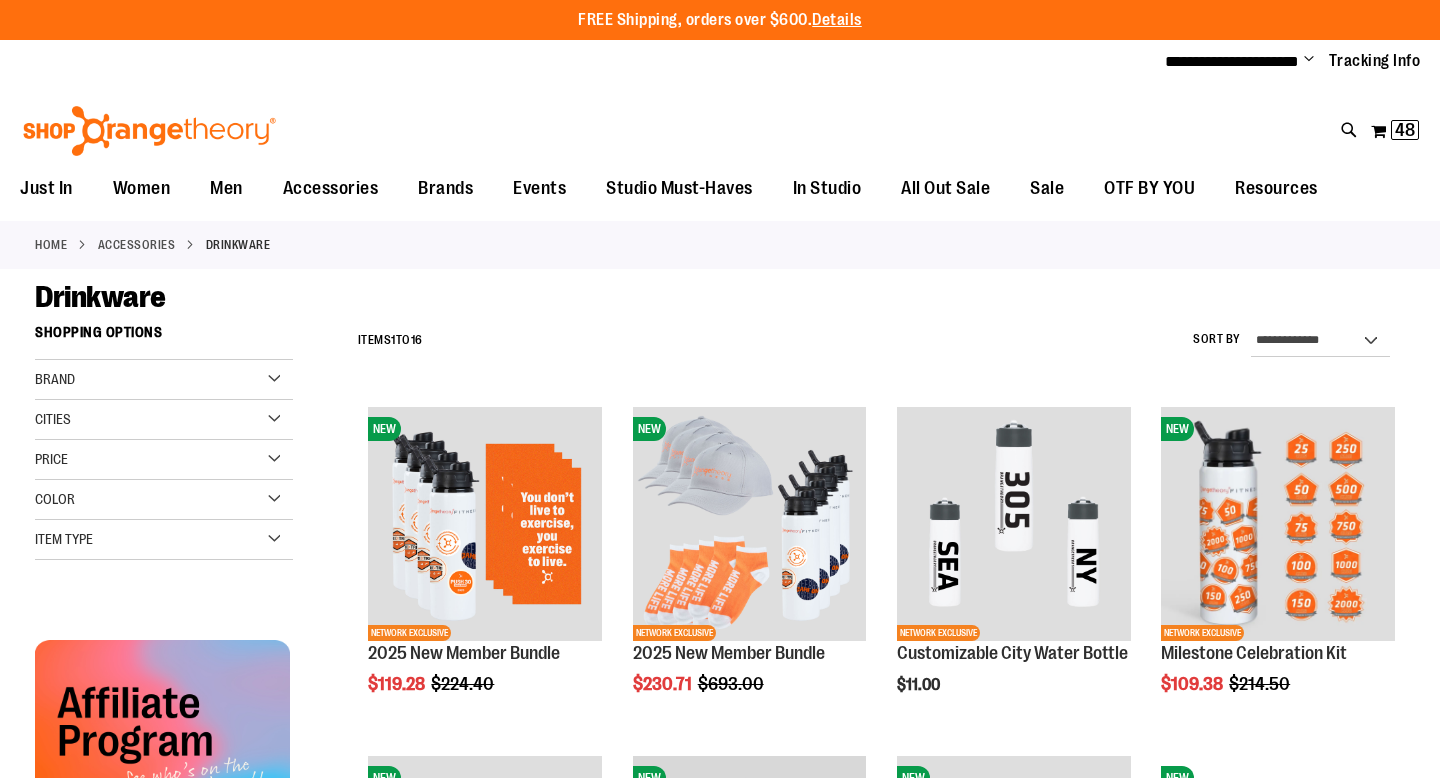 scroll, scrollTop: 0, scrollLeft: 0, axis: both 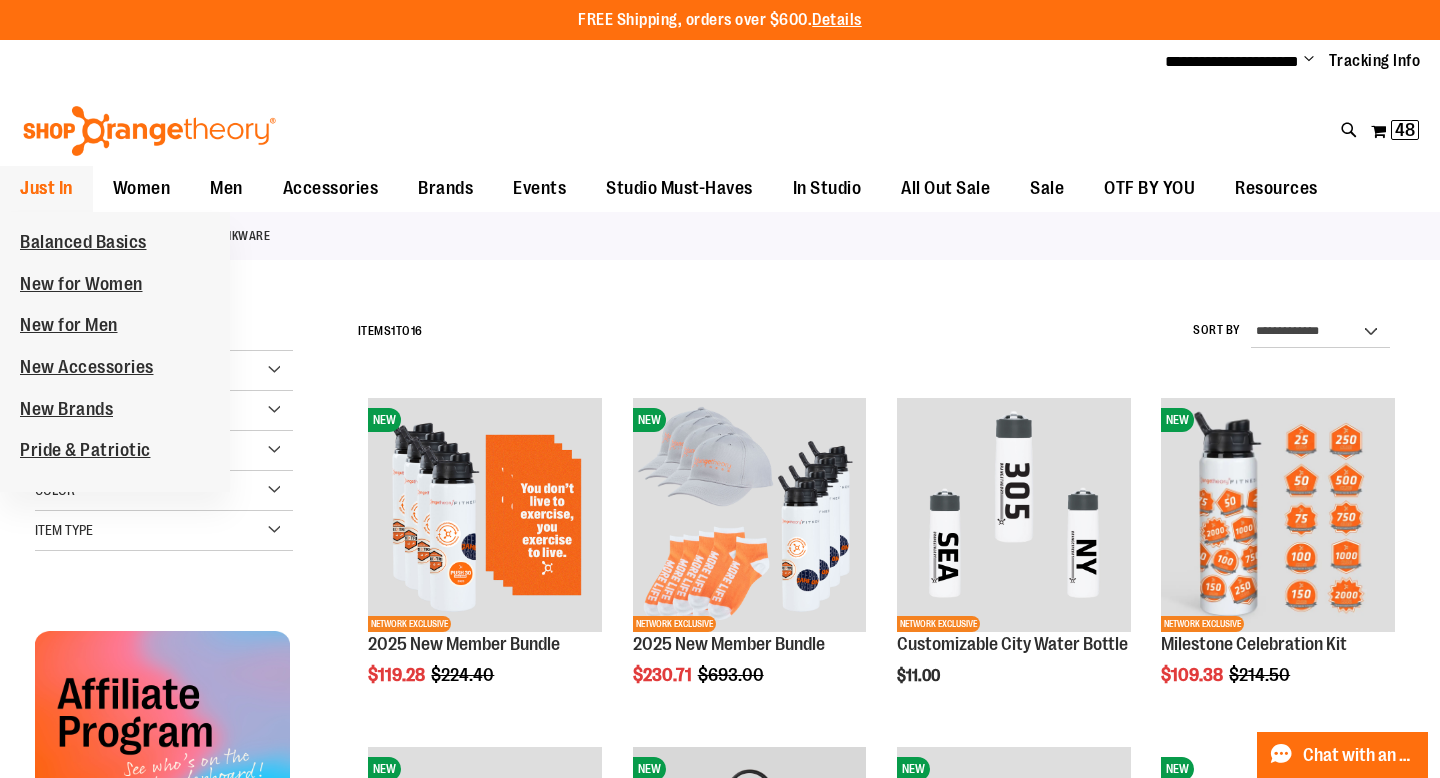 click on "Just In" at bounding box center [46, 188] 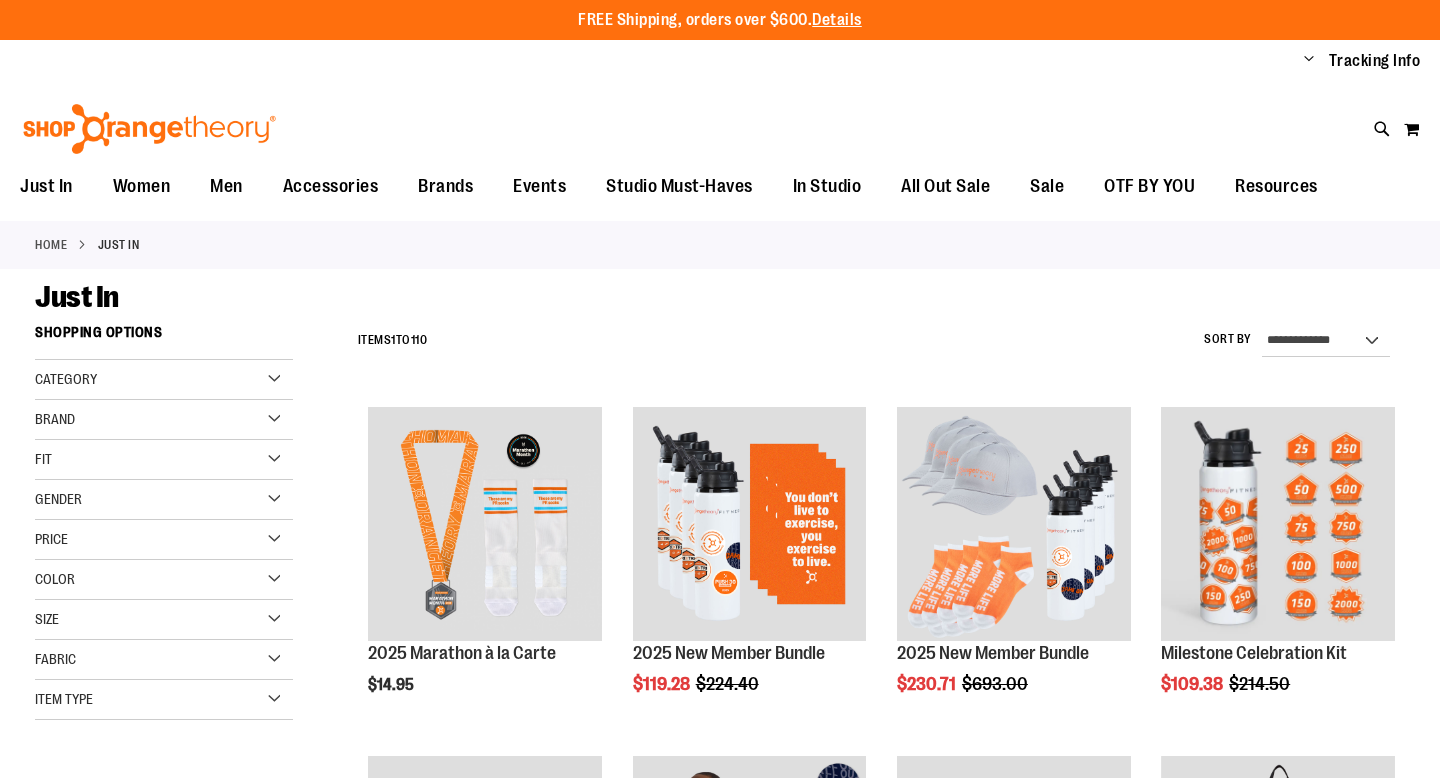 scroll, scrollTop: 0, scrollLeft: 0, axis: both 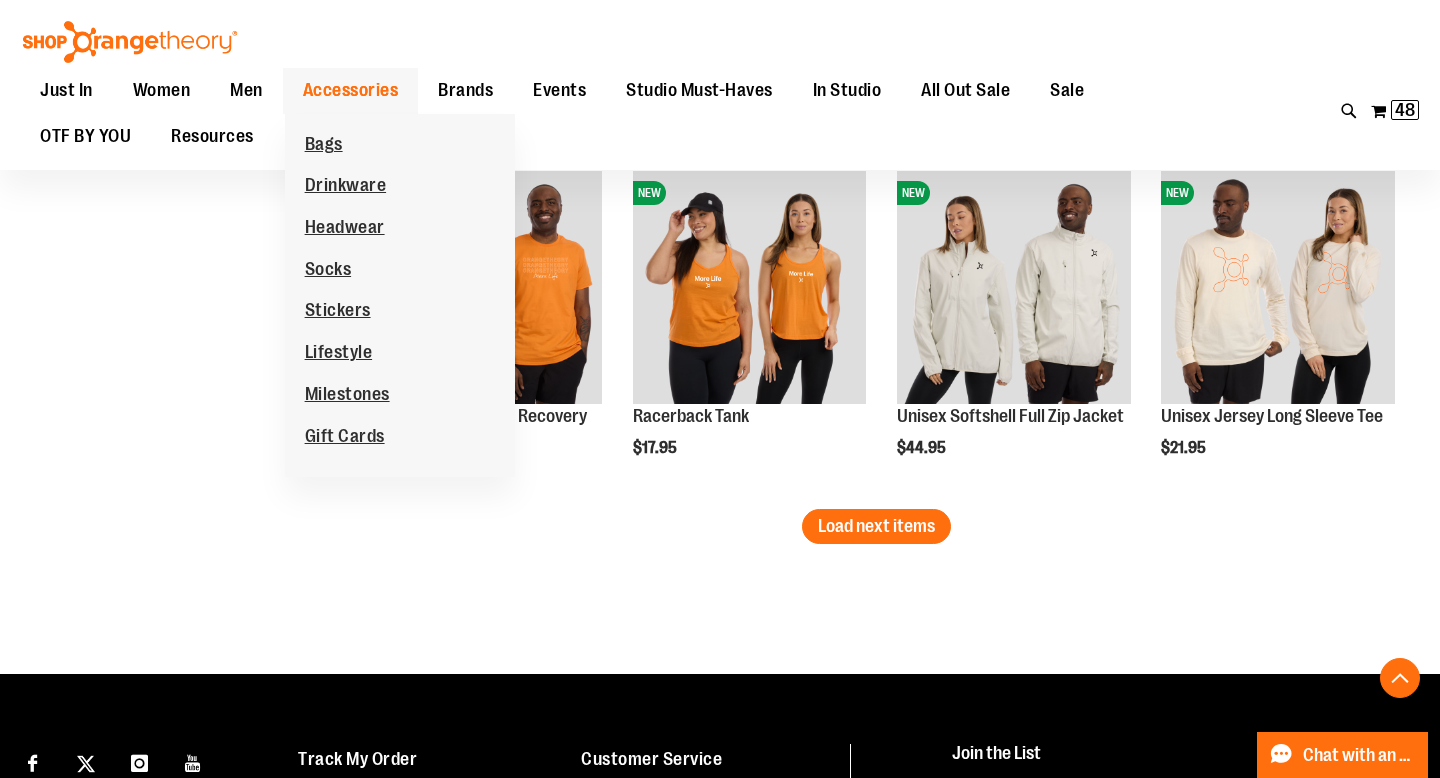 click on "Accessories" at bounding box center (351, 90) 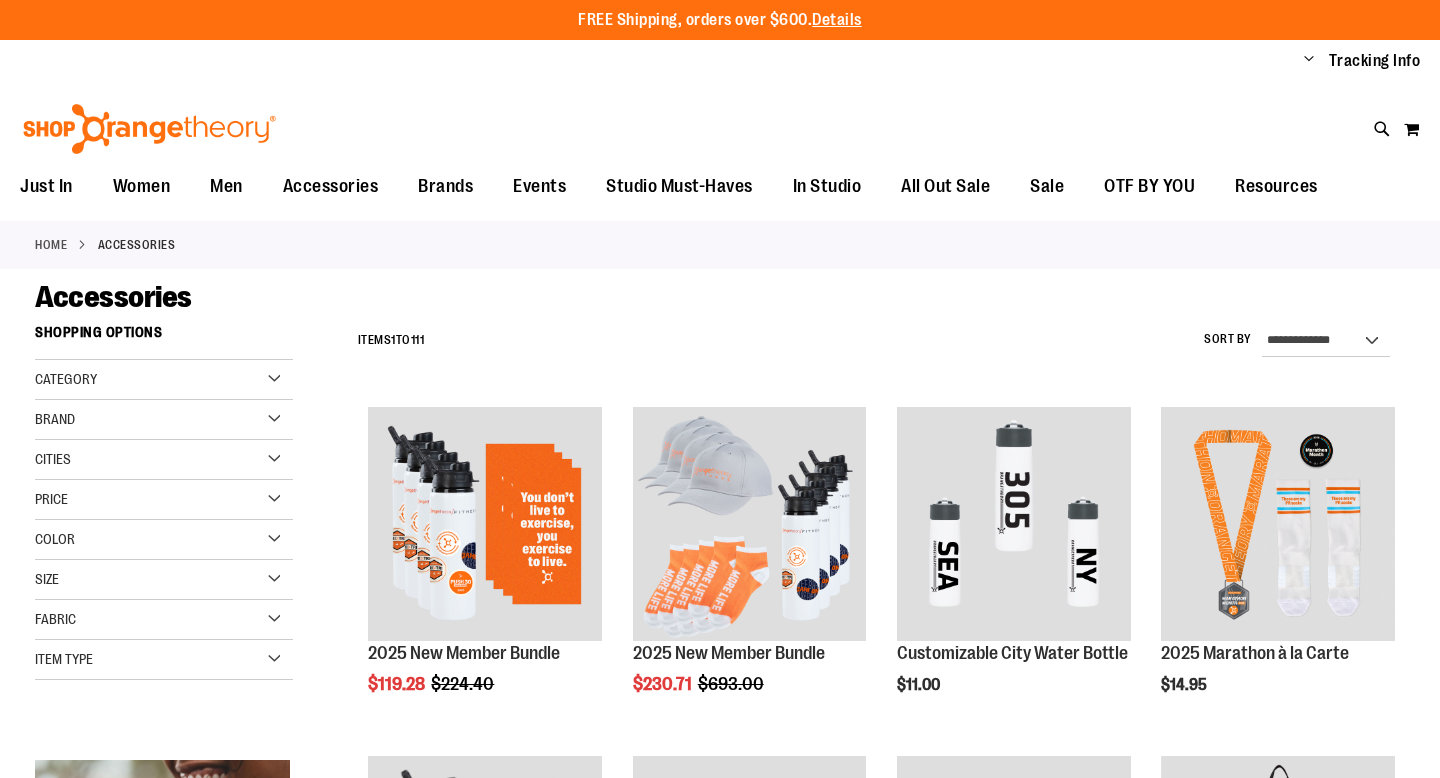 scroll, scrollTop: 0, scrollLeft: 0, axis: both 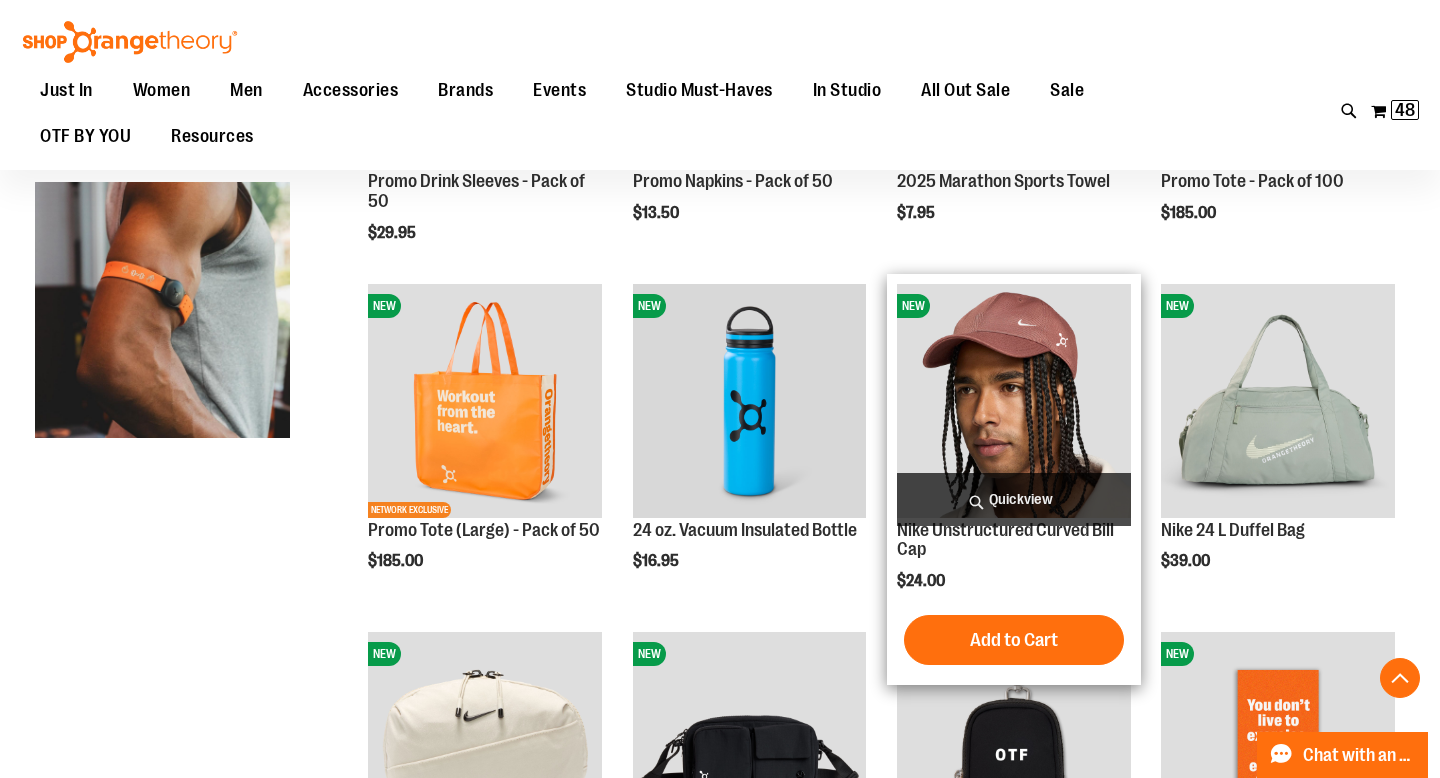 click on "Quickview" at bounding box center (1014, 499) 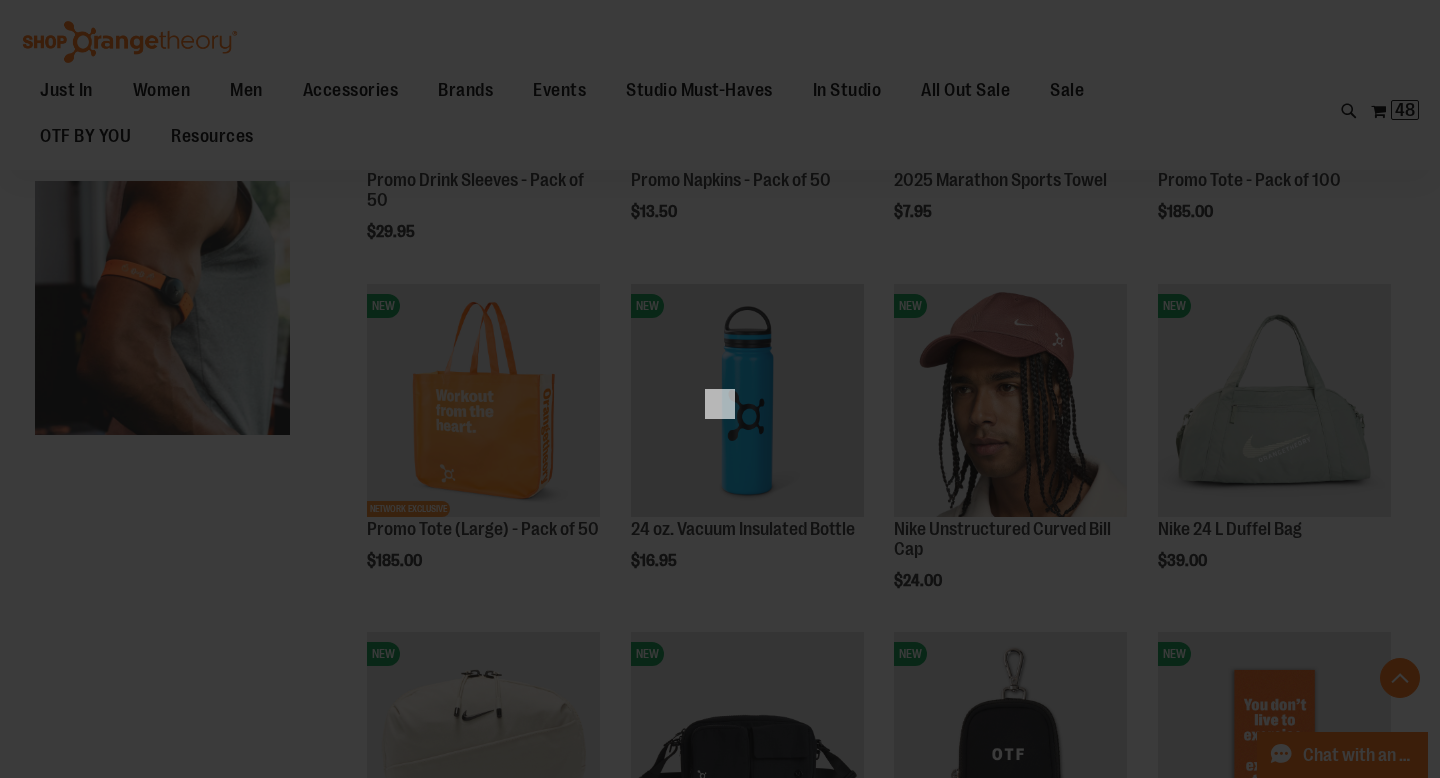 scroll, scrollTop: 0, scrollLeft: 0, axis: both 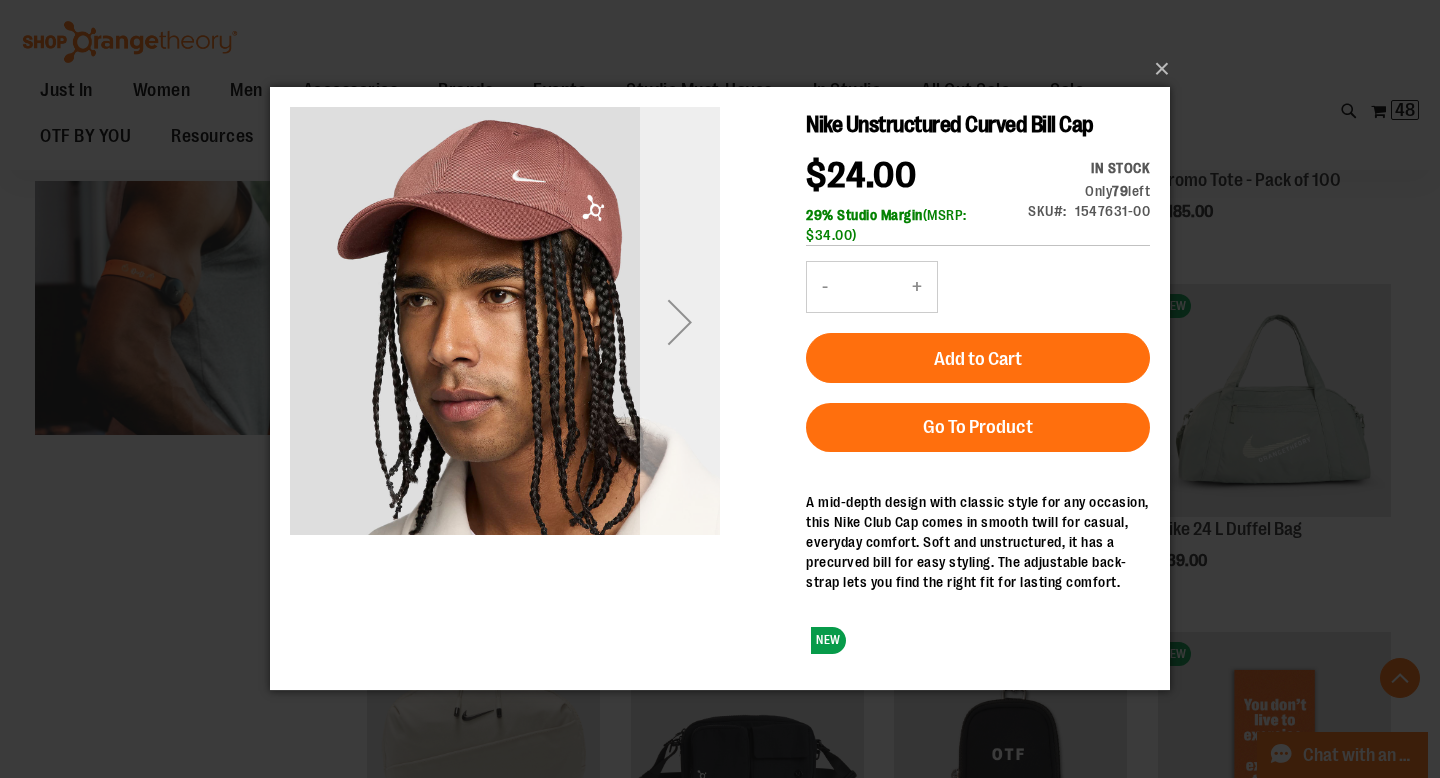 click at bounding box center (680, 322) 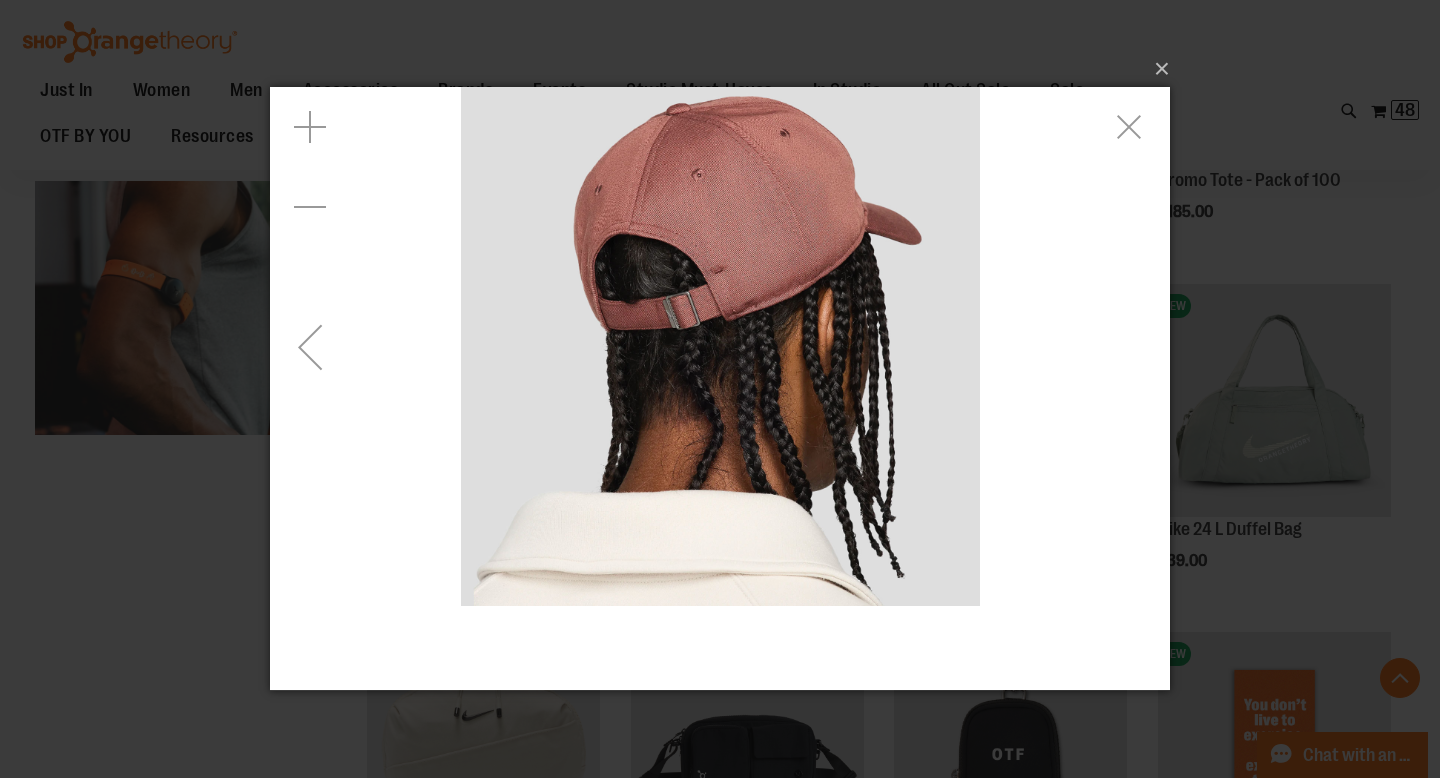 click at bounding box center (310, 347) 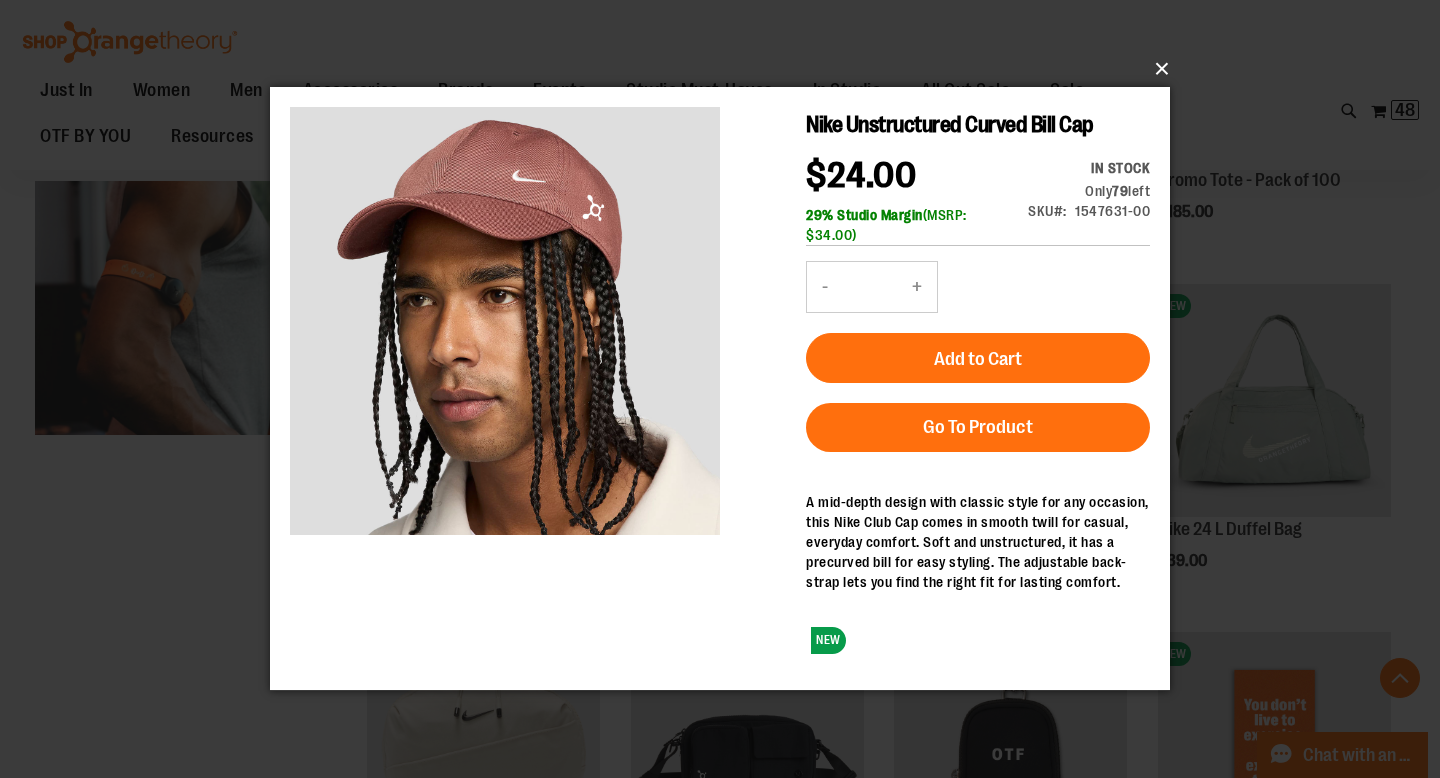 click on "×" at bounding box center (726, 69) 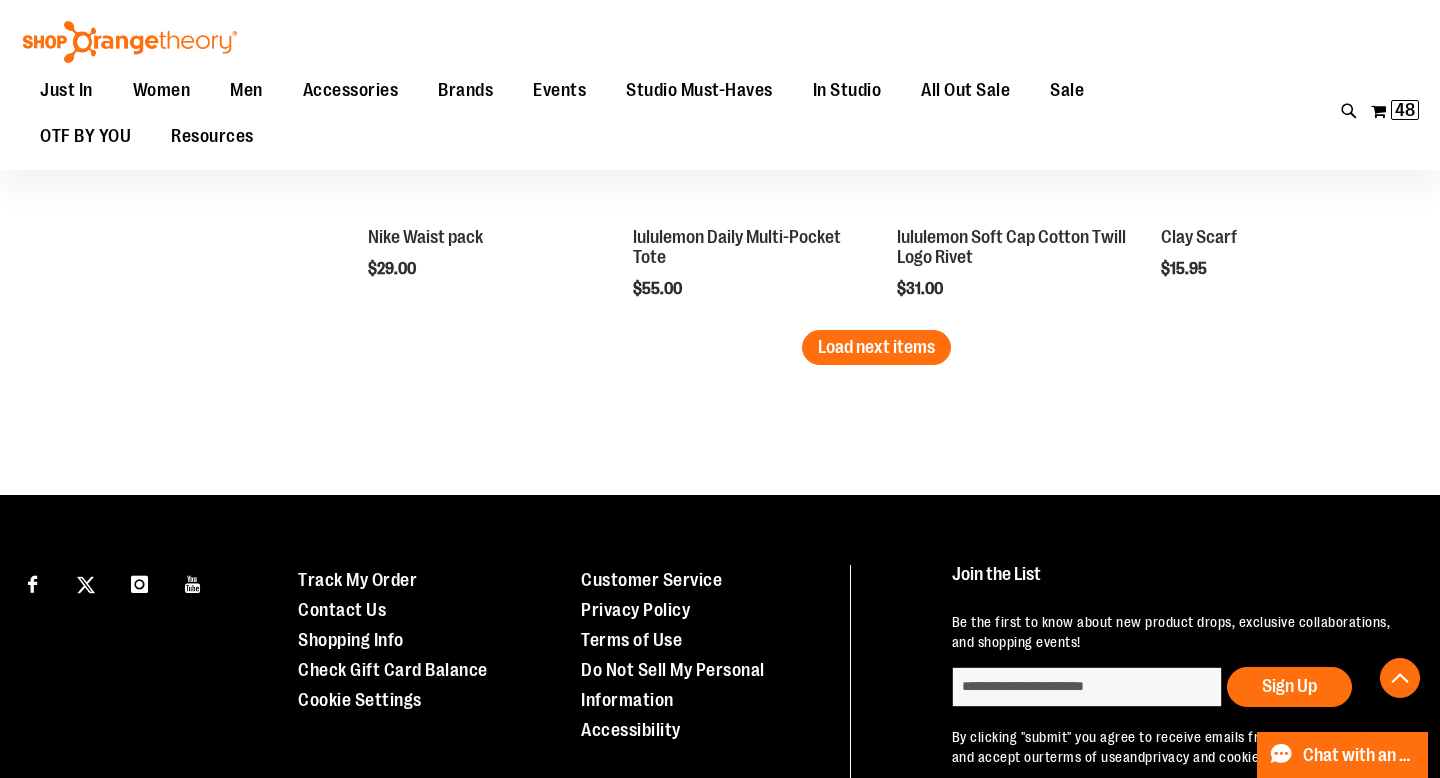 scroll, scrollTop: 3223, scrollLeft: 0, axis: vertical 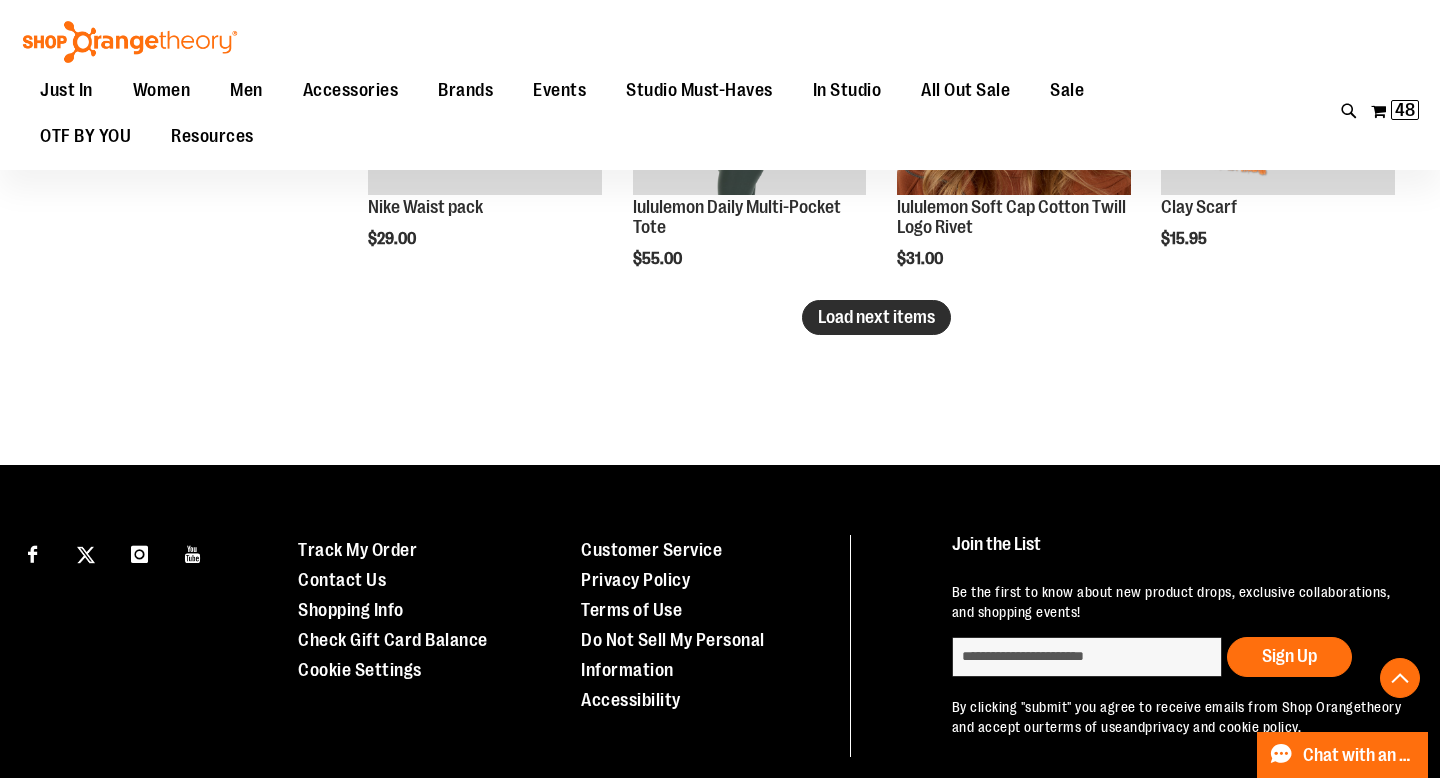 click on "Load next items" at bounding box center [876, 317] 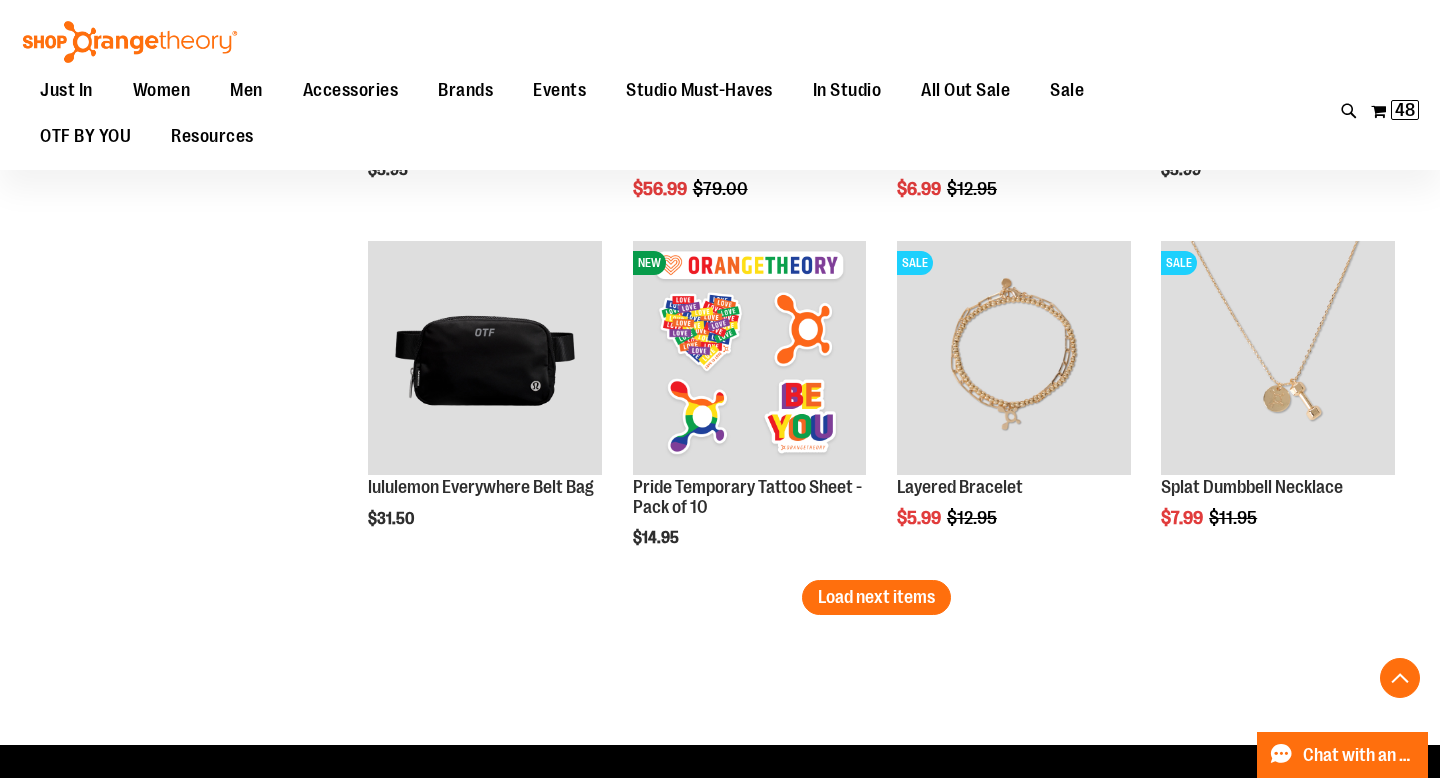 scroll, scrollTop: 3997, scrollLeft: 0, axis: vertical 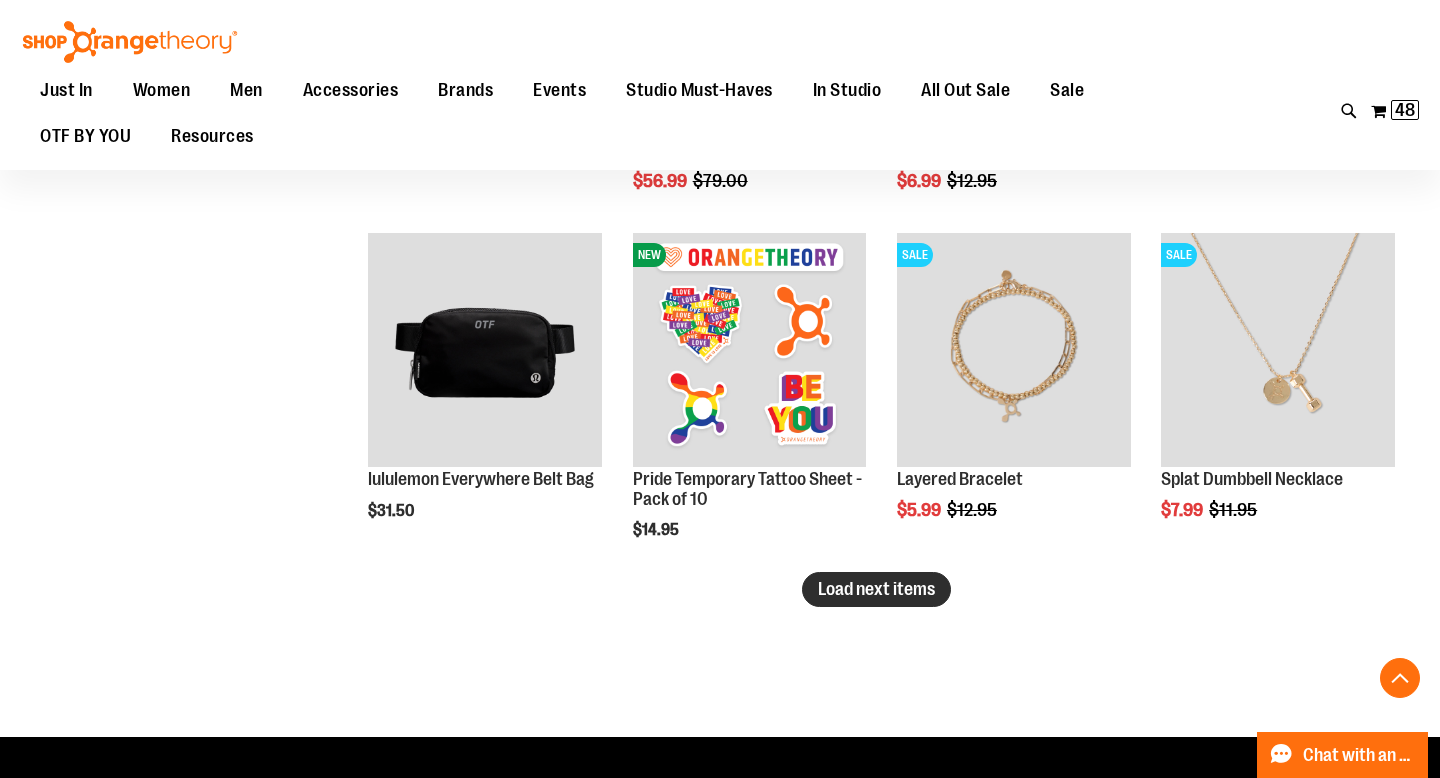 click on "Load next items" at bounding box center (876, 589) 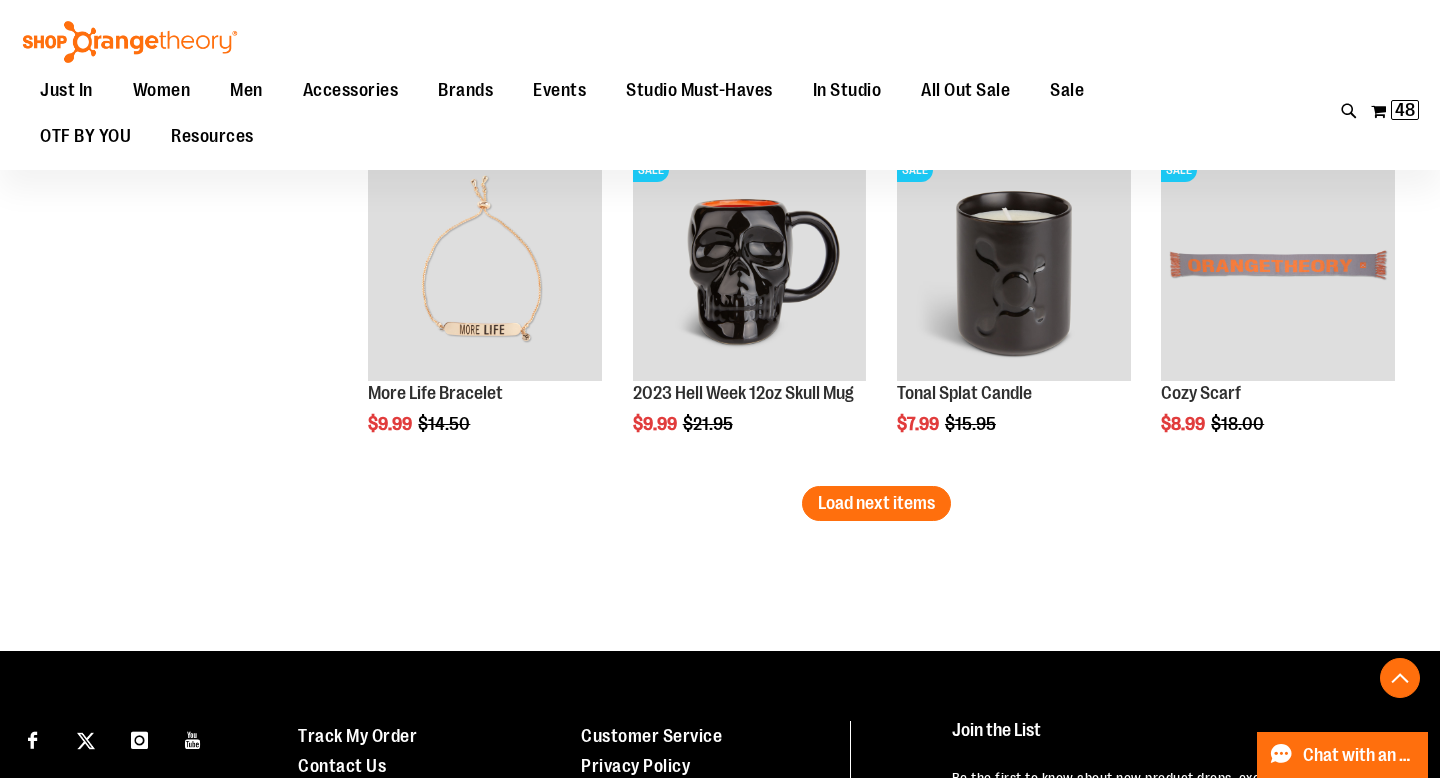 scroll, scrollTop: 5161, scrollLeft: 0, axis: vertical 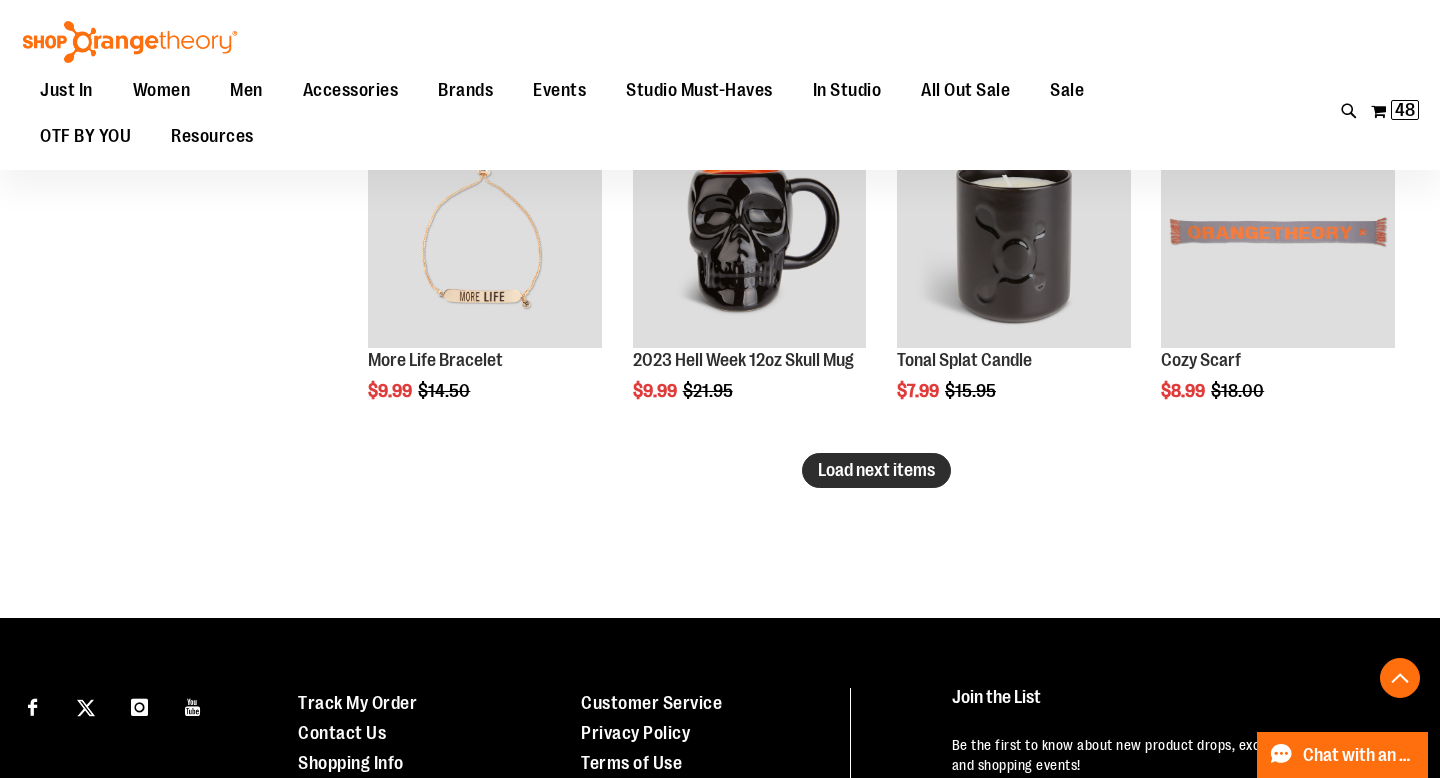 click on "Load next items" at bounding box center (876, 470) 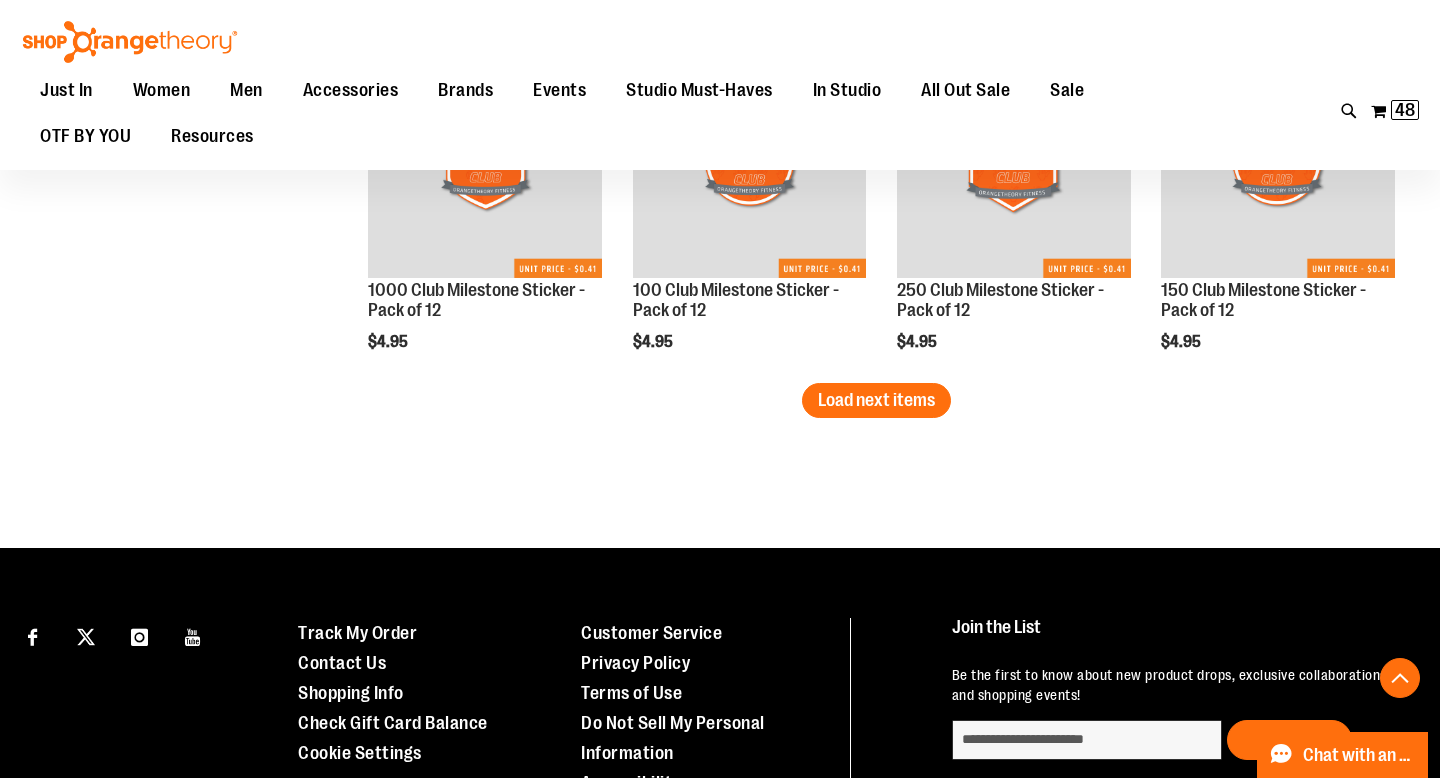 scroll, scrollTop: 6439, scrollLeft: 0, axis: vertical 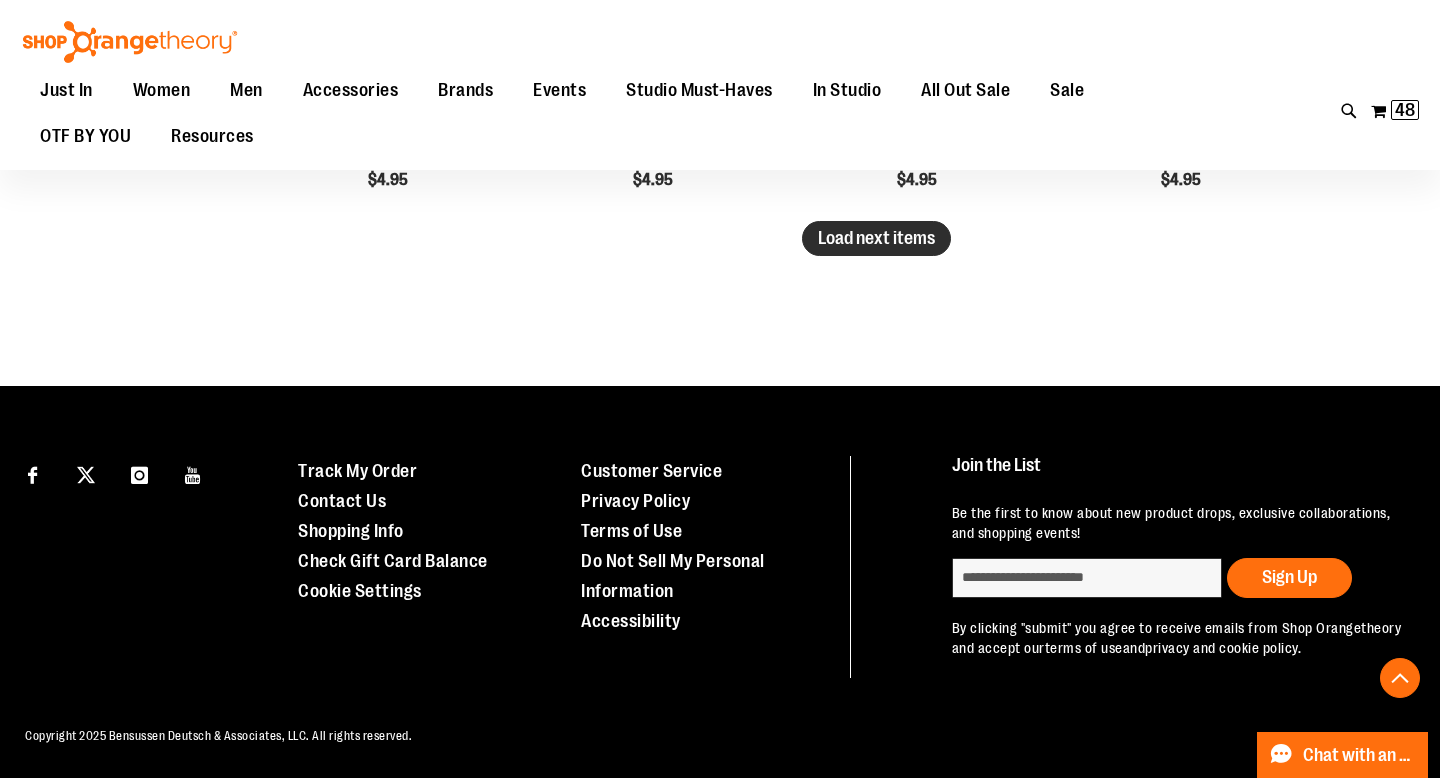 click on "Load next items" at bounding box center (876, 238) 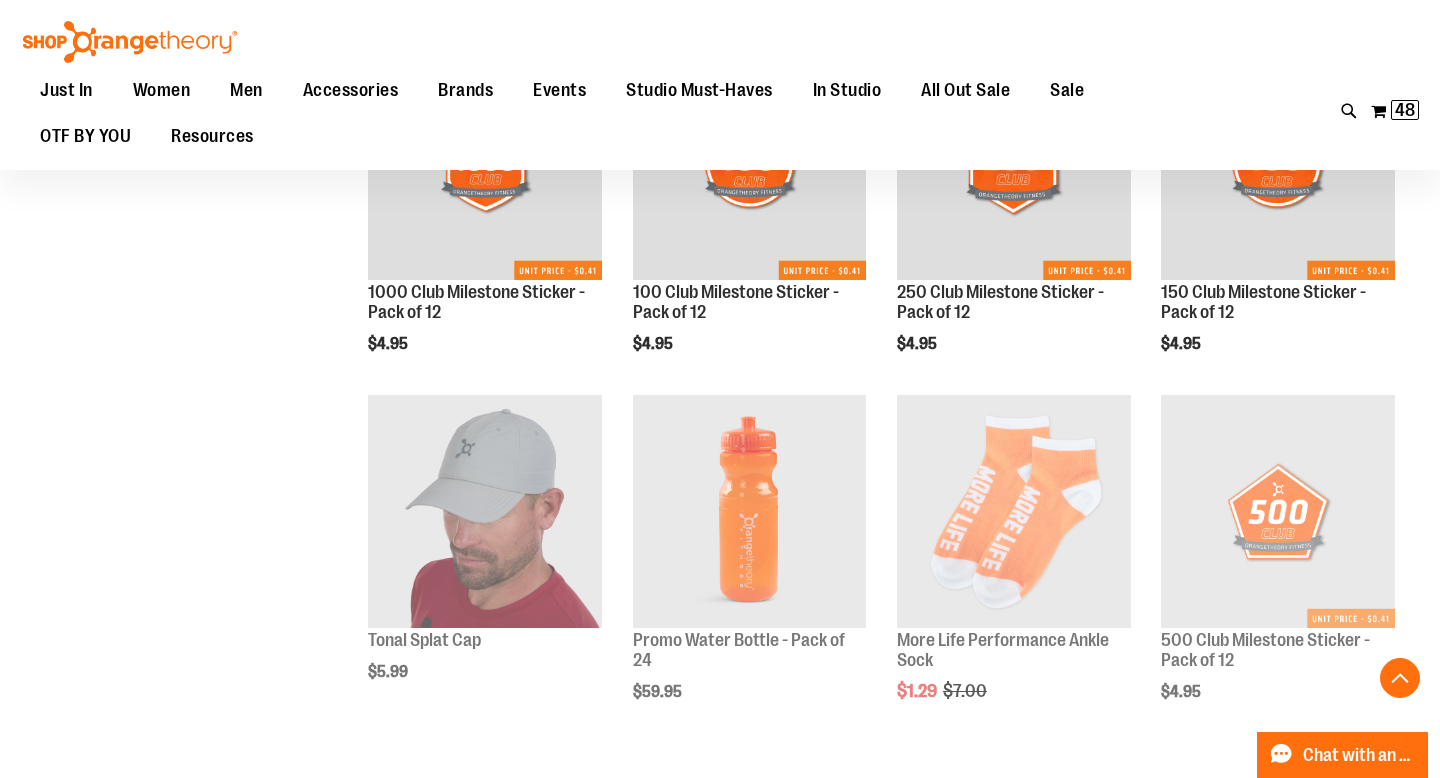scroll, scrollTop: 6257, scrollLeft: 0, axis: vertical 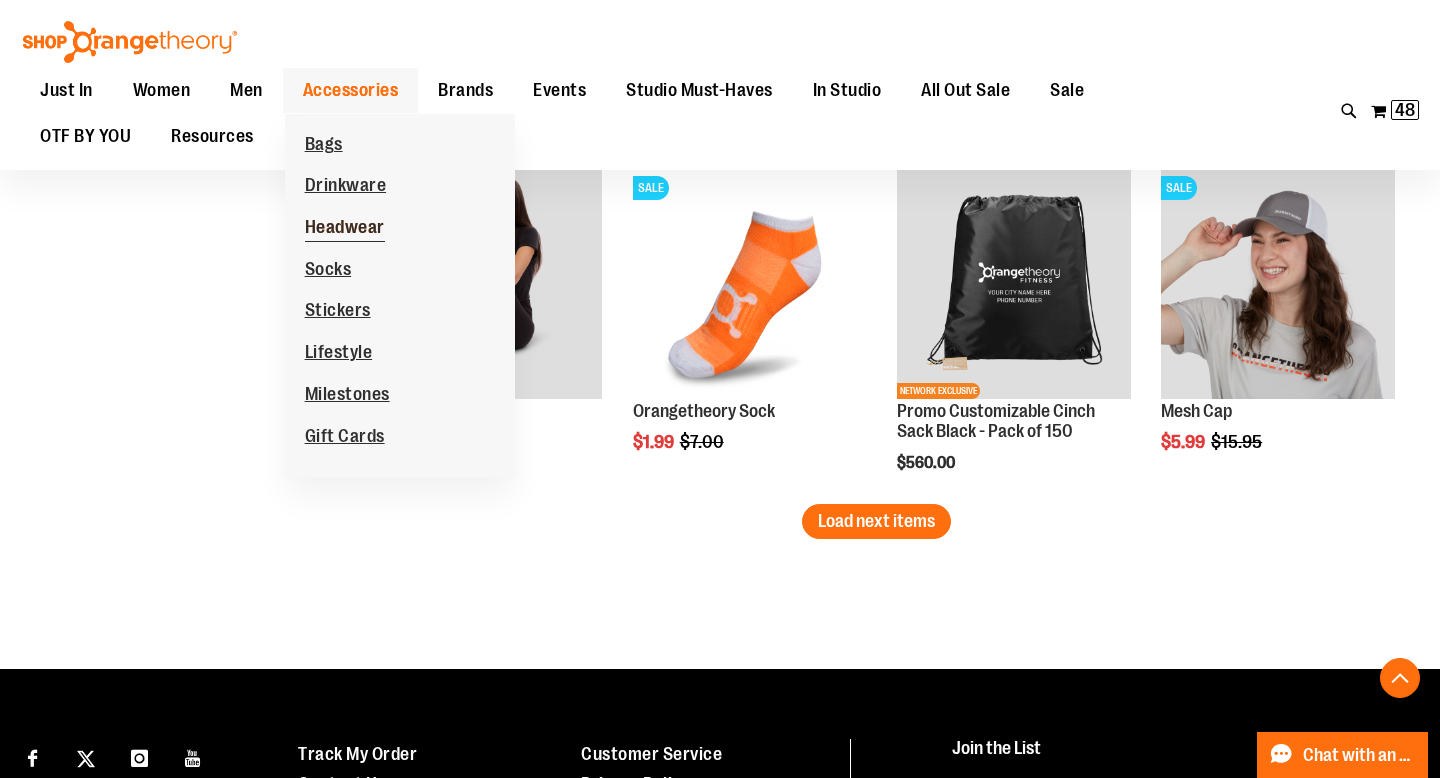 click on "Headwear" at bounding box center (345, 229) 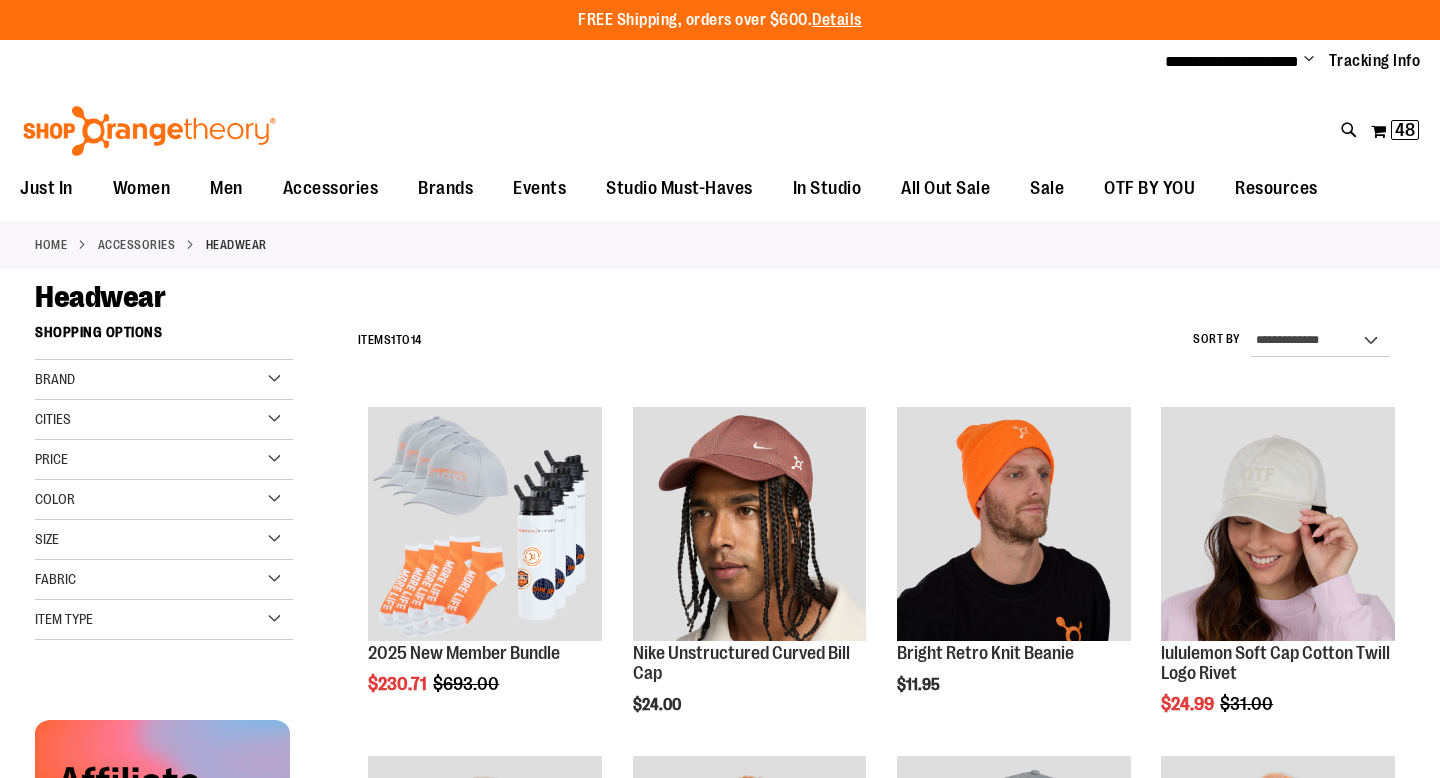 scroll, scrollTop: 0, scrollLeft: 0, axis: both 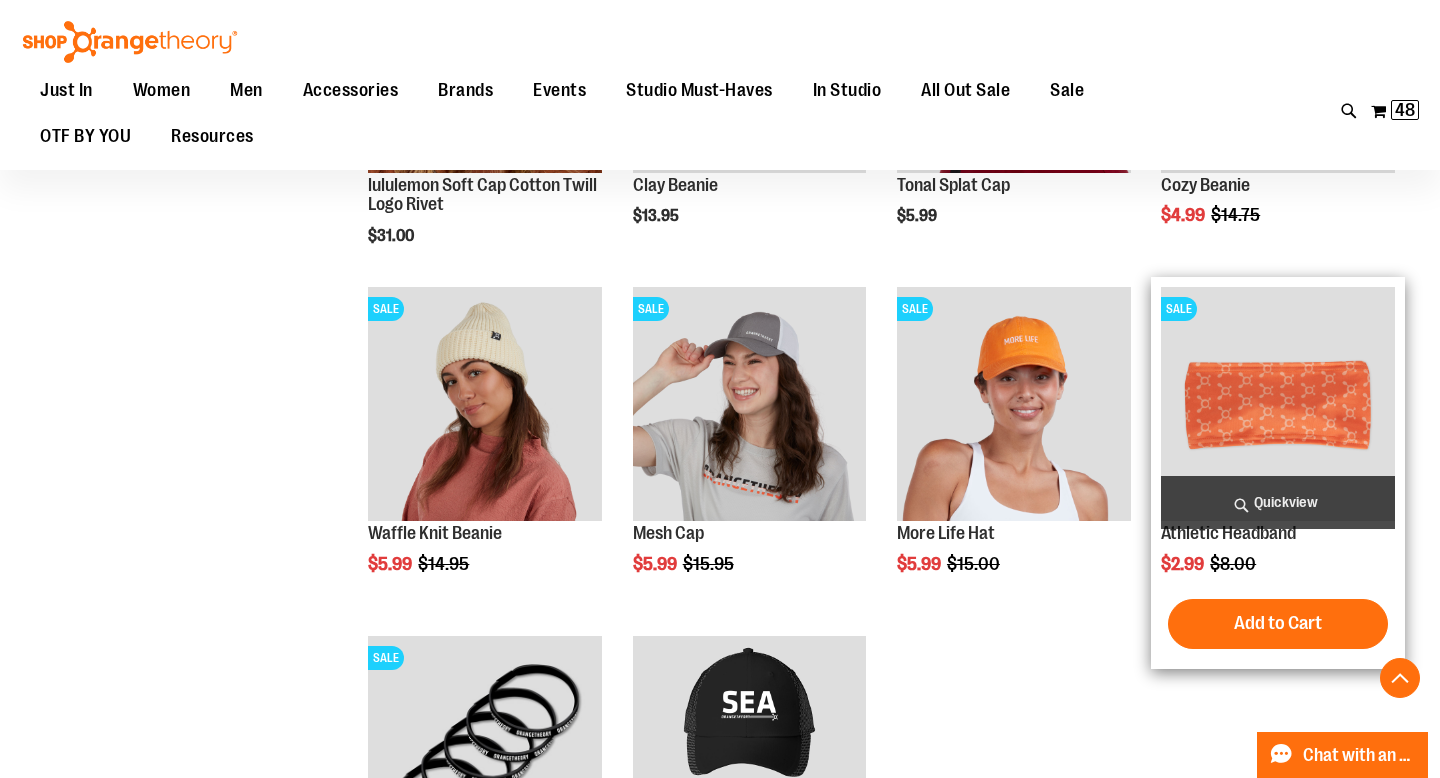 click on "Quickview" at bounding box center [1278, 502] 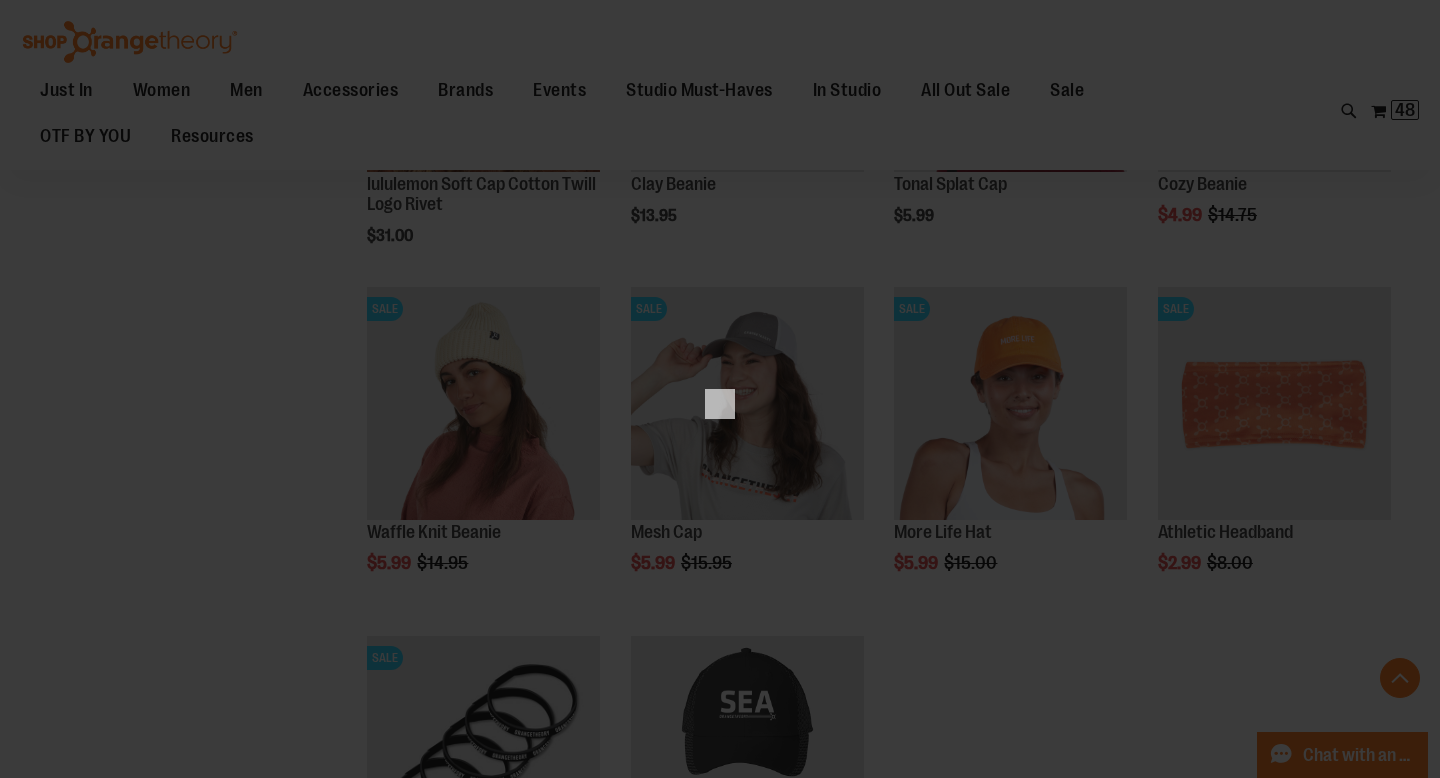 scroll, scrollTop: 0, scrollLeft: 0, axis: both 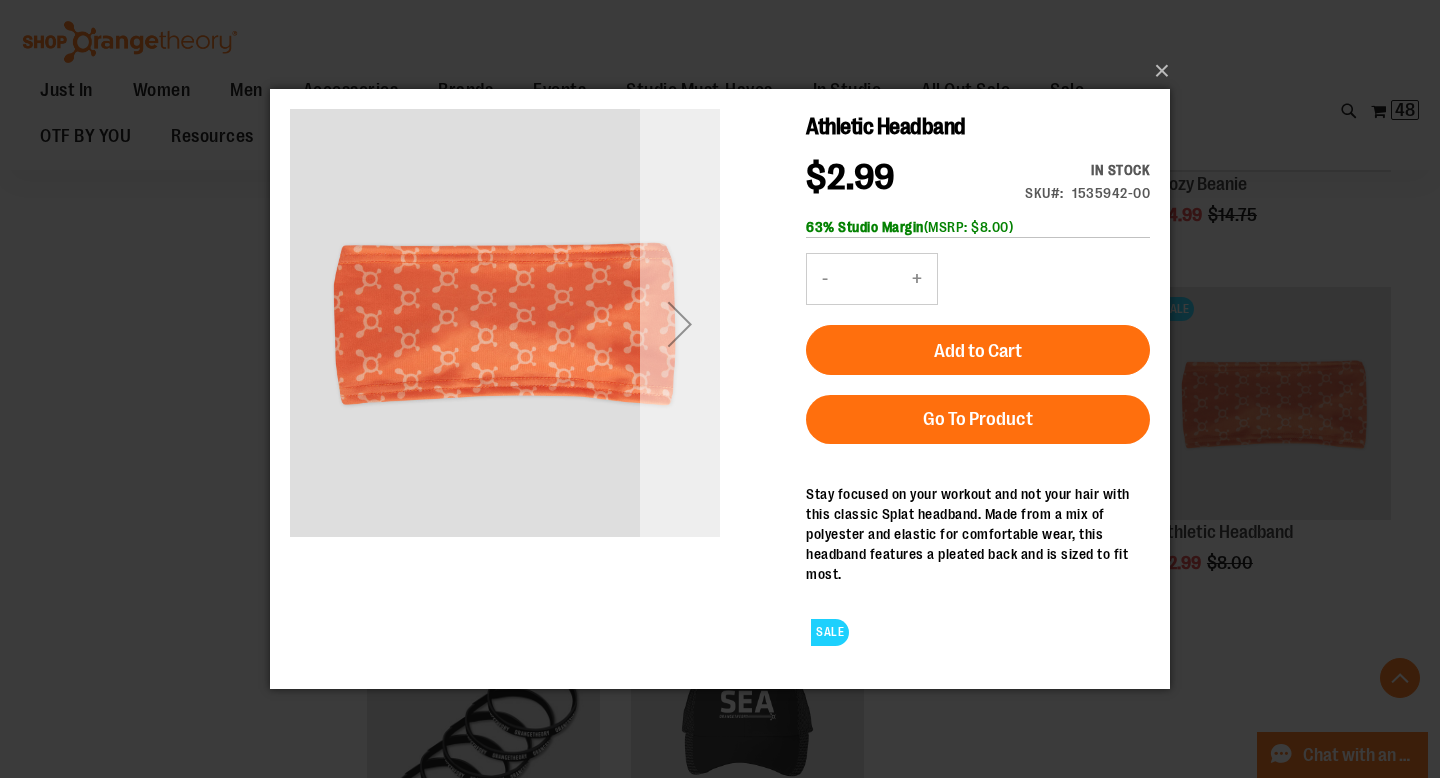 click at bounding box center (680, 324) 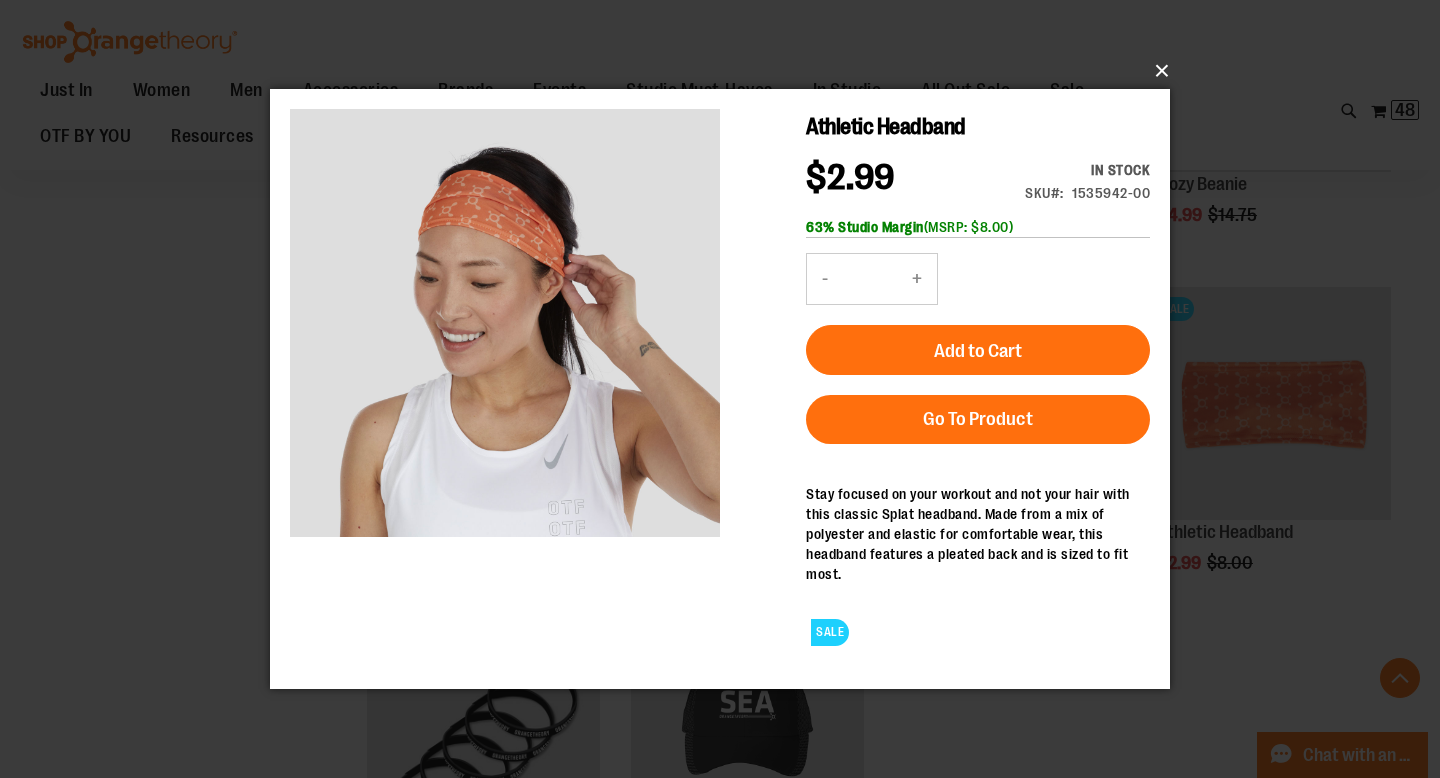 click on "×" at bounding box center [726, 71] 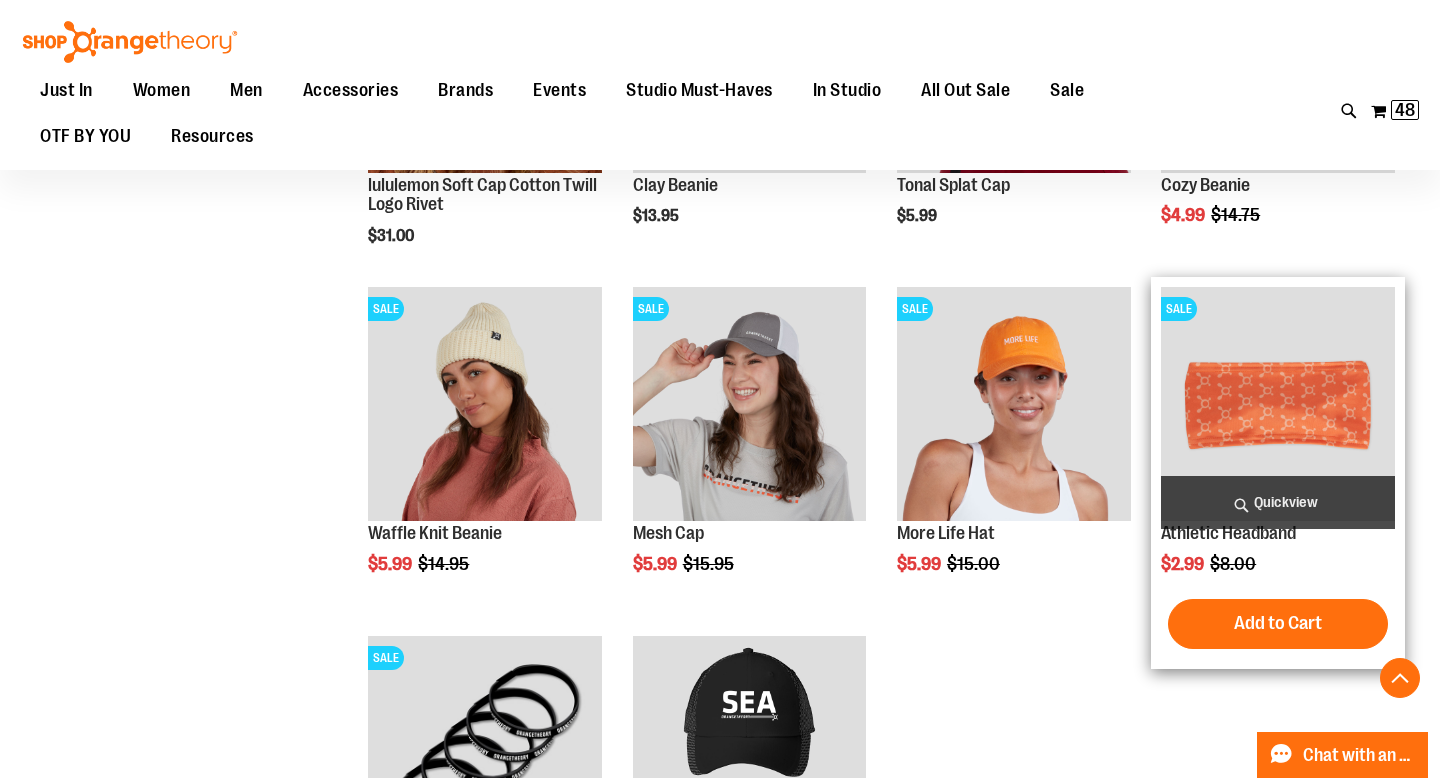 scroll, scrollTop: 119, scrollLeft: 0, axis: vertical 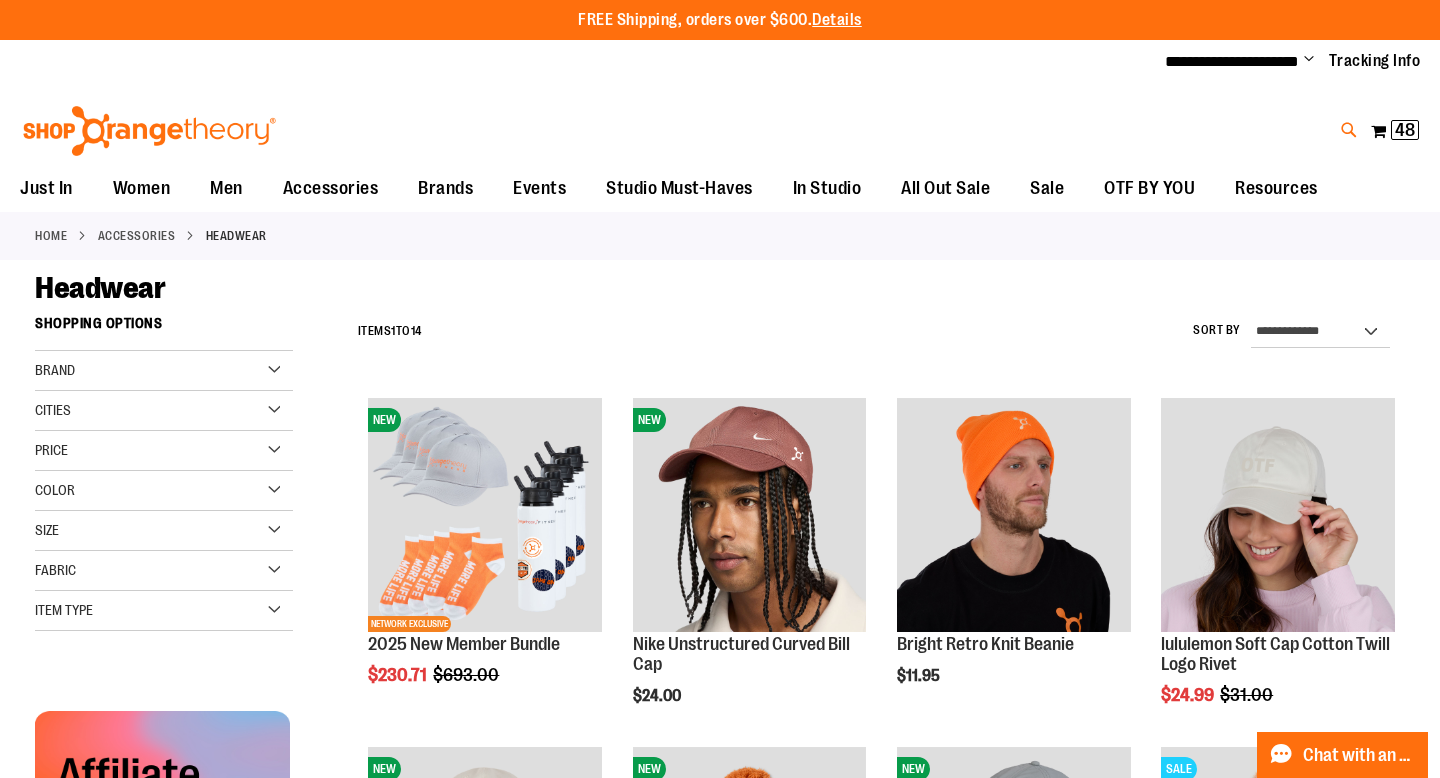 click at bounding box center (1349, 130) 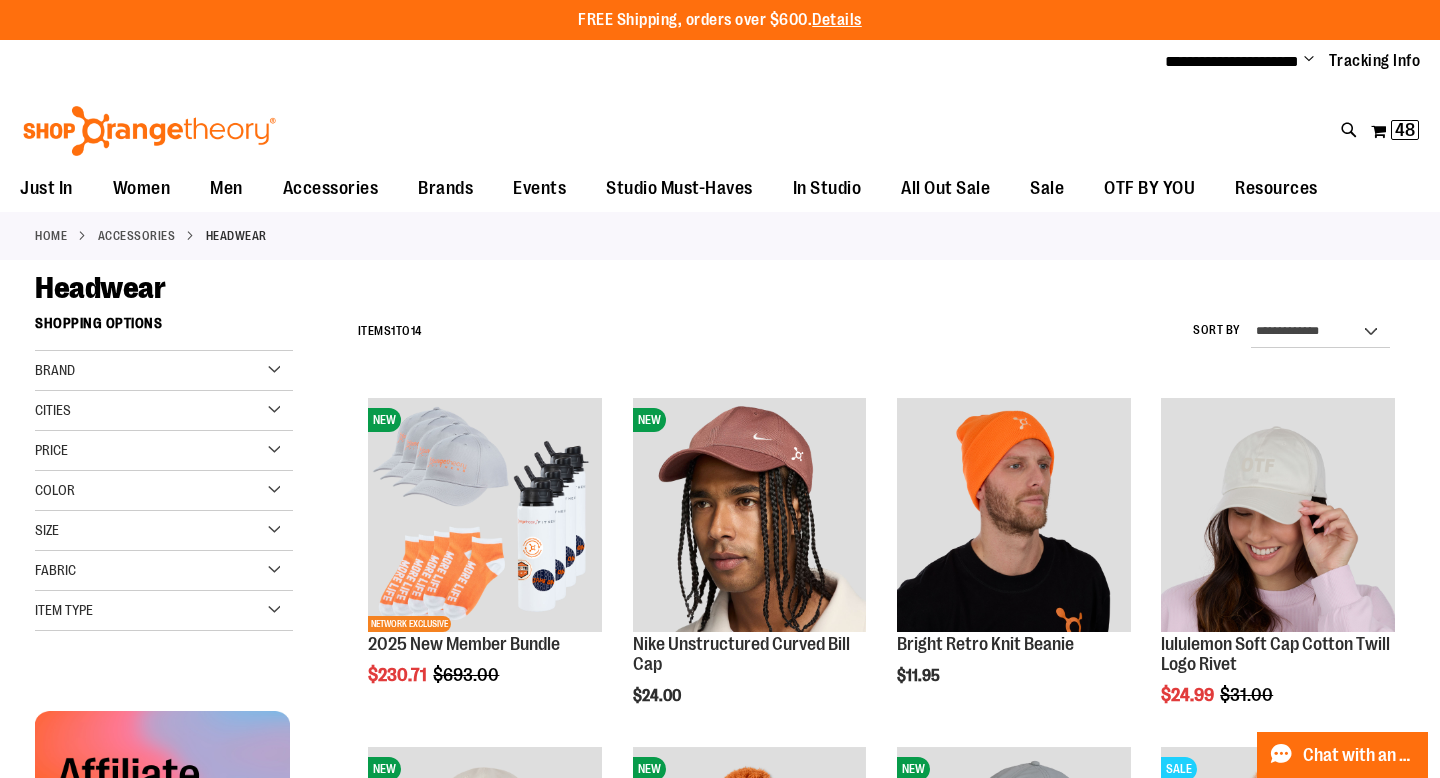 type on "********" 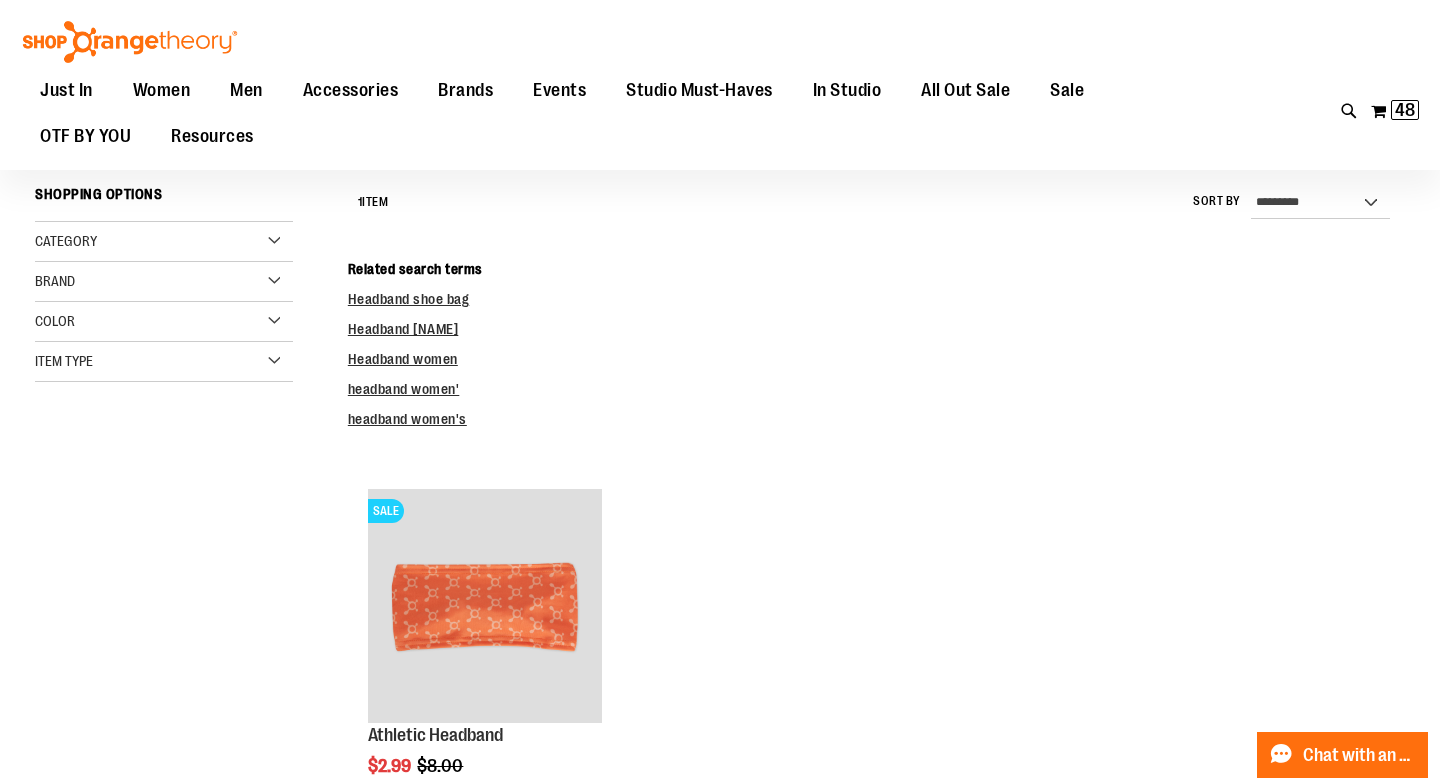 scroll, scrollTop: 35, scrollLeft: 0, axis: vertical 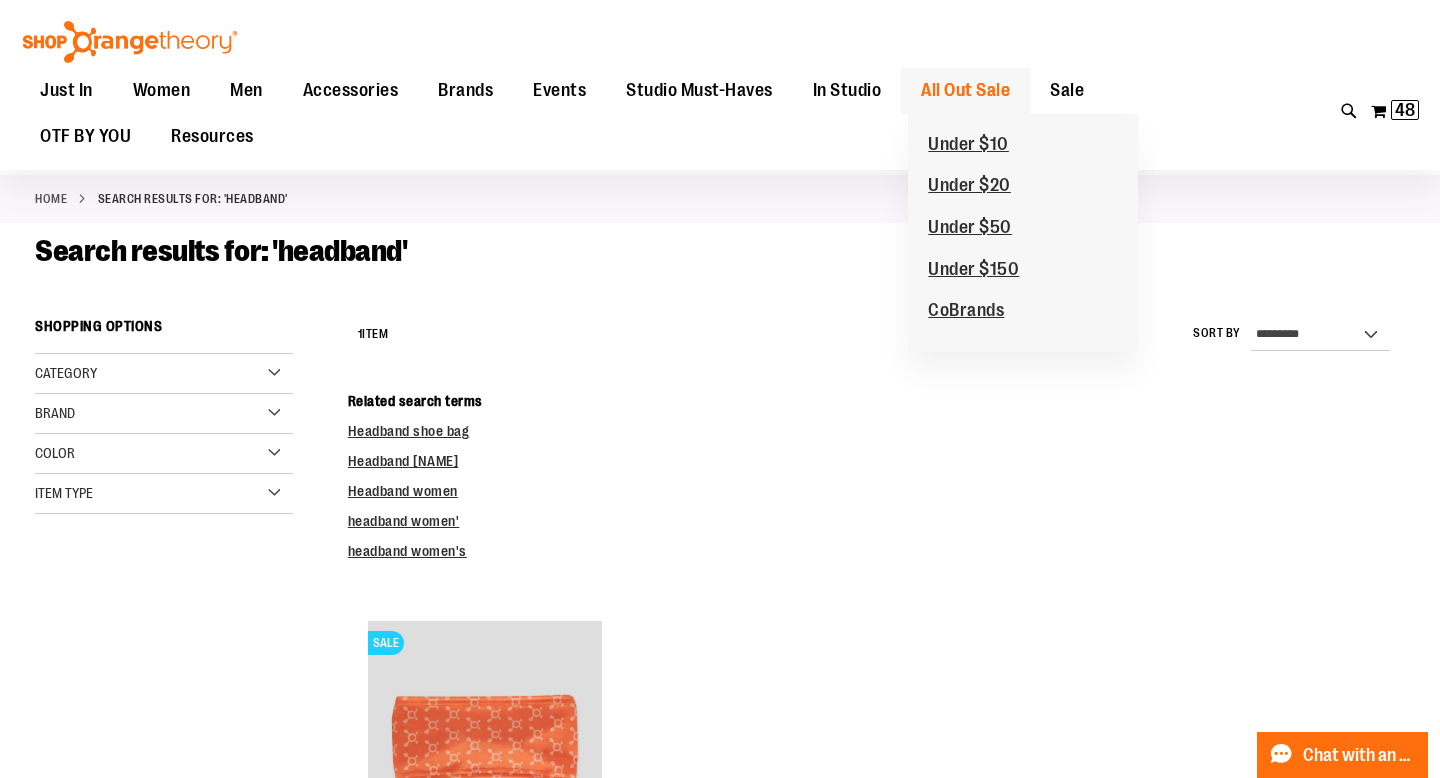 click on "All Out Sale" at bounding box center [965, 90] 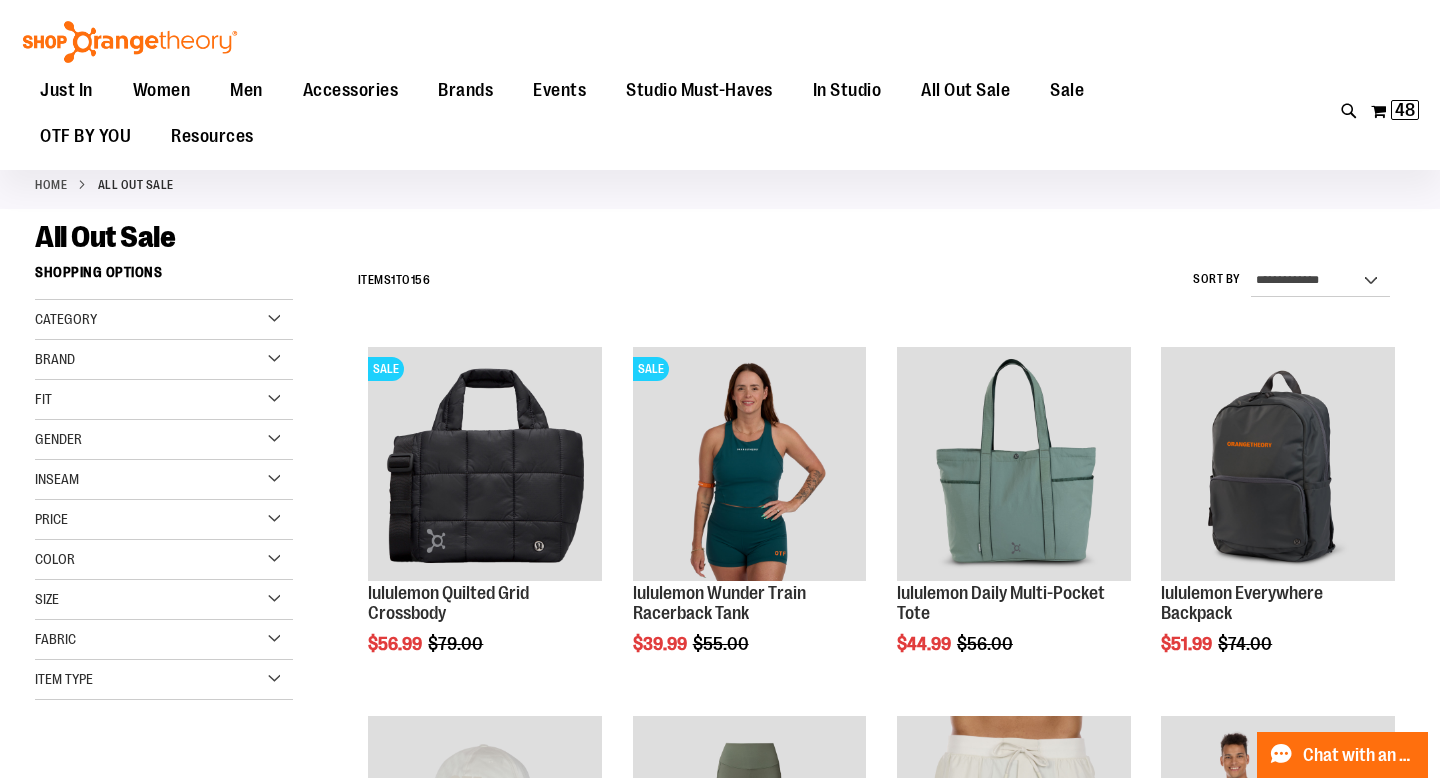 scroll, scrollTop: 91, scrollLeft: 0, axis: vertical 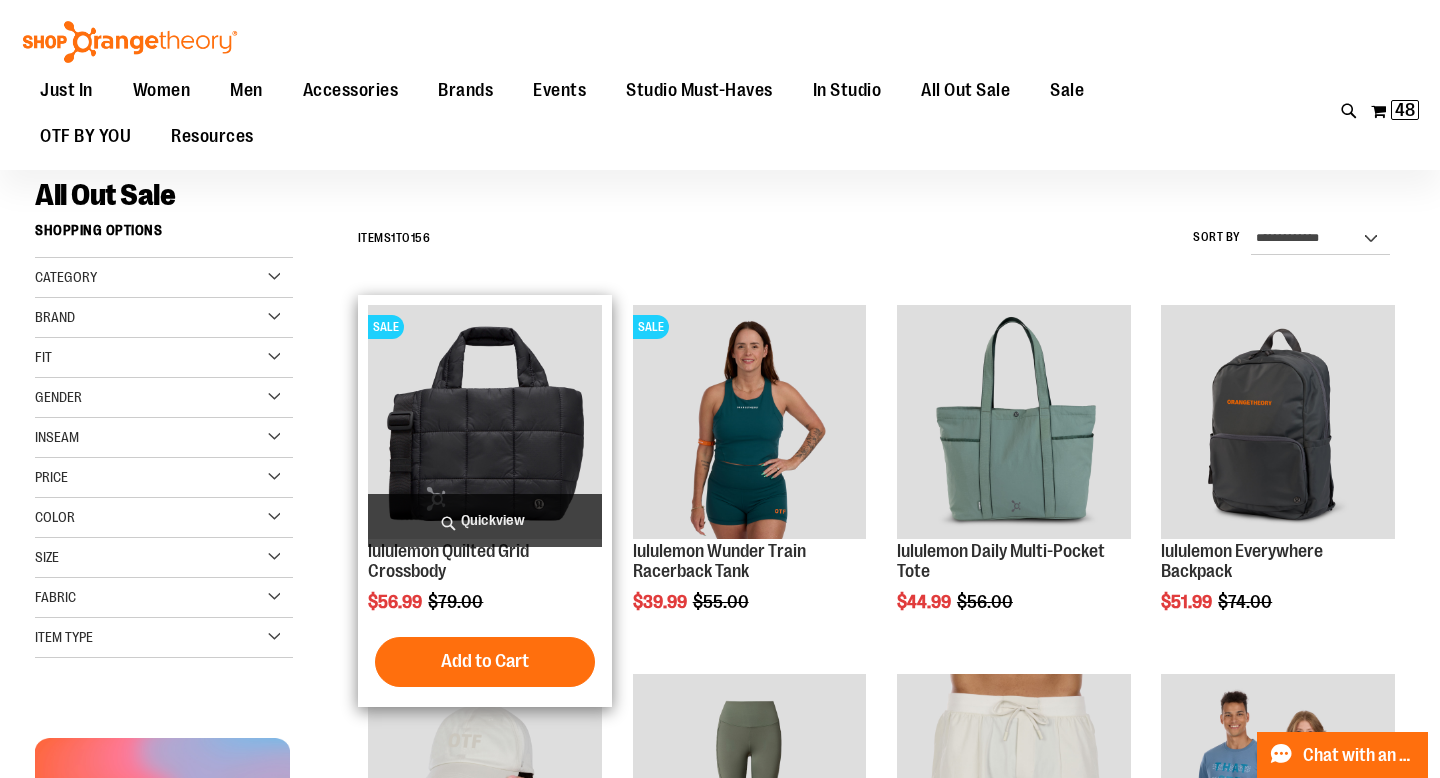 click on "Quickview" at bounding box center [485, 520] 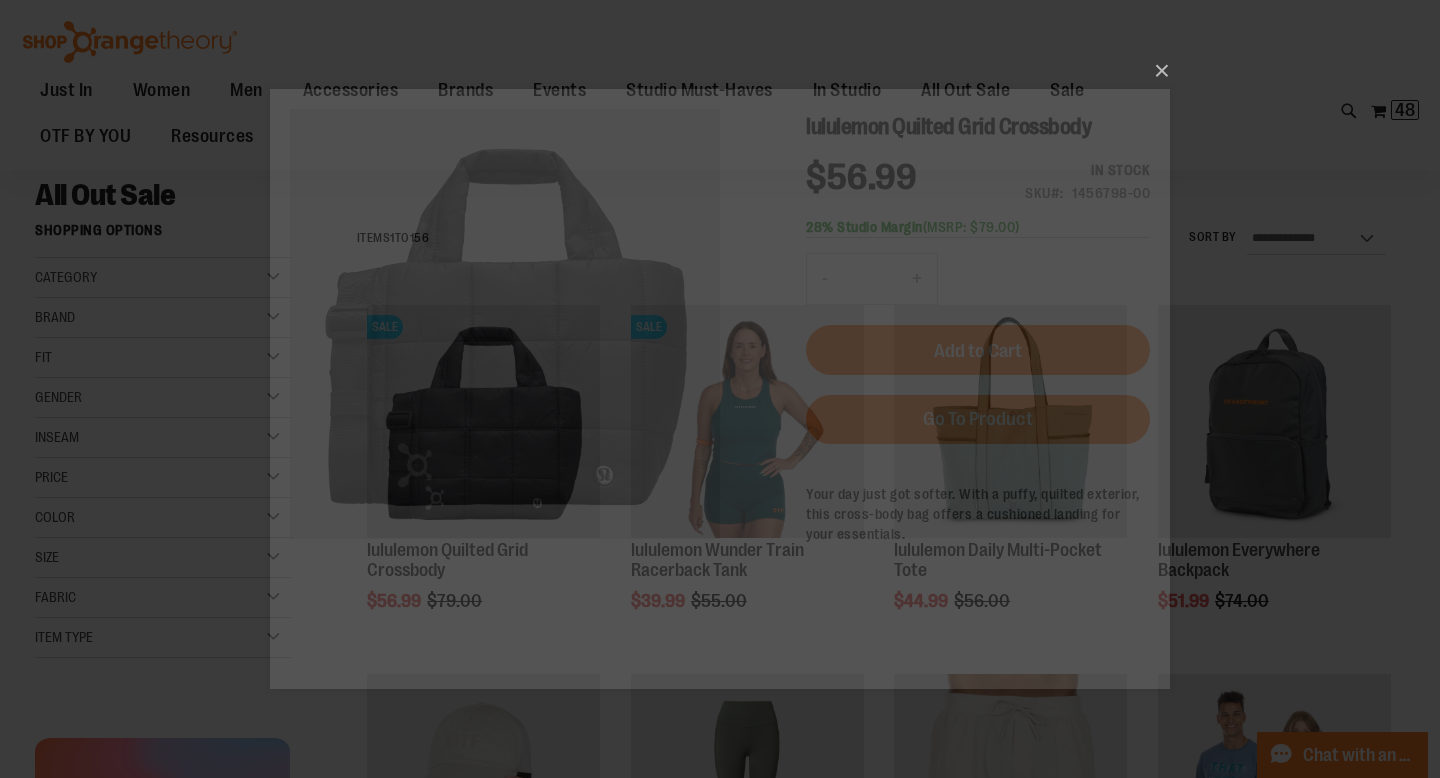 scroll, scrollTop: 0, scrollLeft: 0, axis: both 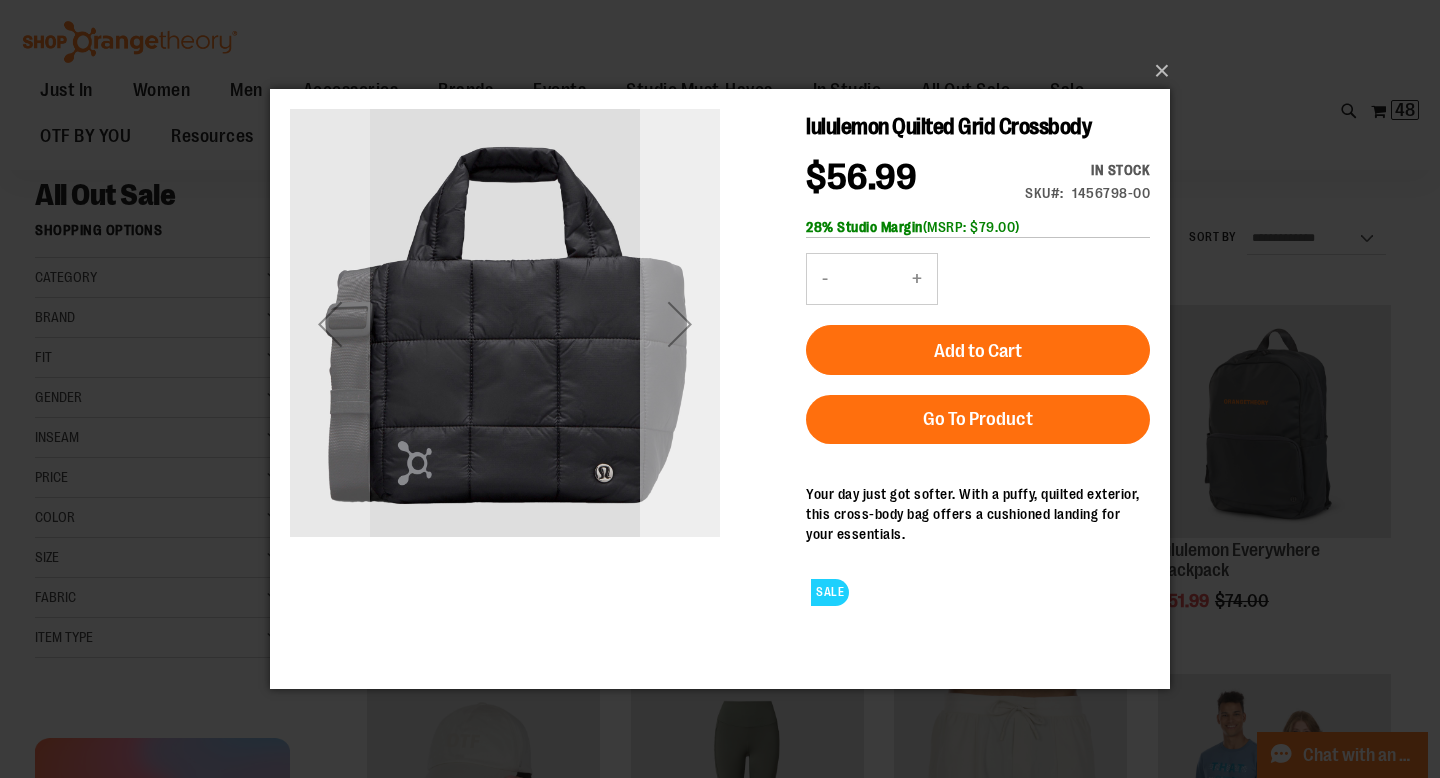 click at bounding box center [680, 324] 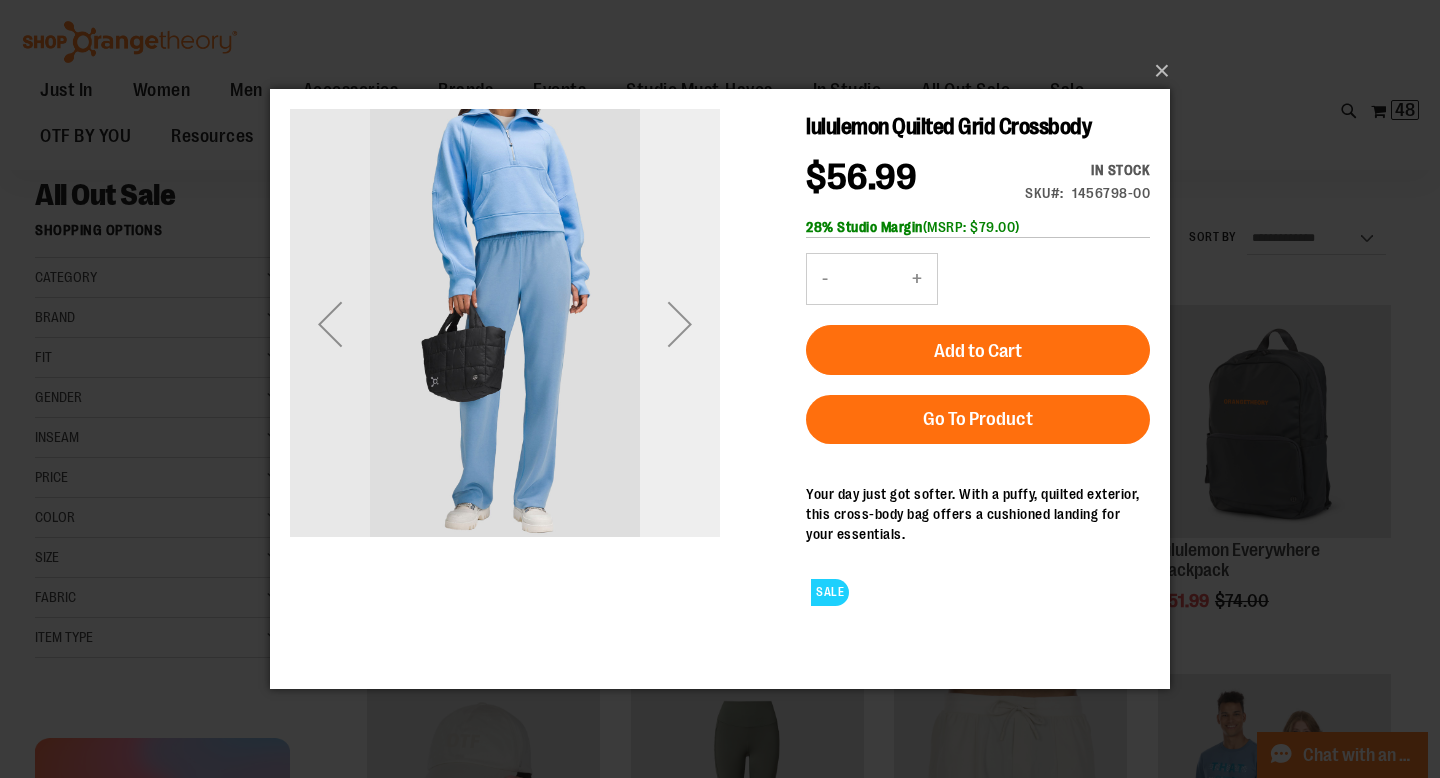 click at bounding box center (680, 324) 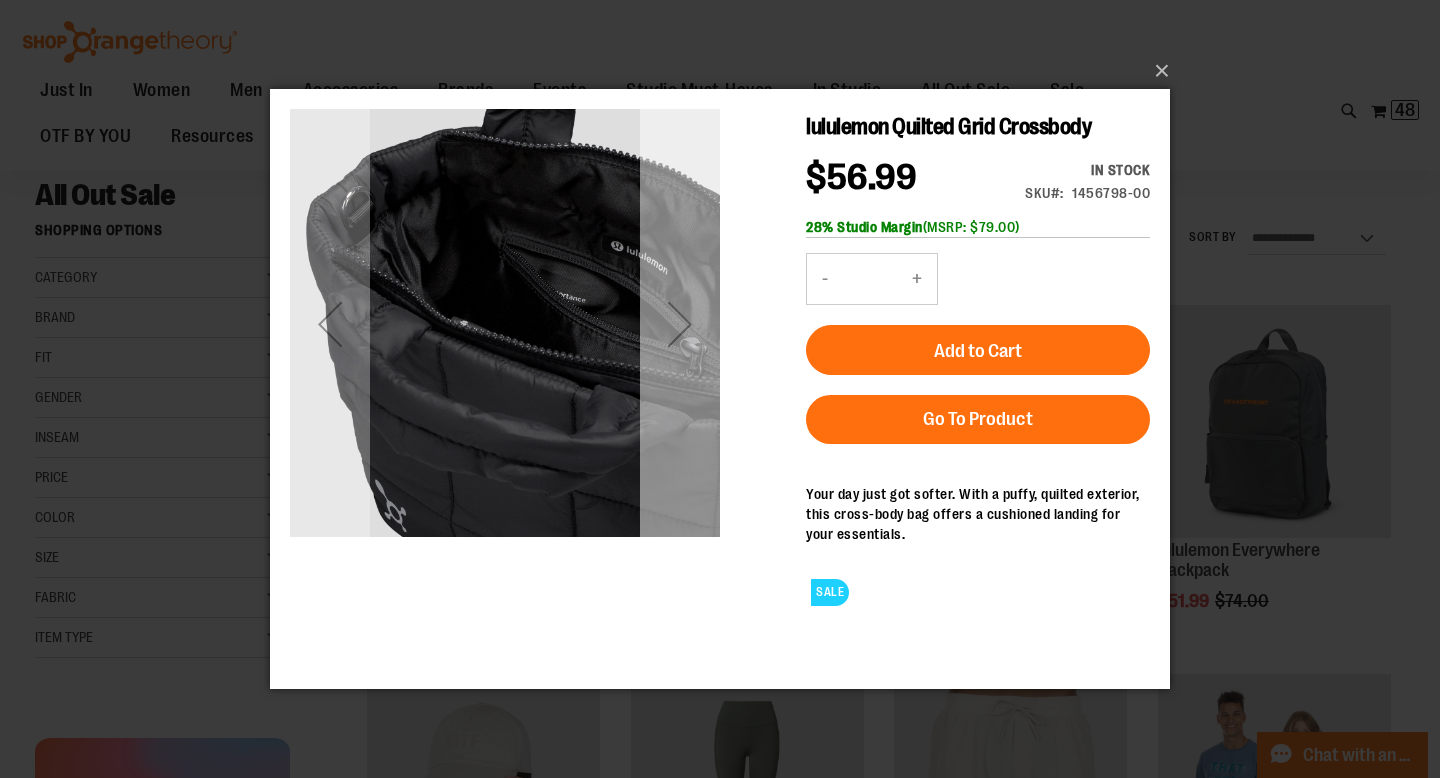 click at bounding box center [680, 324] 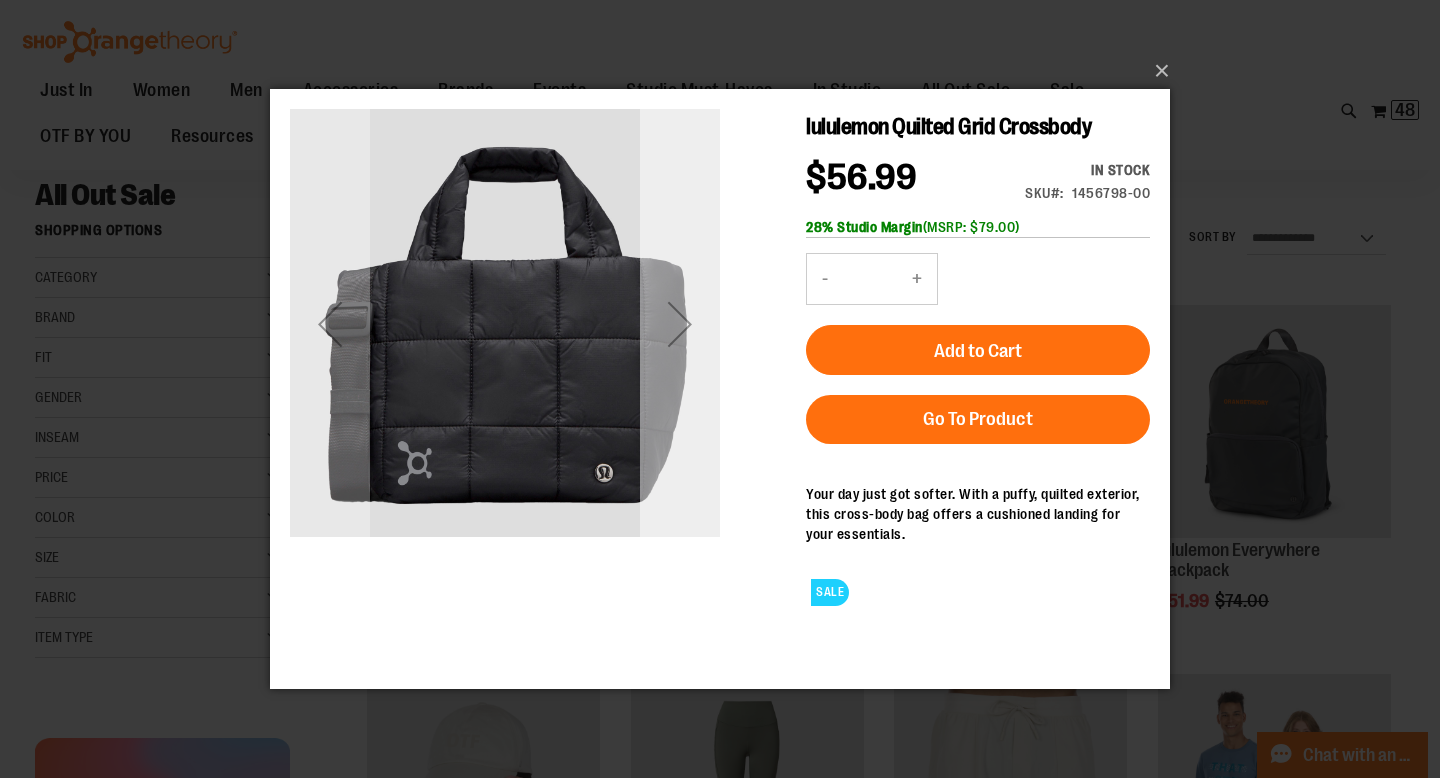 click at bounding box center [680, 324] 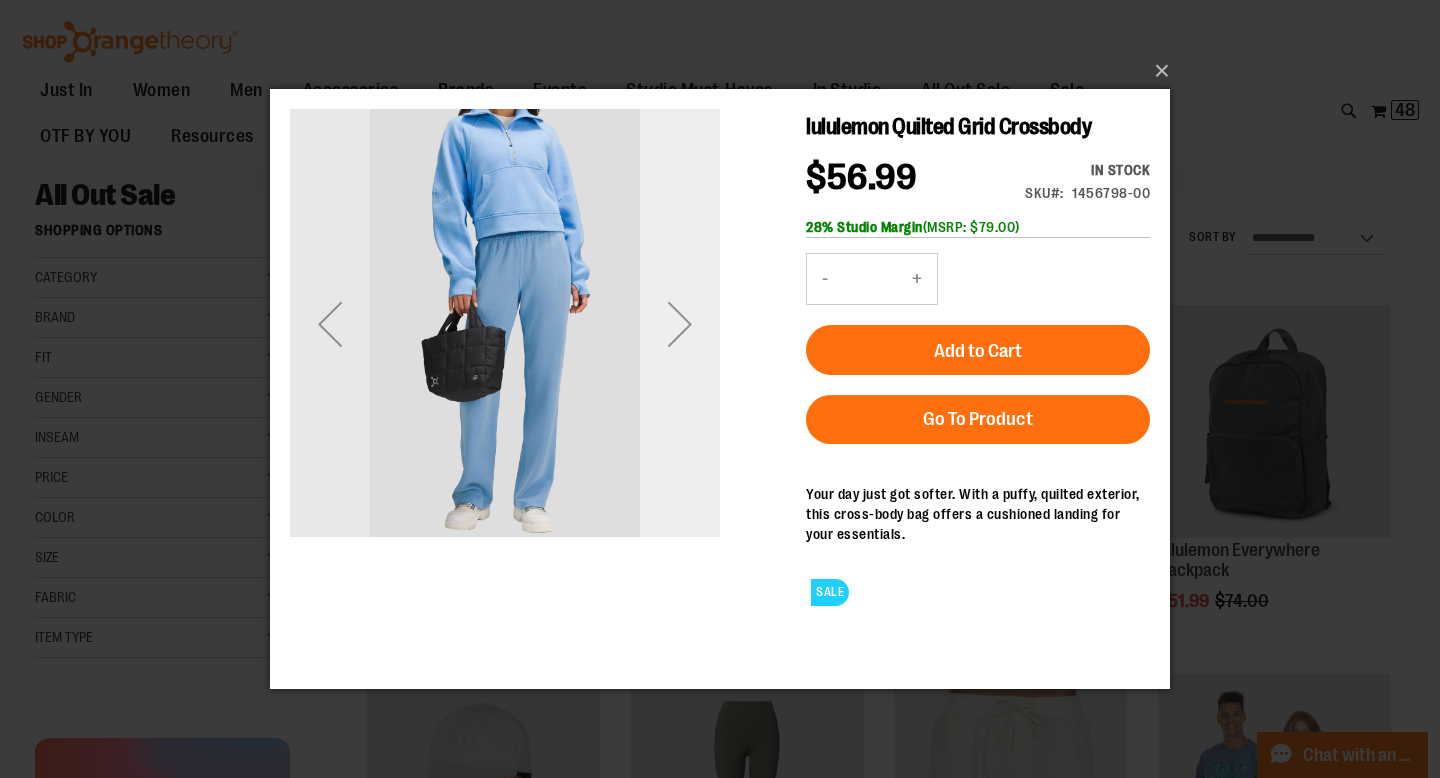 click at bounding box center (680, 324) 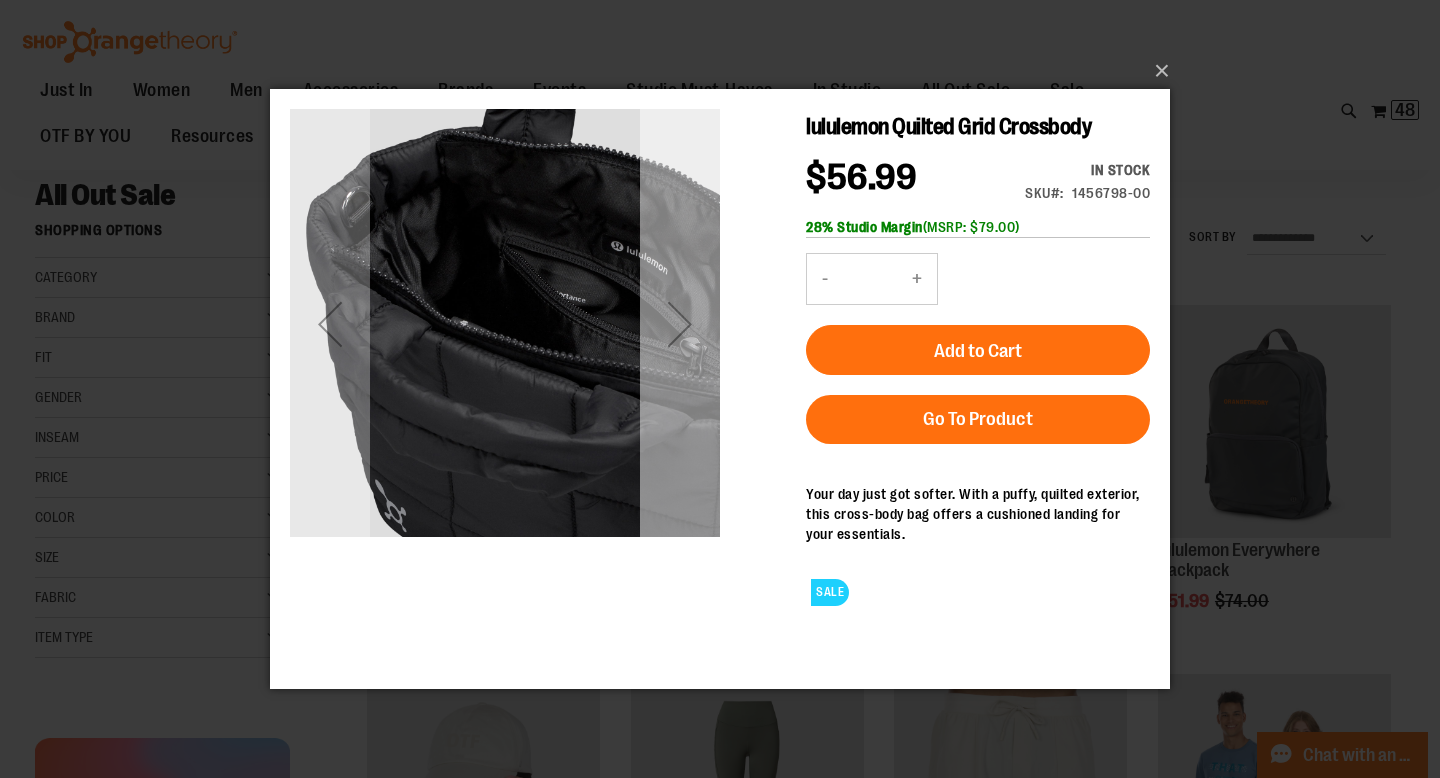 click at bounding box center [680, 324] 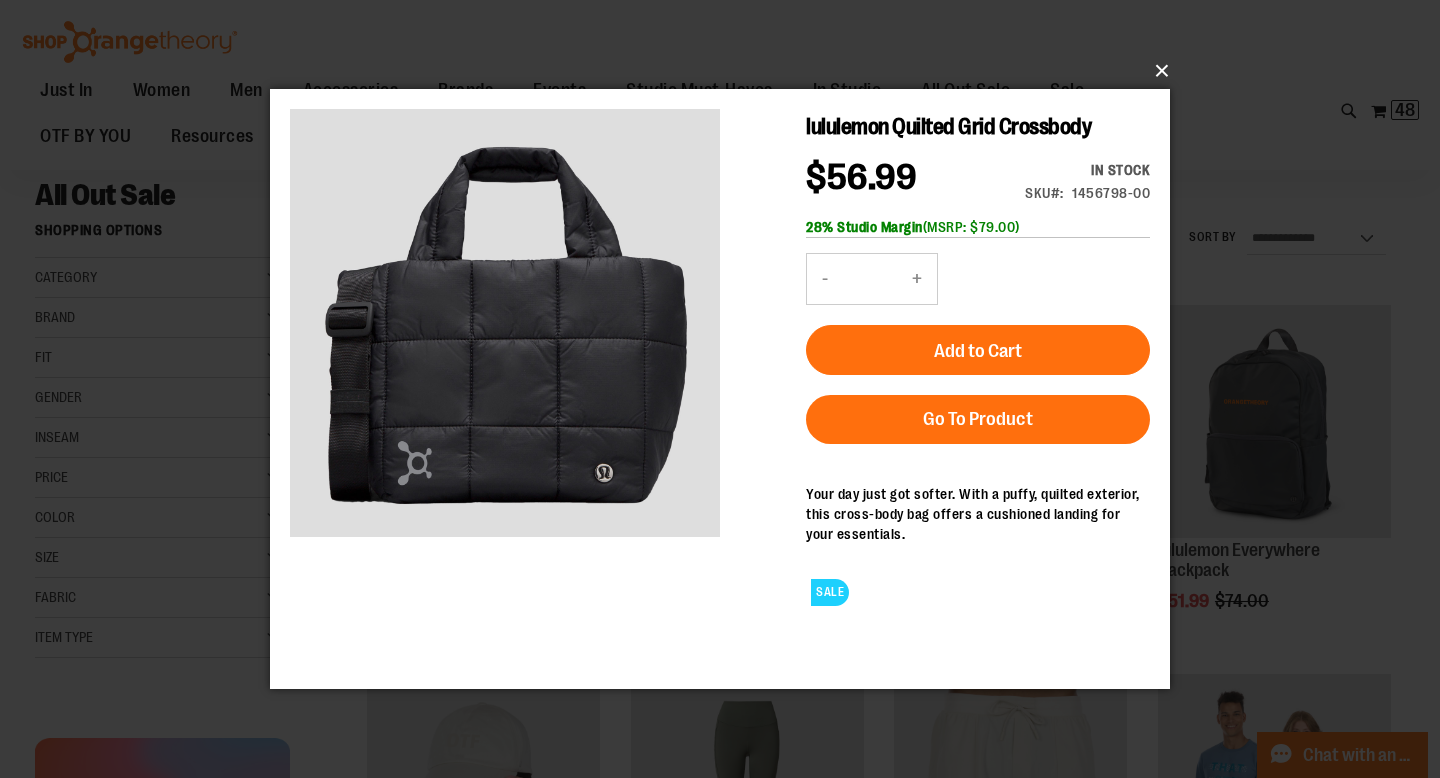 click on "×" at bounding box center (726, 71) 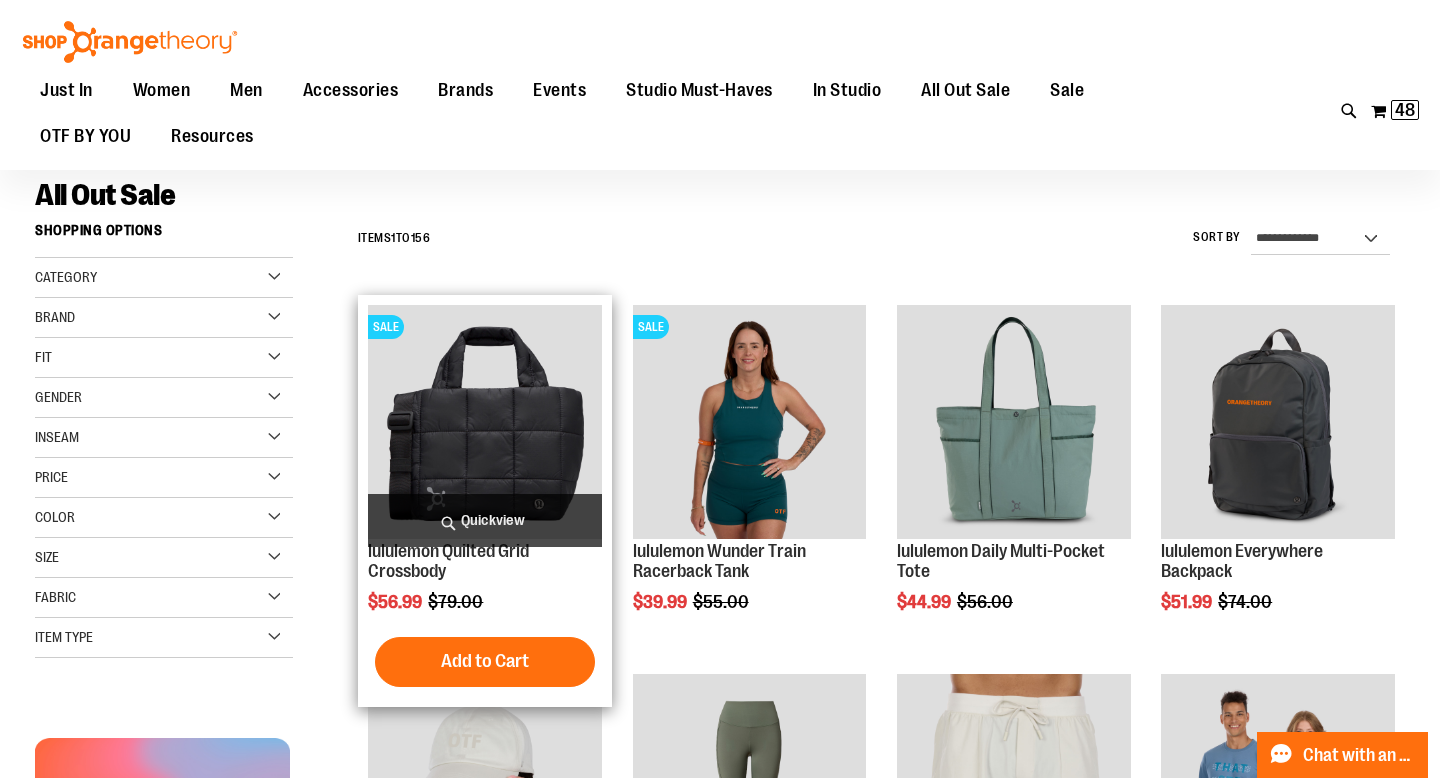click on "Quickview" at bounding box center (485, 520) 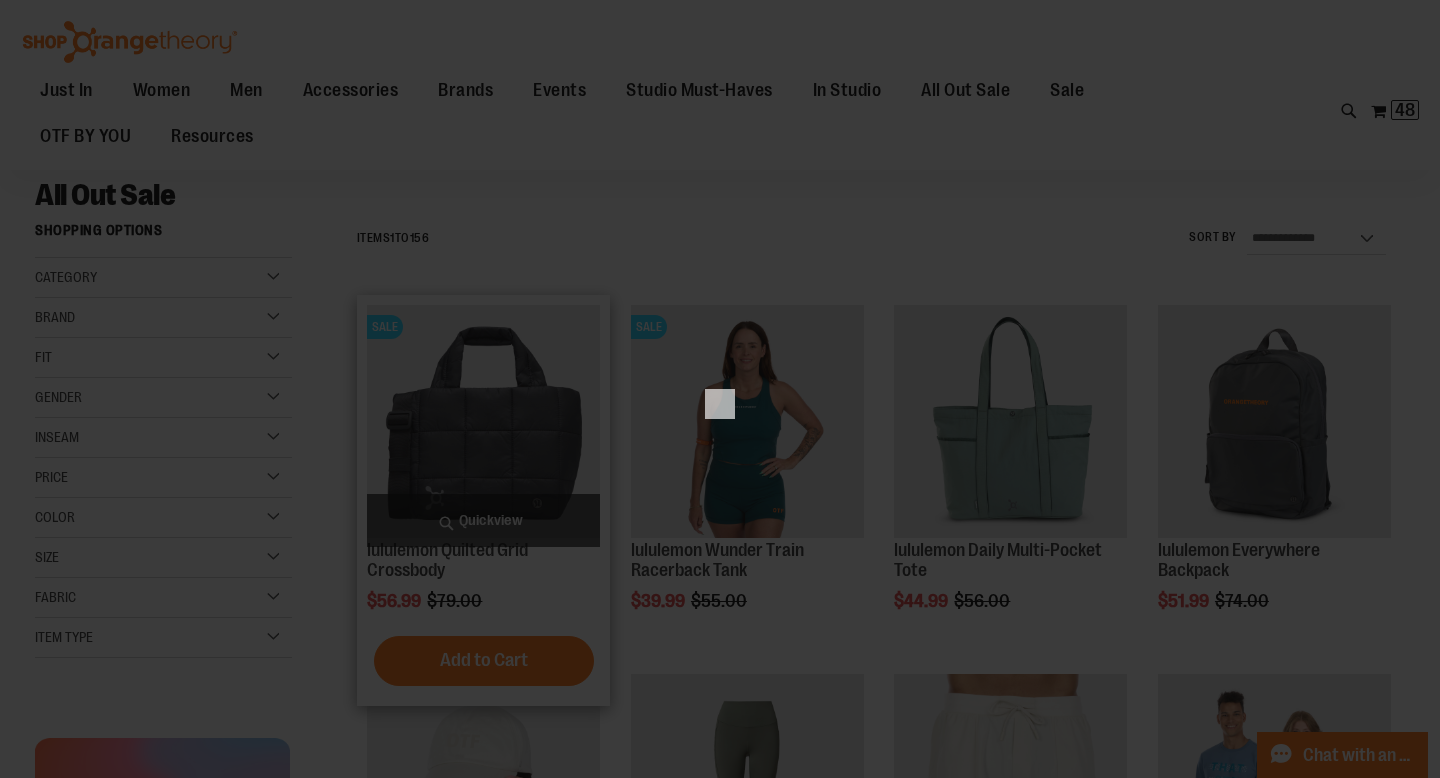 scroll, scrollTop: 0, scrollLeft: 0, axis: both 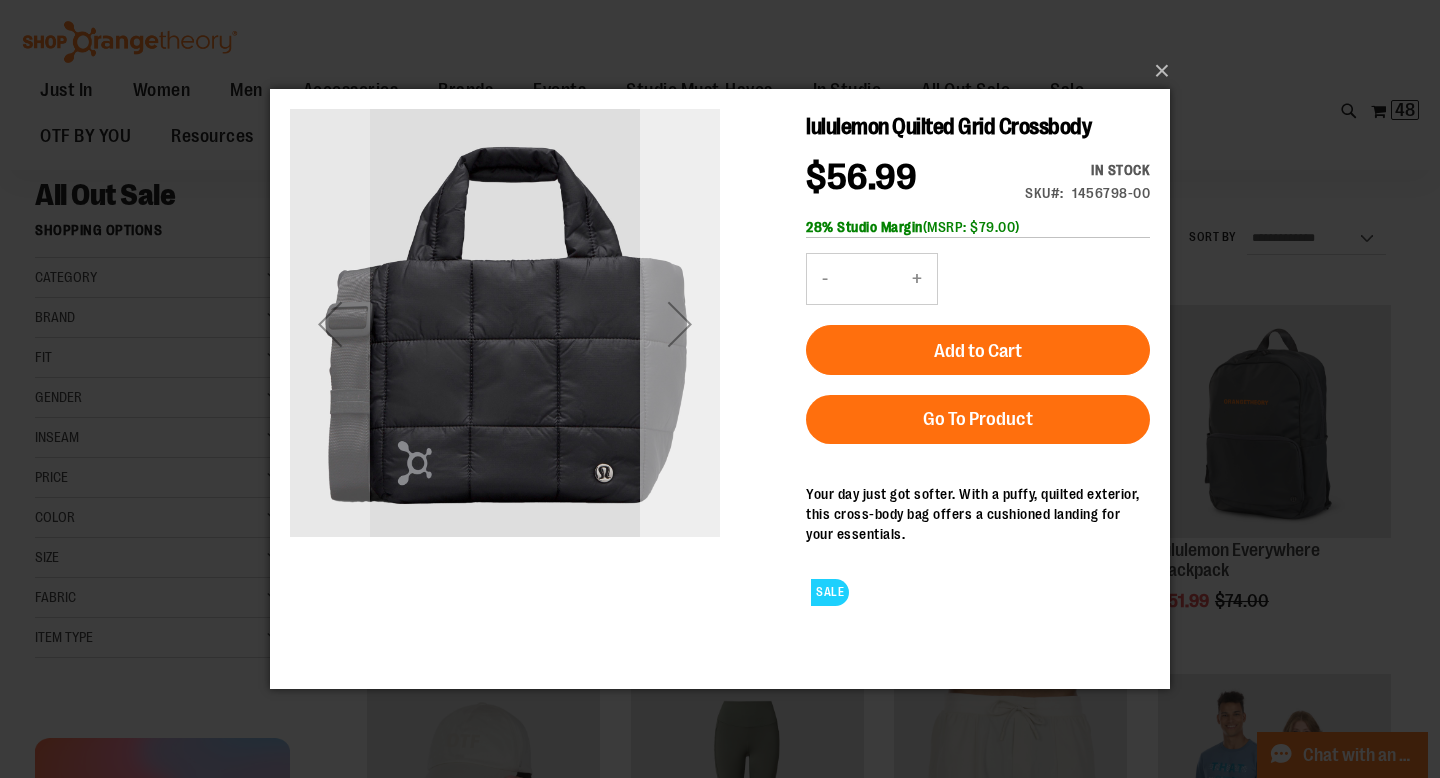 click at bounding box center (680, 324) 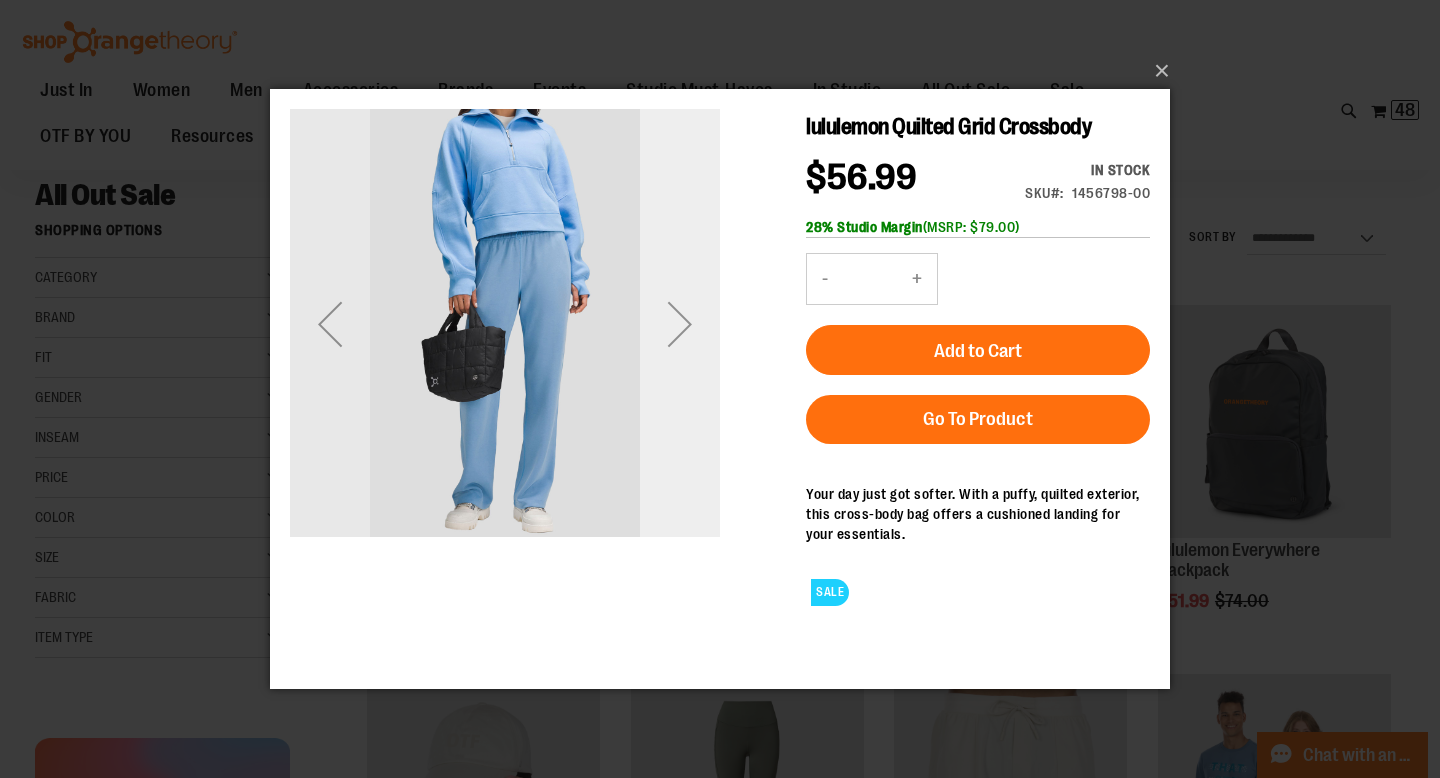 click at bounding box center [680, 324] 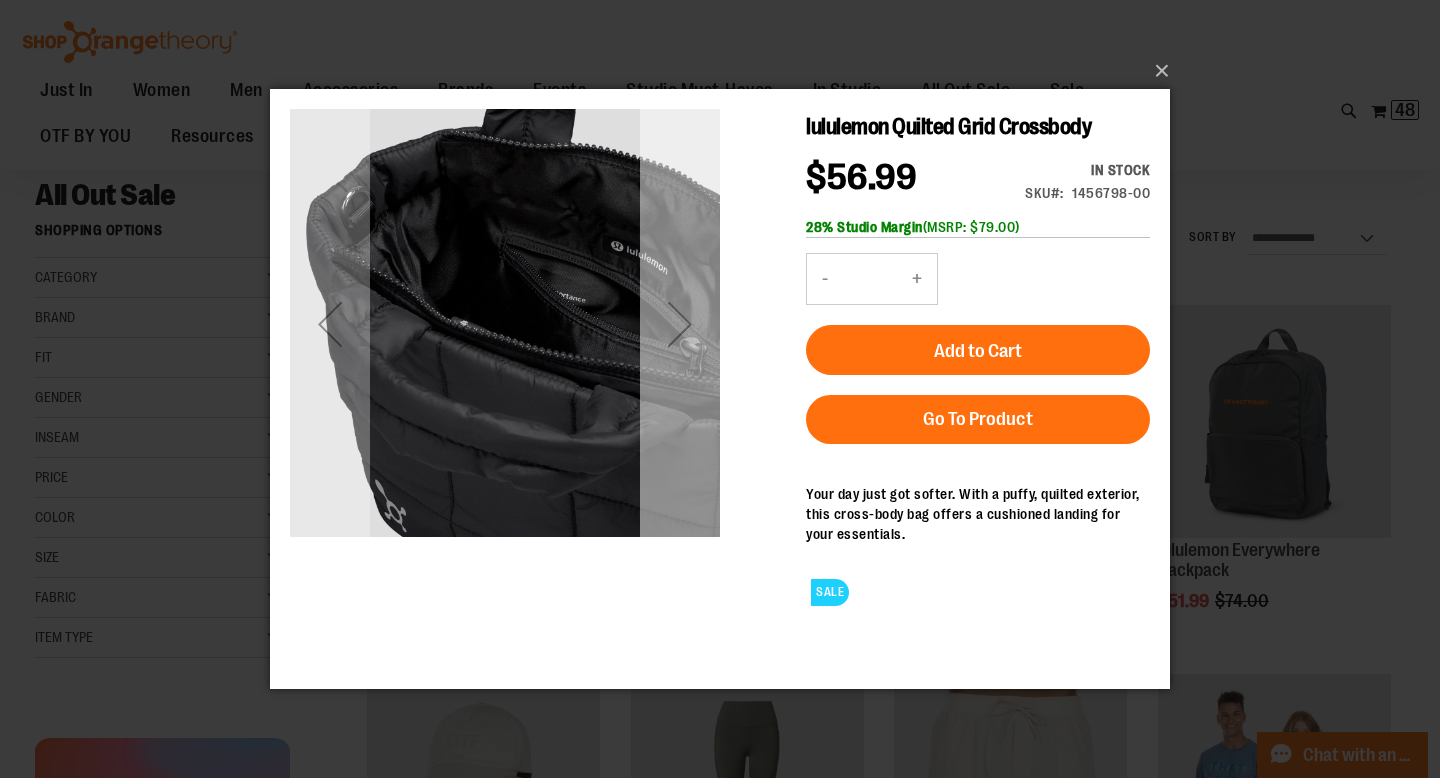 click at bounding box center (680, 324) 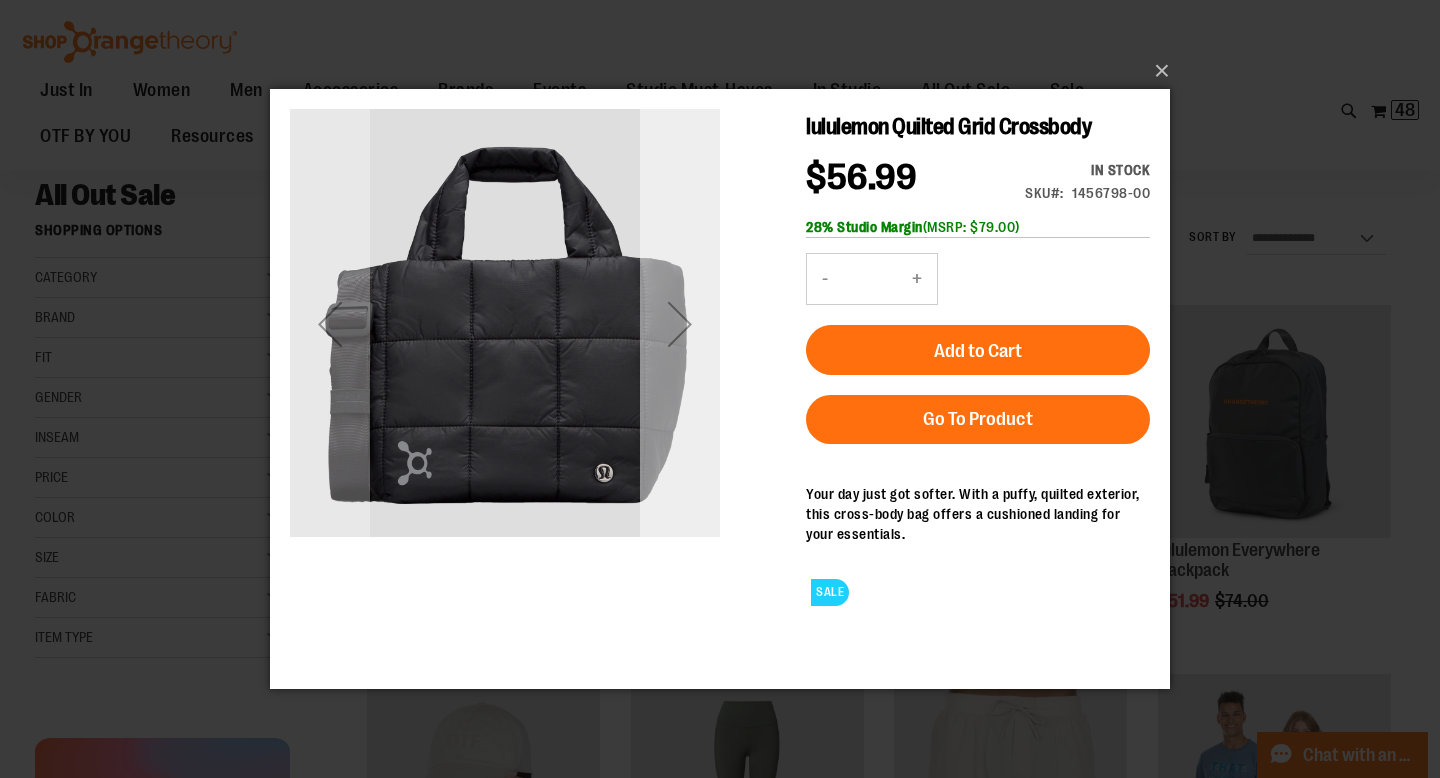 click at bounding box center (680, 324) 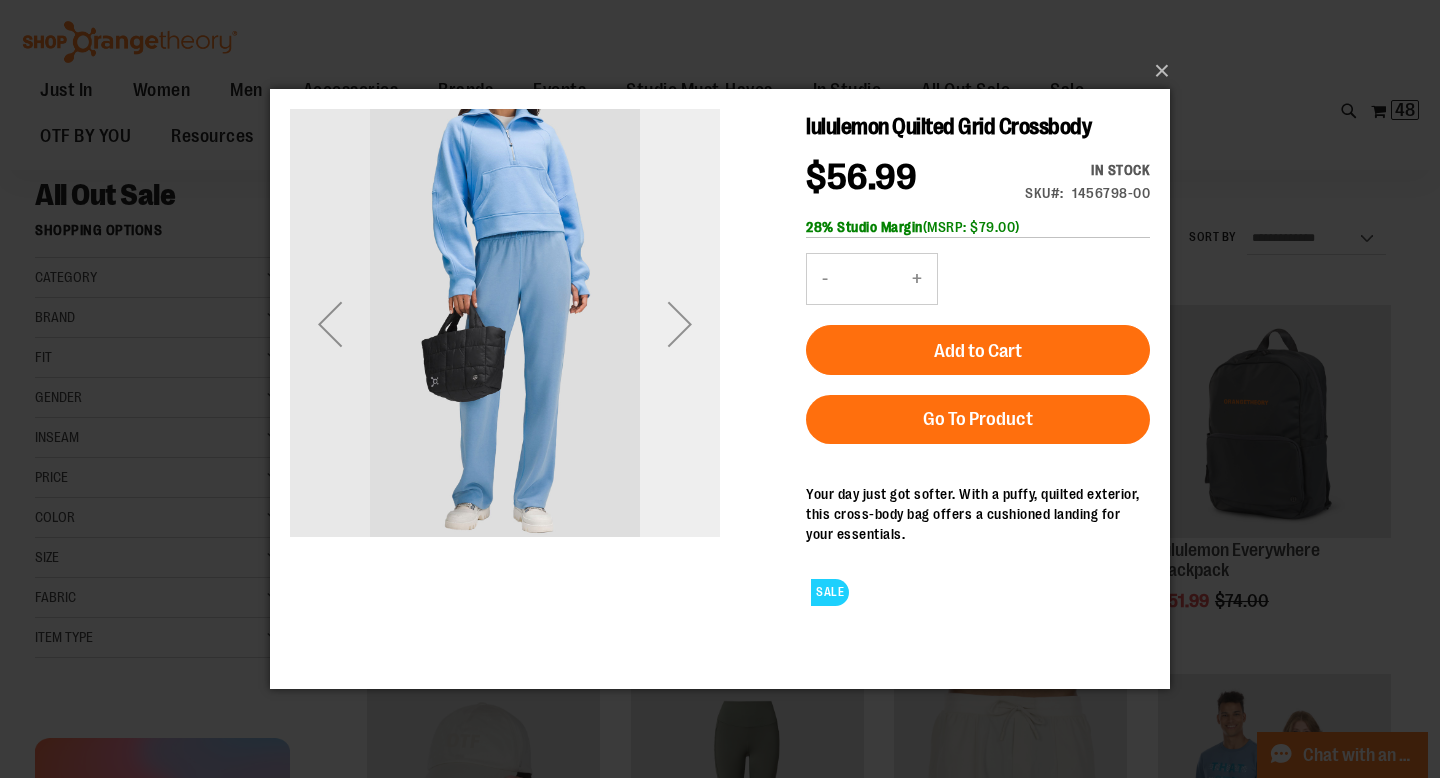click at bounding box center [680, 324] 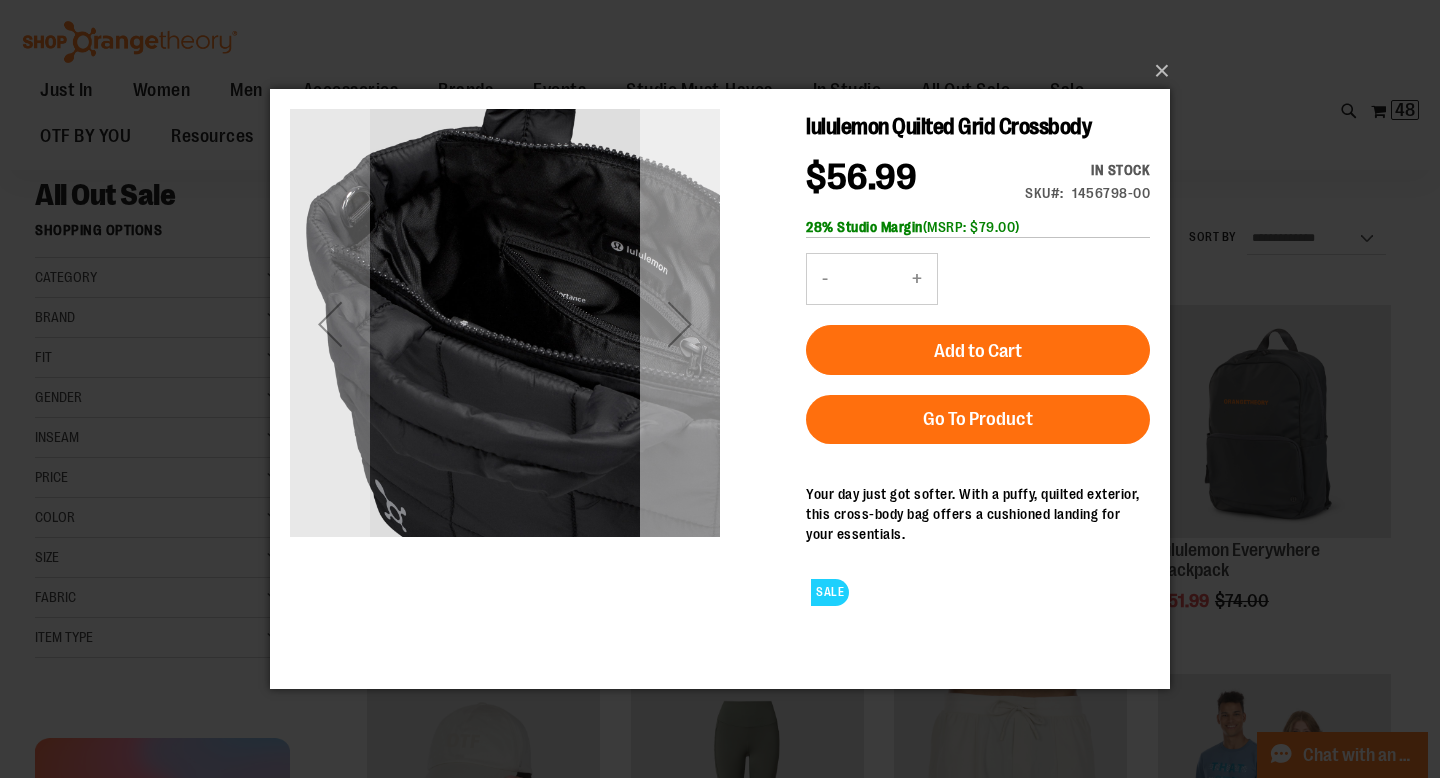 click at bounding box center [680, 324] 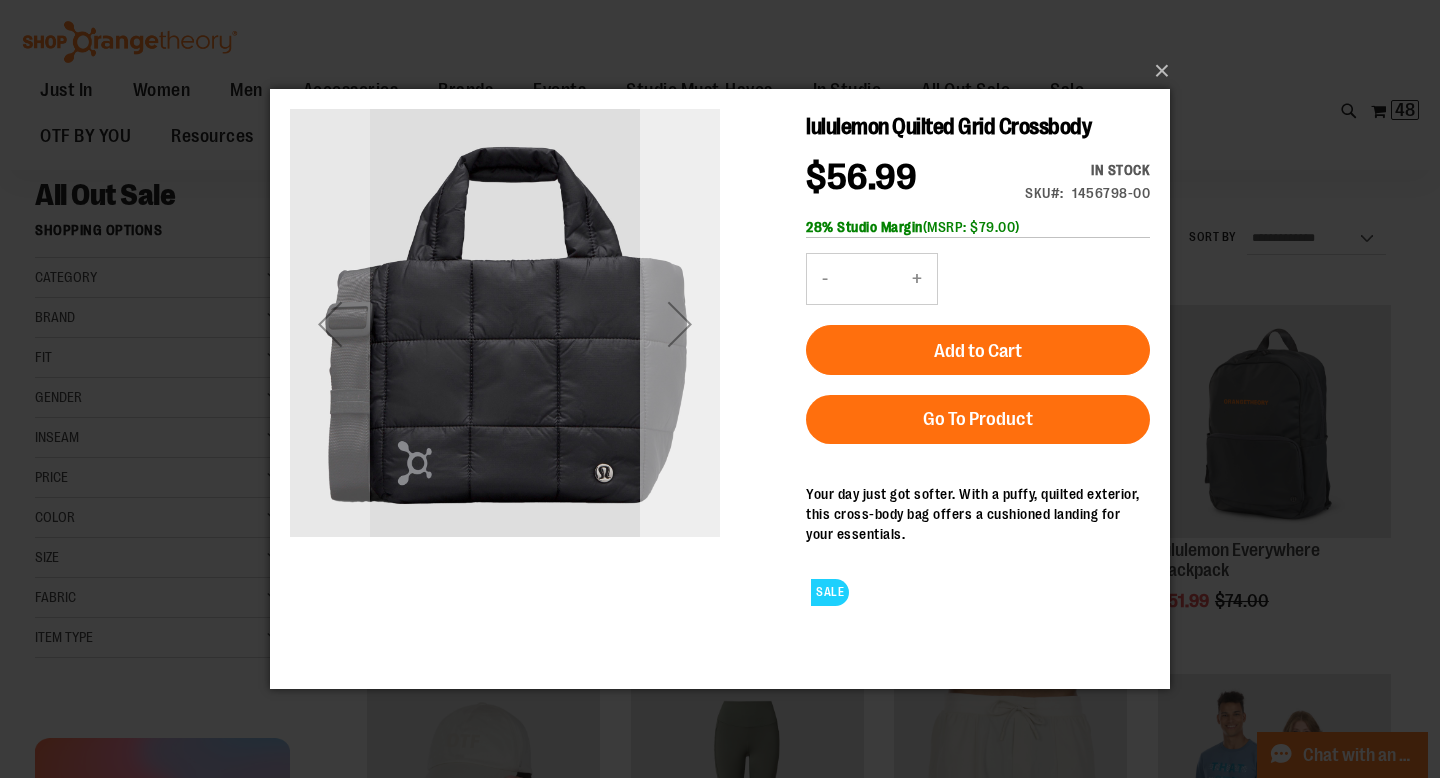 click at bounding box center (680, 324) 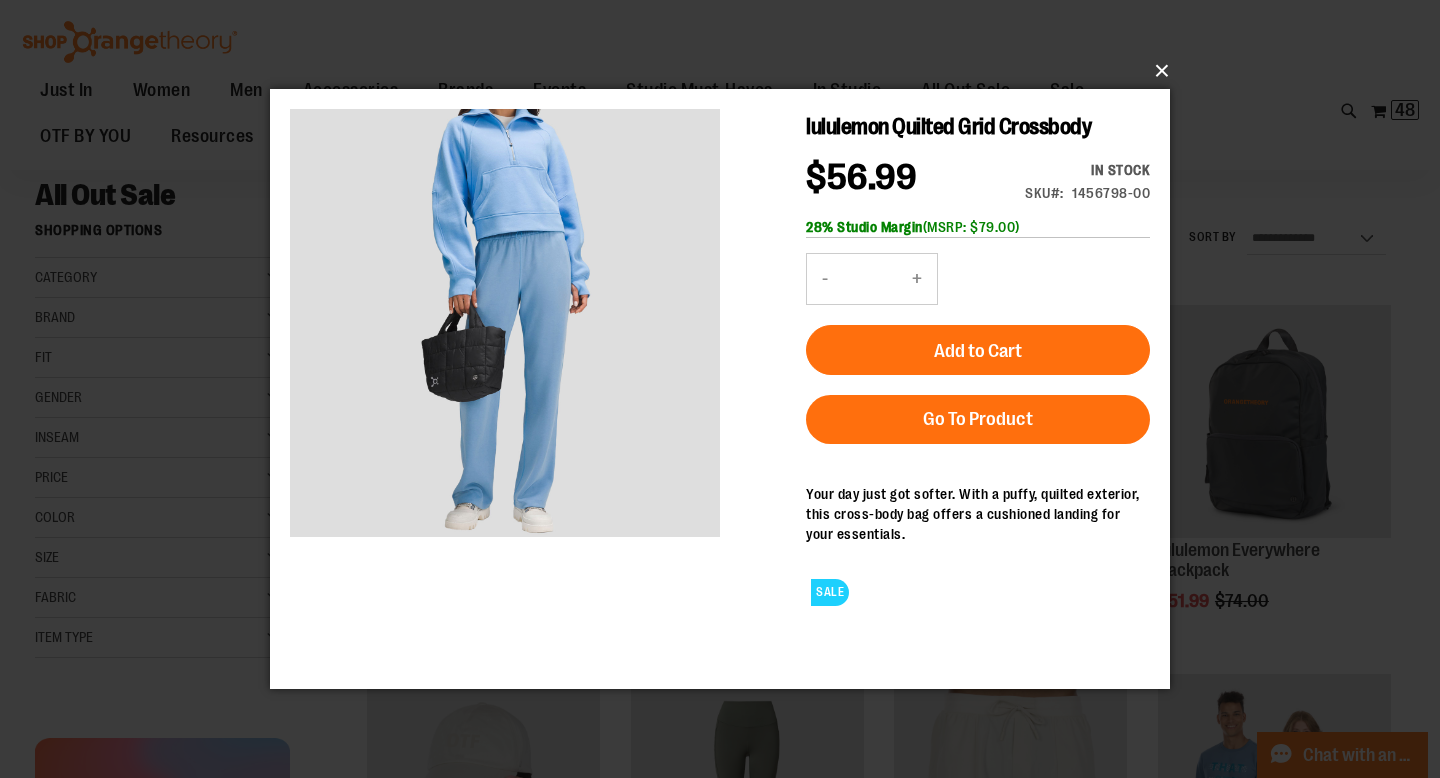 click on "×" at bounding box center [726, 71] 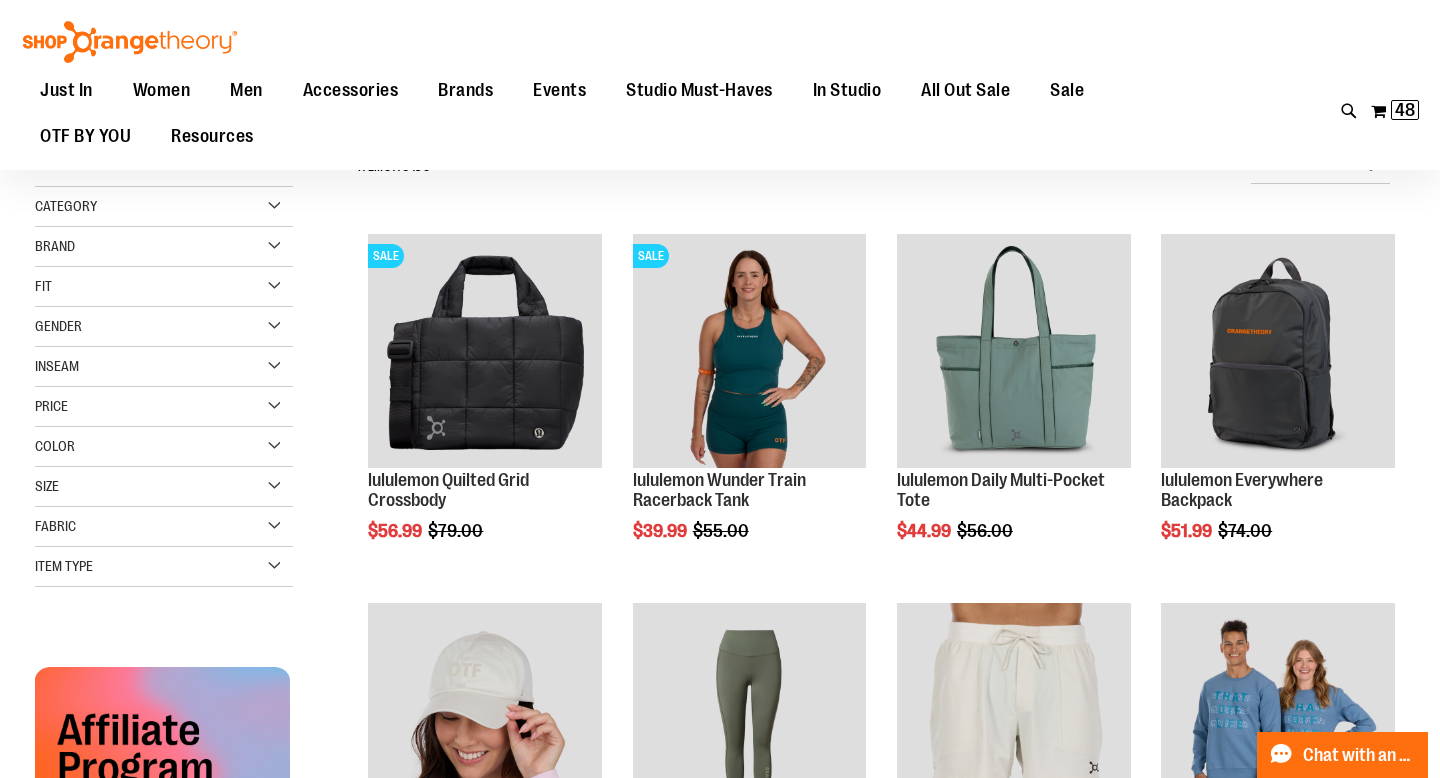 scroll, scrollTop: 191, scrollLeft: 0, axis: vertical 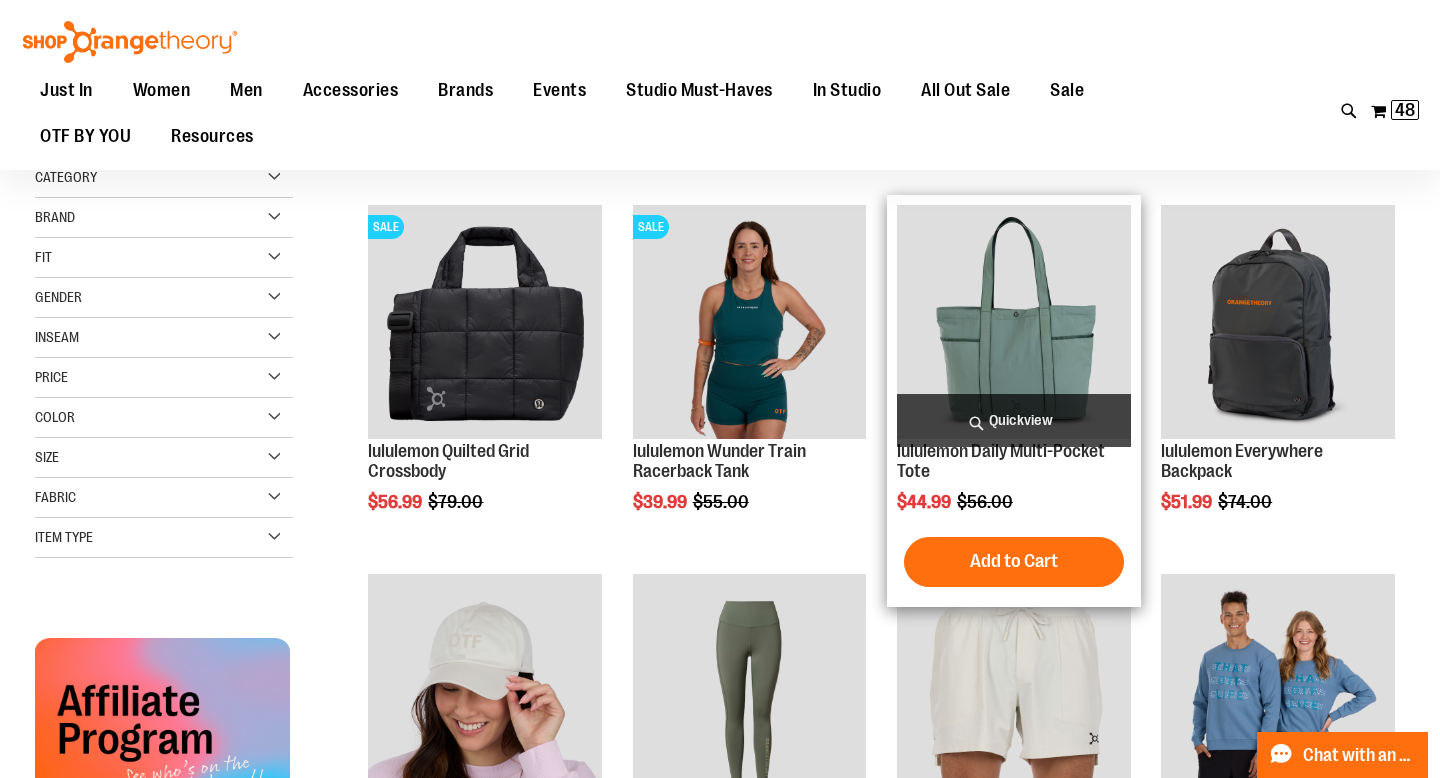 click on "Quickview" at bounding box center (1014, 420) 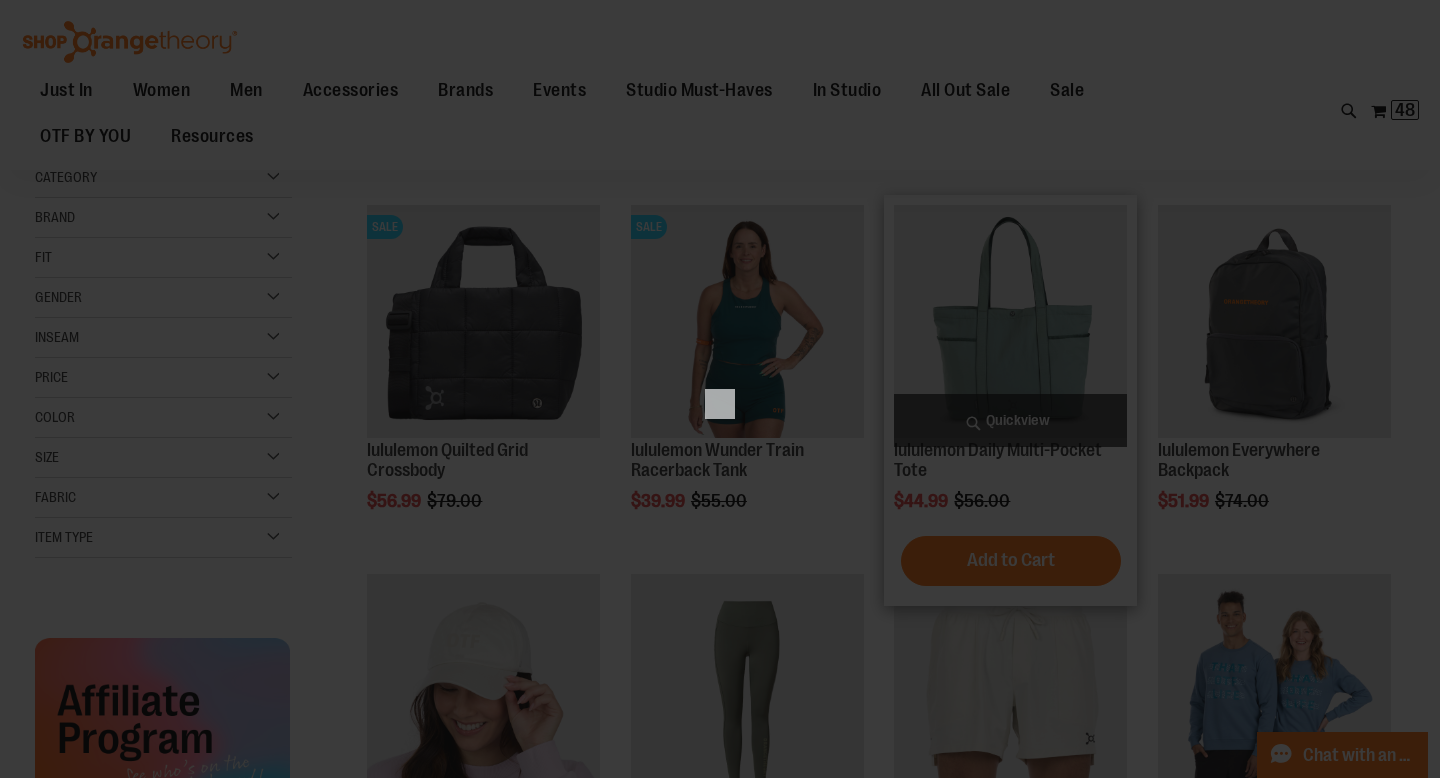 scroll, scrollTop: 0, scrollLeft: 0, axis: both 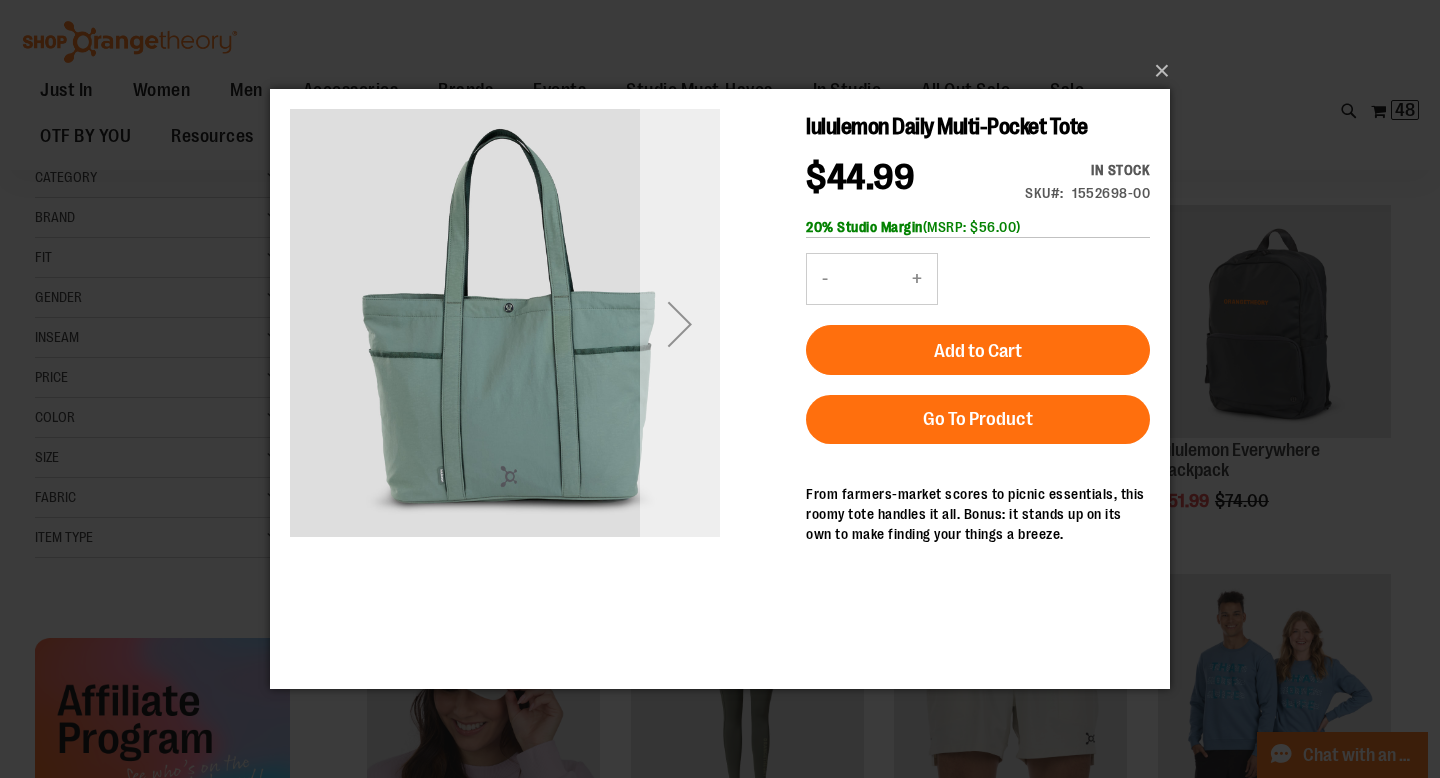 click at bounding box center (680, 324) 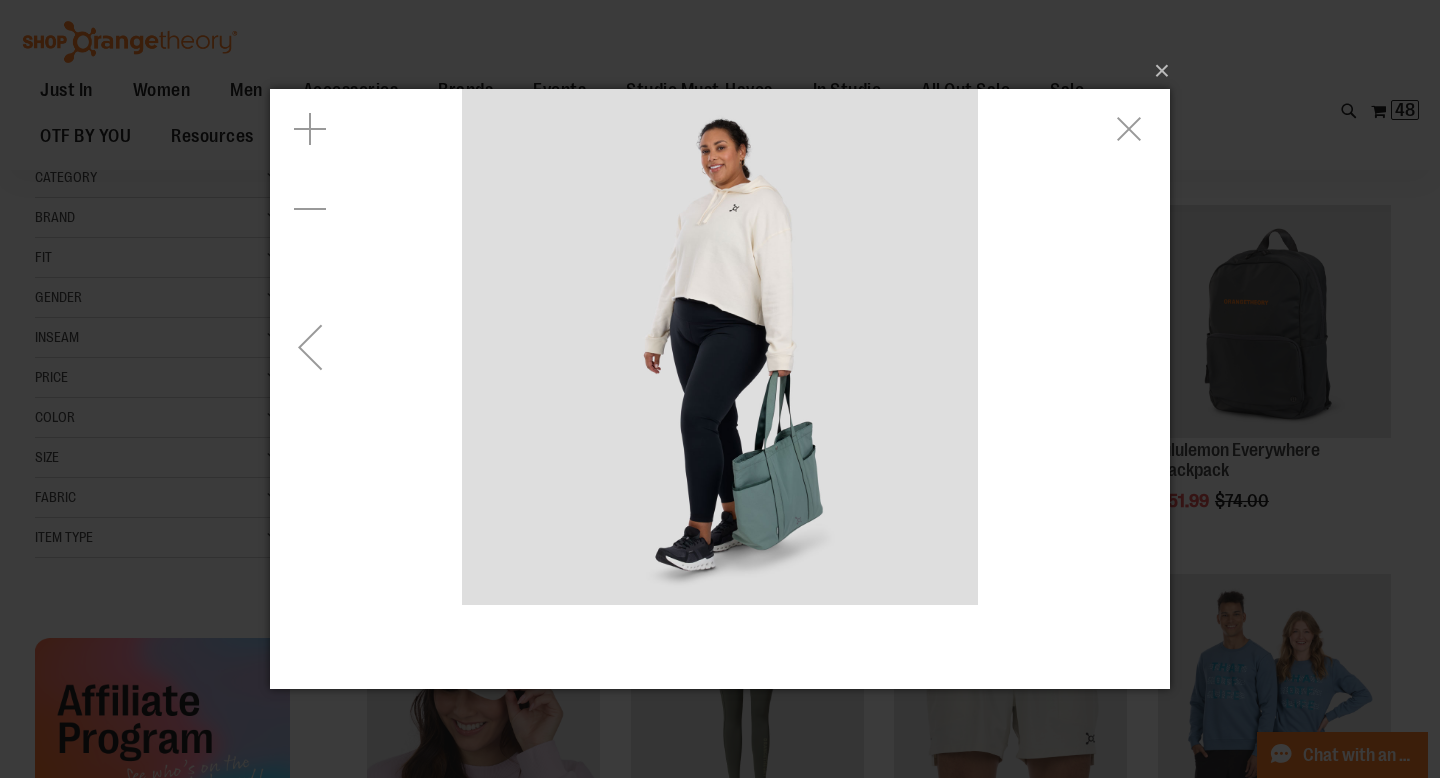 click at bounding box center [310, 347] 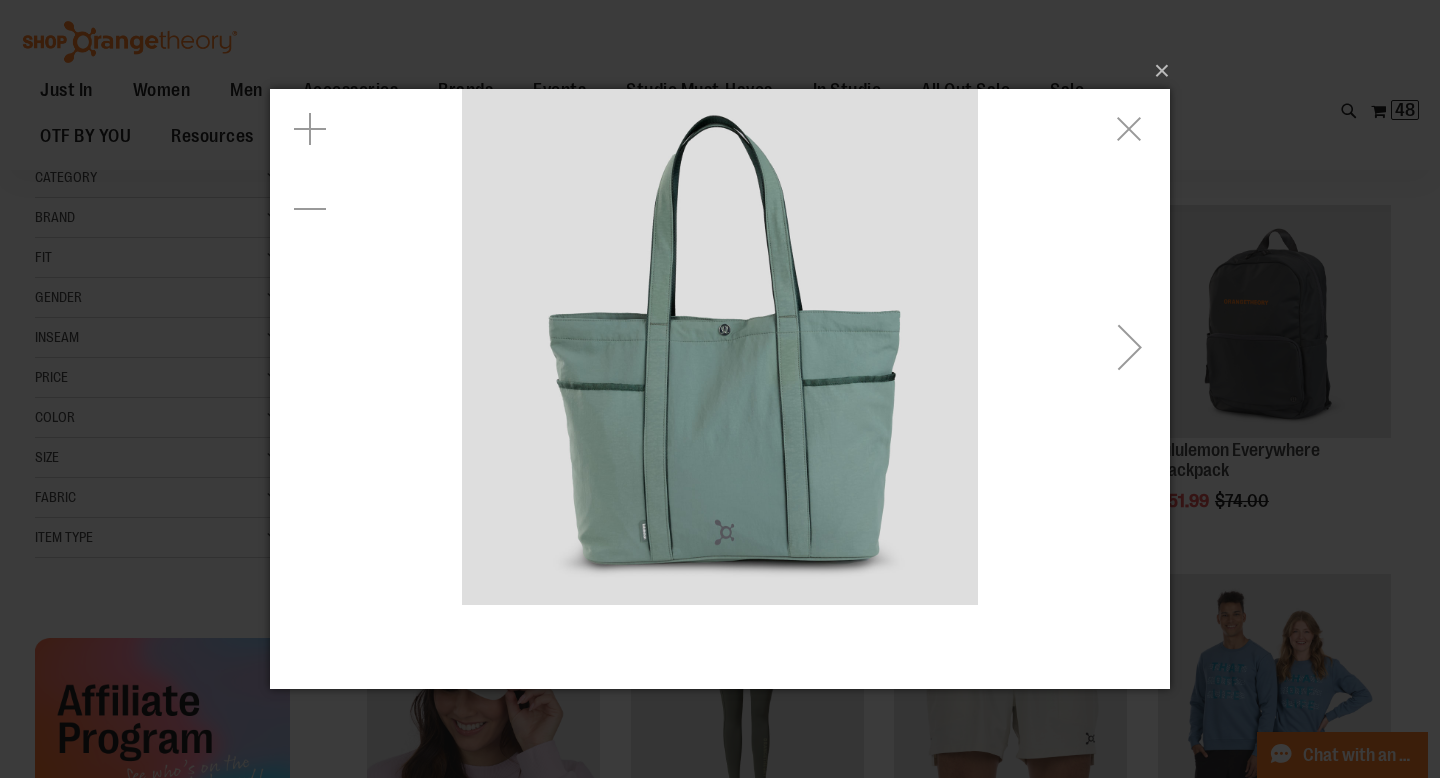 click at bounding box center (1130, 347) 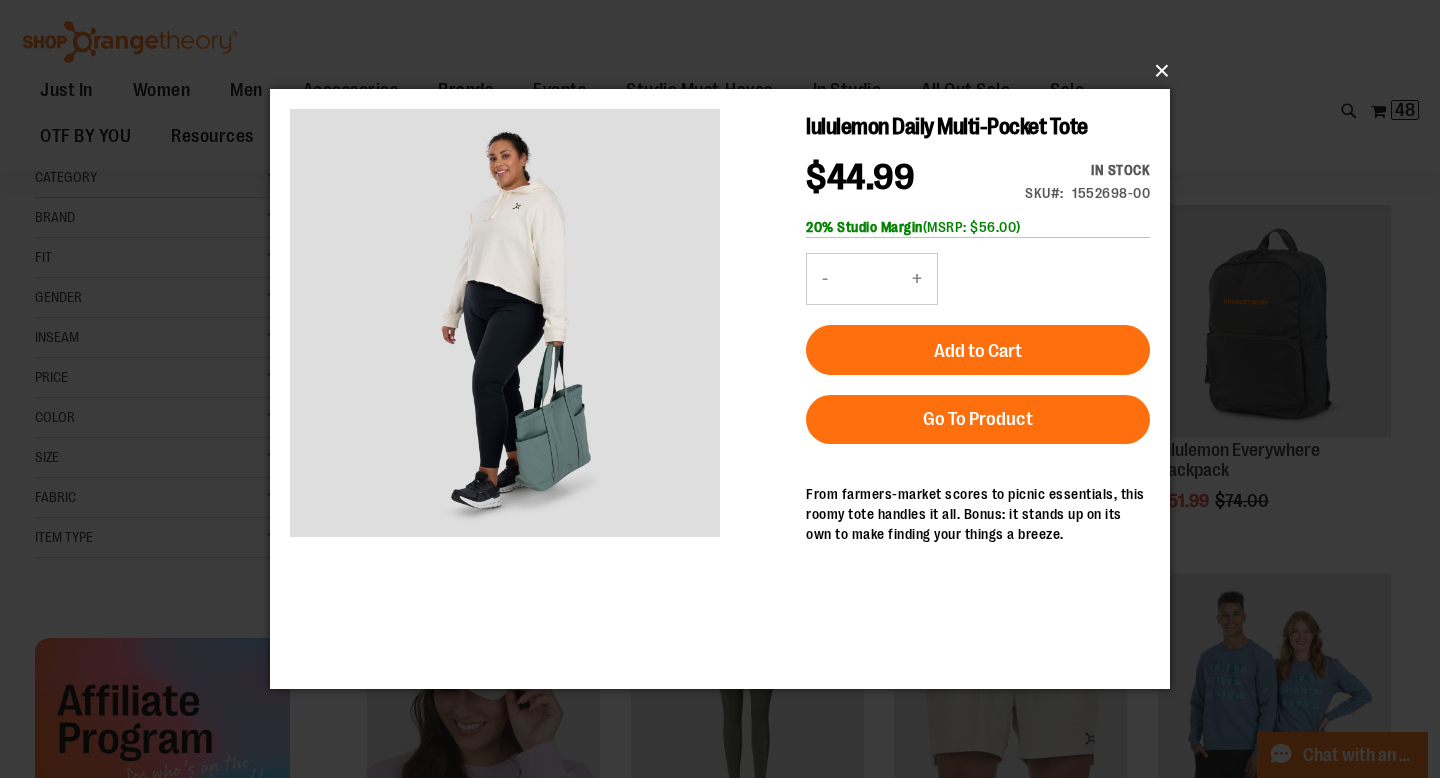 click on "×" at bounding box center (726, 71) 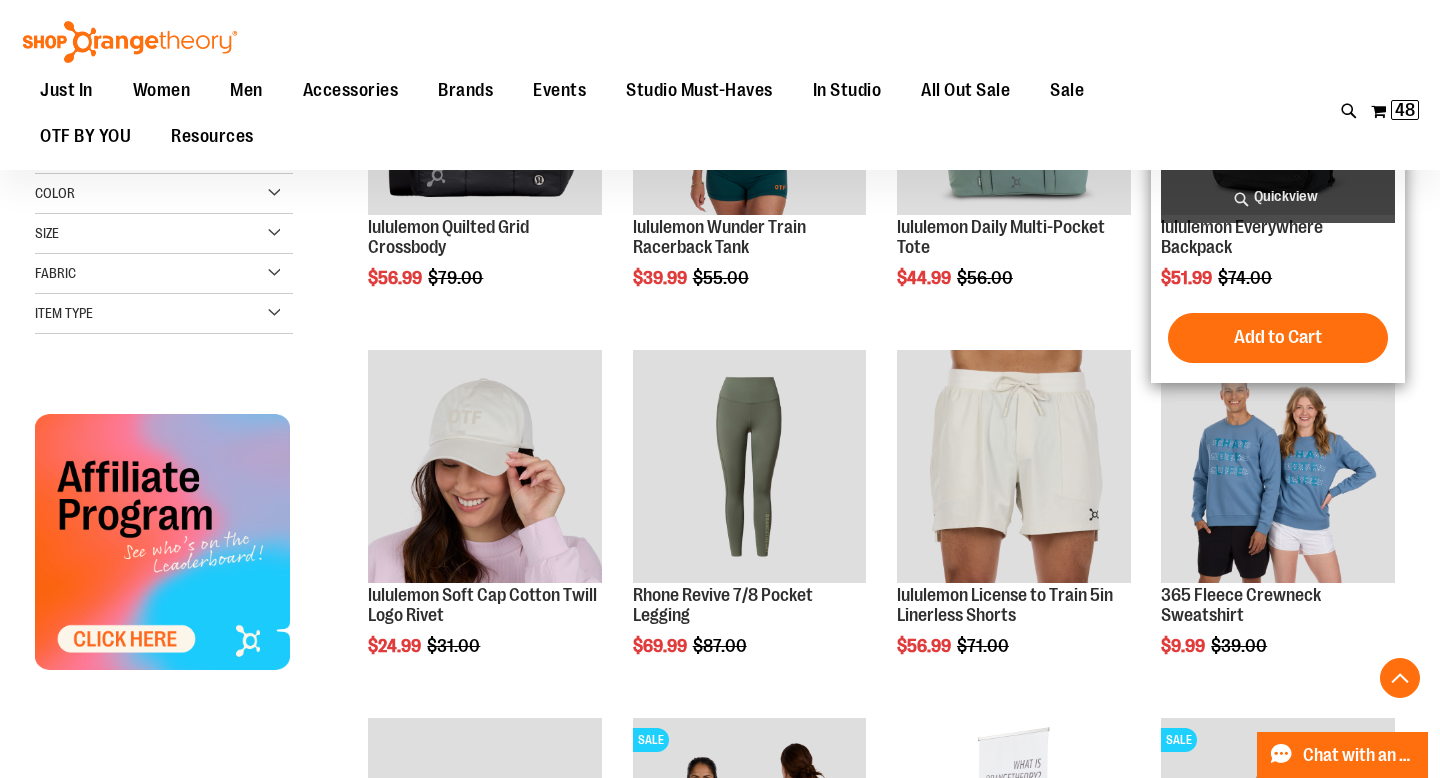 scroll, scrollTop: 416, scrollLeft: 0, axis: vertical 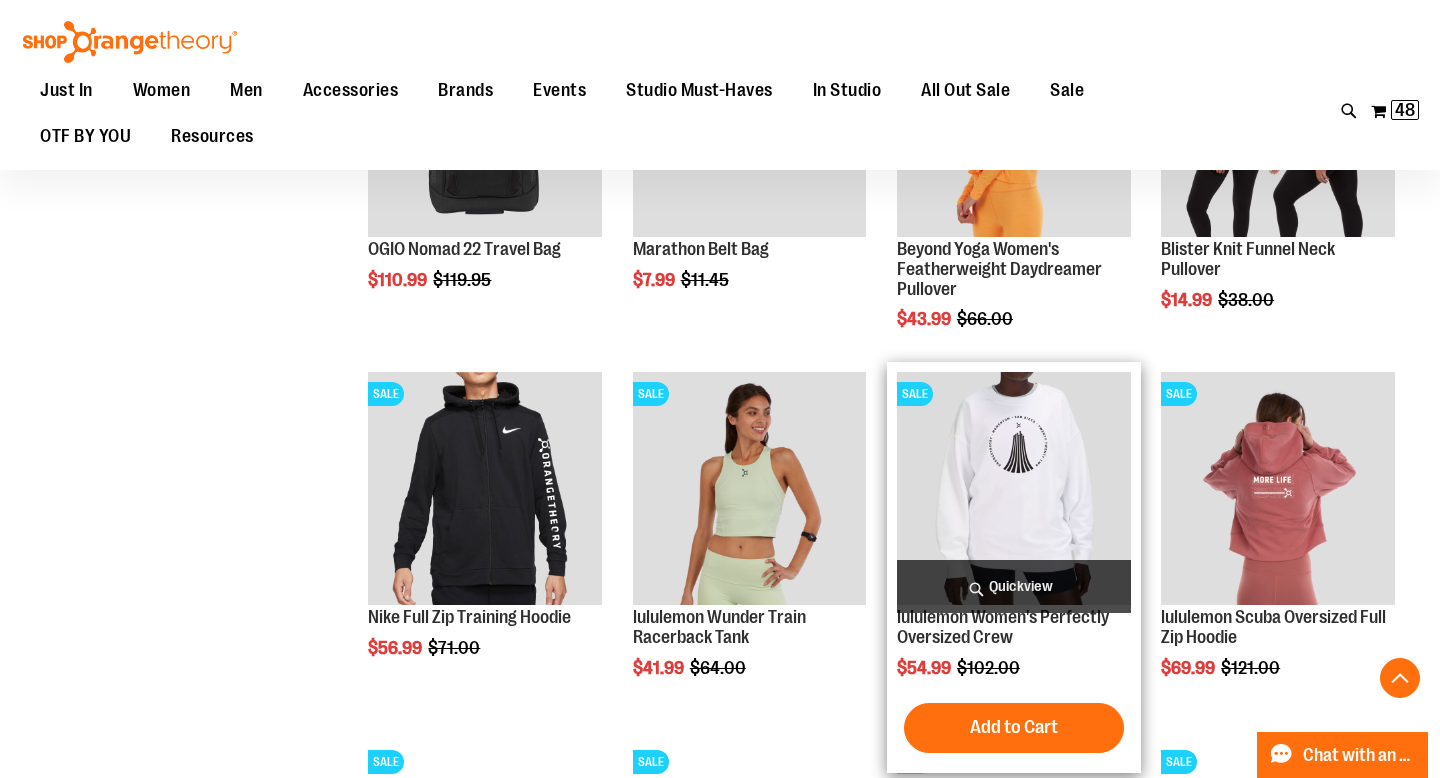 click on "Quickview" at bounding box center (1014, 586) 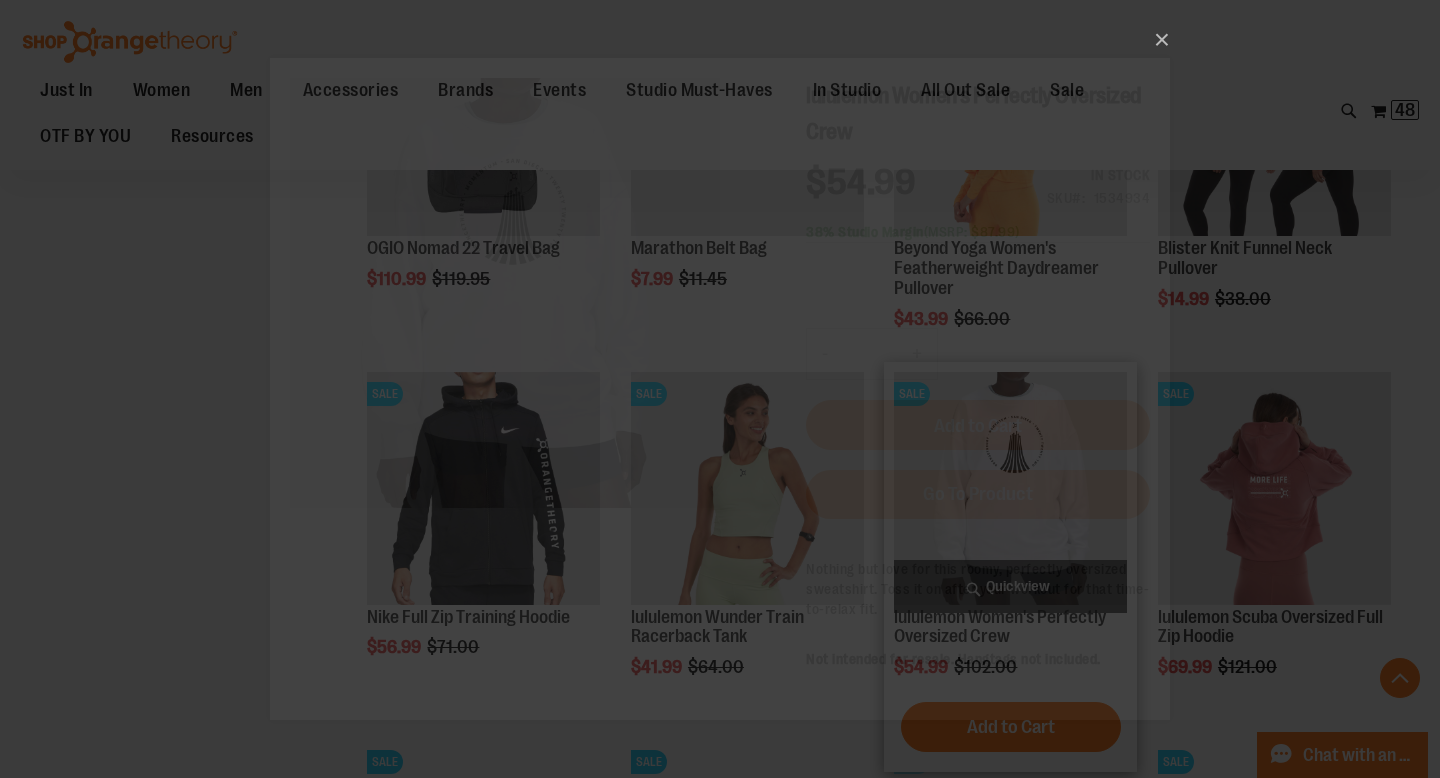 scroll, scrollTop: 0, scrollLeft: 0, axis: both 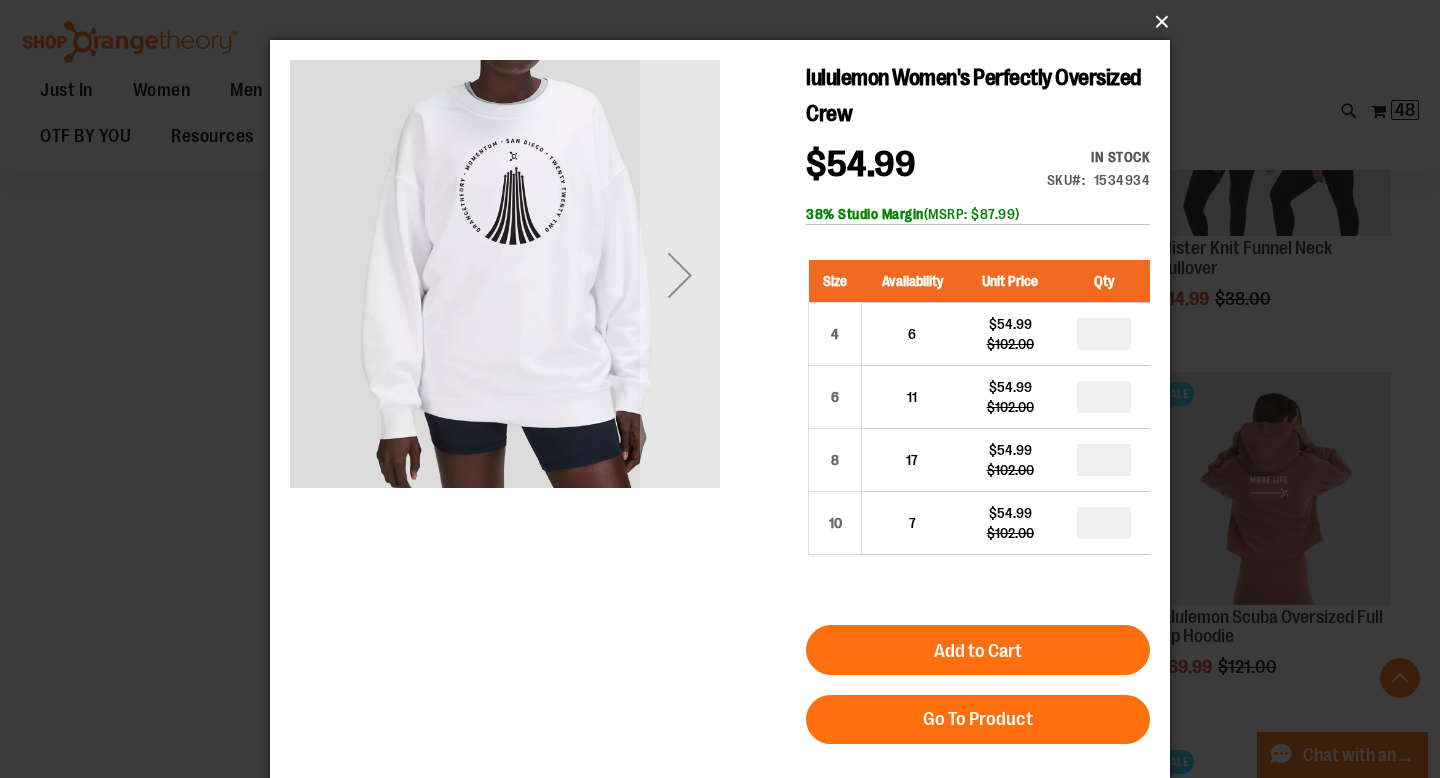 click on "×" at bounding box center [726, 22] 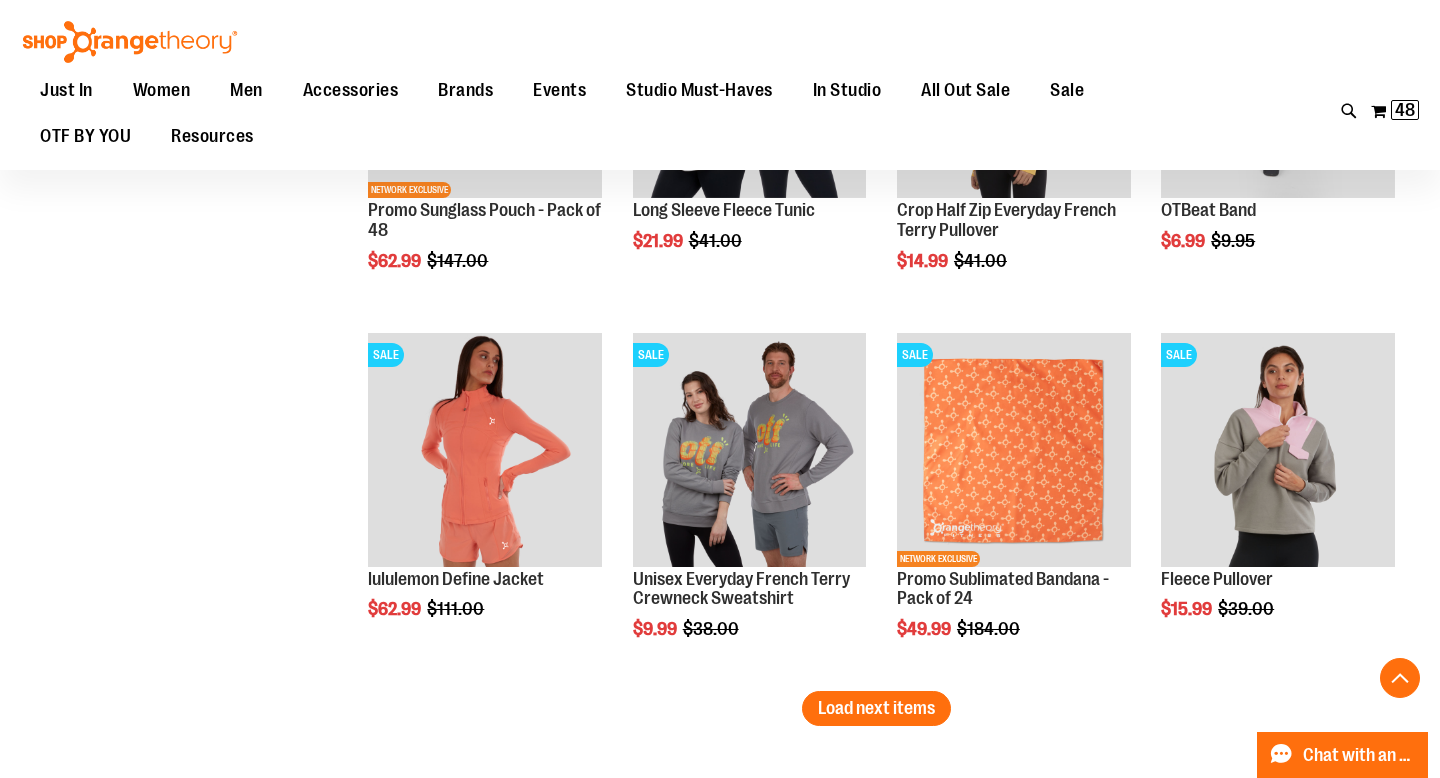 scroll, scrollTop: 3018, scrollLeft: 0, axis: vertical 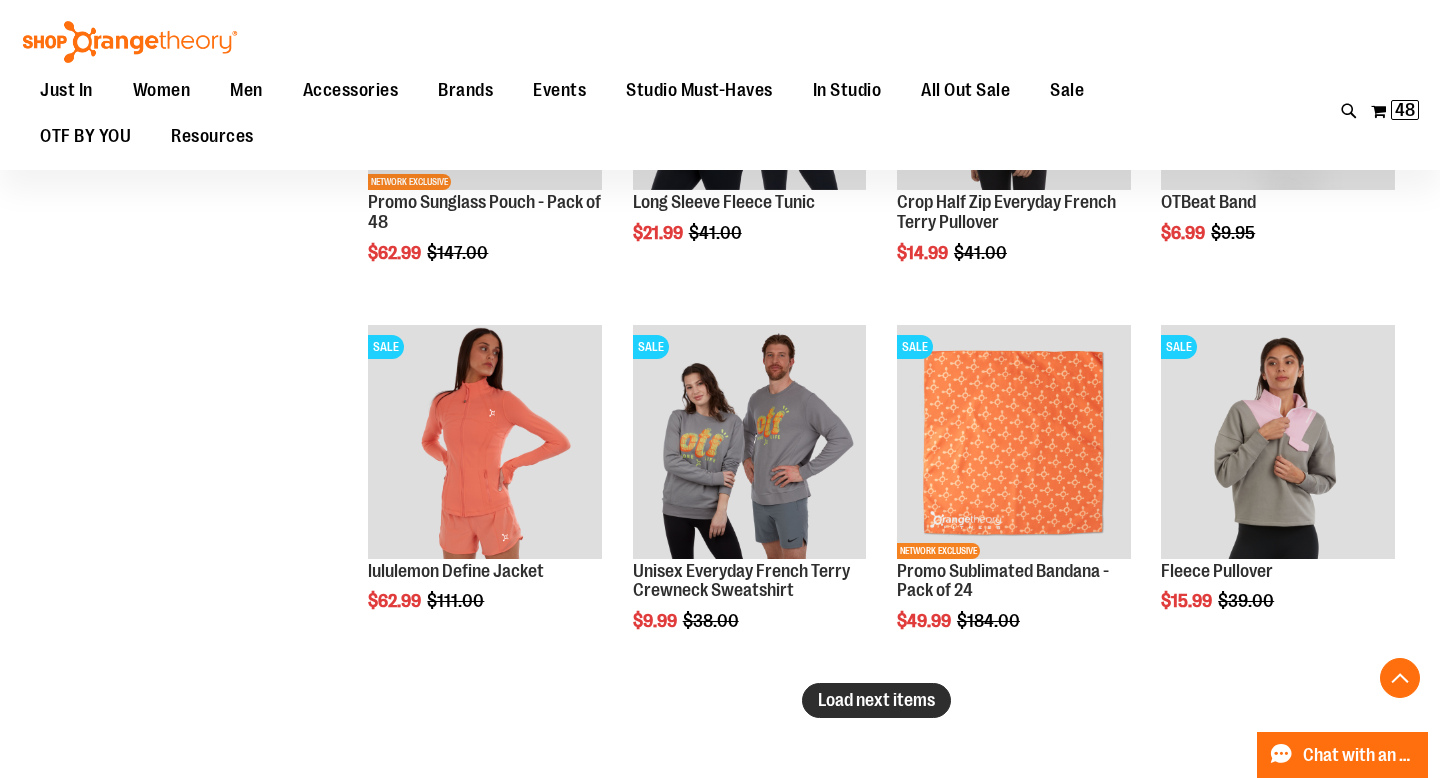 click on "Load next items" at bounding box center [876, 700] 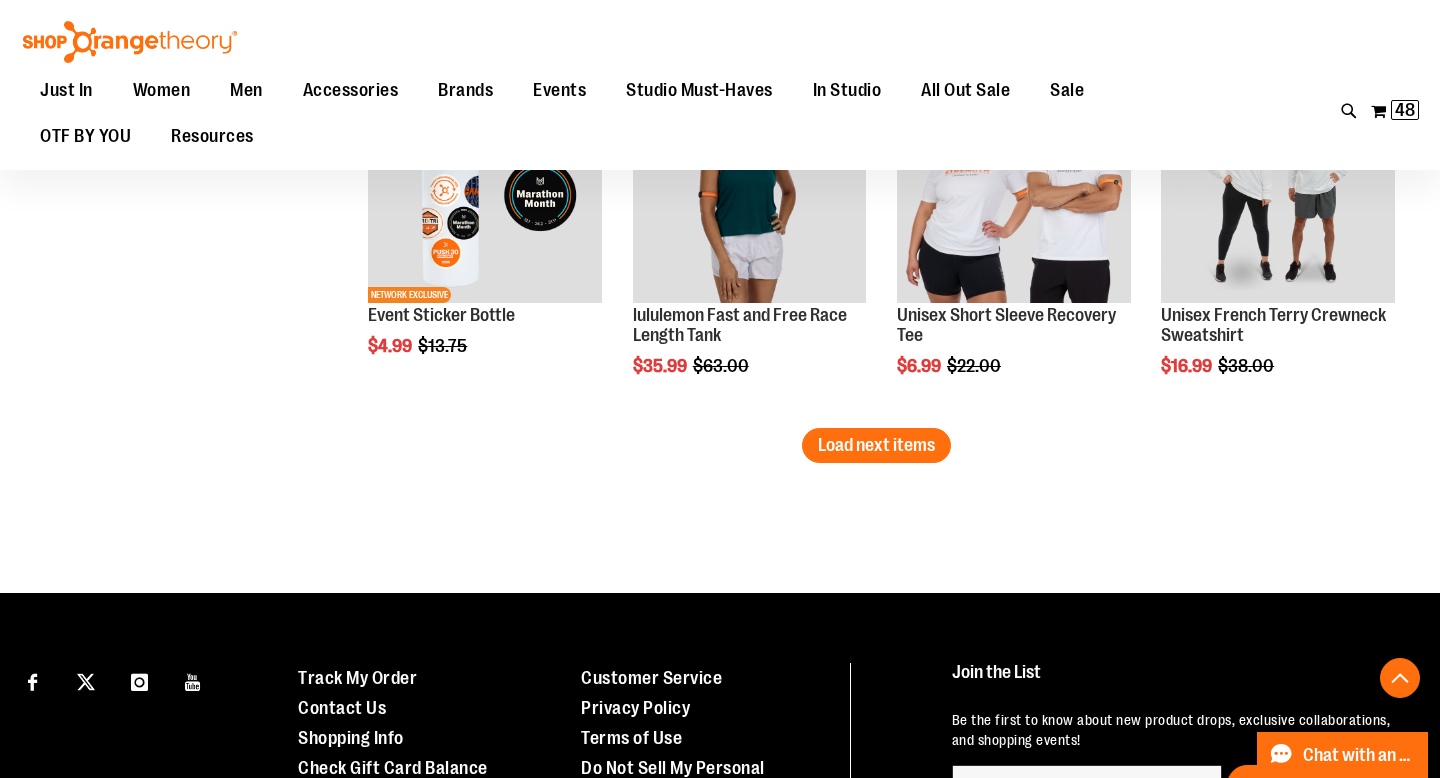 scroll, scrollTop: 4417, scrollLeft: 0, axis: vertical 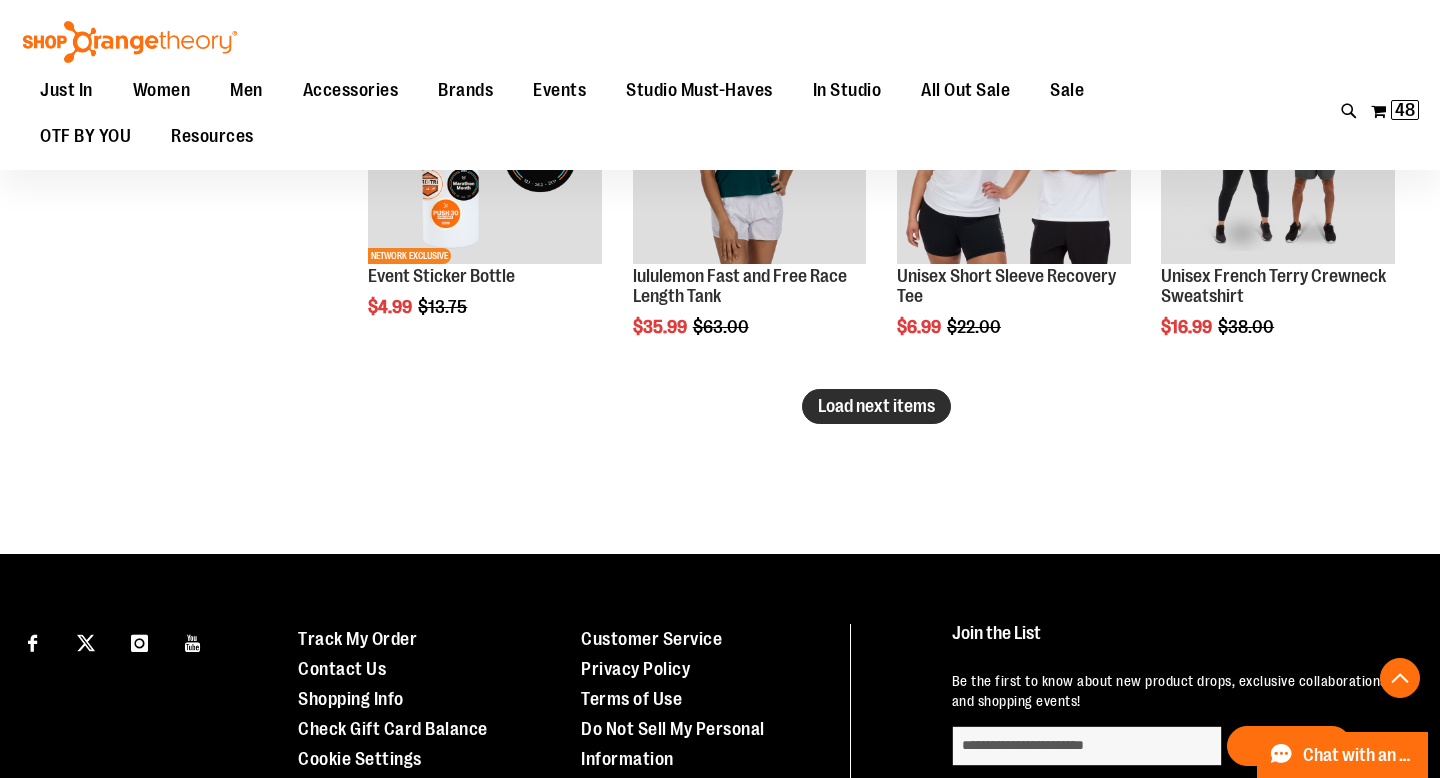 click on "Load next items" at bounding box center (876, 406) 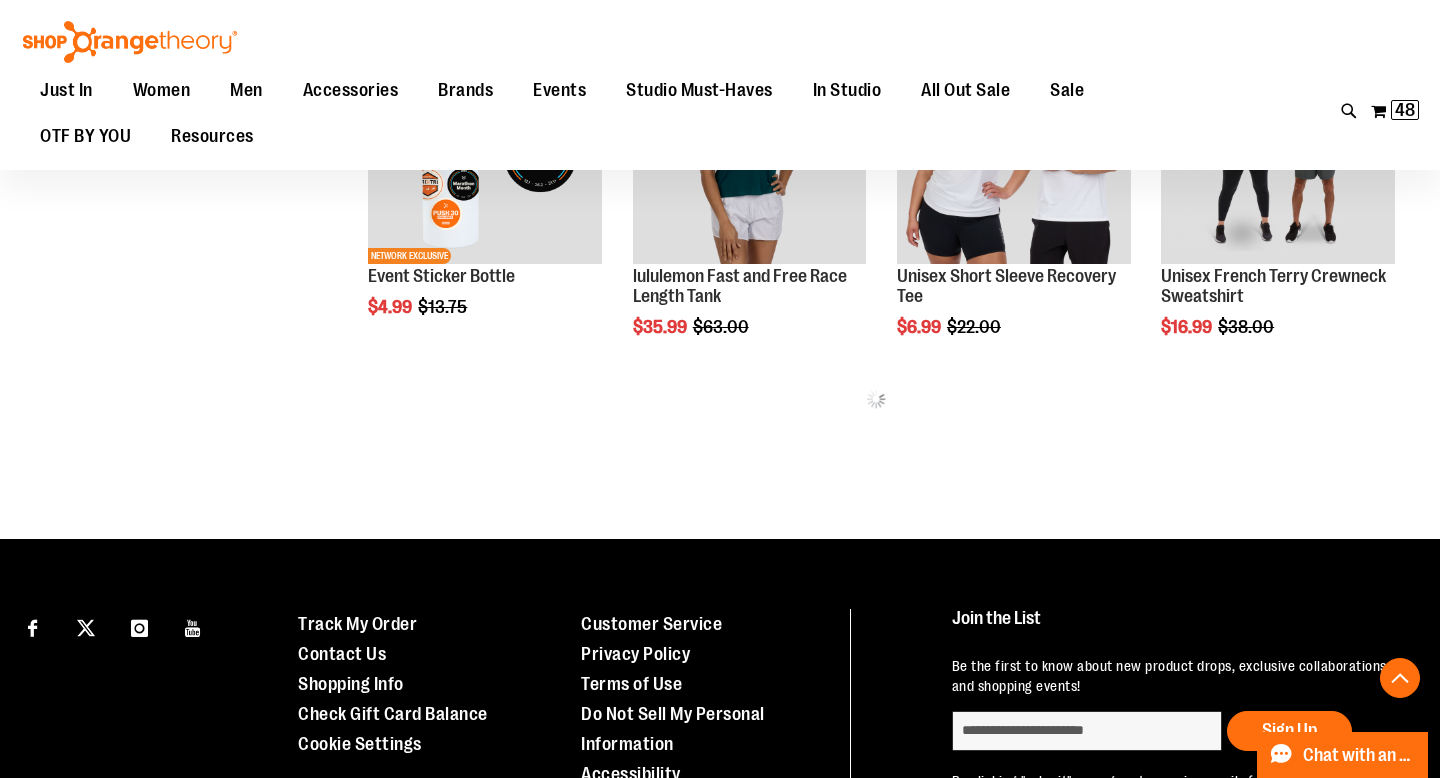 scroll, scrollTop: 4265, scrollLeft: 0, axis: vertical 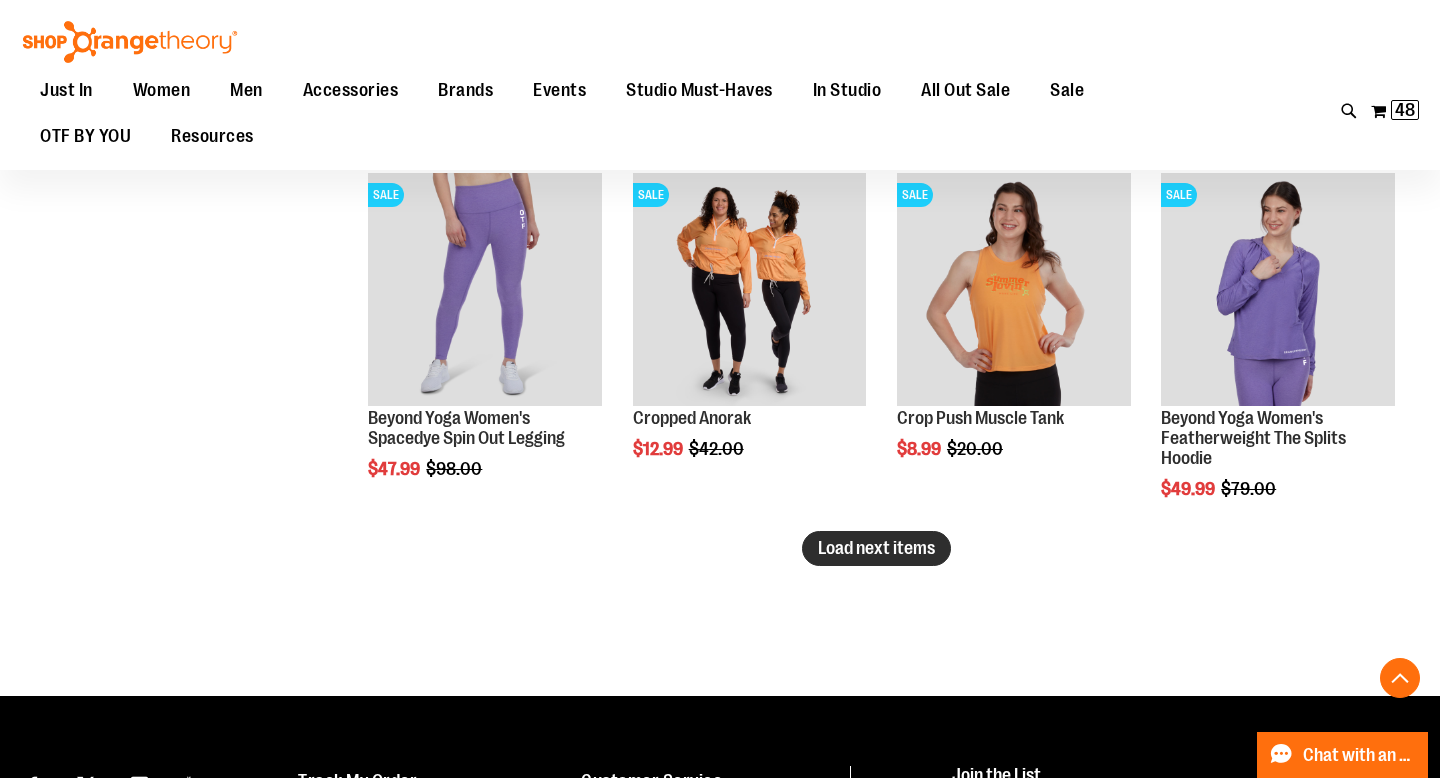 click on "Load next items" at bounding box center [876, 548] 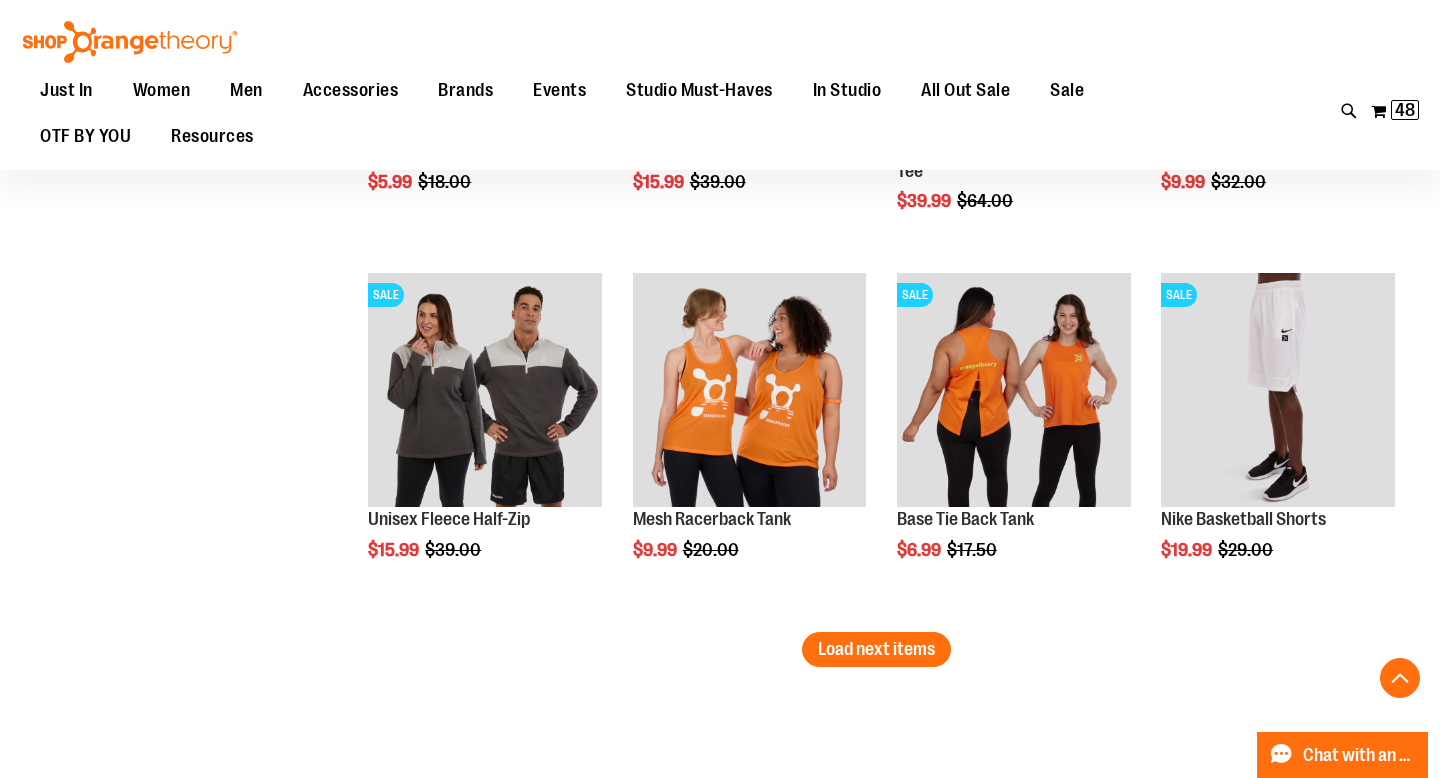 scroll, scrollTop: 6413, scrollLeft: 0, axis: vertical 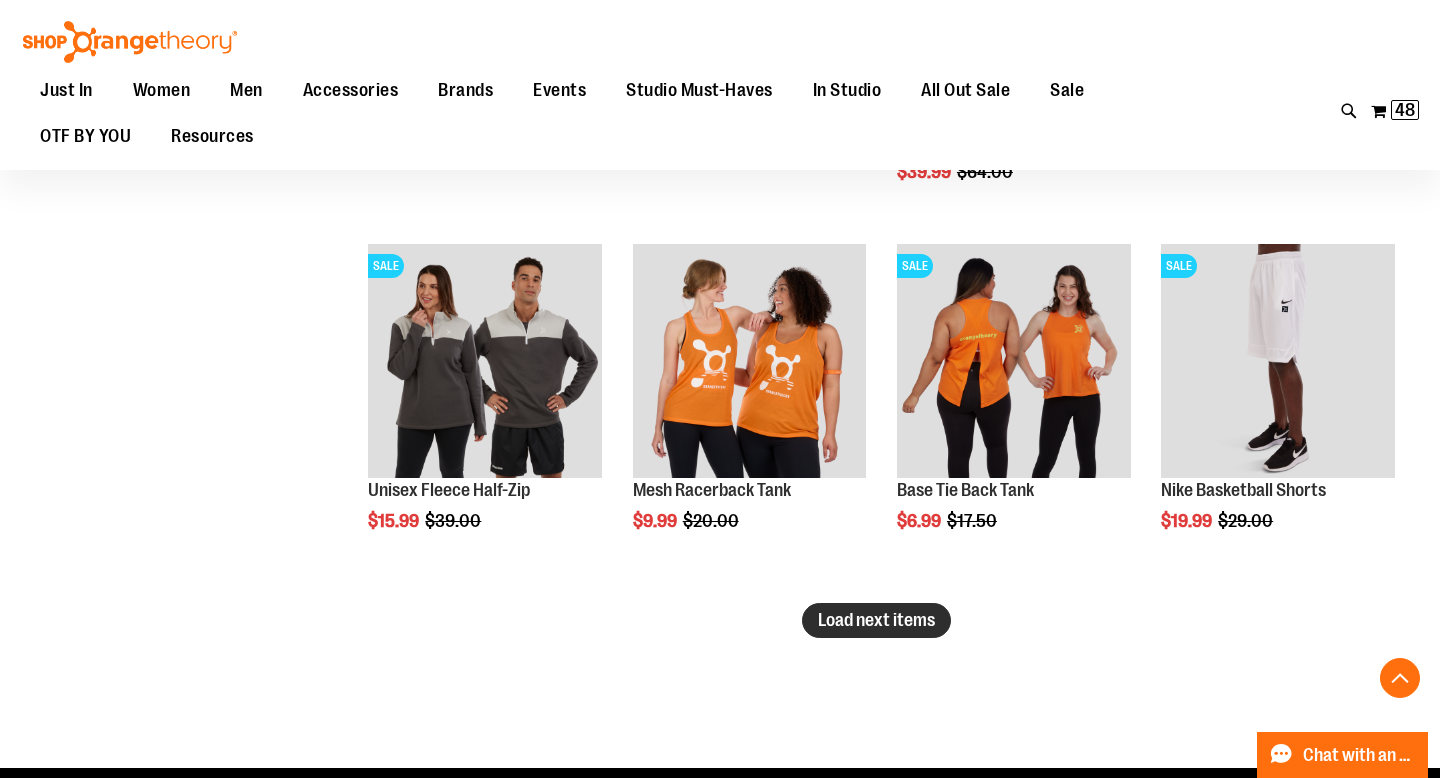 click on "Load next items" at bounding box center [876, 620] 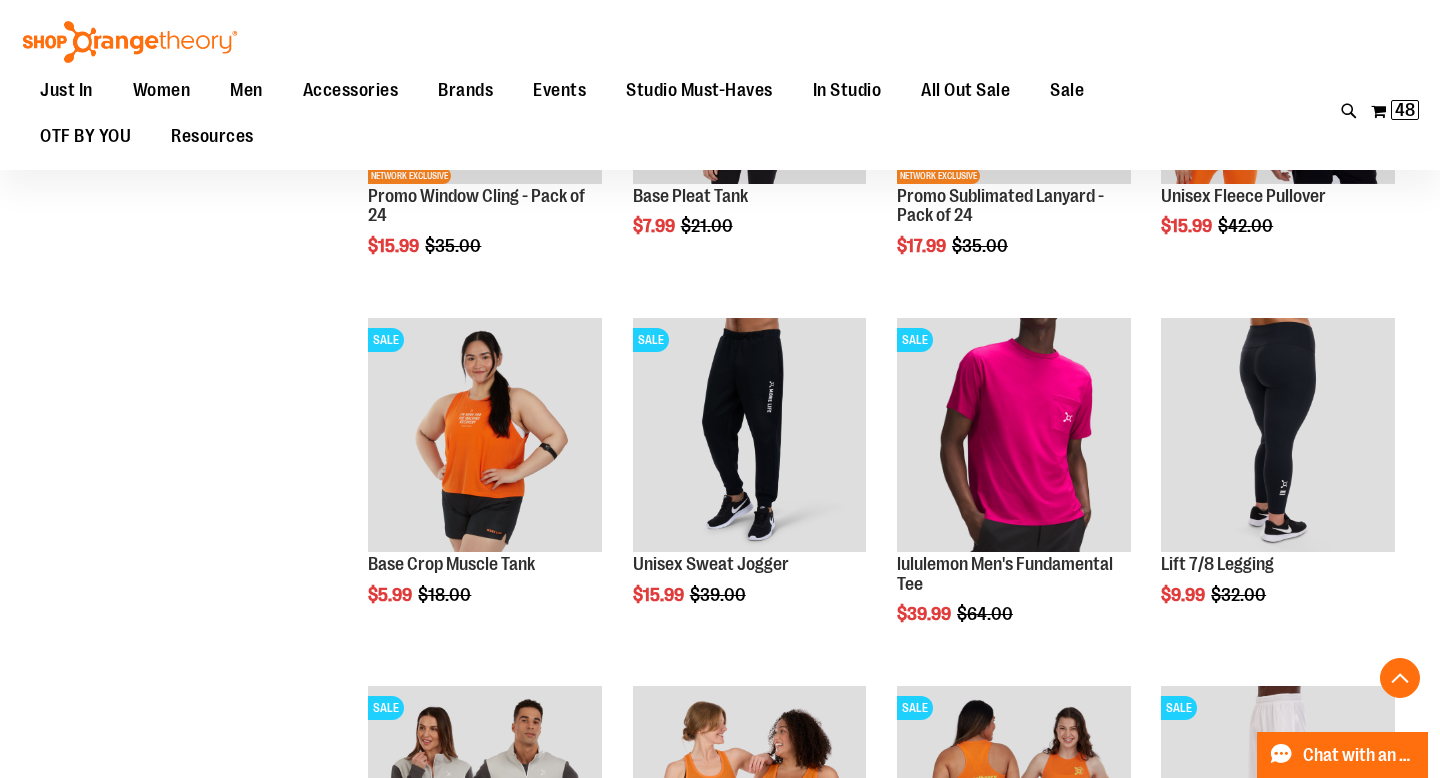 scroll, scrollTop: 6030, scrollLeft: 0, axis: vertical 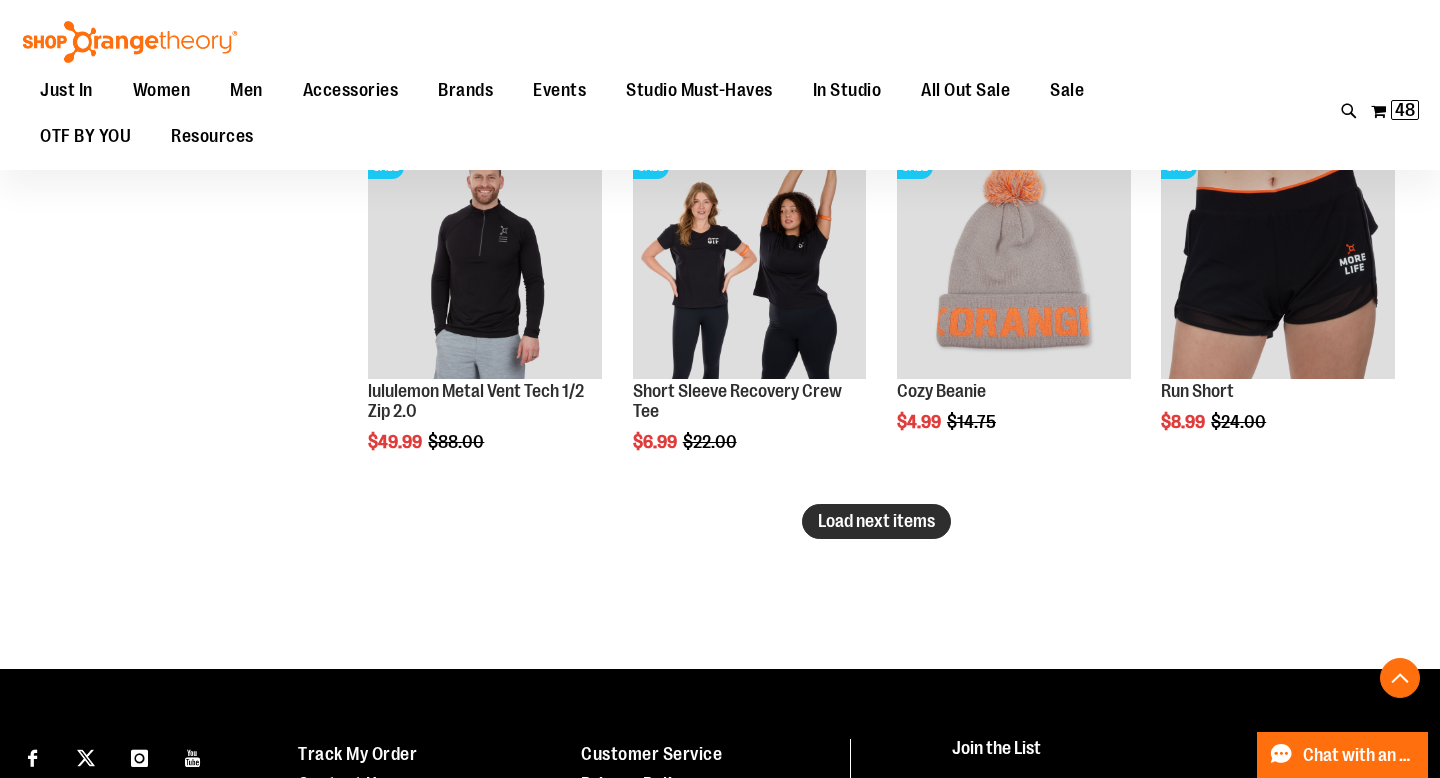 click on "Load next items" at bounding box center (876, 521) 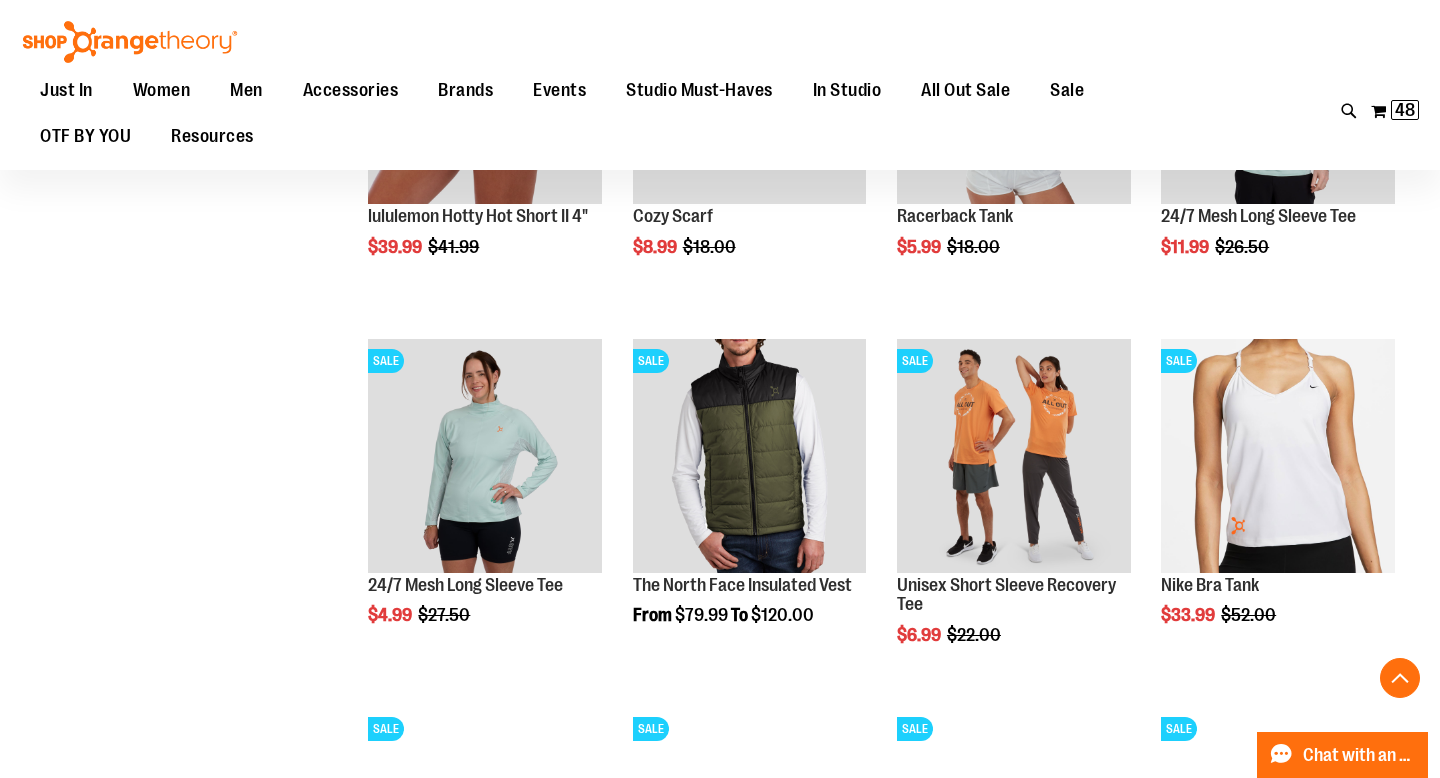 scroll, scrollTop: 8168, scrollLeft: 0, axis: vertical 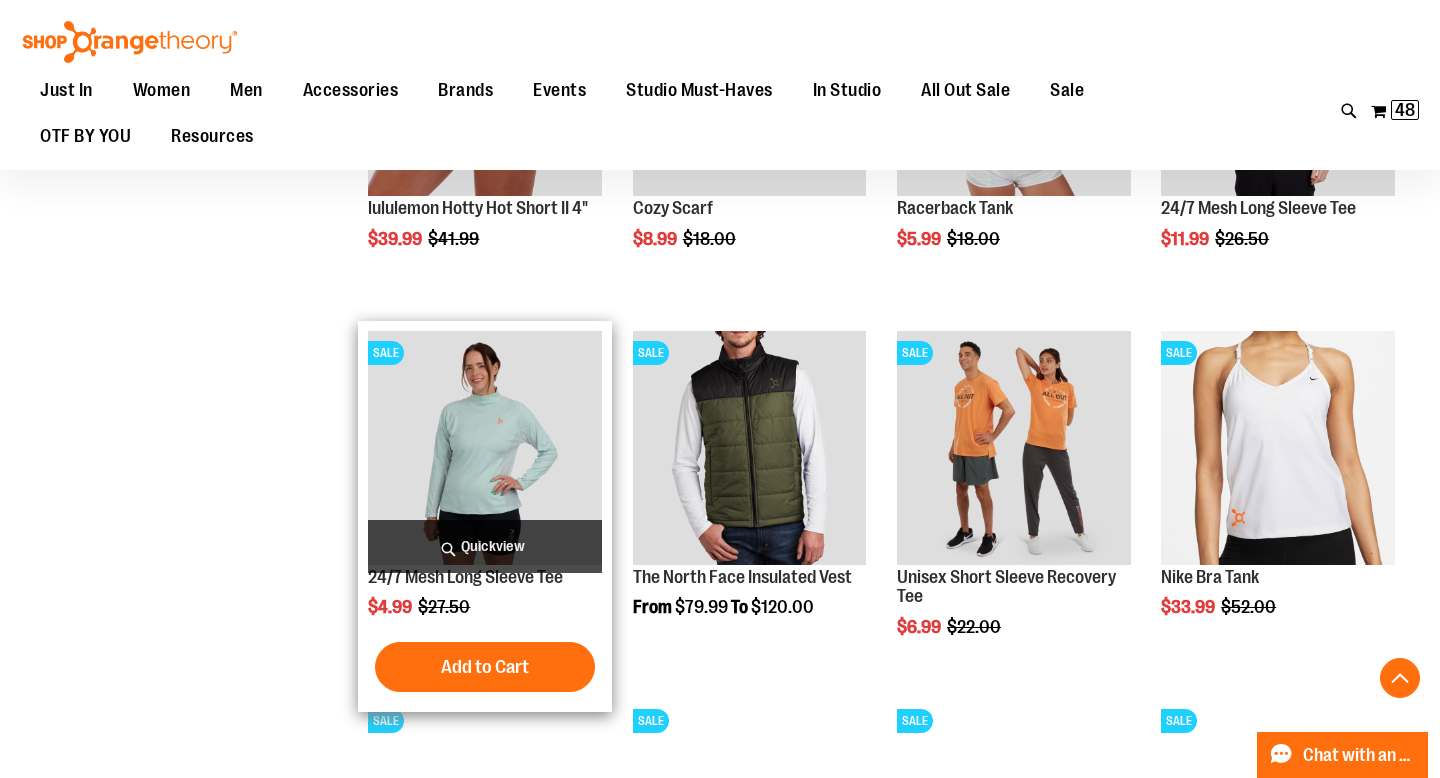 click on "Quickview" at bounding box center (485, 546) 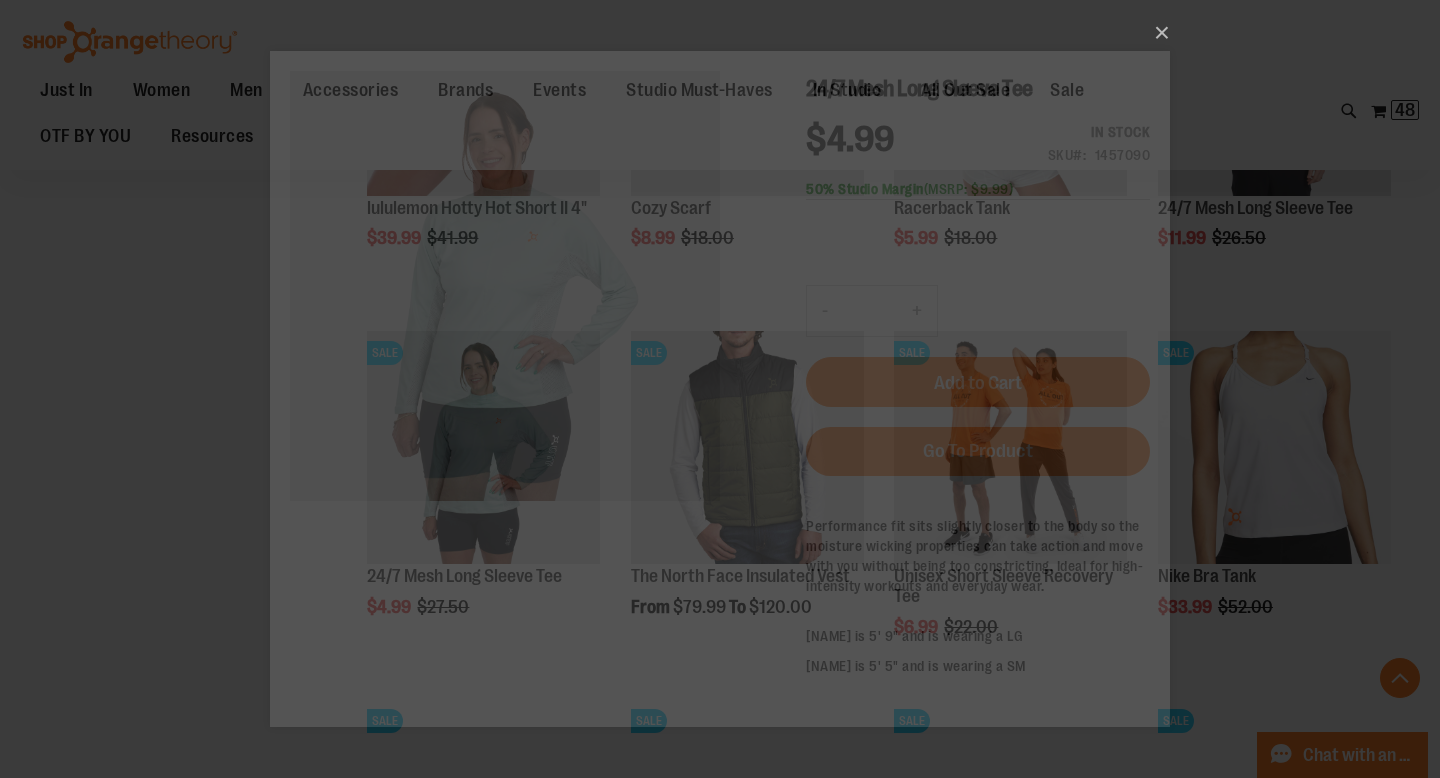 scroll, scrollTop: 0, scrollLeft: 0, axis: both 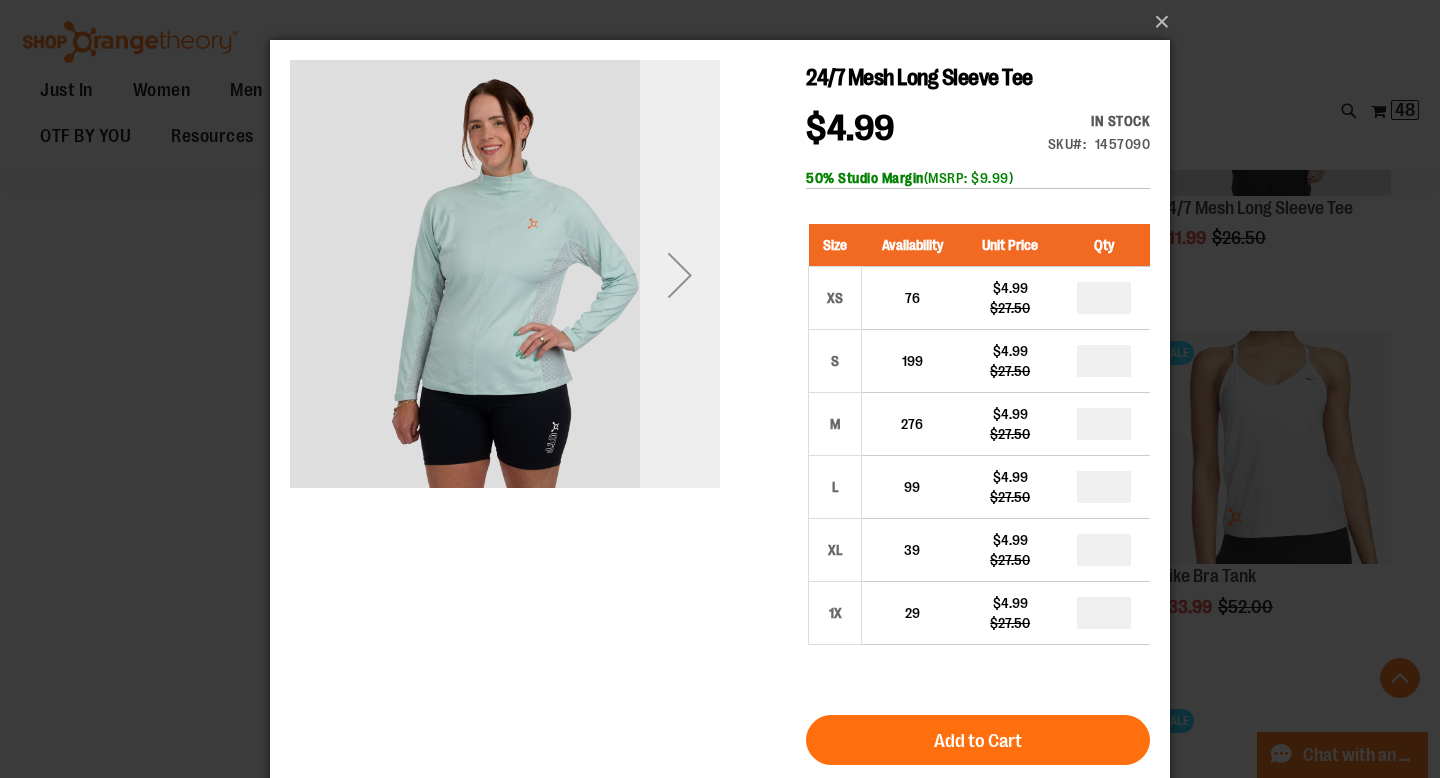 click at bounding box center [680, 275] 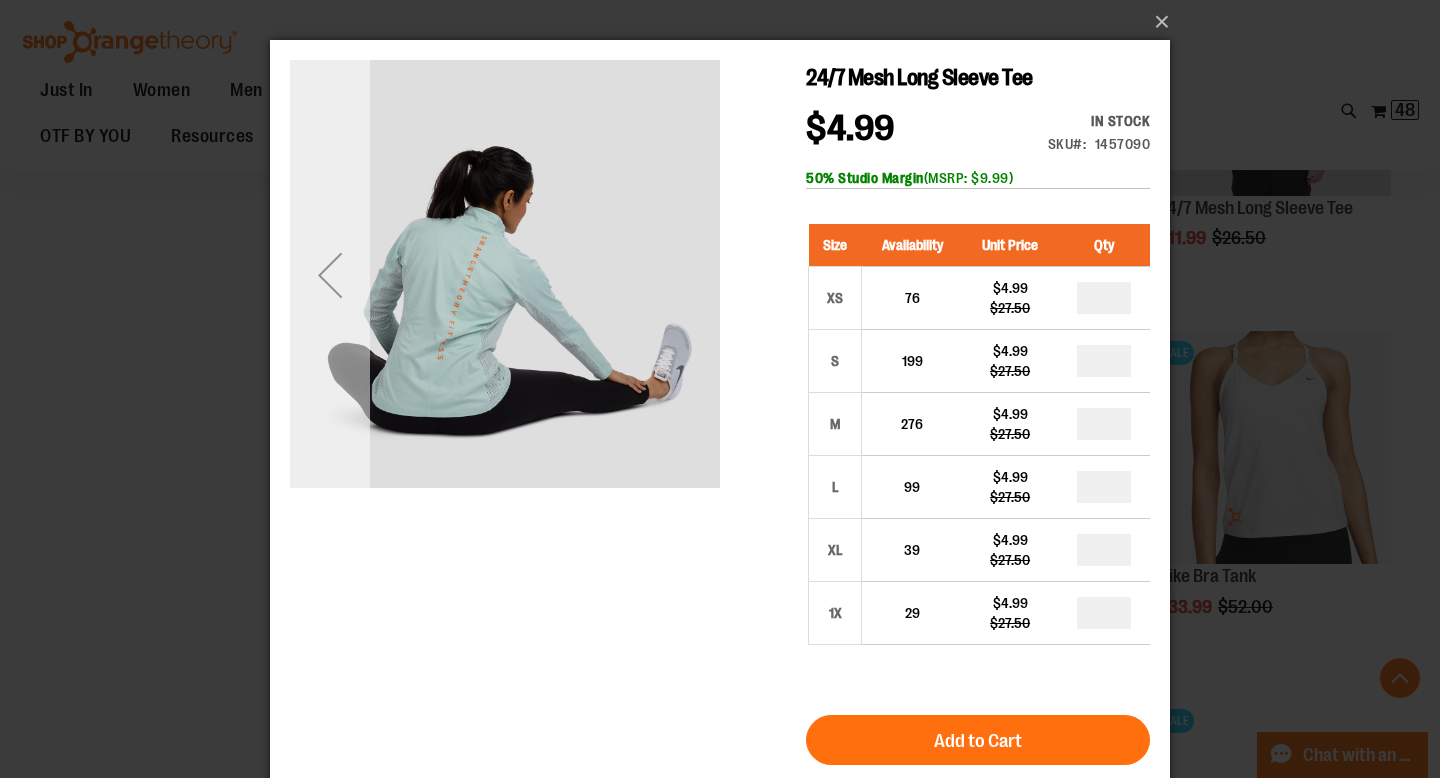 click at bounding box center (330, 275) 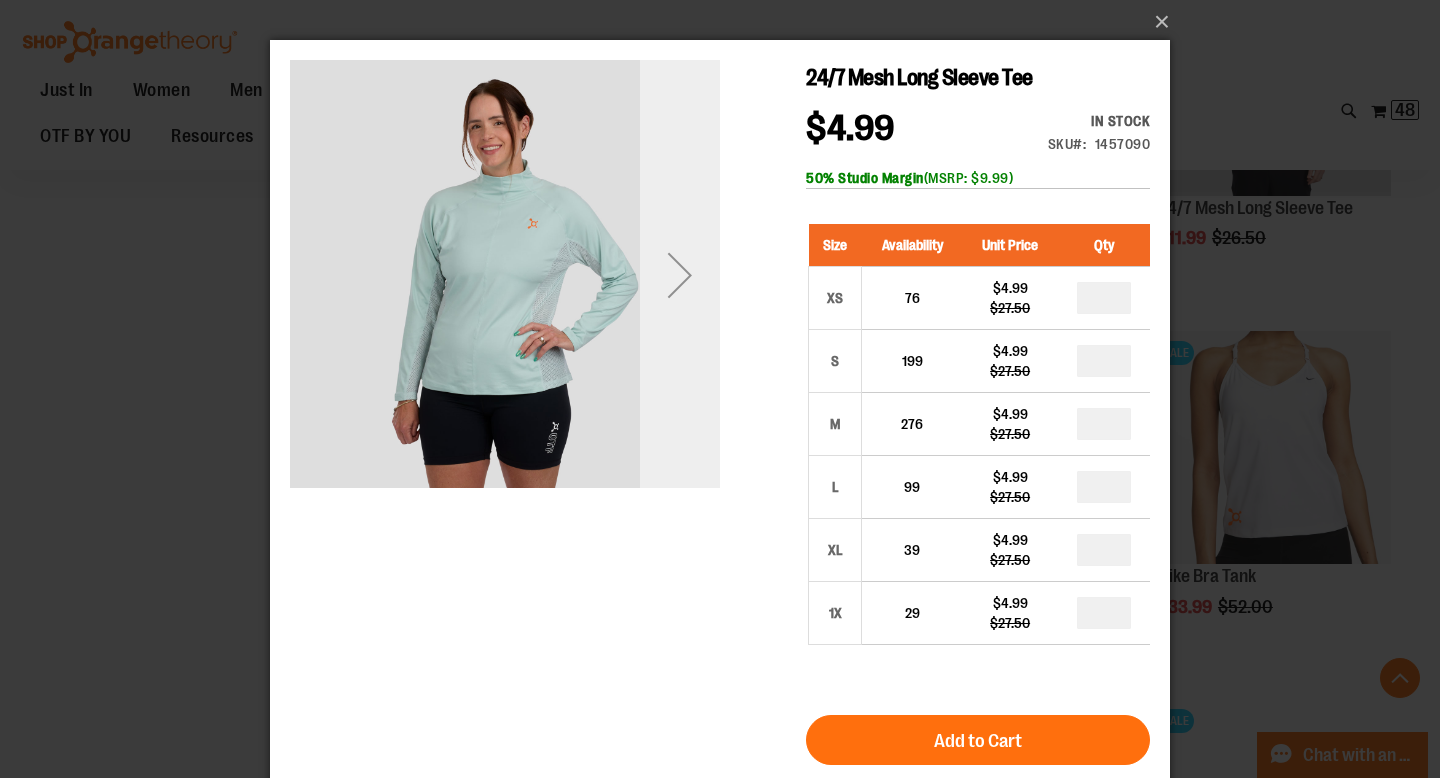 click at bounding box center [680, 275] 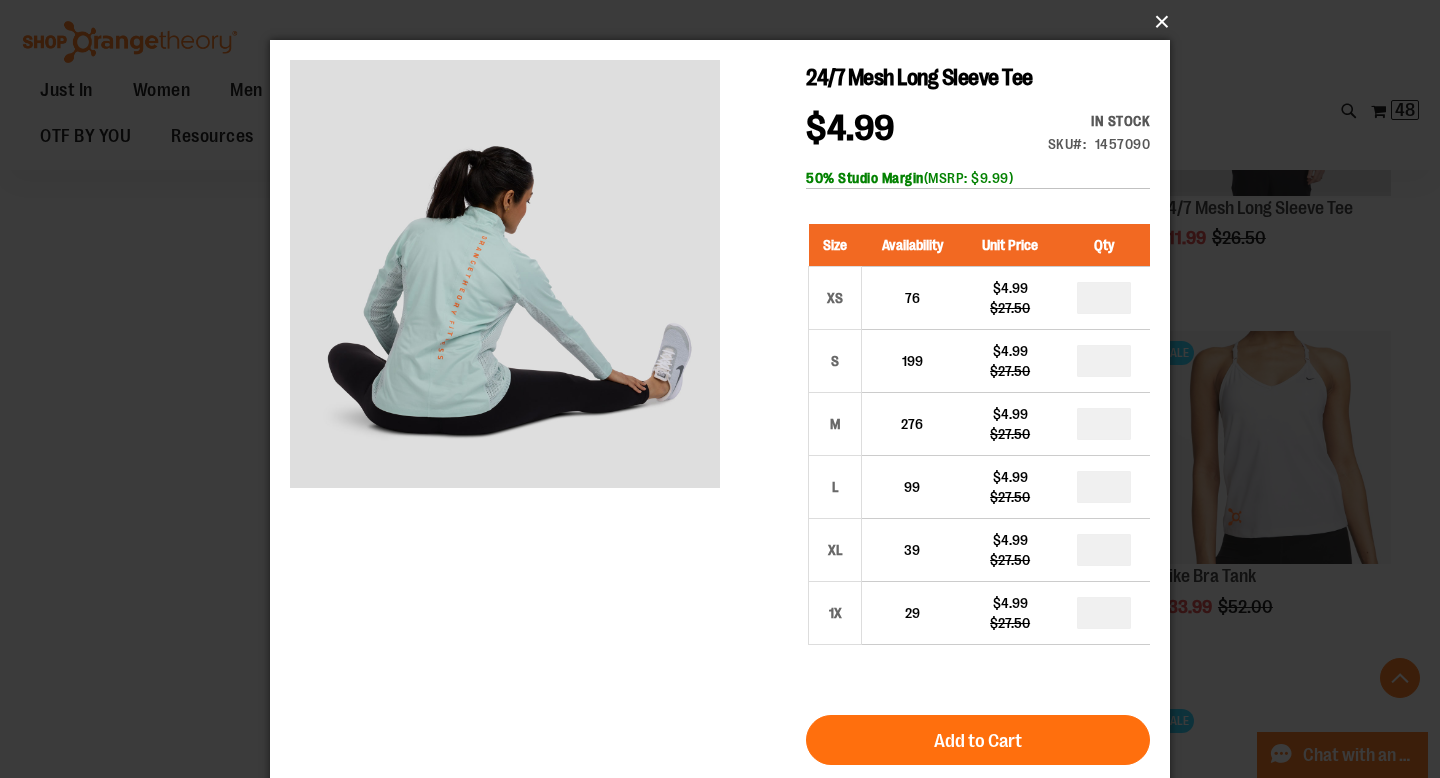 click on "×" at bounding box center (726, 22) 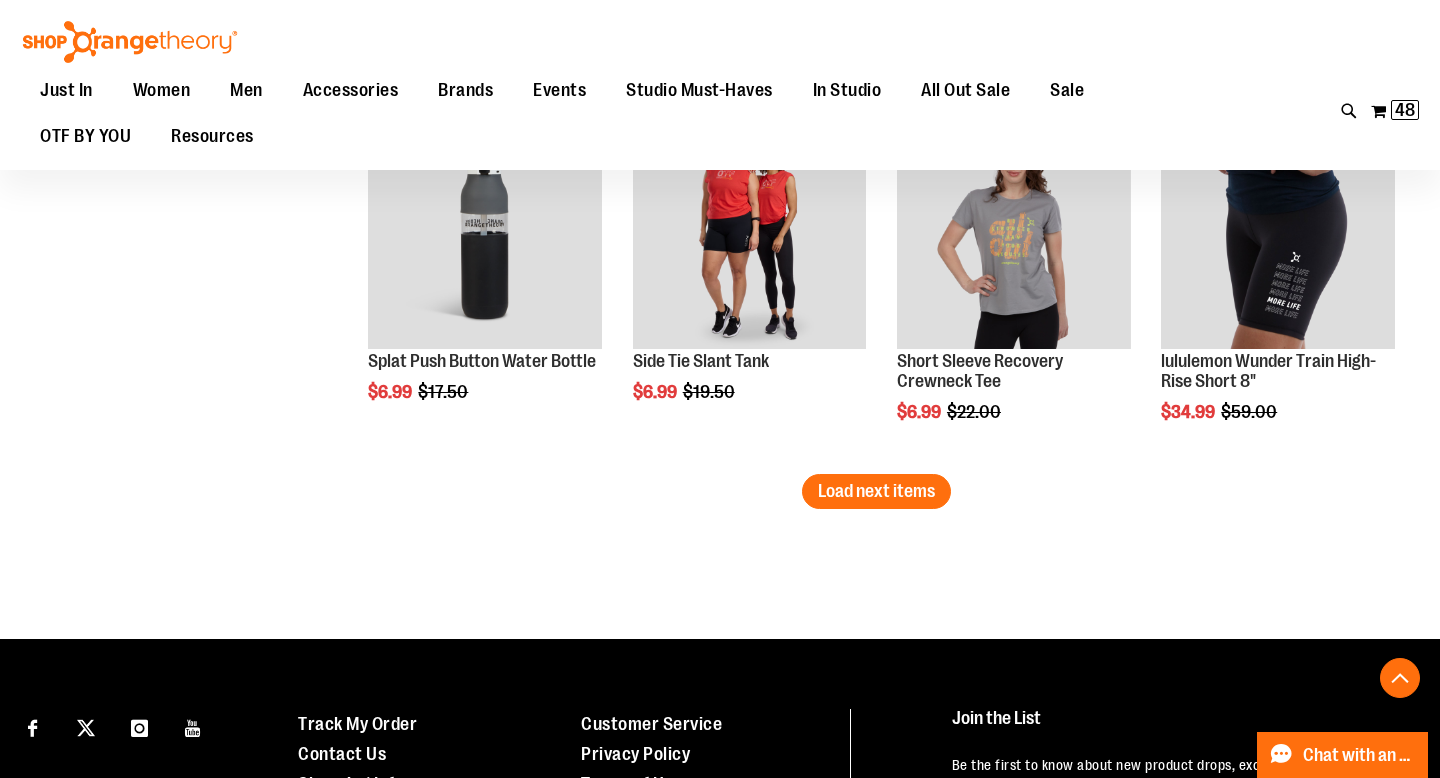 scroll, scrollTop: 8753, scrollLeft: 0, axis: vertical 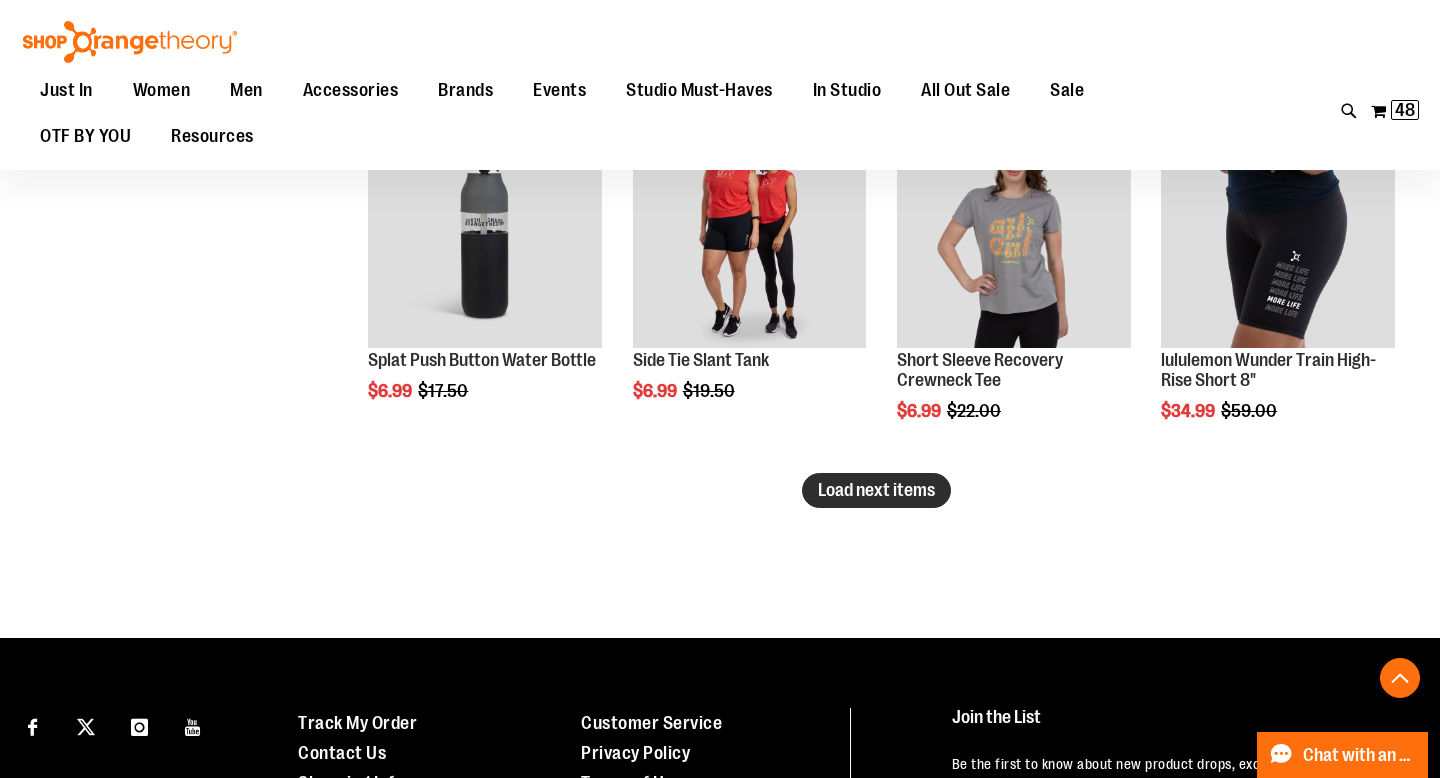 click on "Load next items" at bounding box center (876, 490) 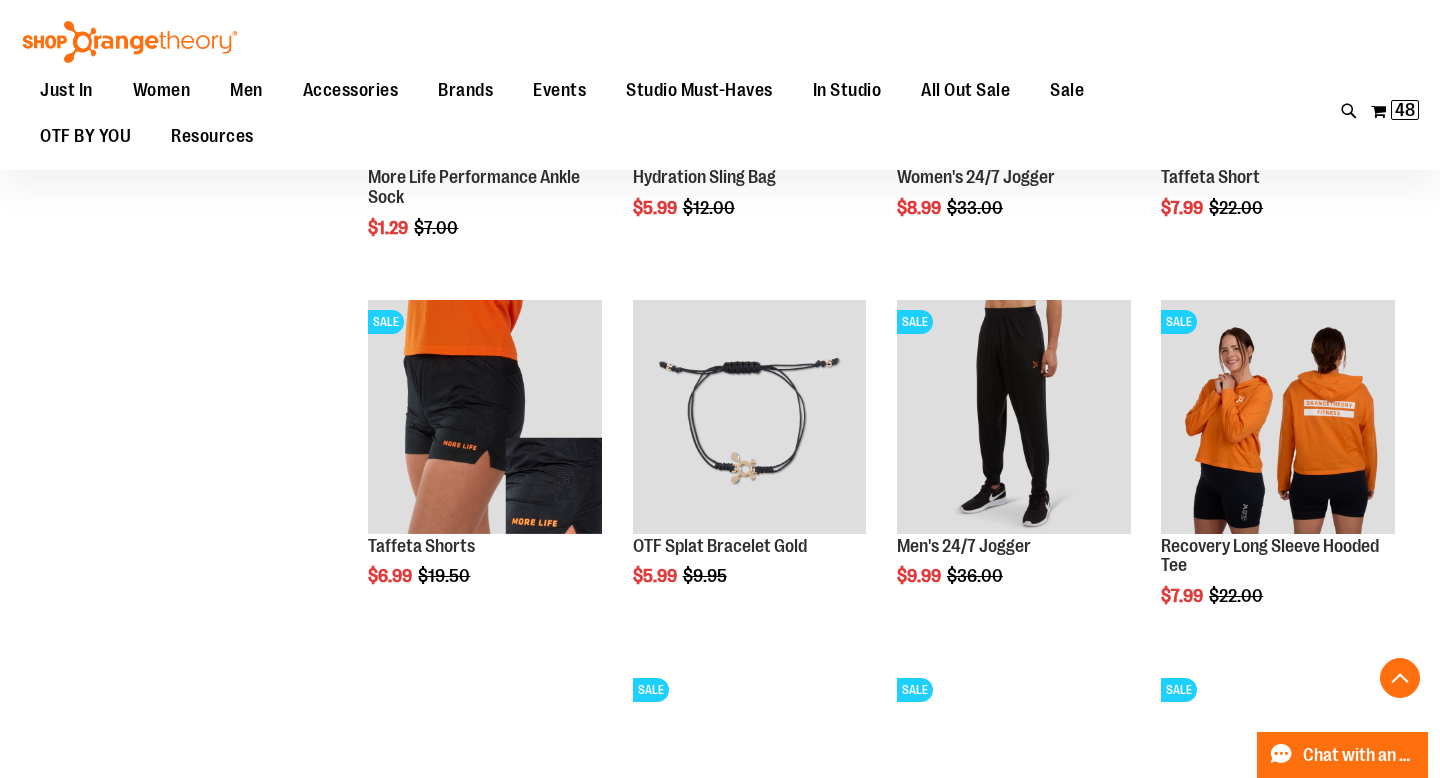 scroll, scrollTop: 9305, scrollLeft: 0, axis: vertical 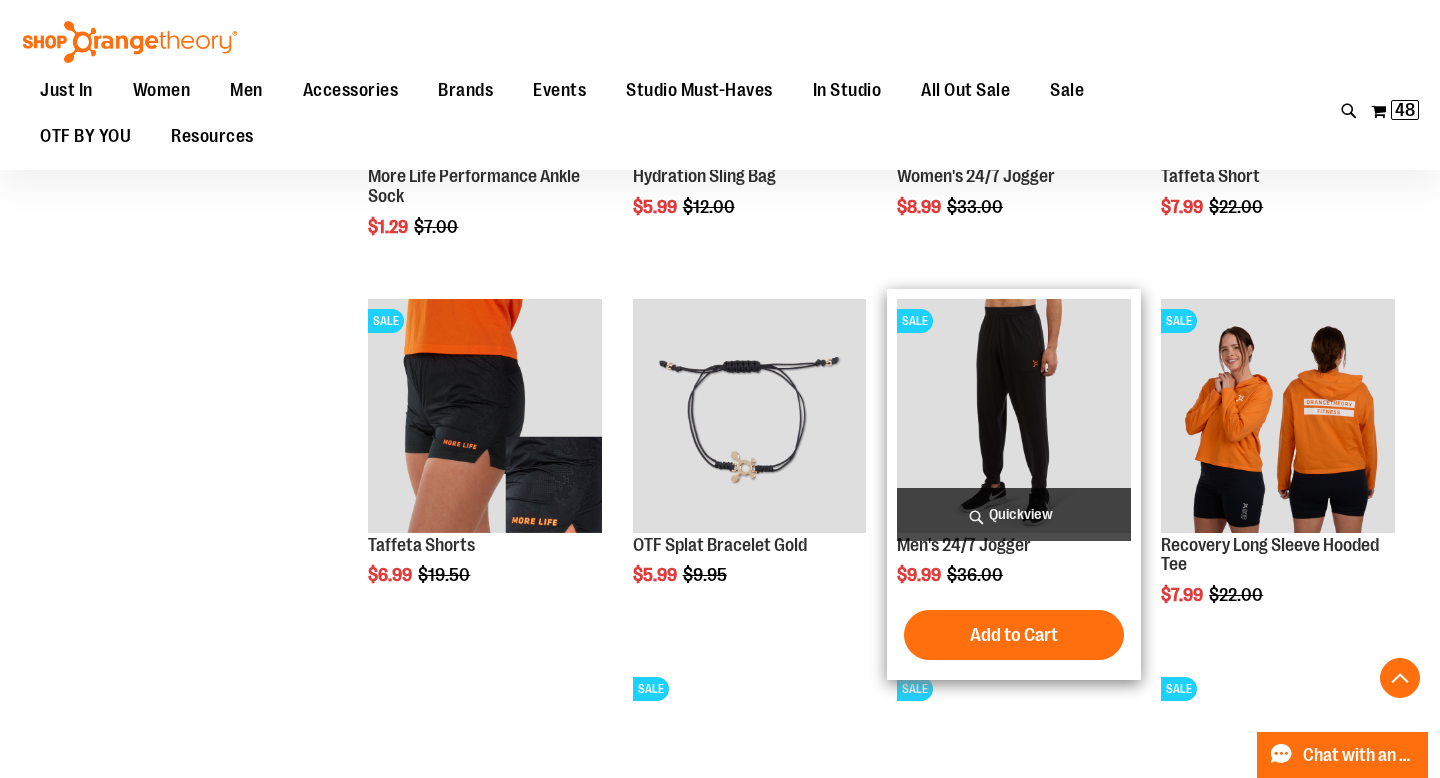 click on "Quickview" at bounding box center [1014, 514] 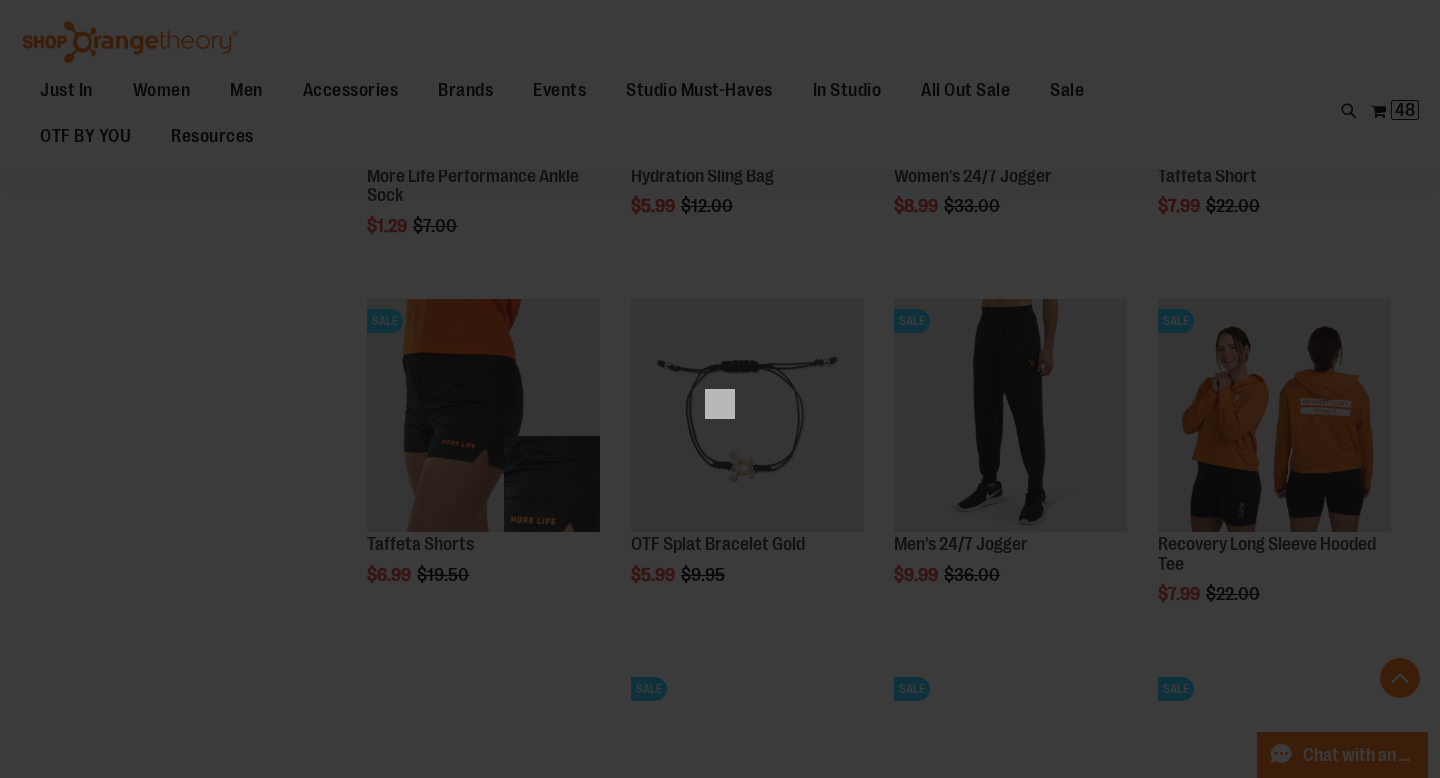 scroll, scrollTop: 0, scrollLeft: 0, axis: both 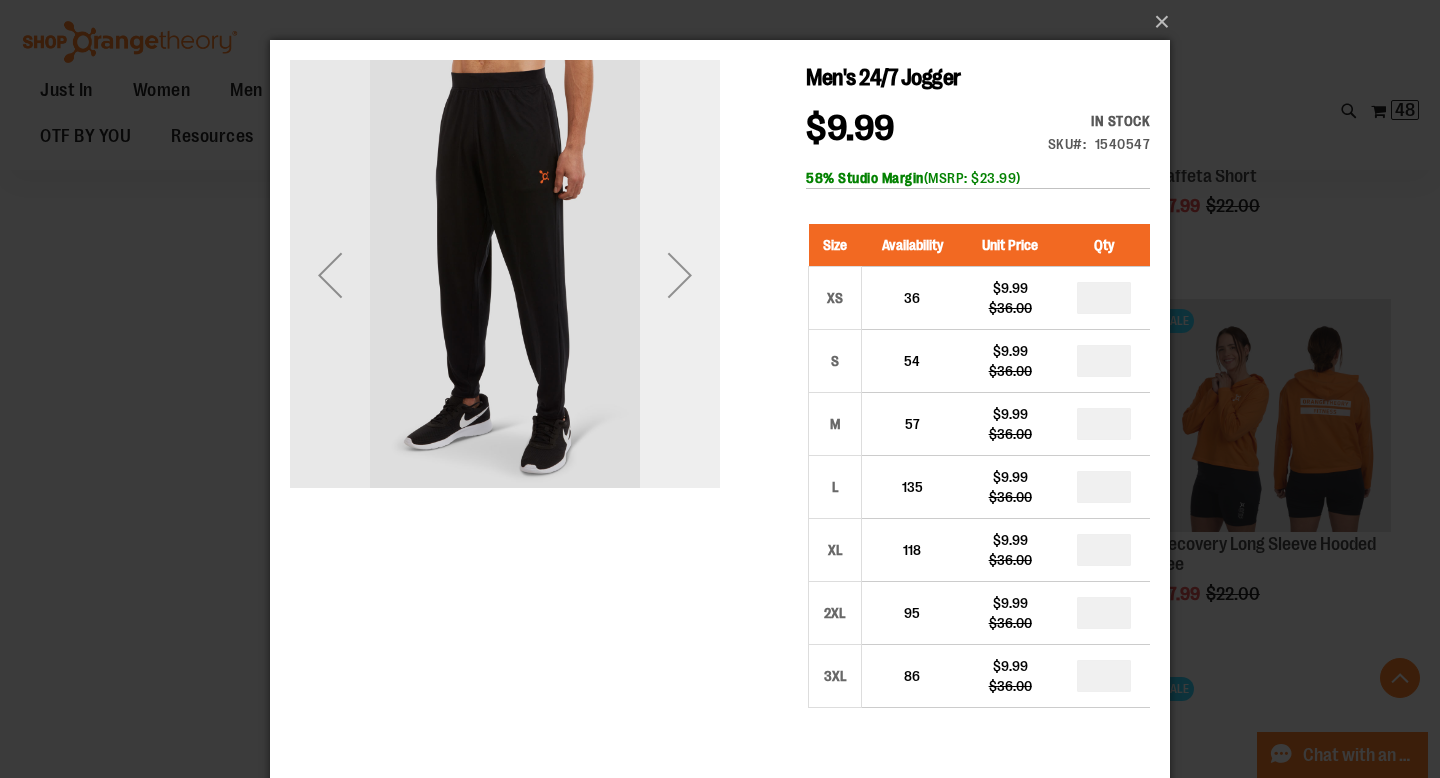 click at bounding box center (680, 275) 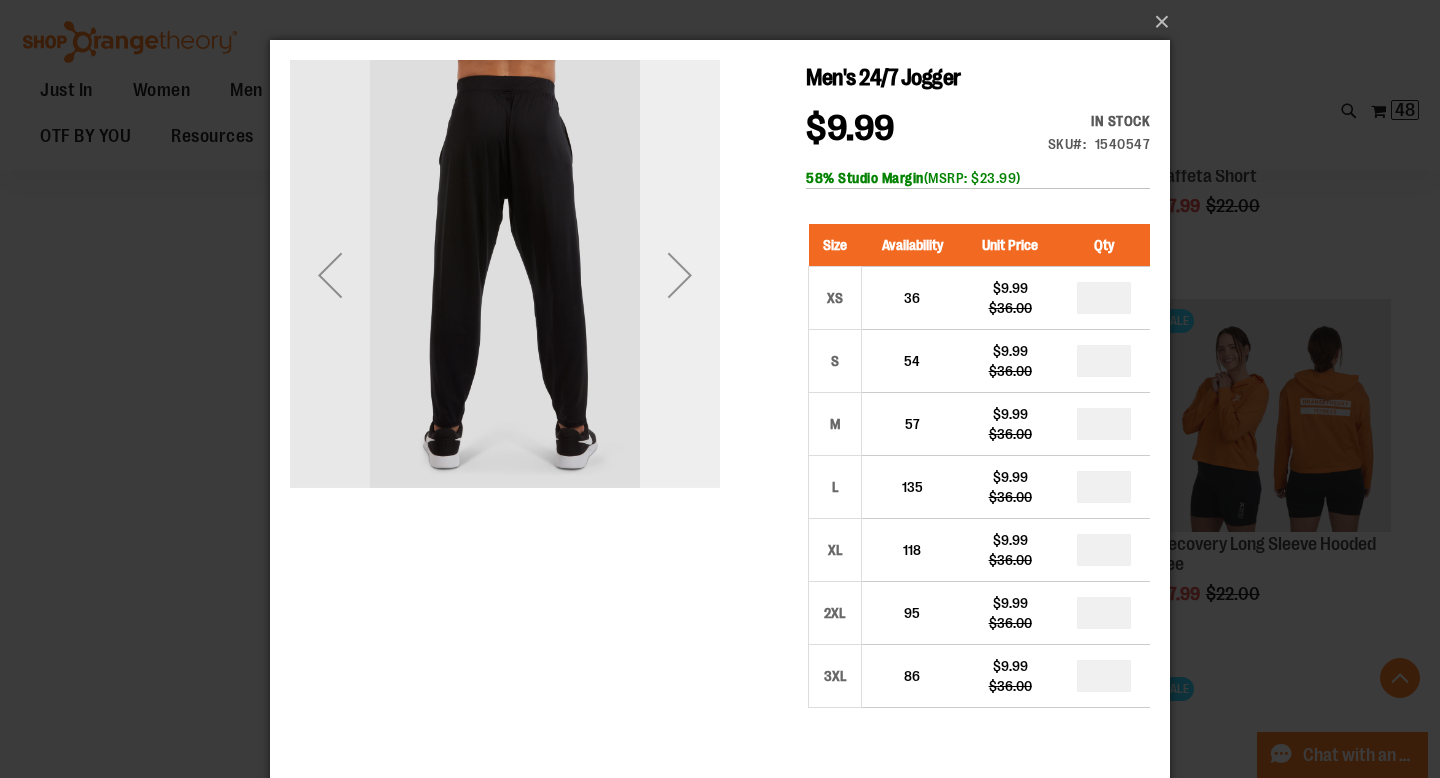 click at bounding box center (680, 275) 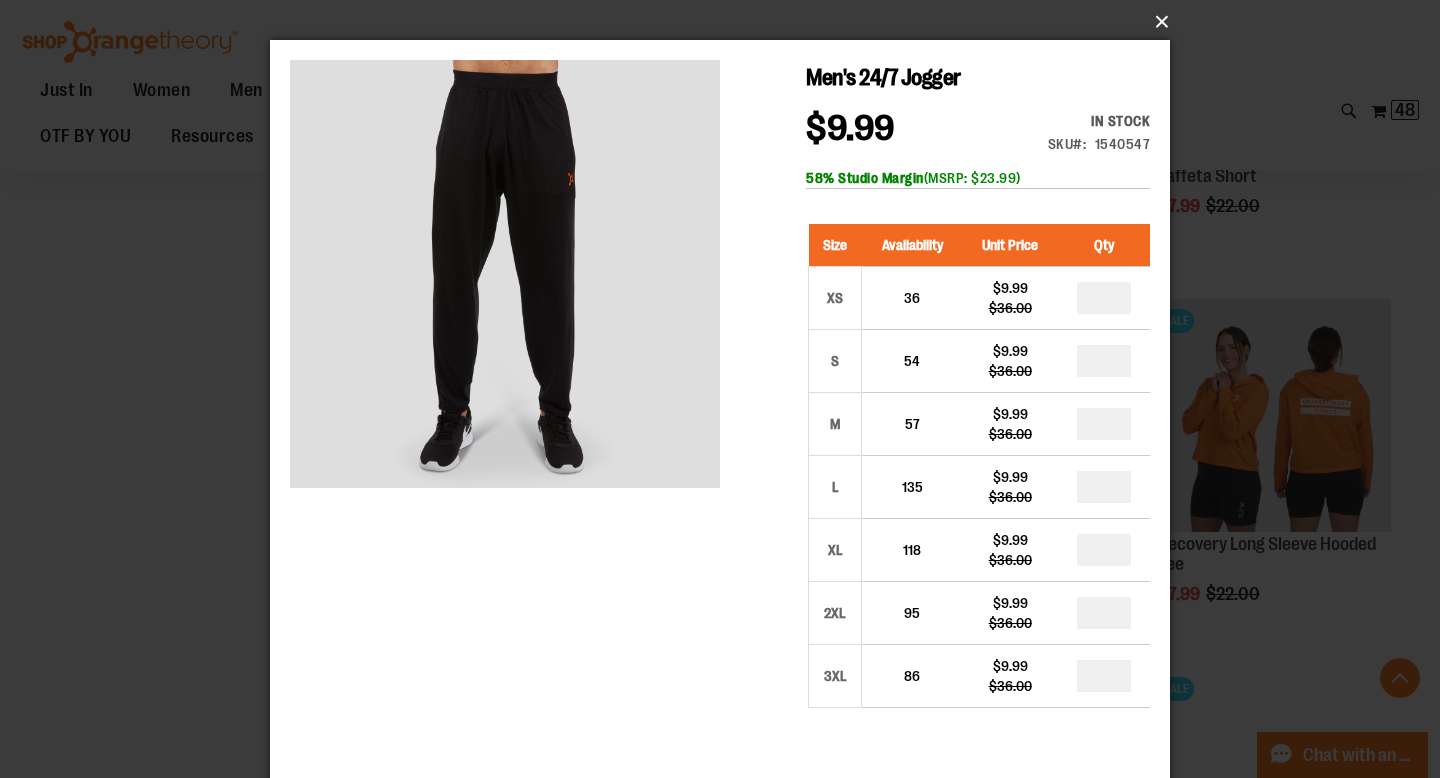click on "×" at bounding box center (726, 22) 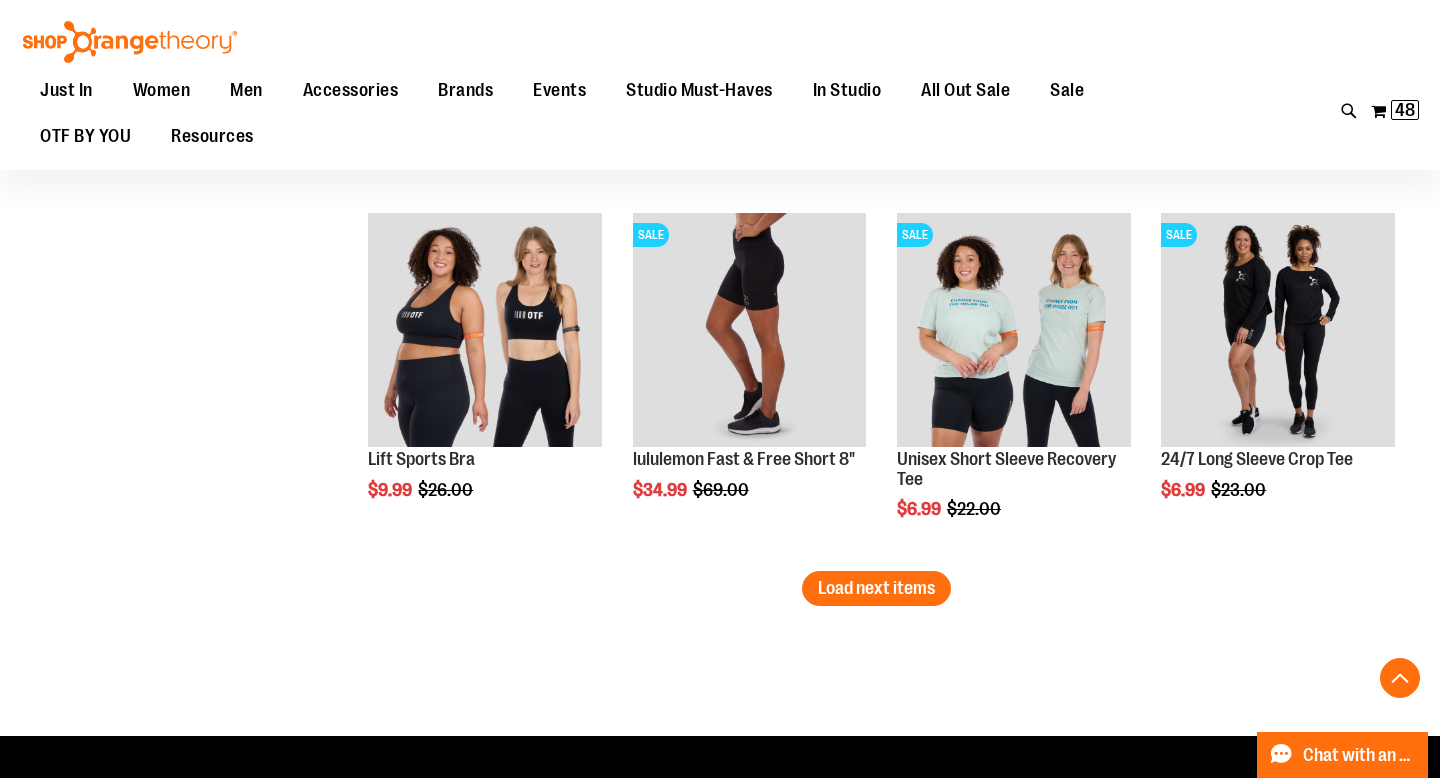 scroll, scrollTop: 9793, scrollLeft: 0, axis: vertical 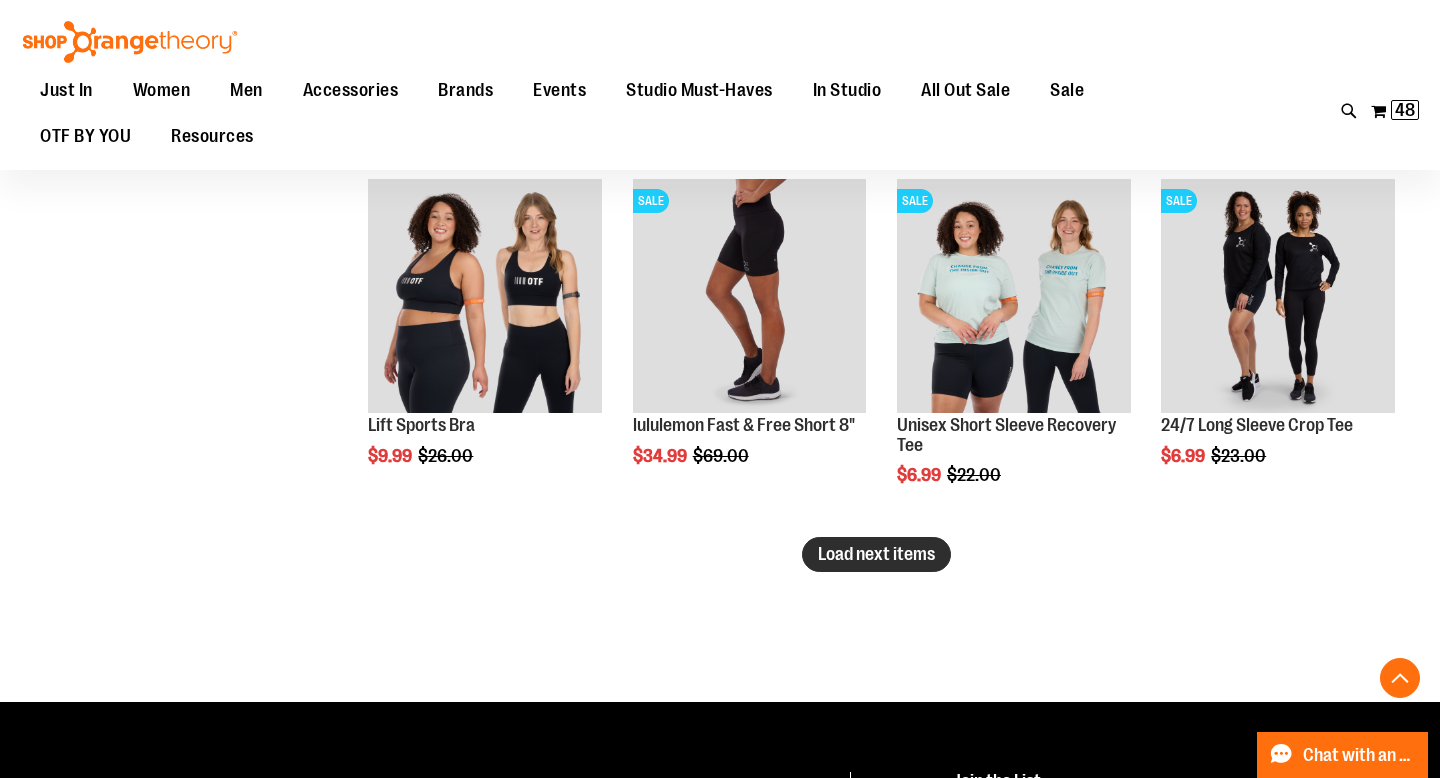 click on "Load next items" at bounding box center [876, 554] 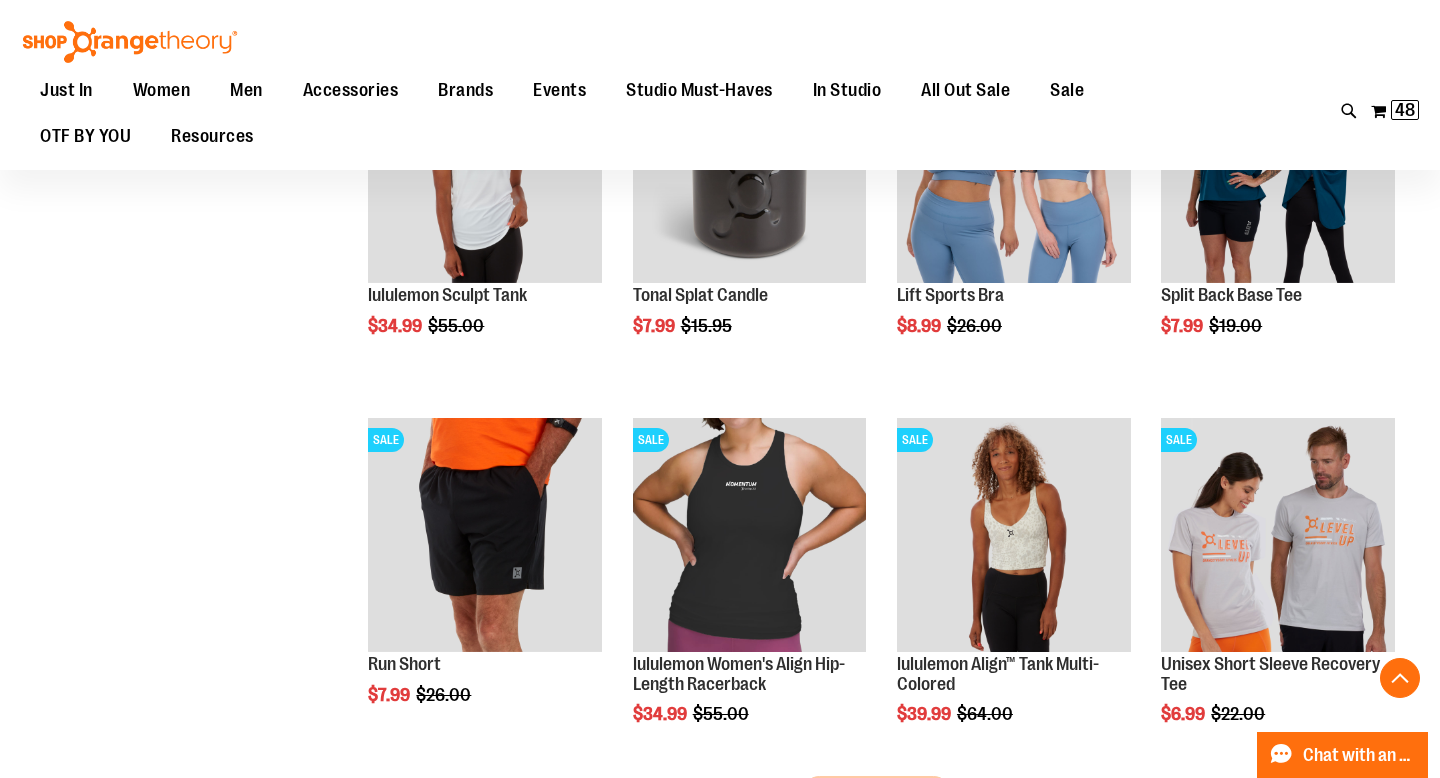 scroll, scrollTop: 10655, scrollLeft: 0, axis: vertical 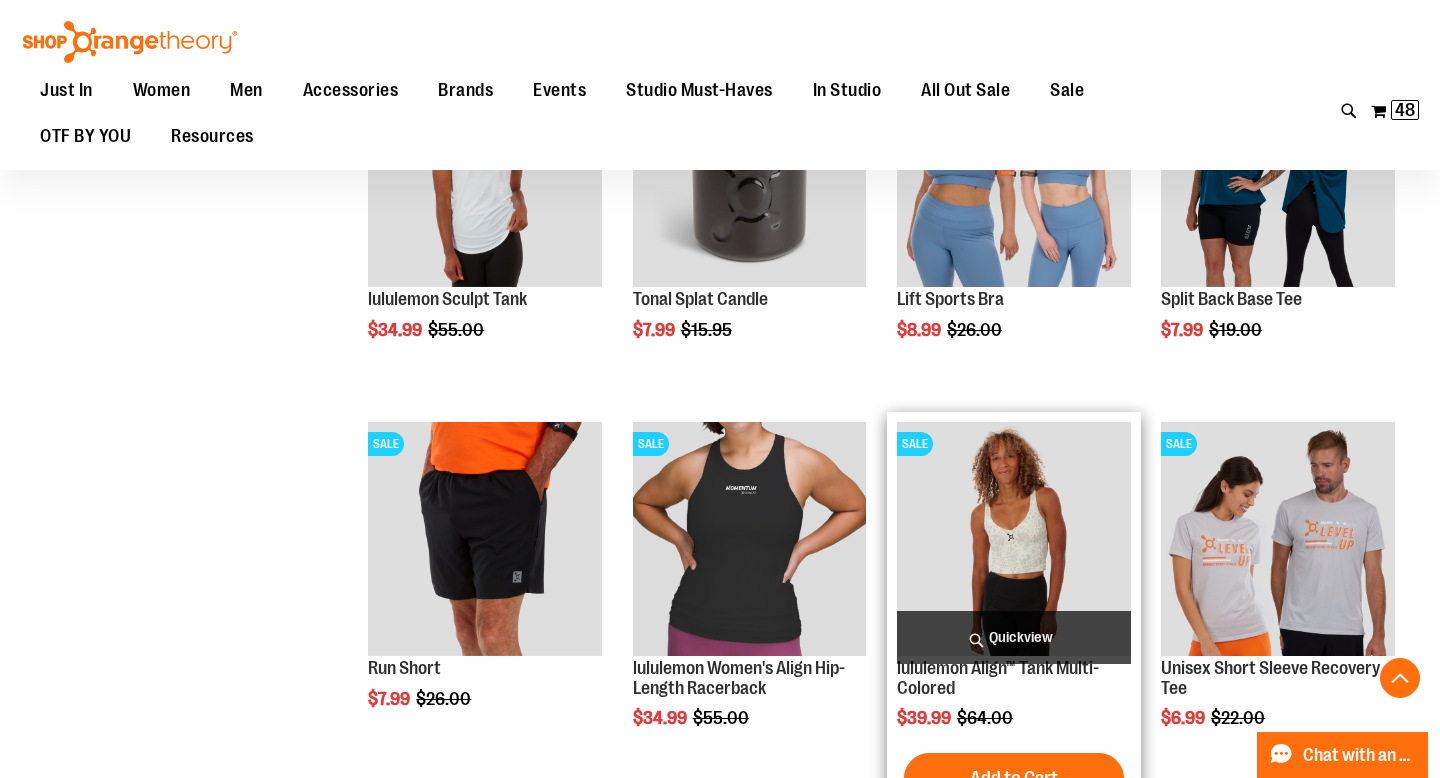 click on "Quickview" at bounding box center (1014, 637) 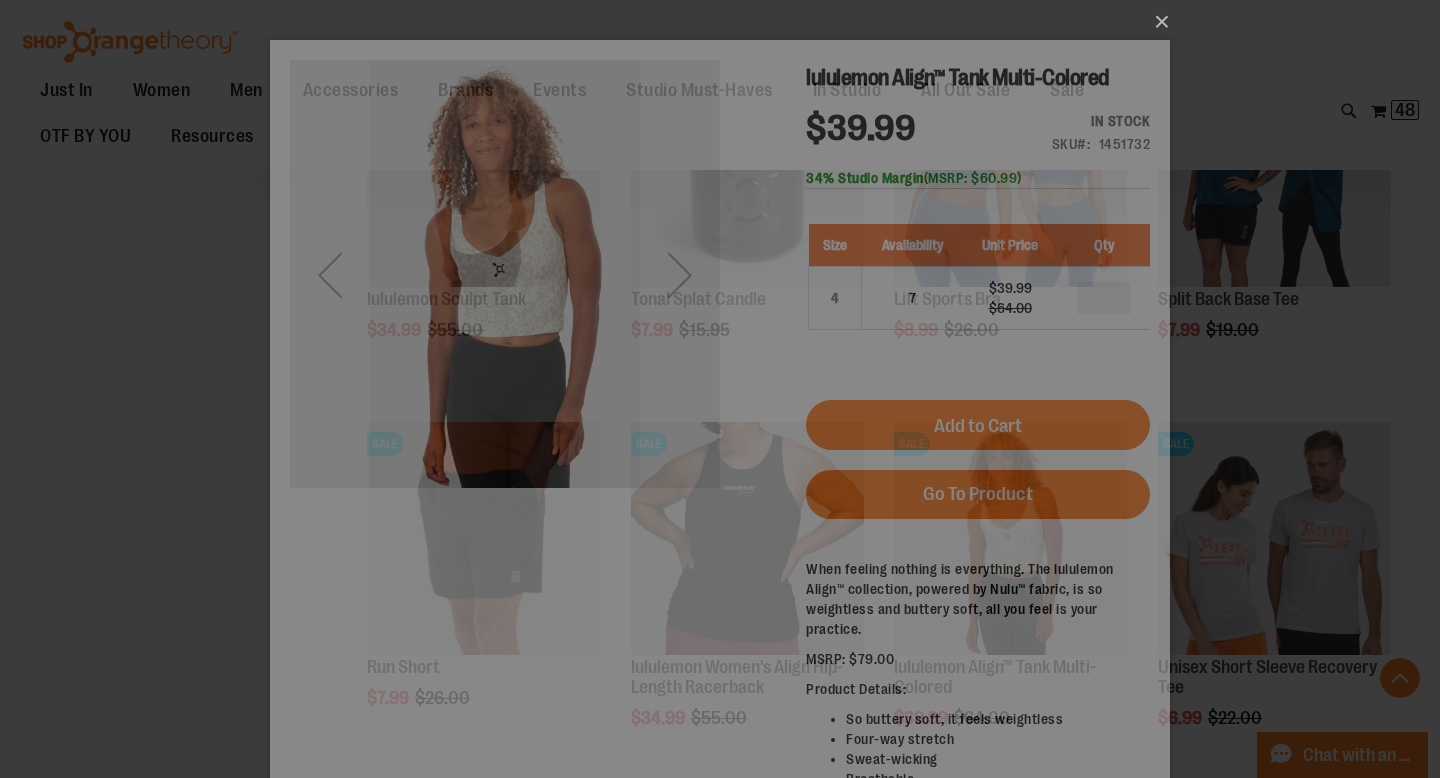 scroll, scrollTop: 0, scrollLeft: 0, axis: both 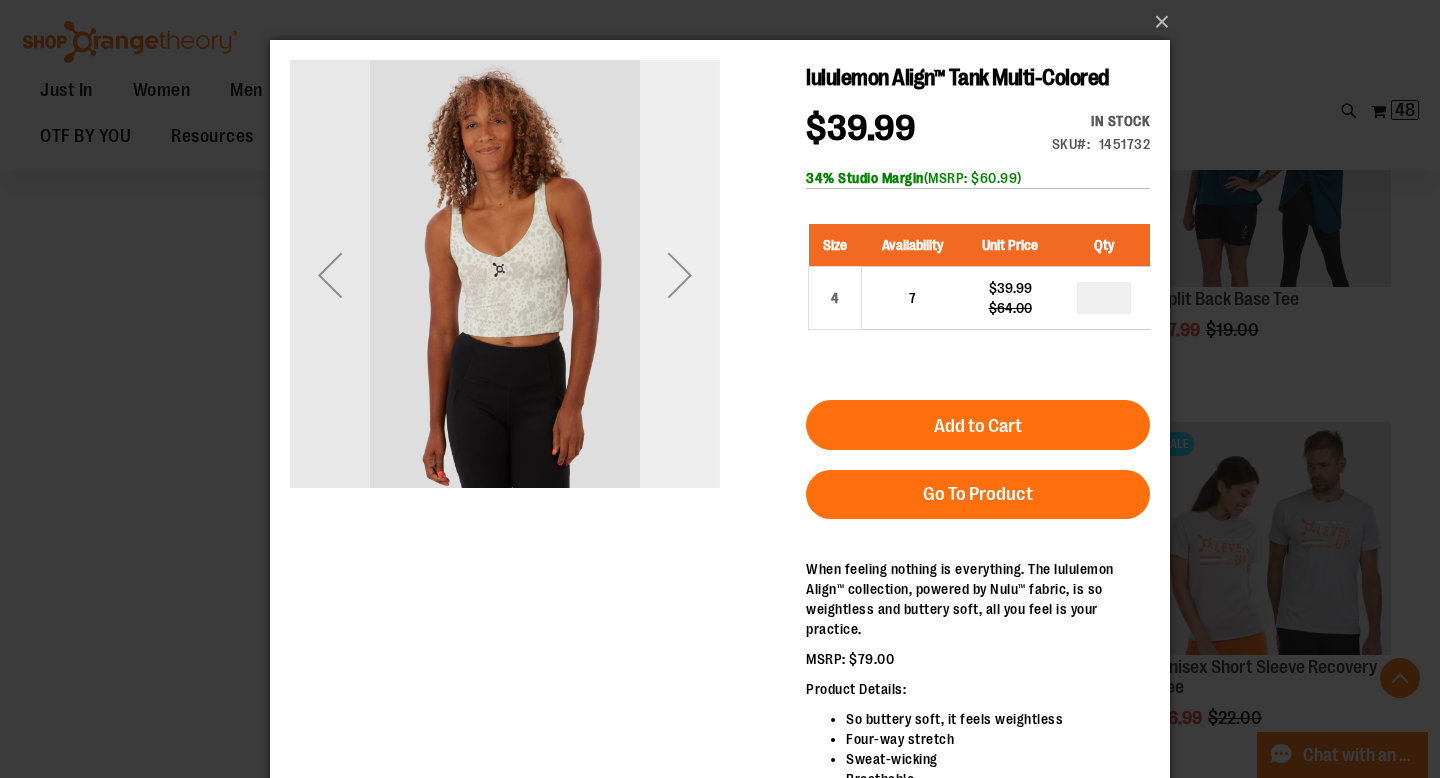 click at bounding box center (680, 275) 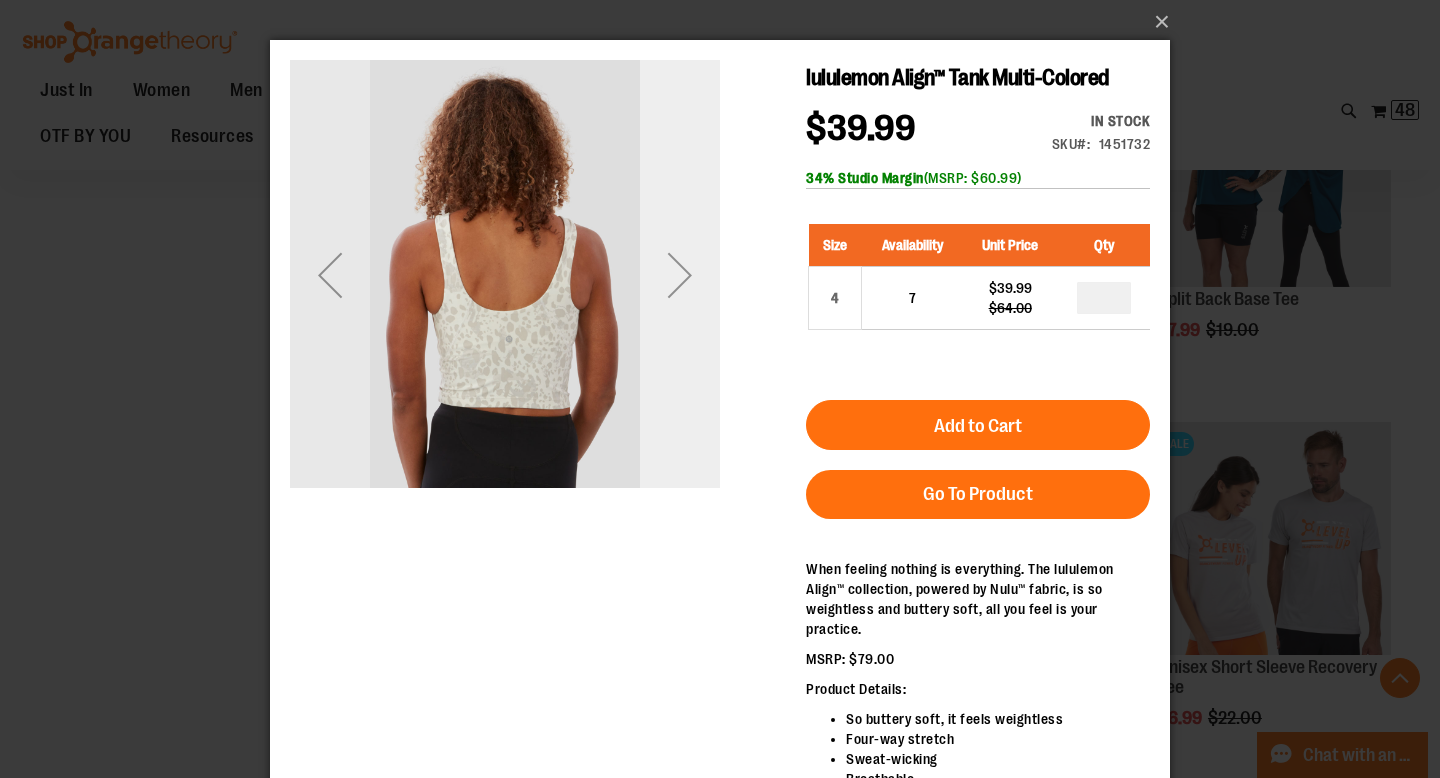 click at bounding box center (680, 275) 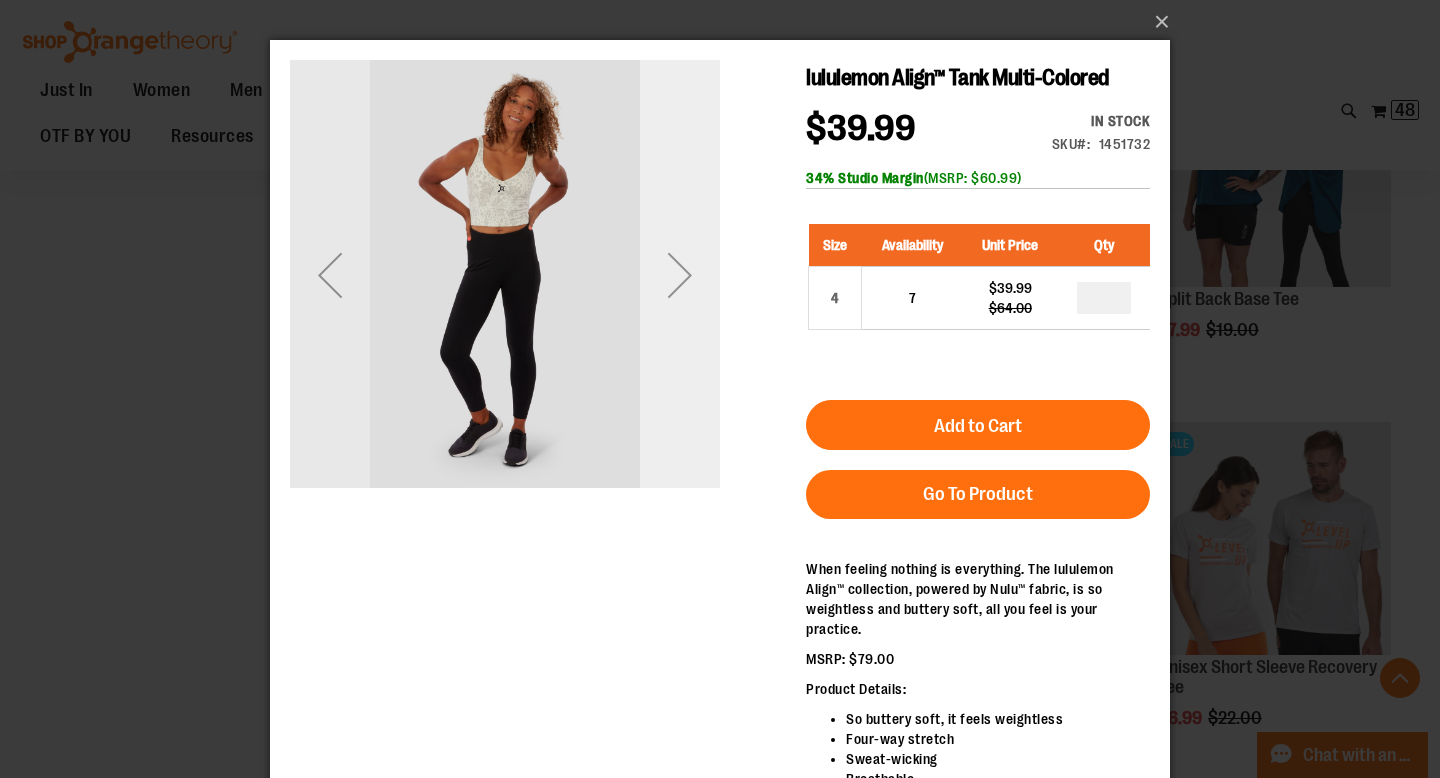 click at bounding box center [680, 275] 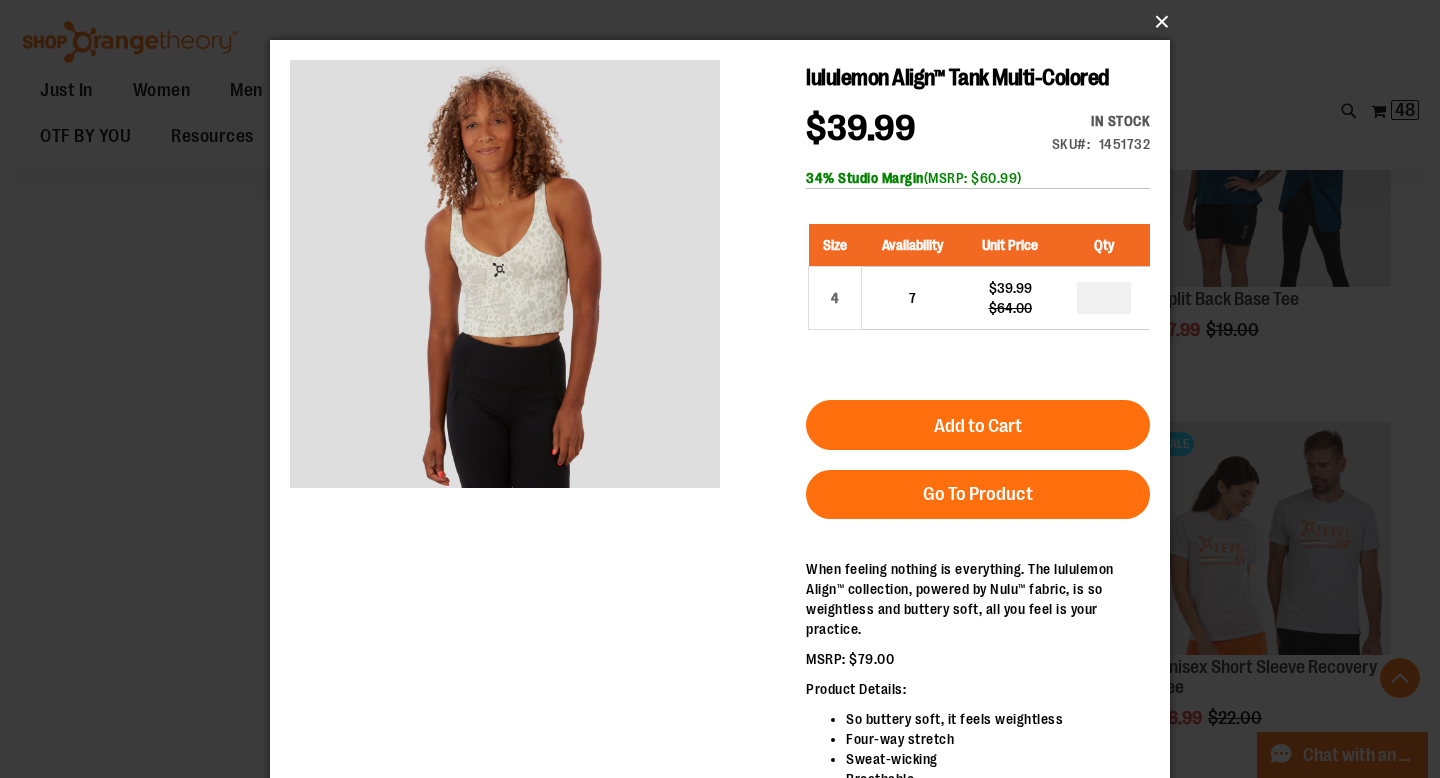 click on "×" at bounding box center [726, 22] 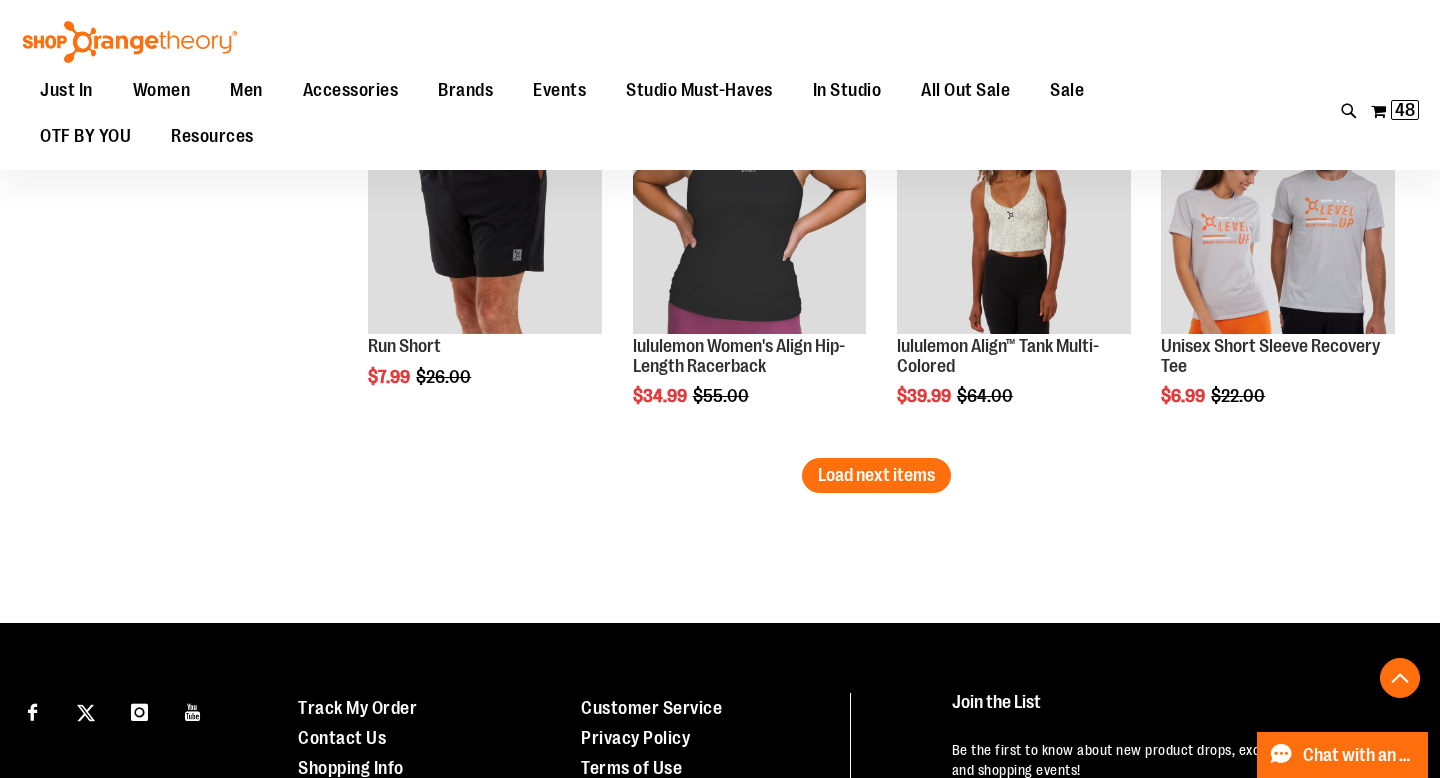 scroll, scrollTop: 10985, scrollLeft: 0, axis: vertical 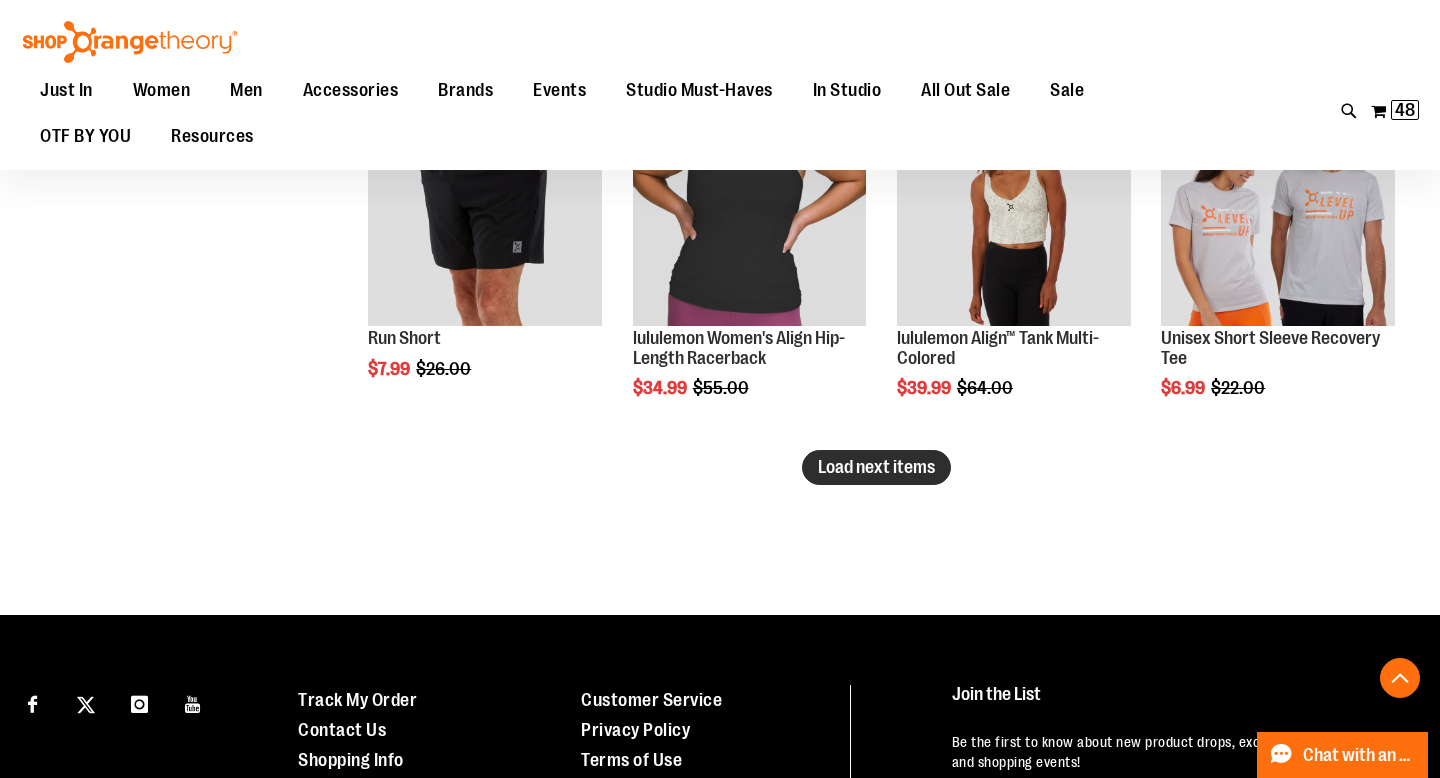 click on "Load next items" at bounding box center (876, 467) 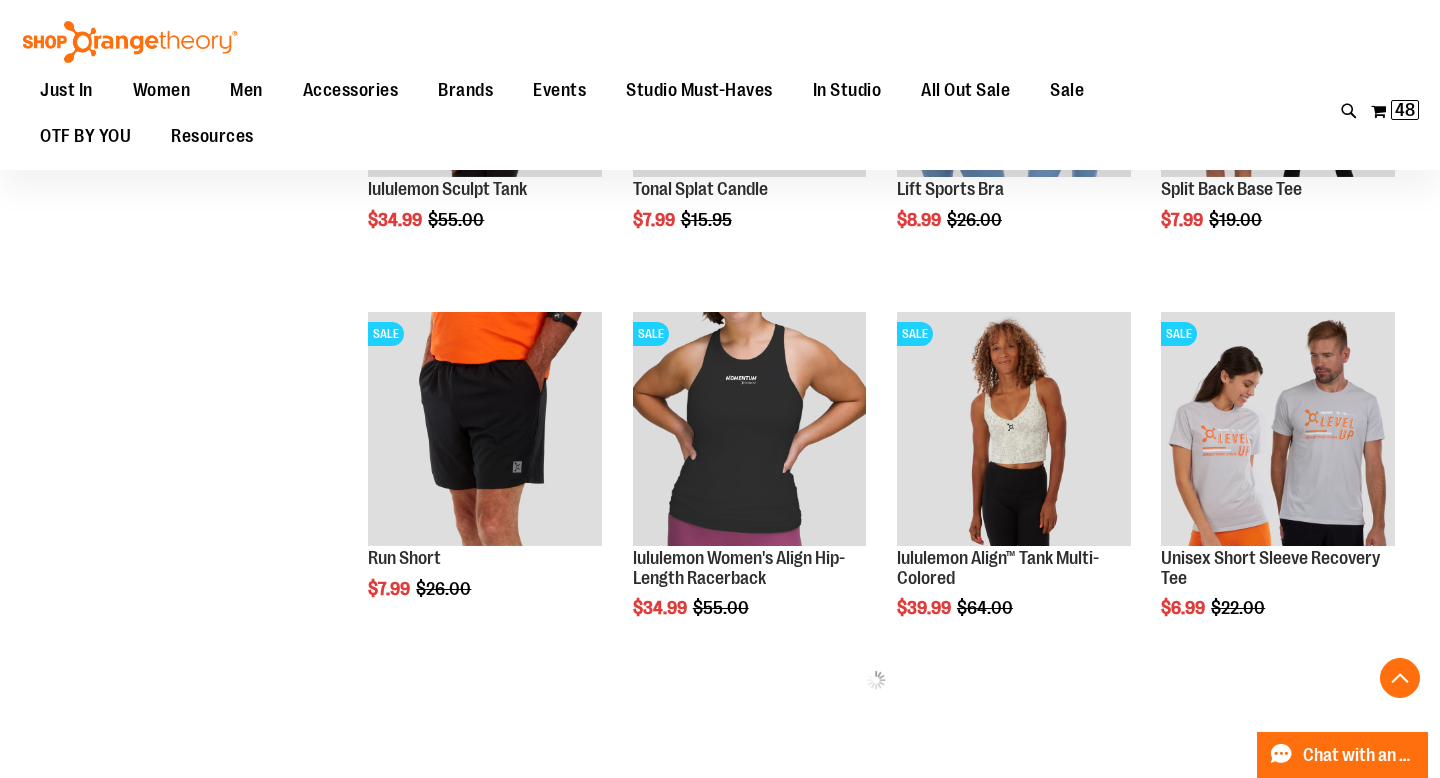 scroll, scrollTop: 10744, scrollLeft: 0, axis: vertical 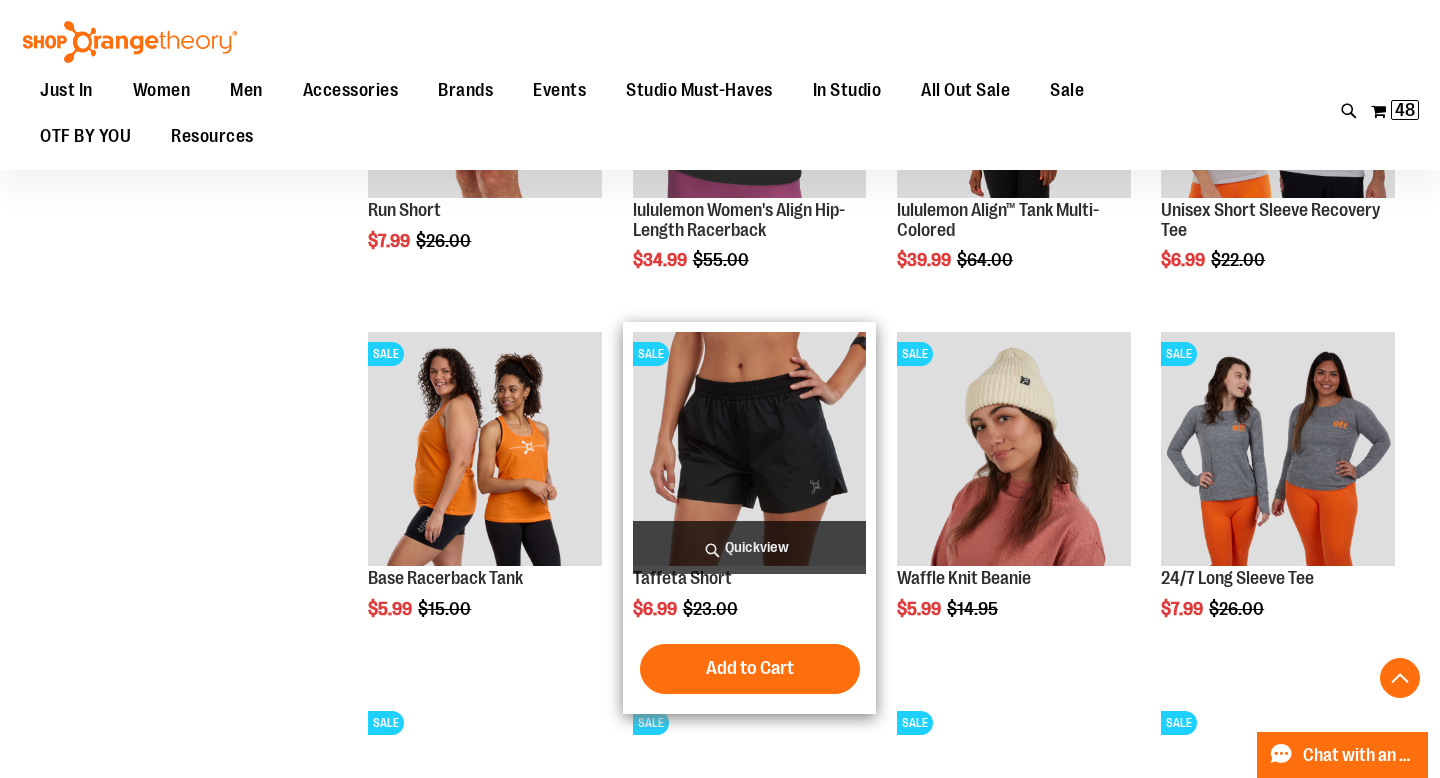 click on "Quickview" at bounding box center (750, 547) 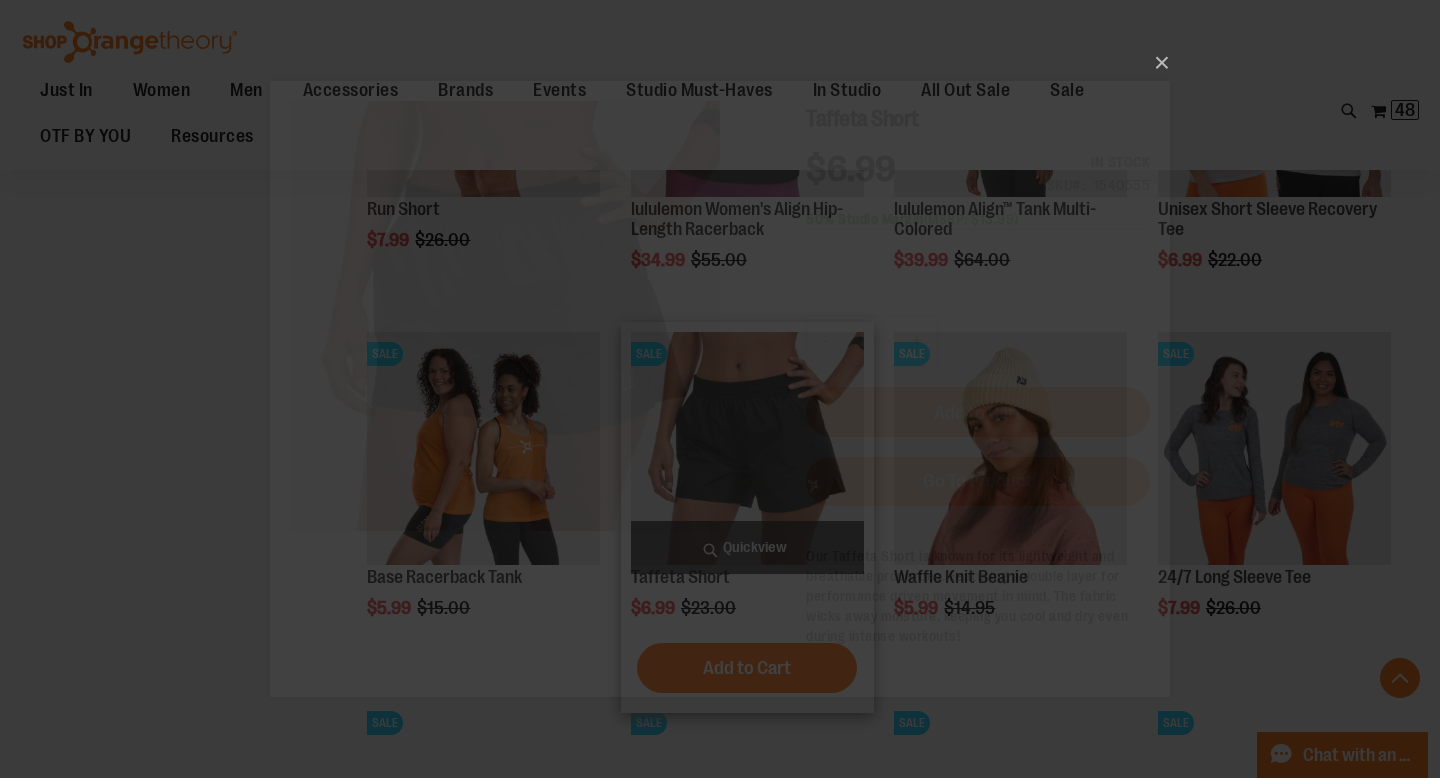 scroll, scrollTop: 0, scrollLeft: 0, axis: both 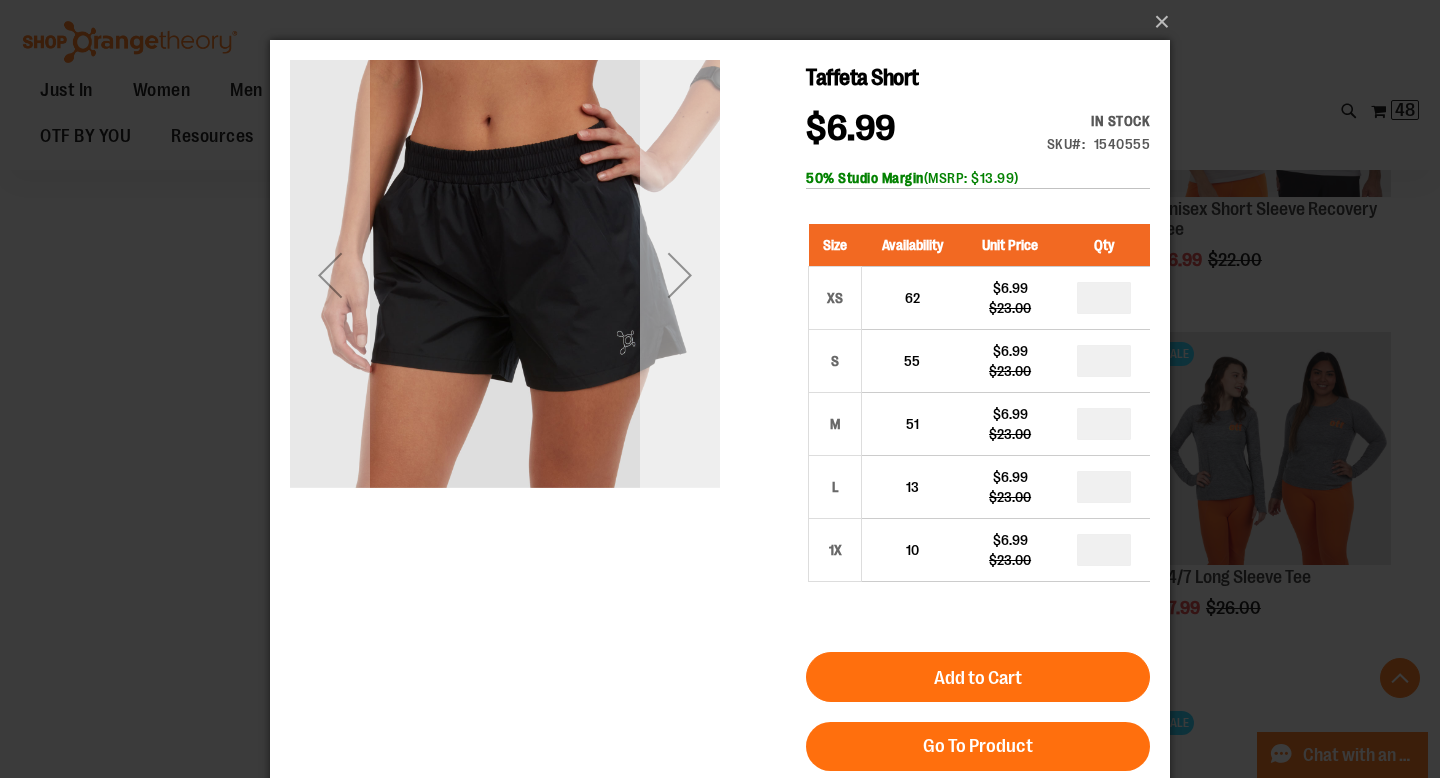 click at bounding box center (680, 275) 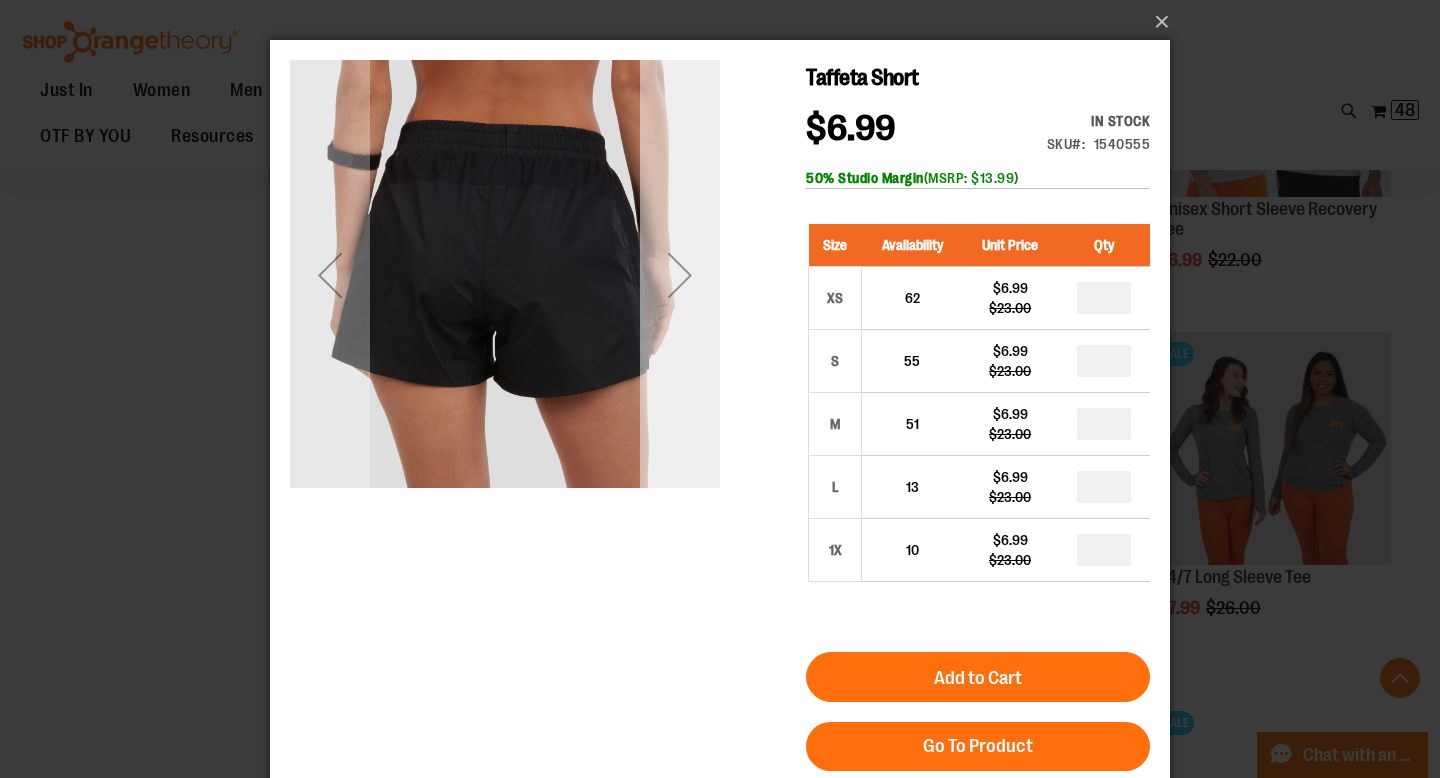click at bounding box center (680, 275) 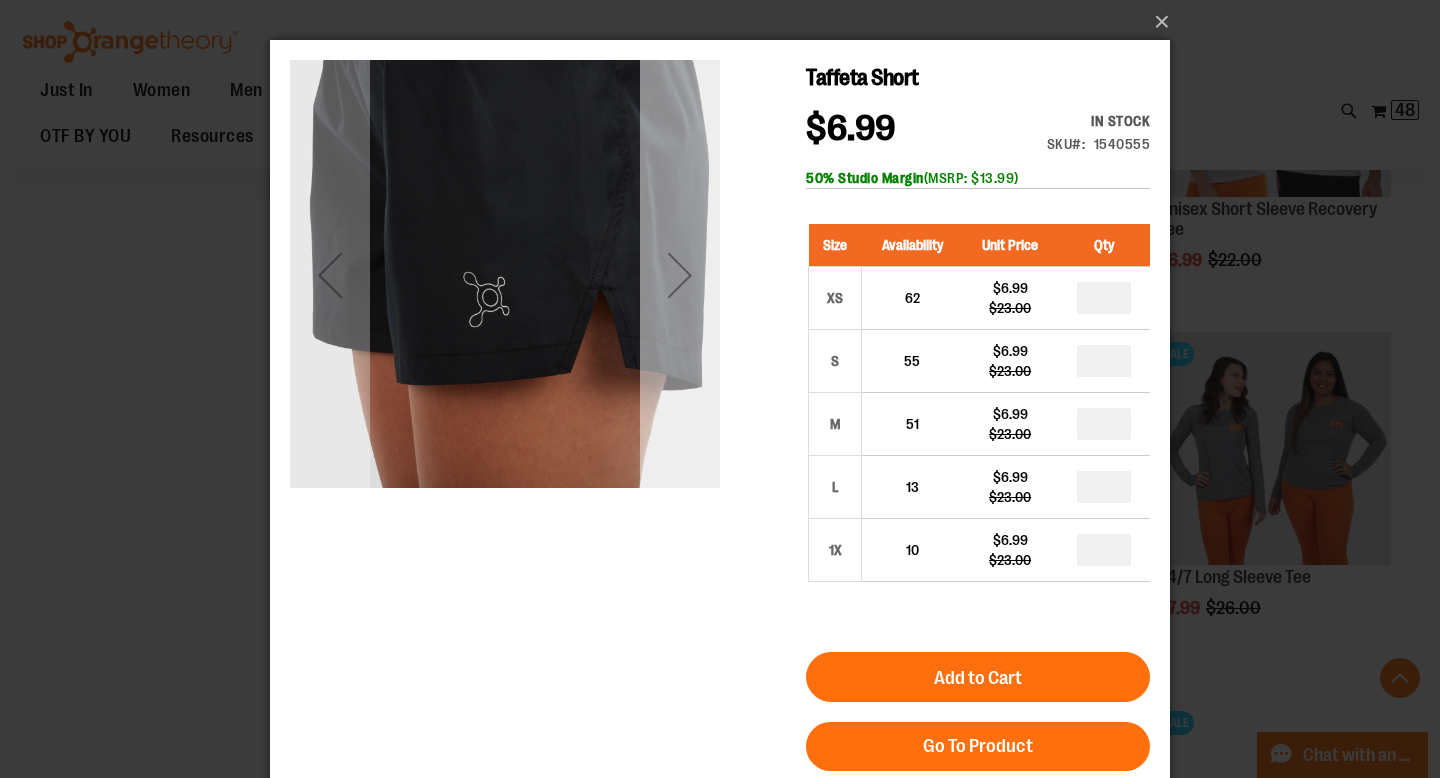 click at bounding box center (680, 275) 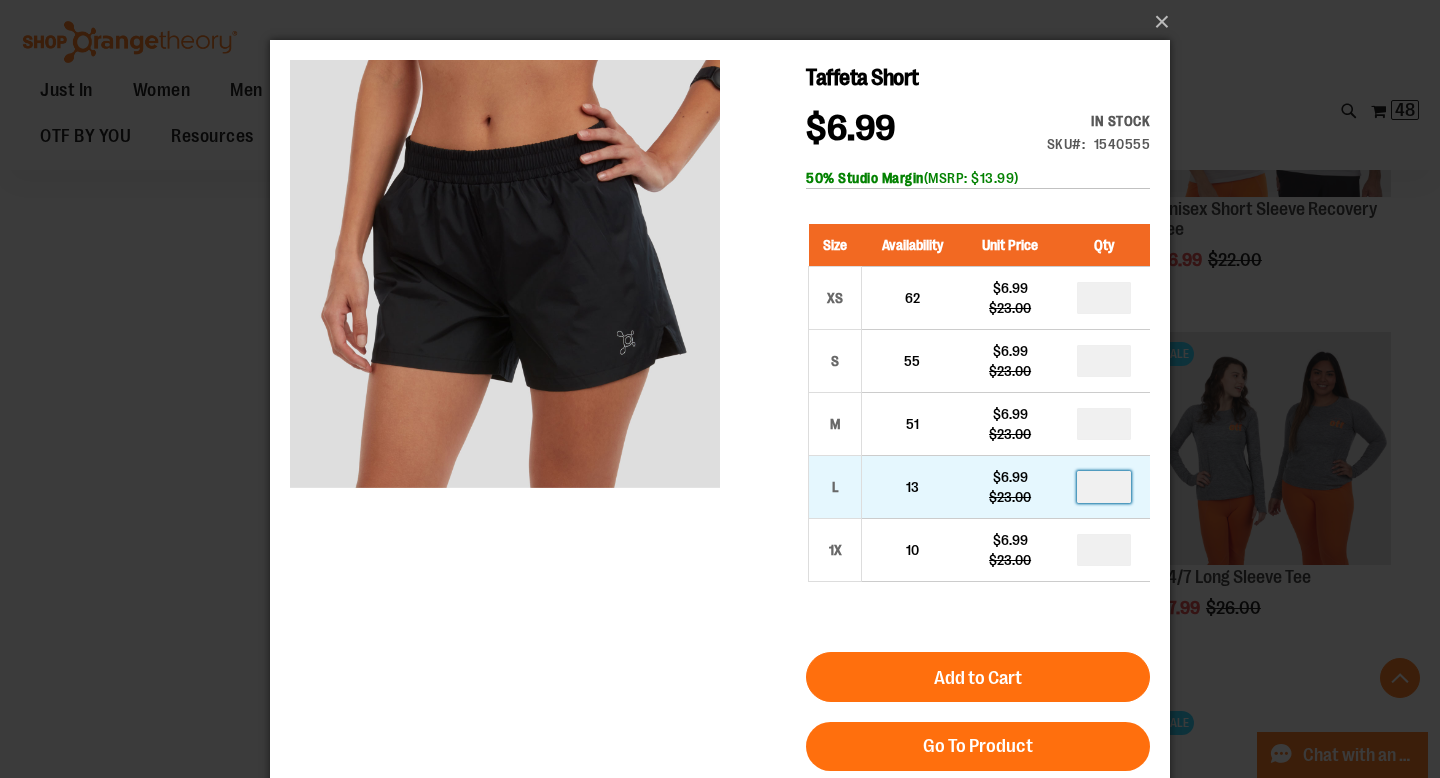 click at bounding box center (1104, 487) 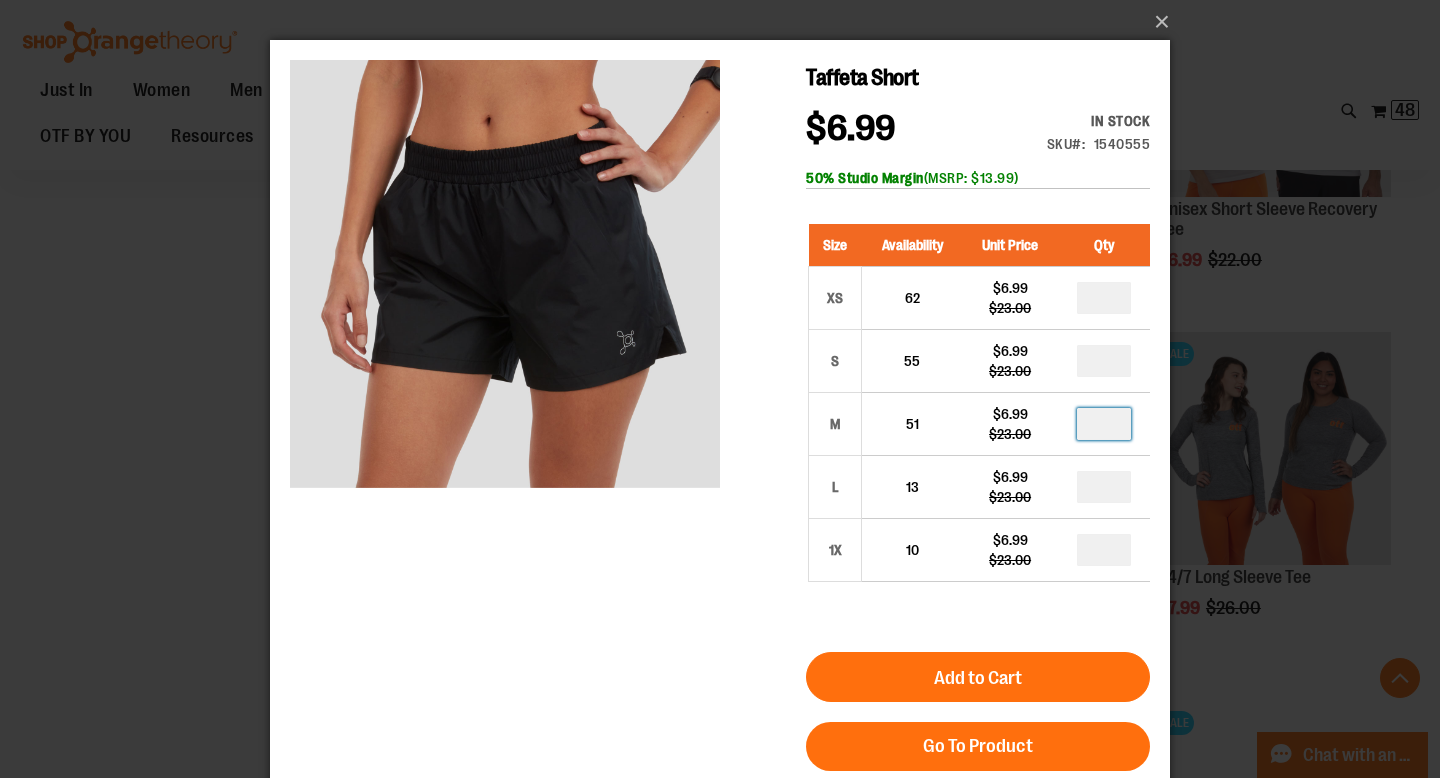 click at bounding box center [1104, 424] 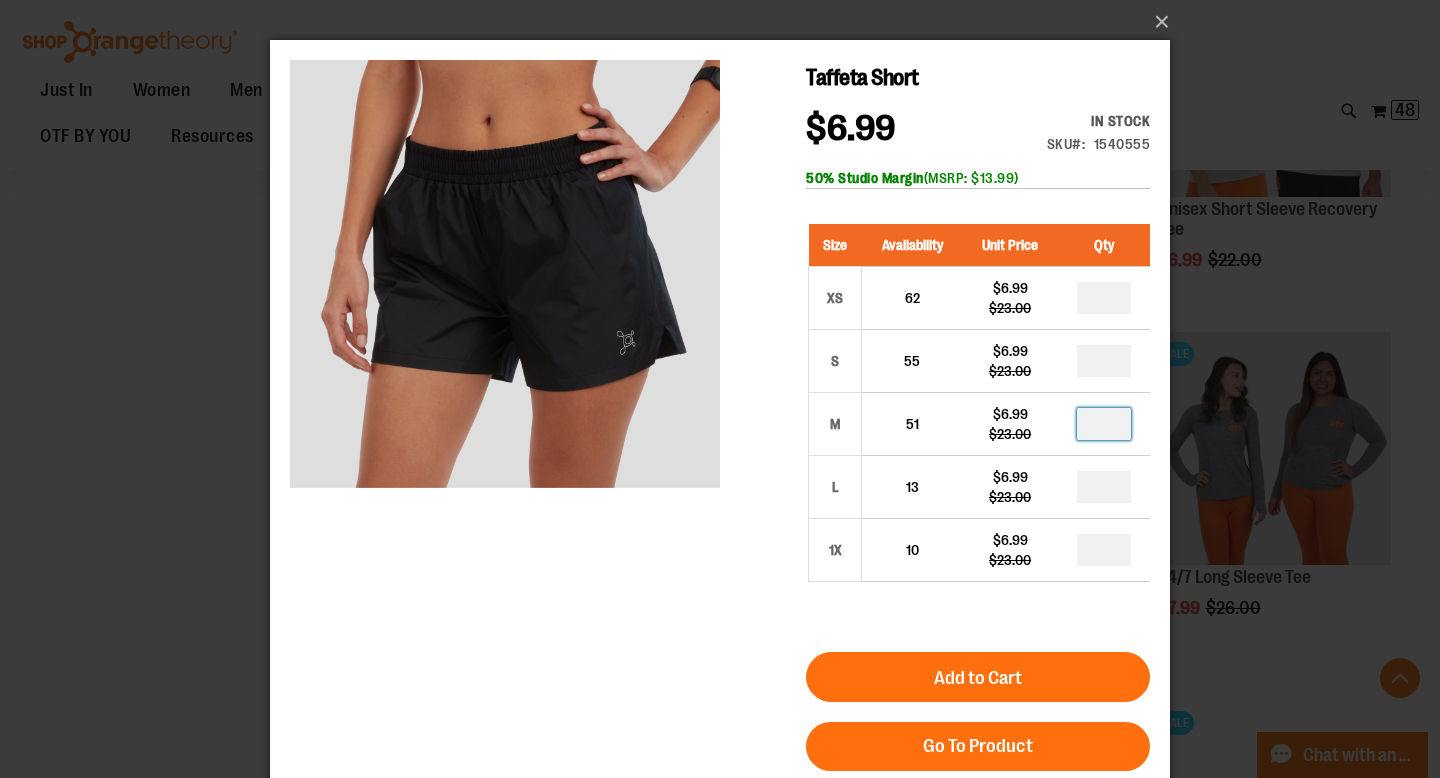 type on "*" 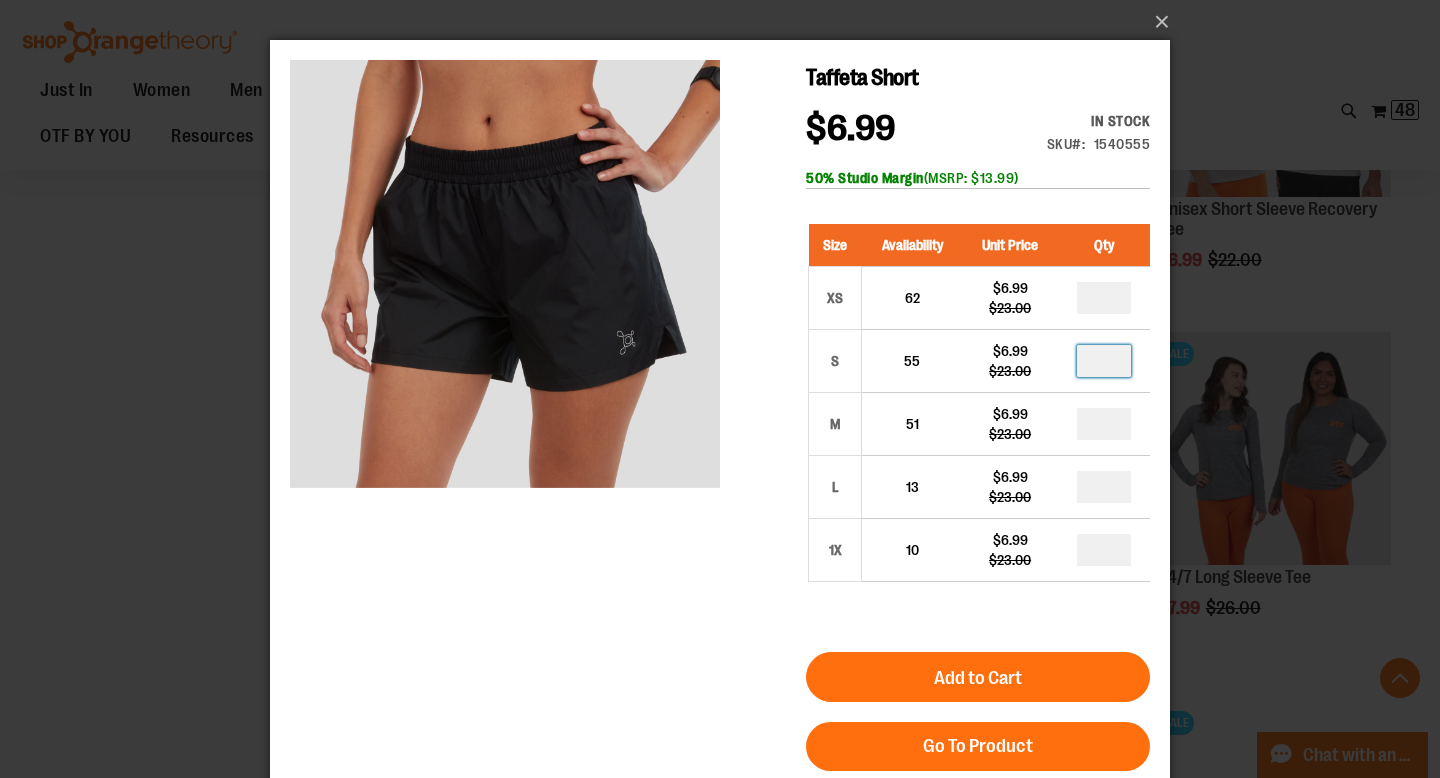 click at bounding box center [1104, 361] 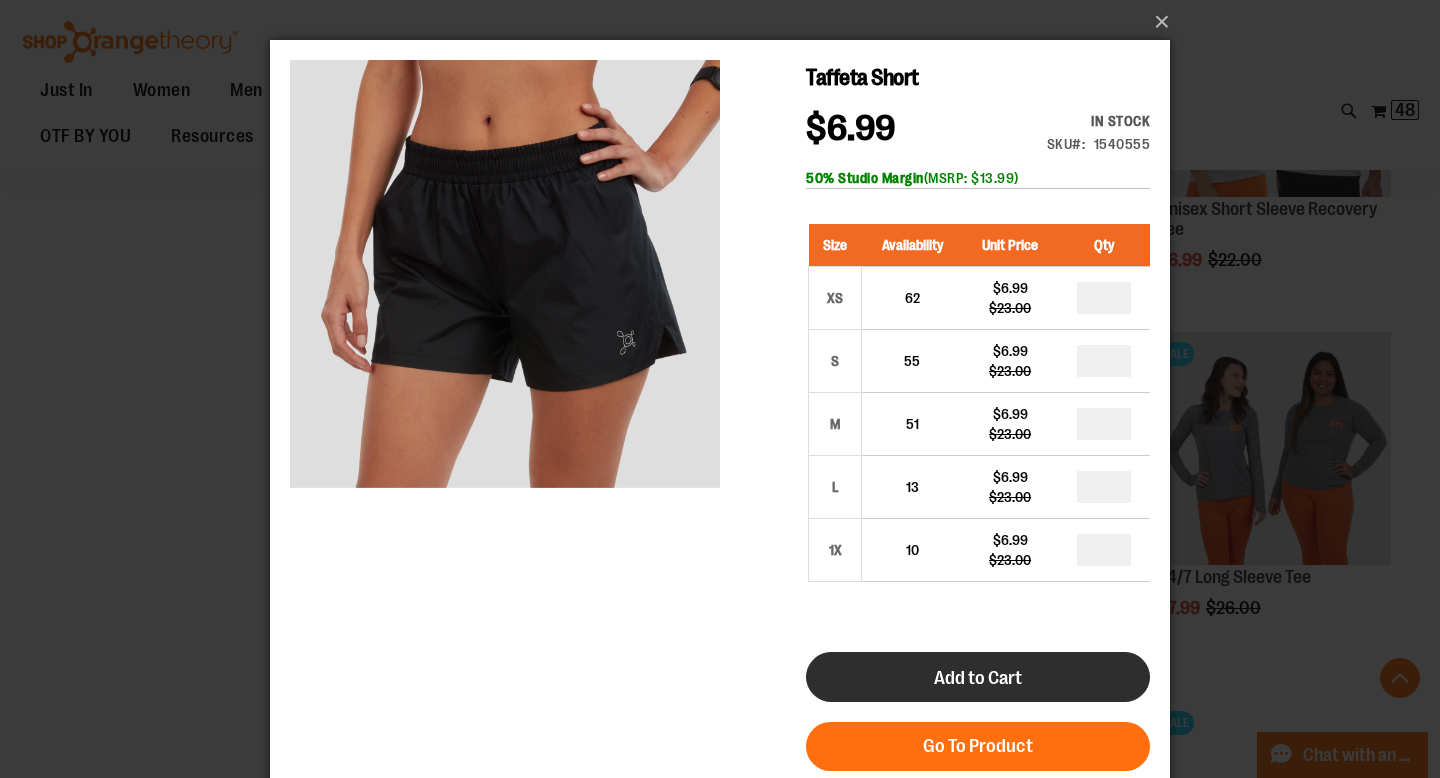 click on "Add to Cart" at bounding box center [978, 677] 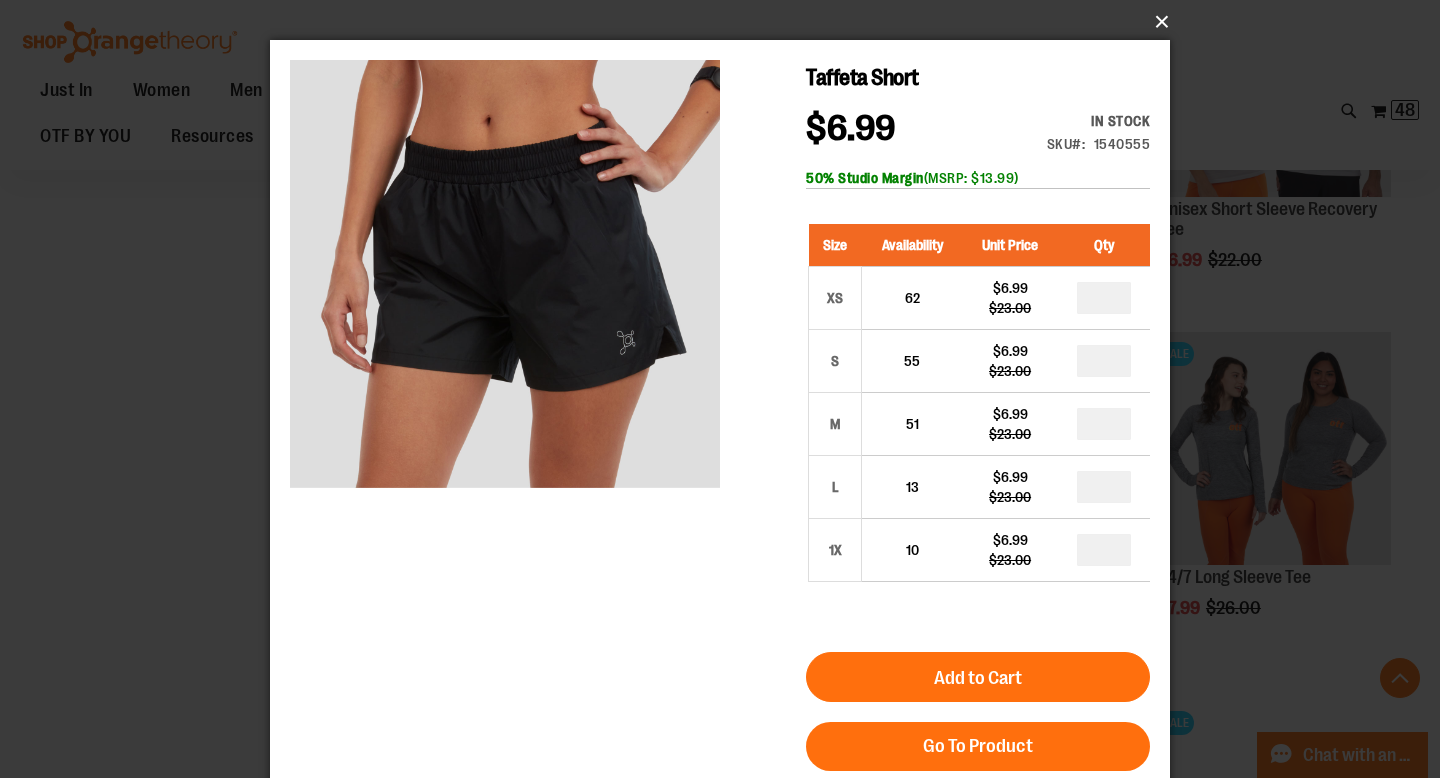 click on "×" at bounding box center (726, 22) 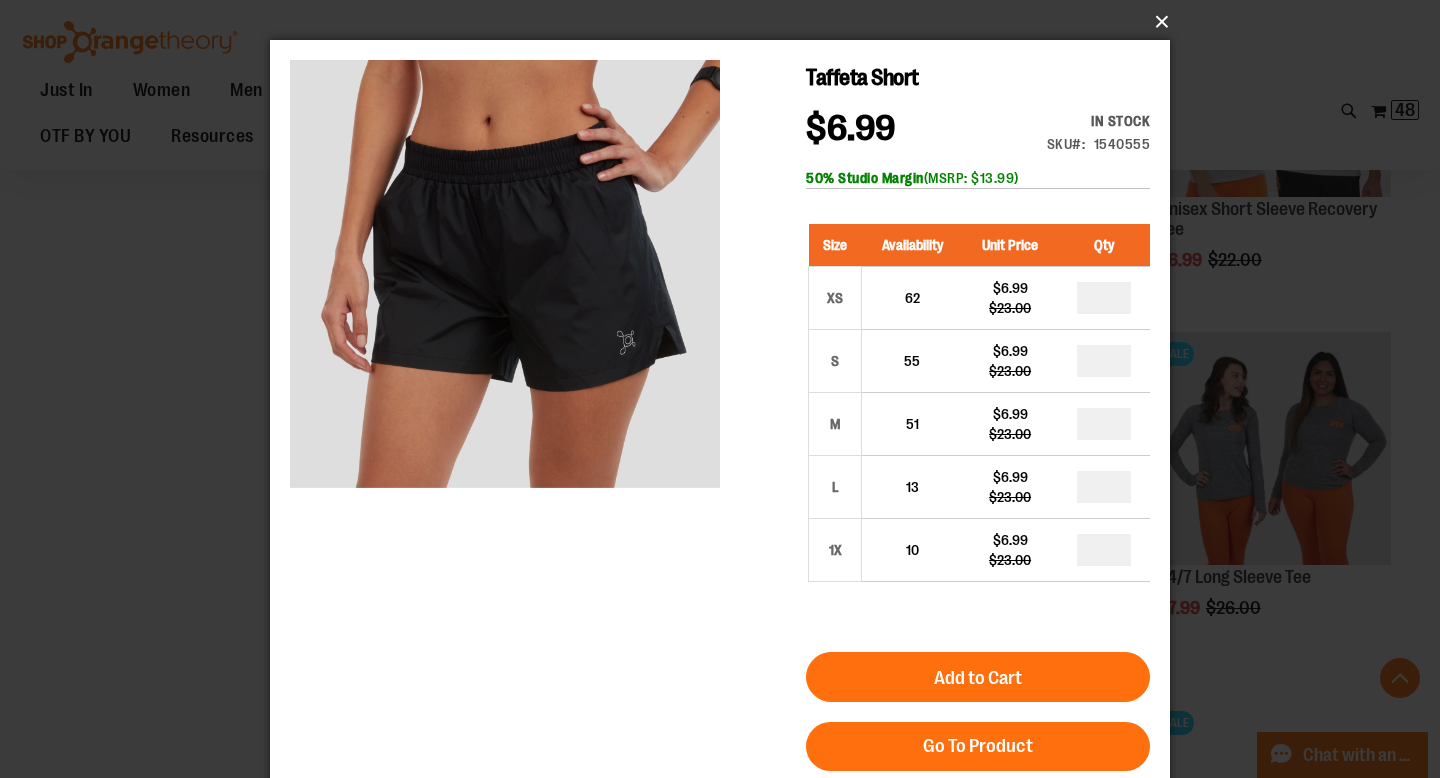 click on "×" at bounding box center [726, 22] 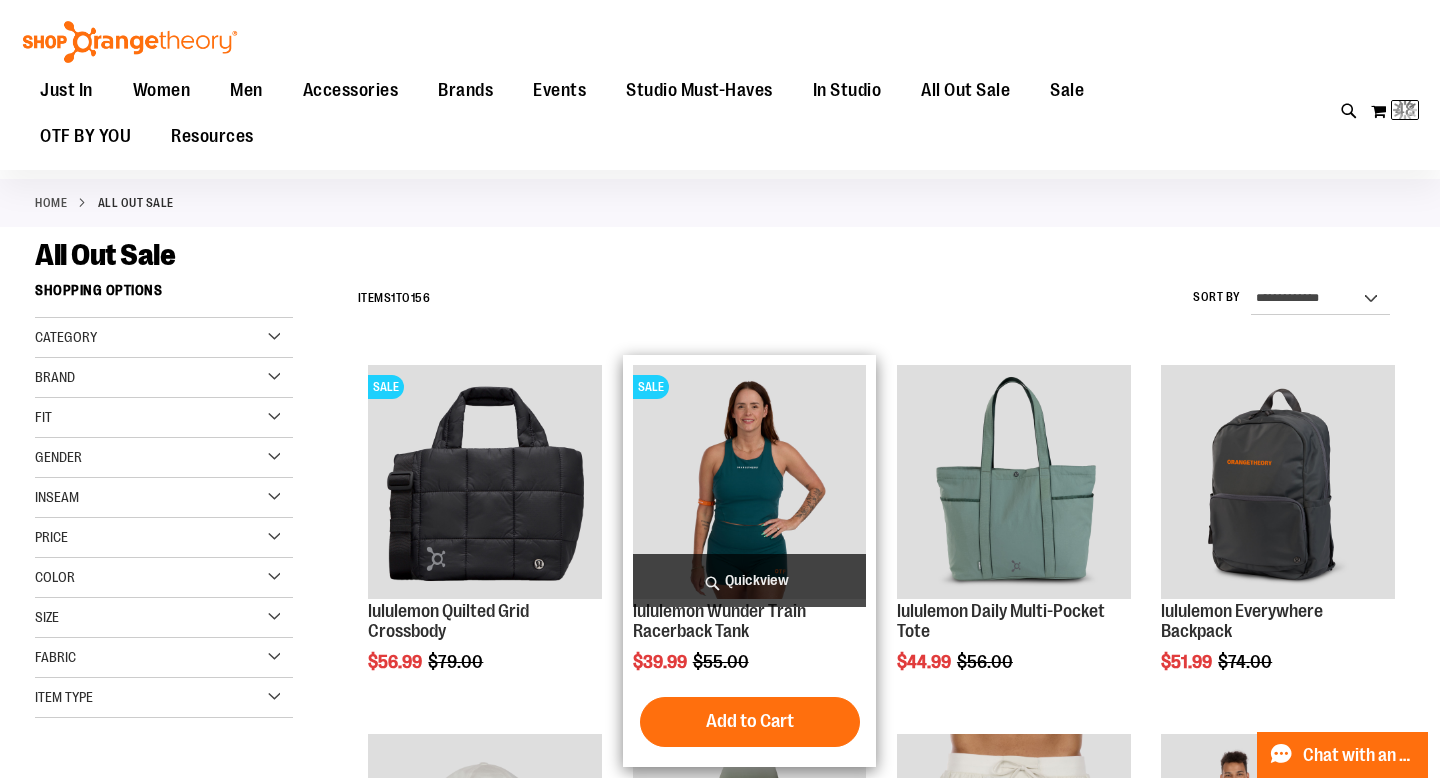 scroll, scrollTop: 0, scrollLeft: 0, axis: both 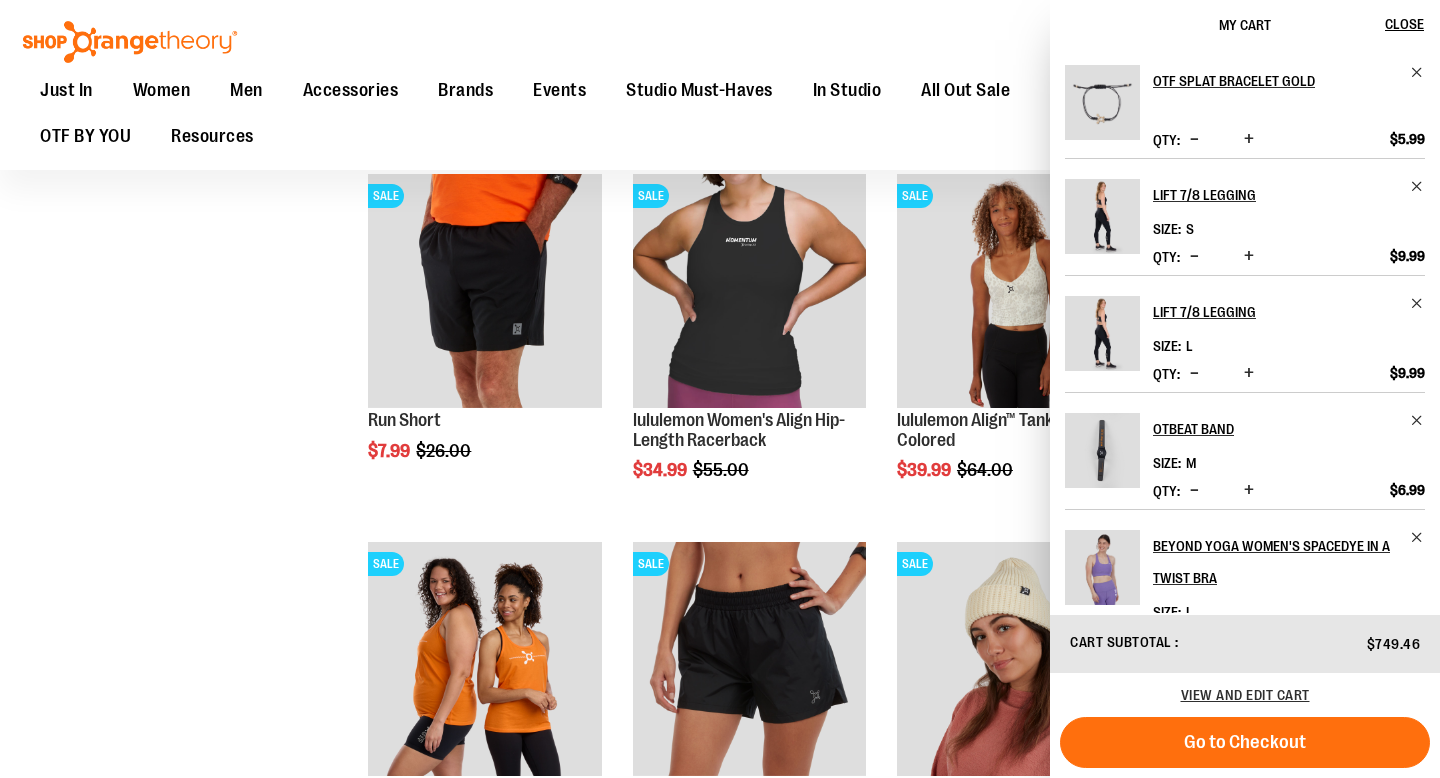 click on "**********" at bounding box center [720, -4421] 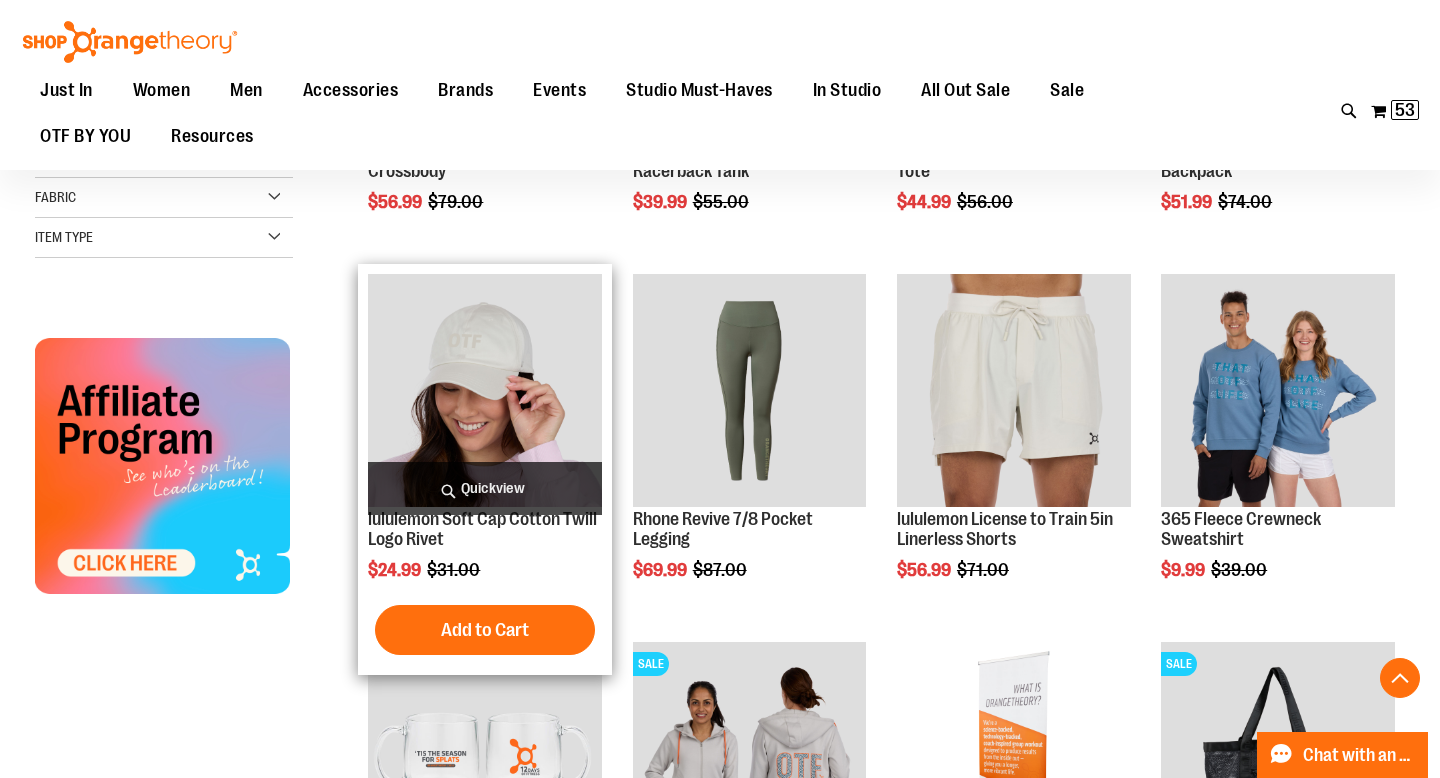 scroll, scrollTop: 337, scrollLeft: 0, axis: vertical 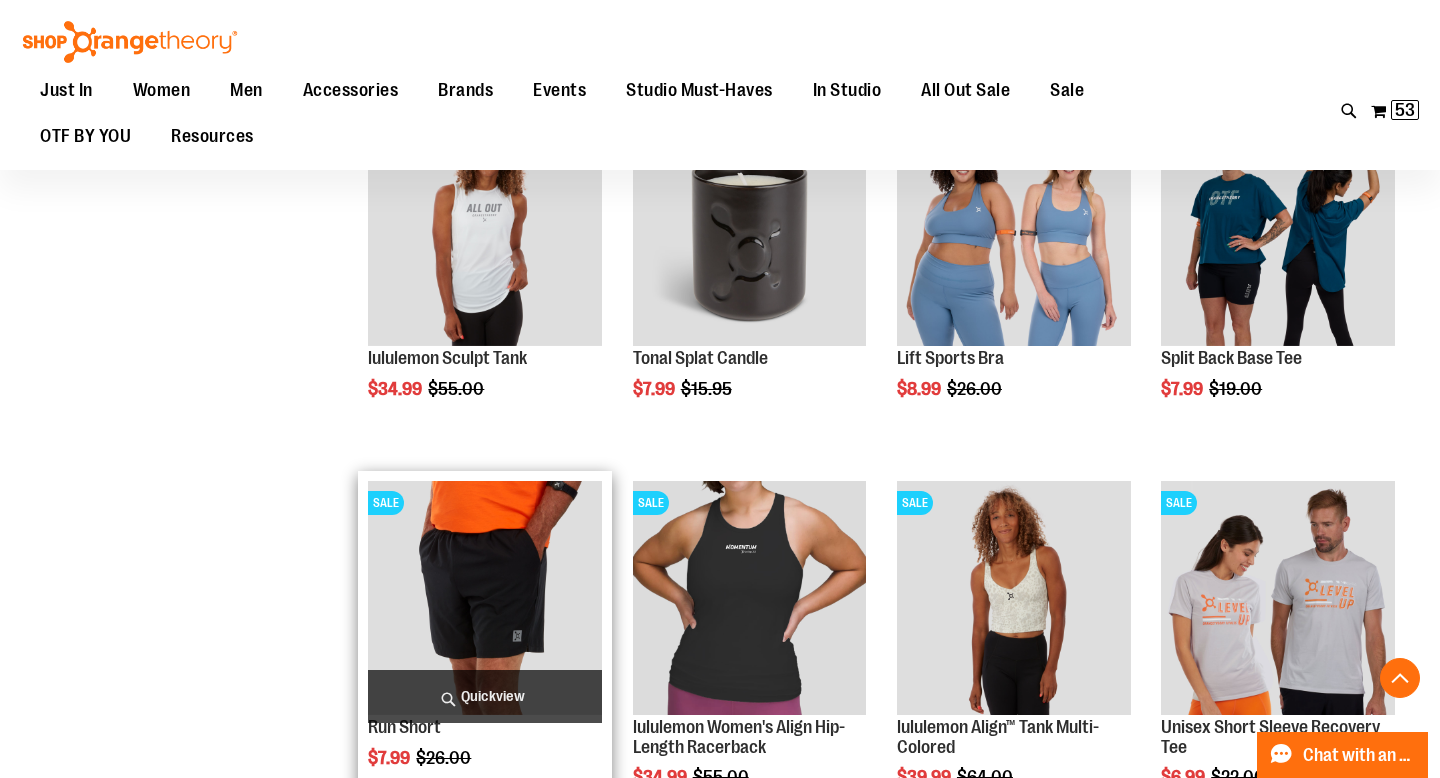 click on "Quickview" at bounding box center [485, 696] 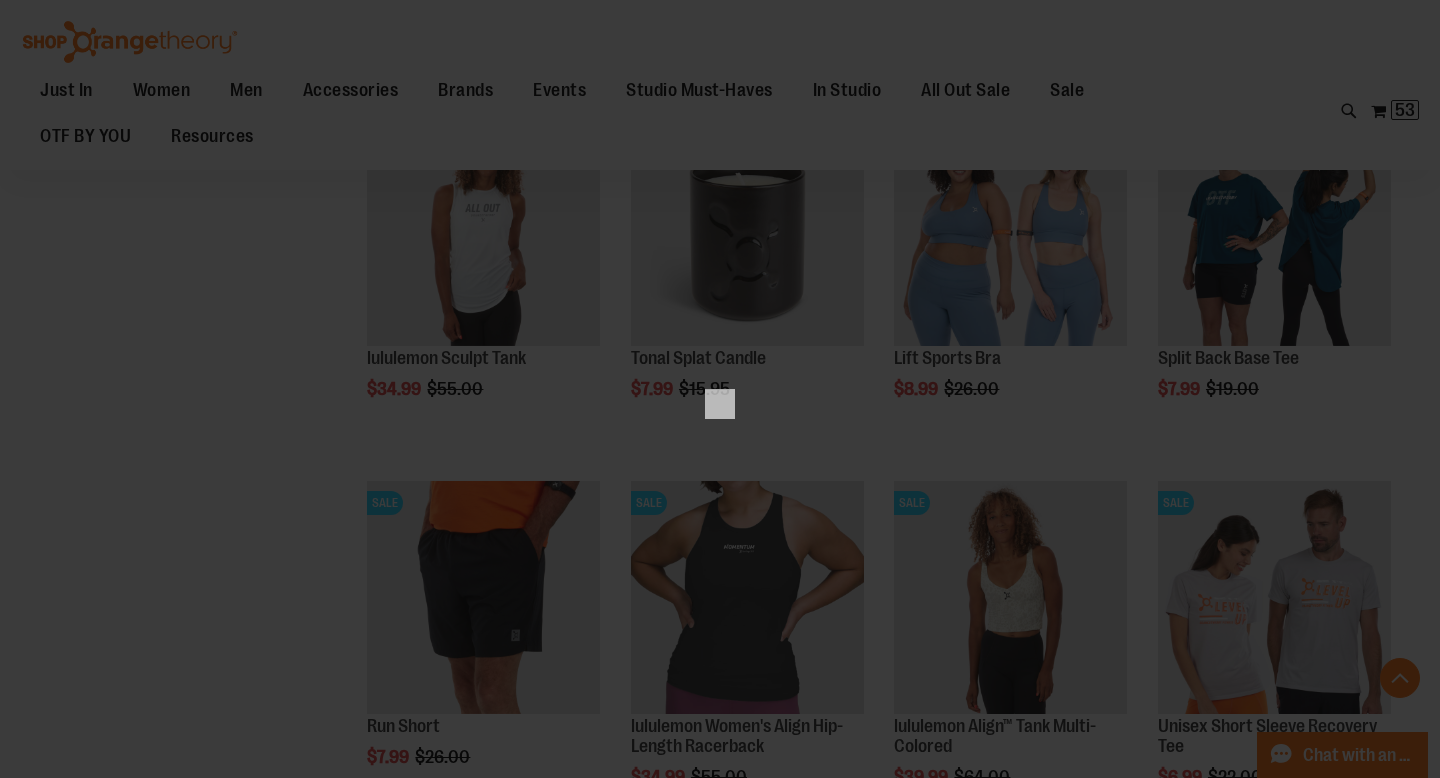 scroll, scrollTop: 0, scrollLeft: 0, axis: both 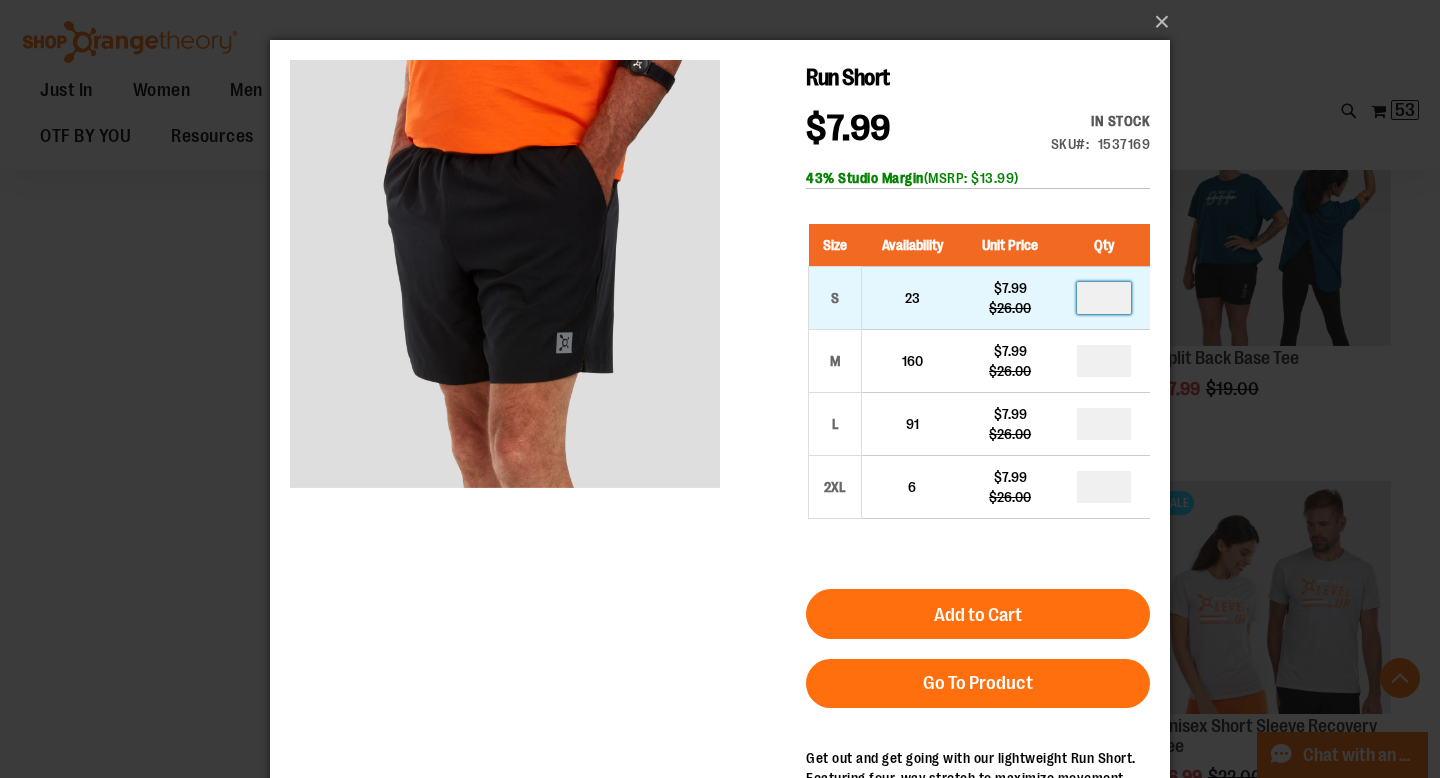 click at bounding box center (1104, 298) 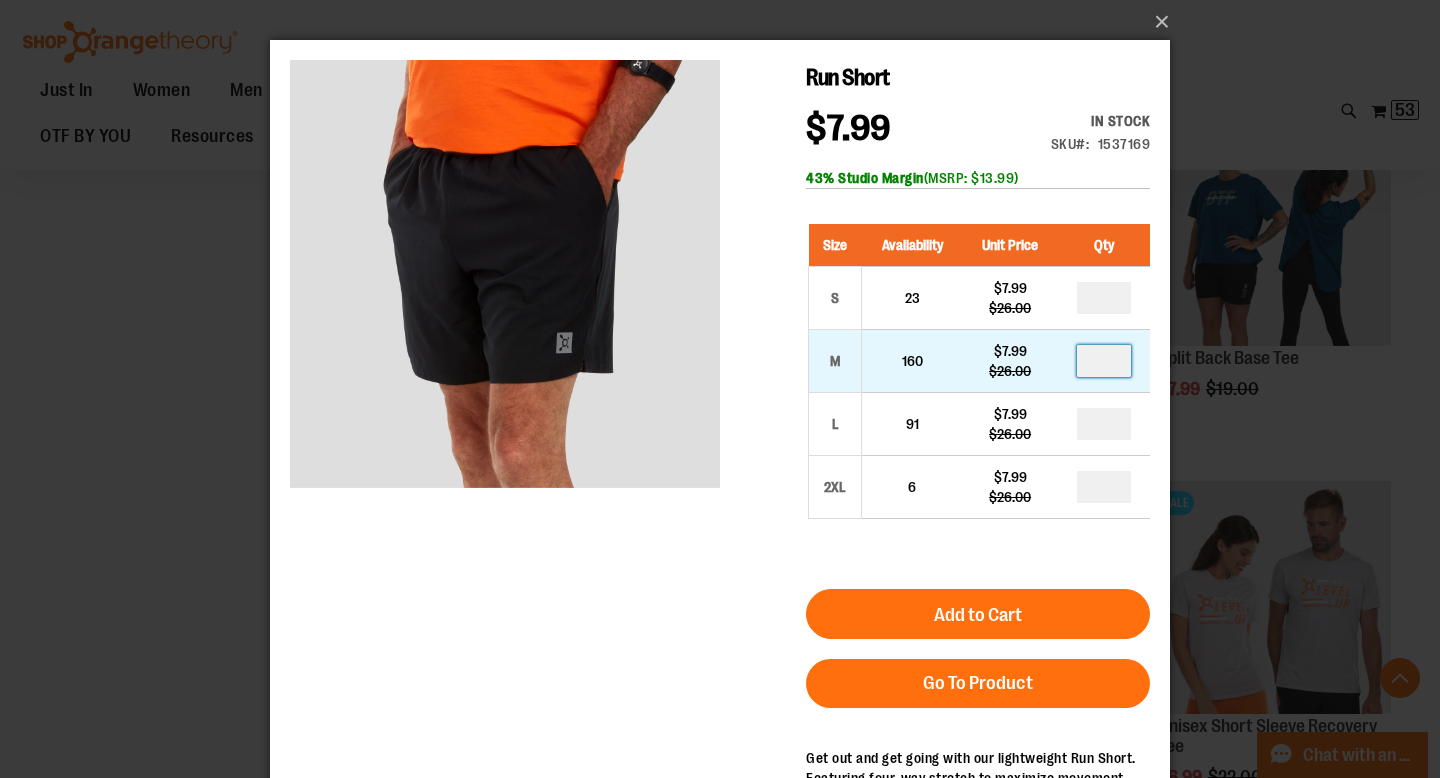 type on "*" 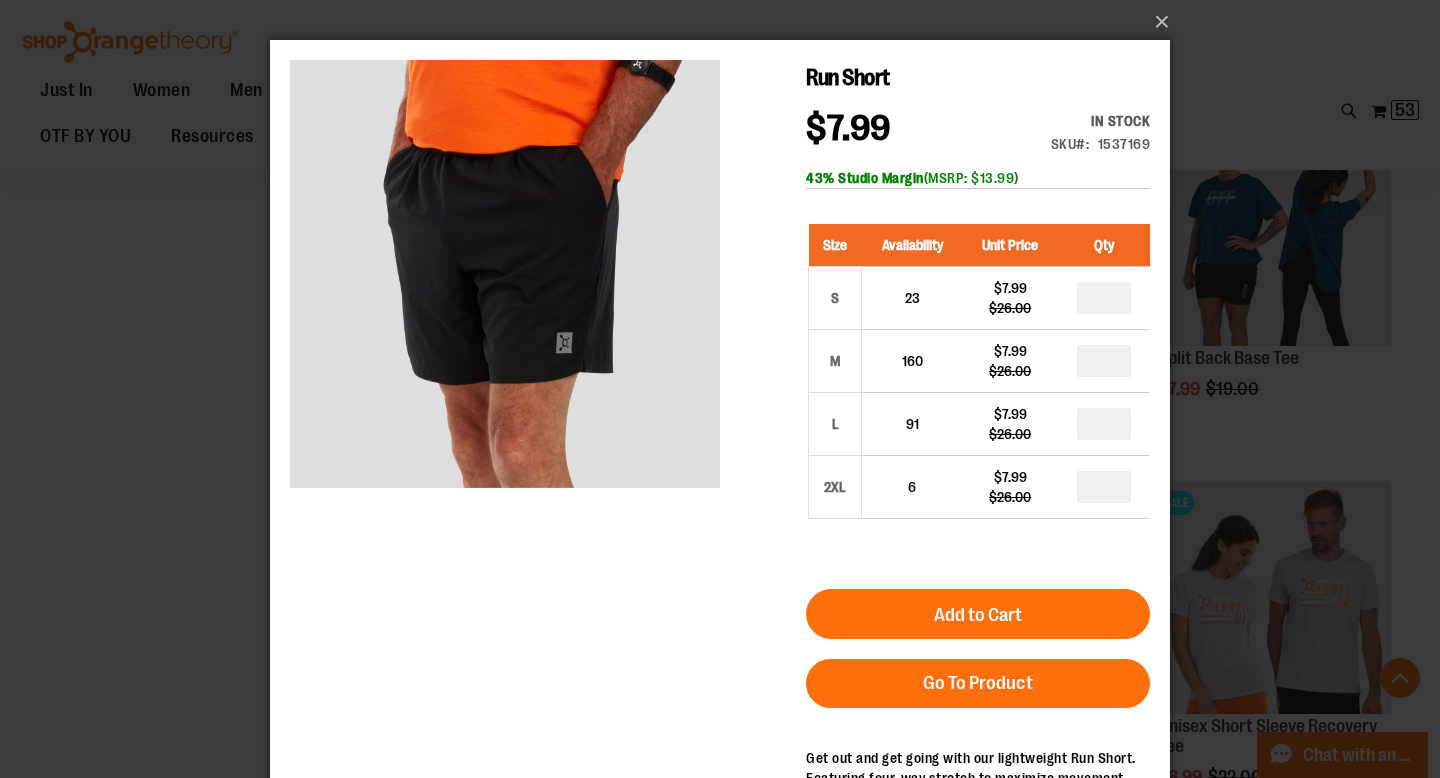 type on "*" 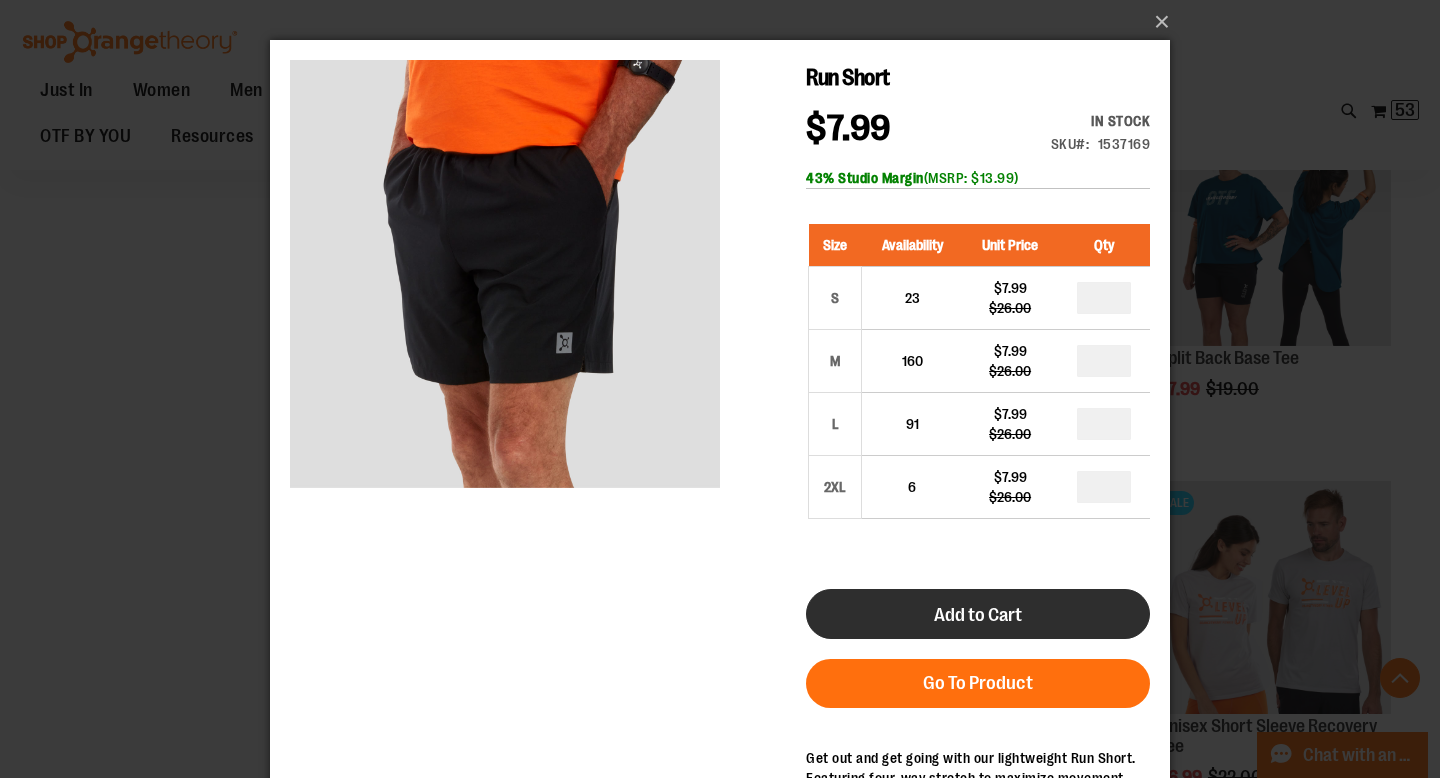 click on "Add to Cart" at bounding box center (978, 615) 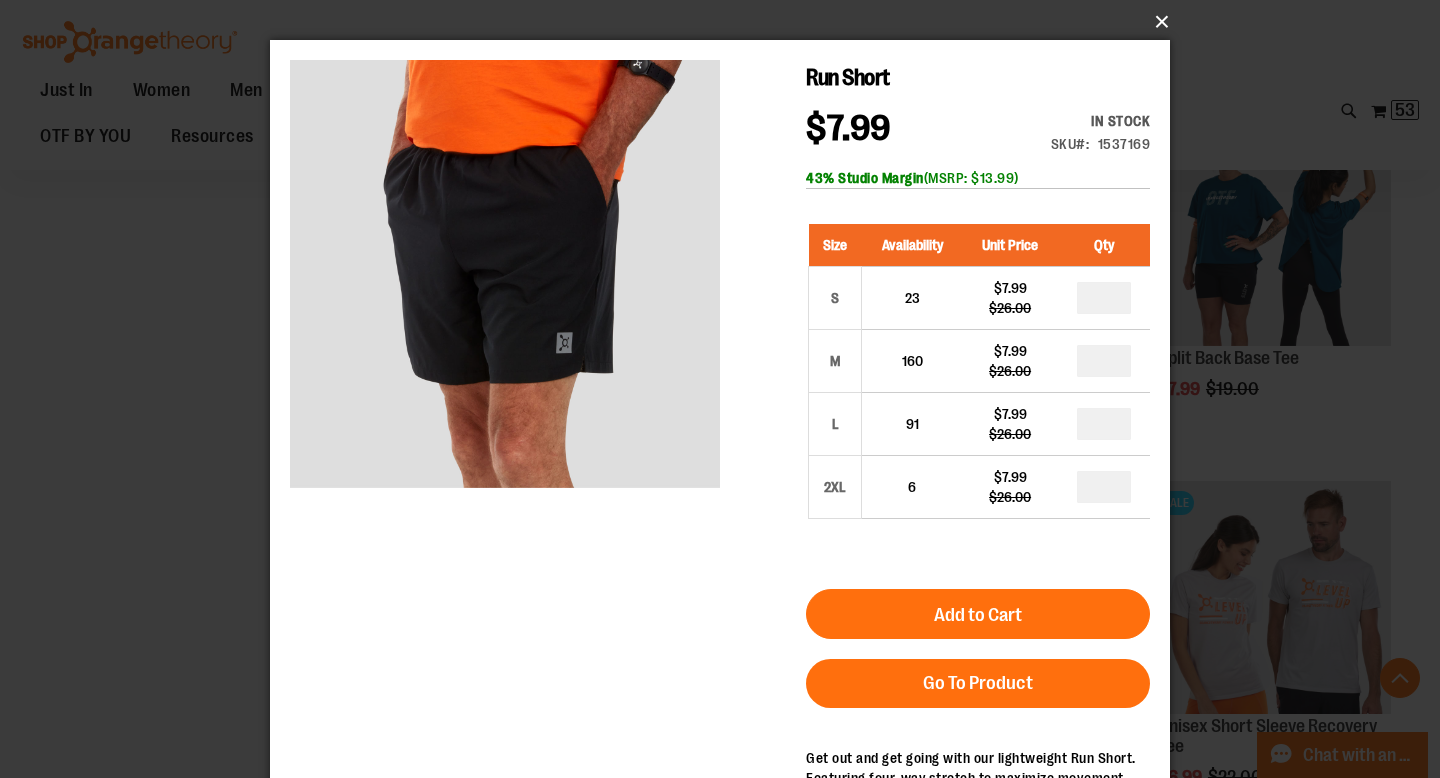 click on "×" at bounding box center (726, 22) 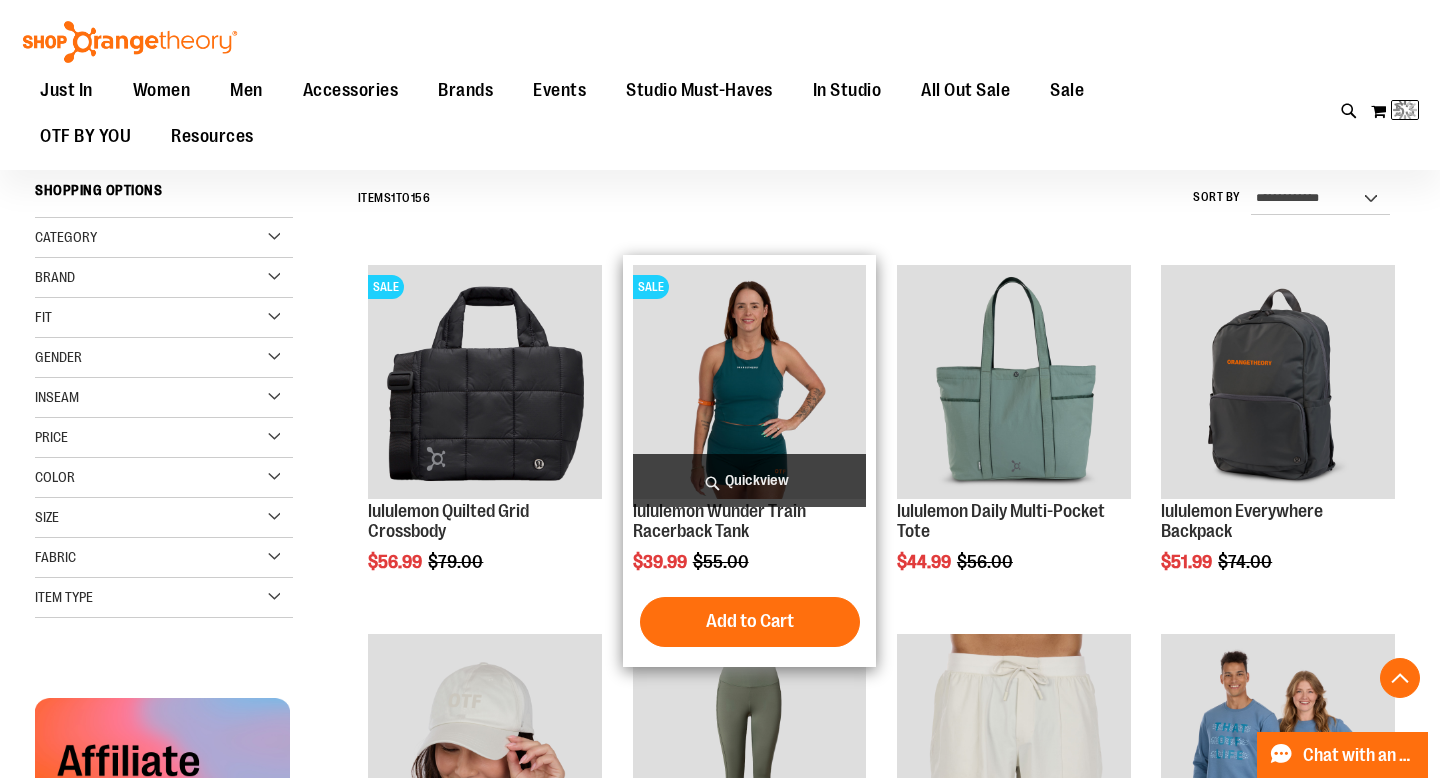 scroll, scrollTop: 0, scrollLeft: 0, axis: both 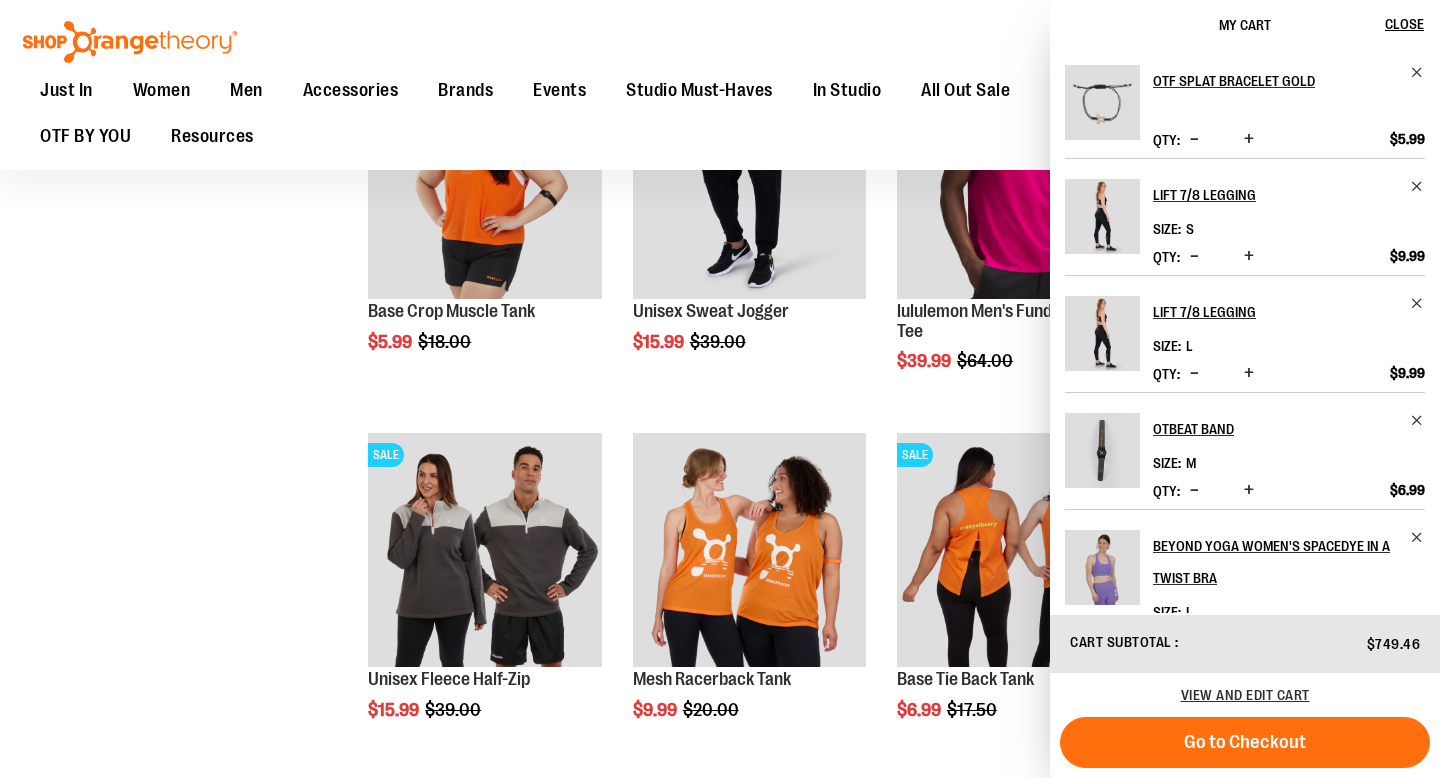 click on "**********" at bounding box center [720, 258] 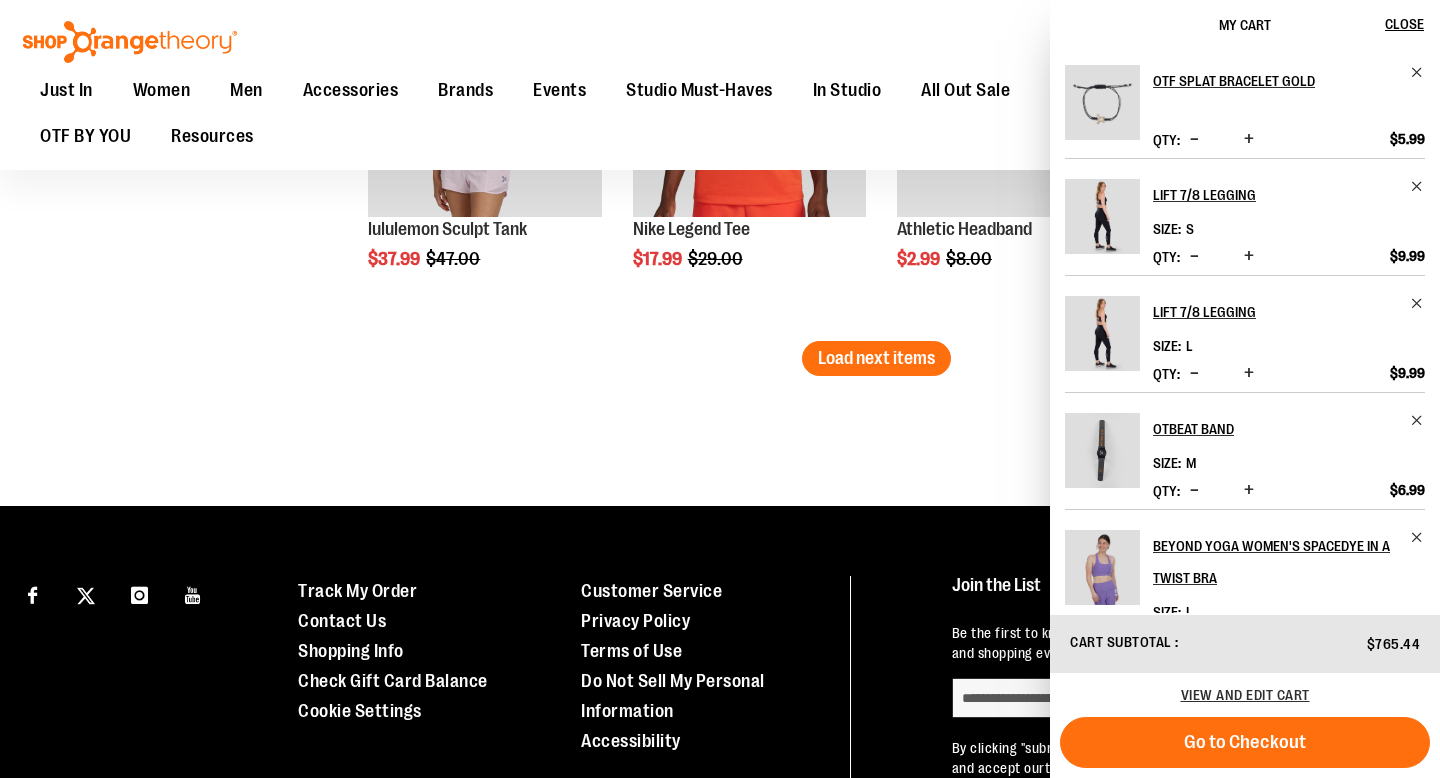 scroll, scrollTop: 11916, scrollLeft: 0, axis: vertical 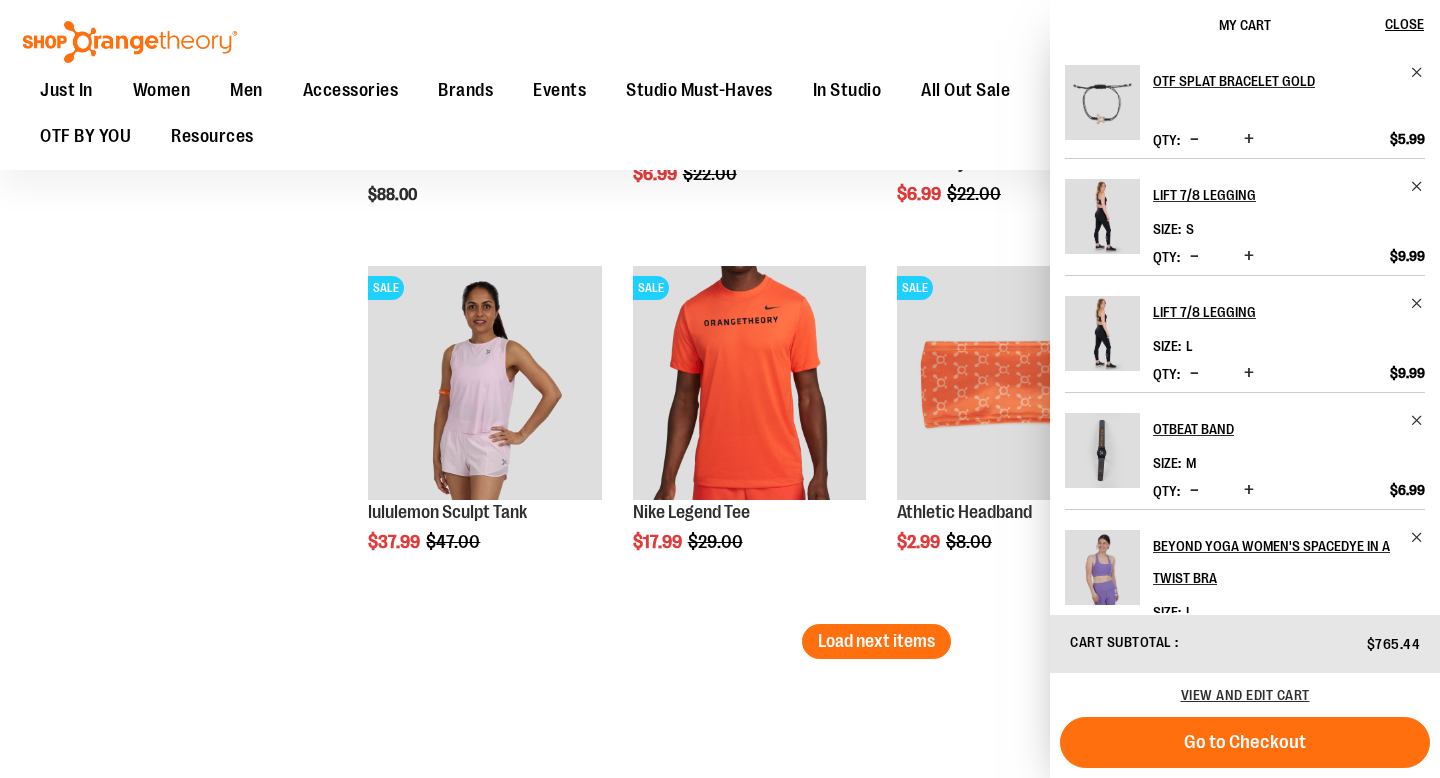 click on "**********" at bounding box center [720, -5417] 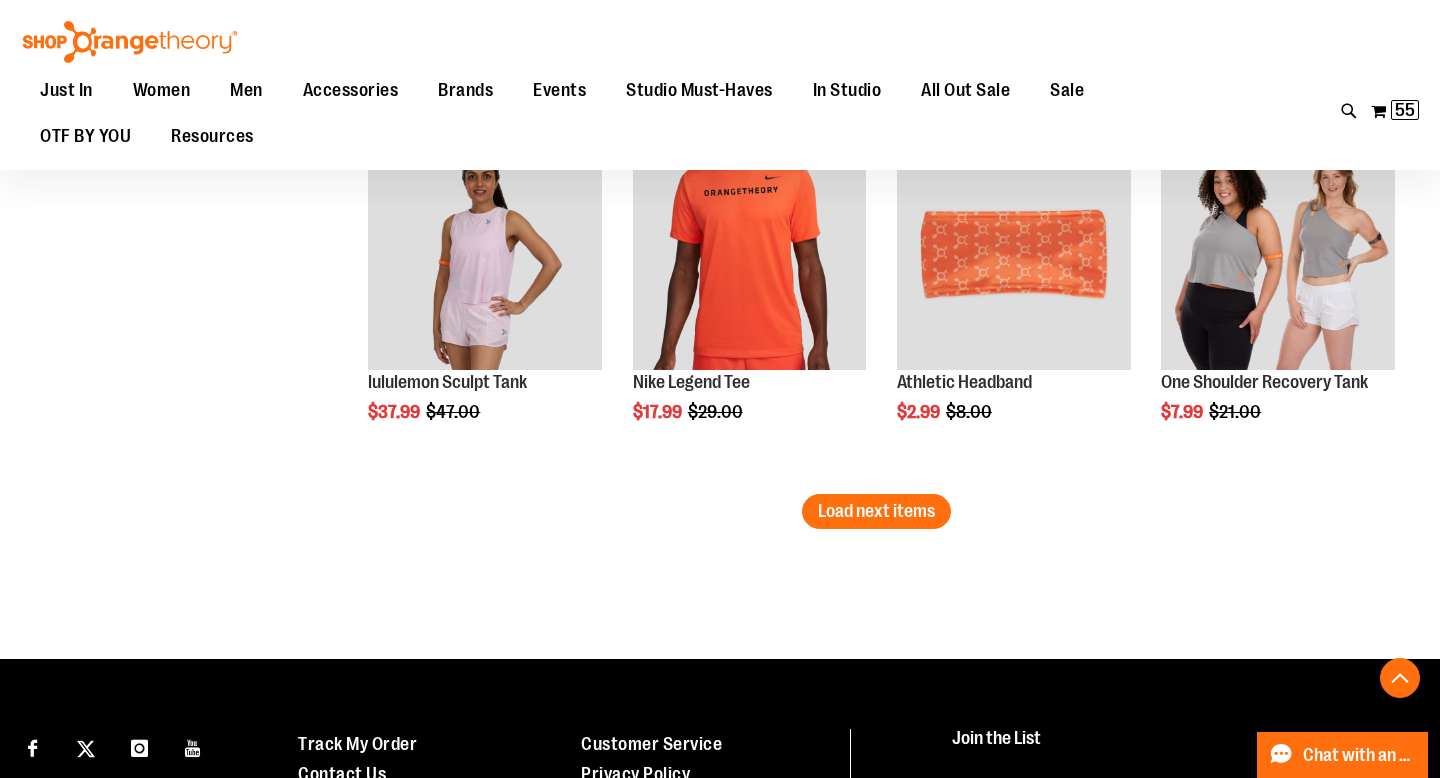 scroll, scrollTop: 12078, scrollLeft: 0, axis: vertical 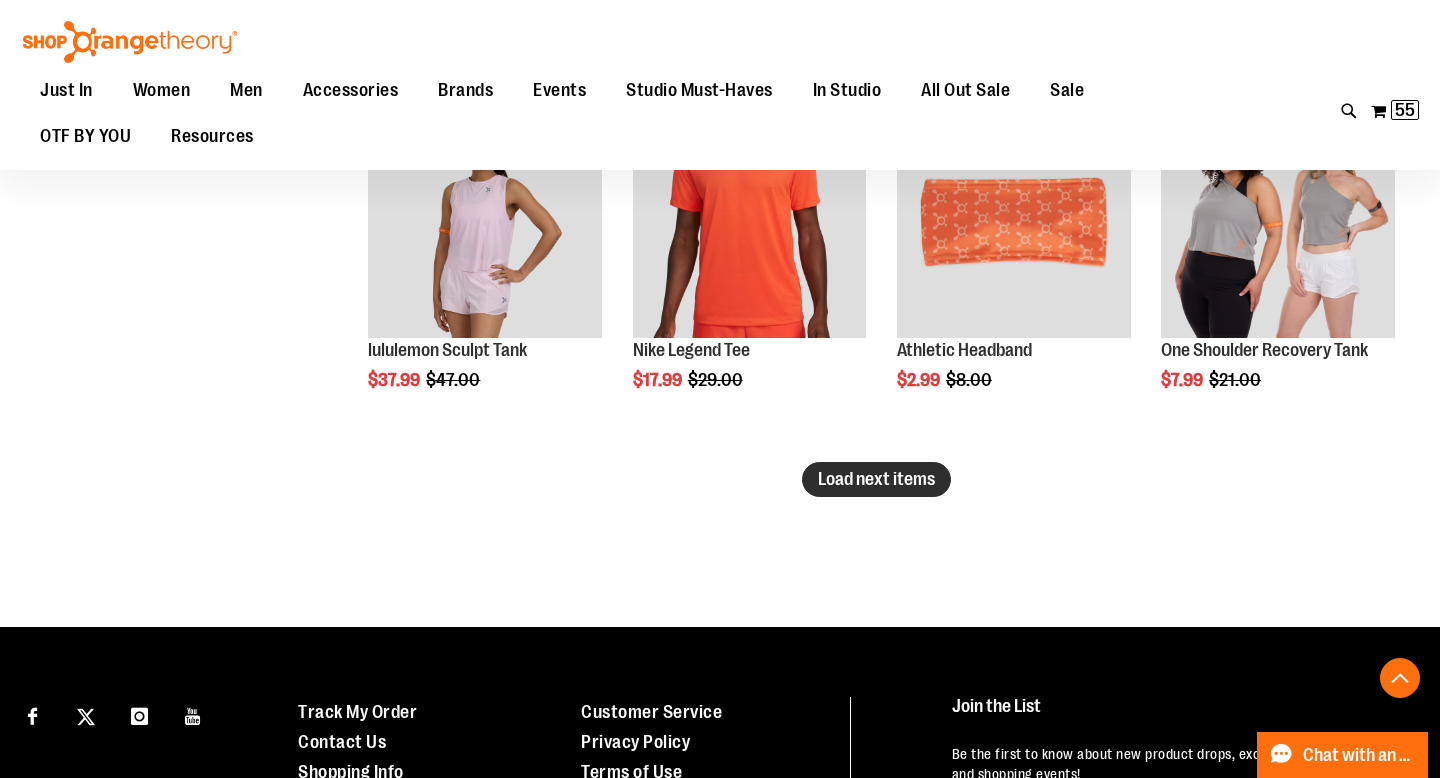 click on "Load next items" at bounding box center (876, 479) 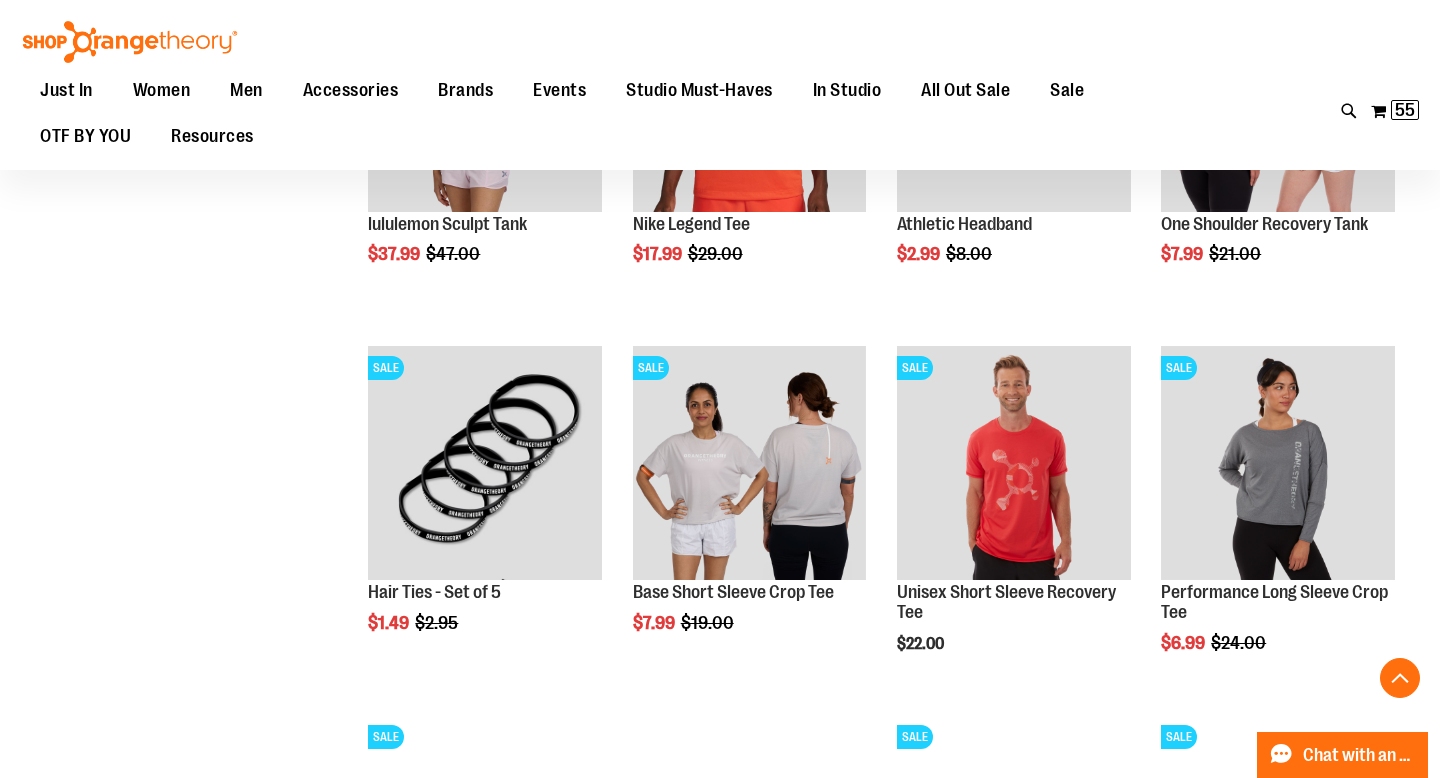 scroll, scrollTop: 12216, scrollLeft: 0, axis: vertical 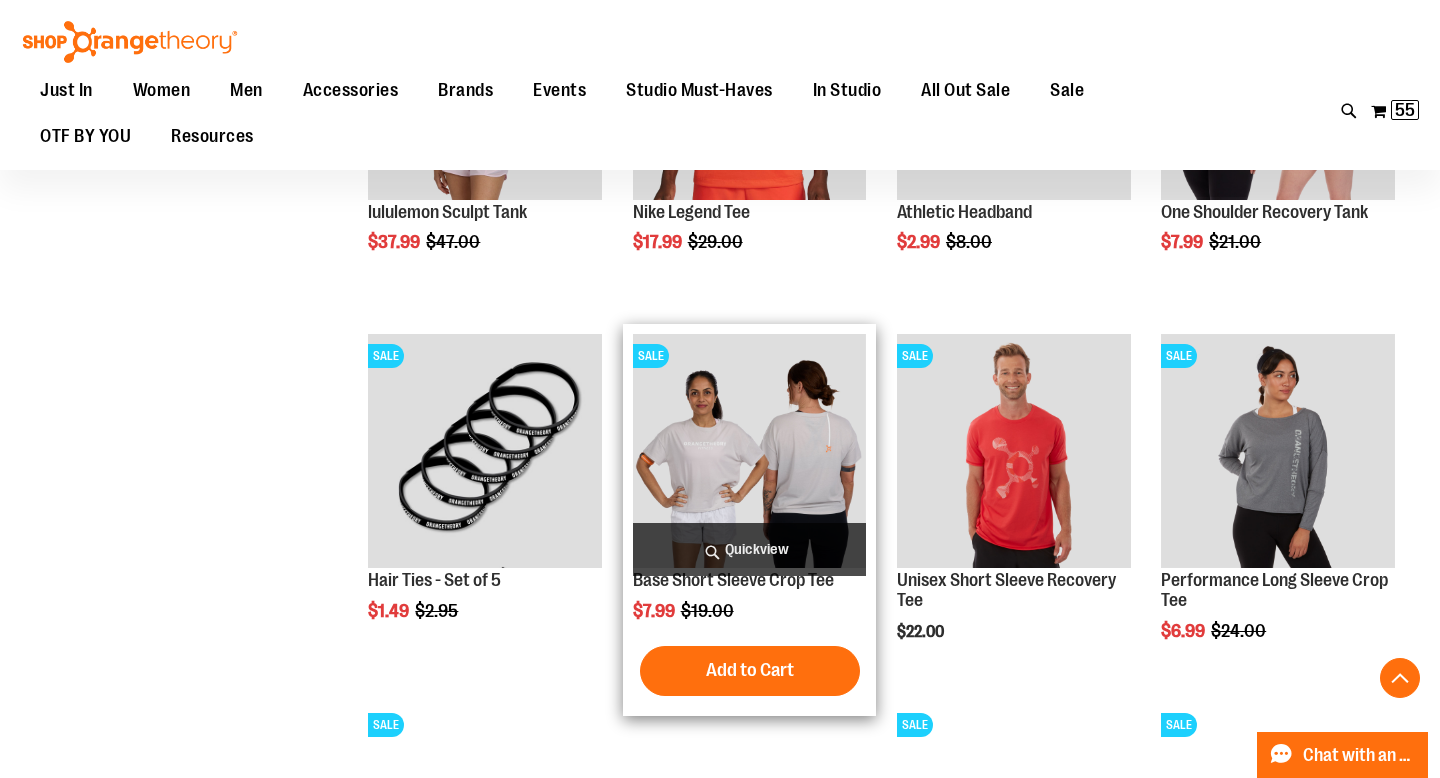 click on "Quickview" at bounding box center [750, 549] 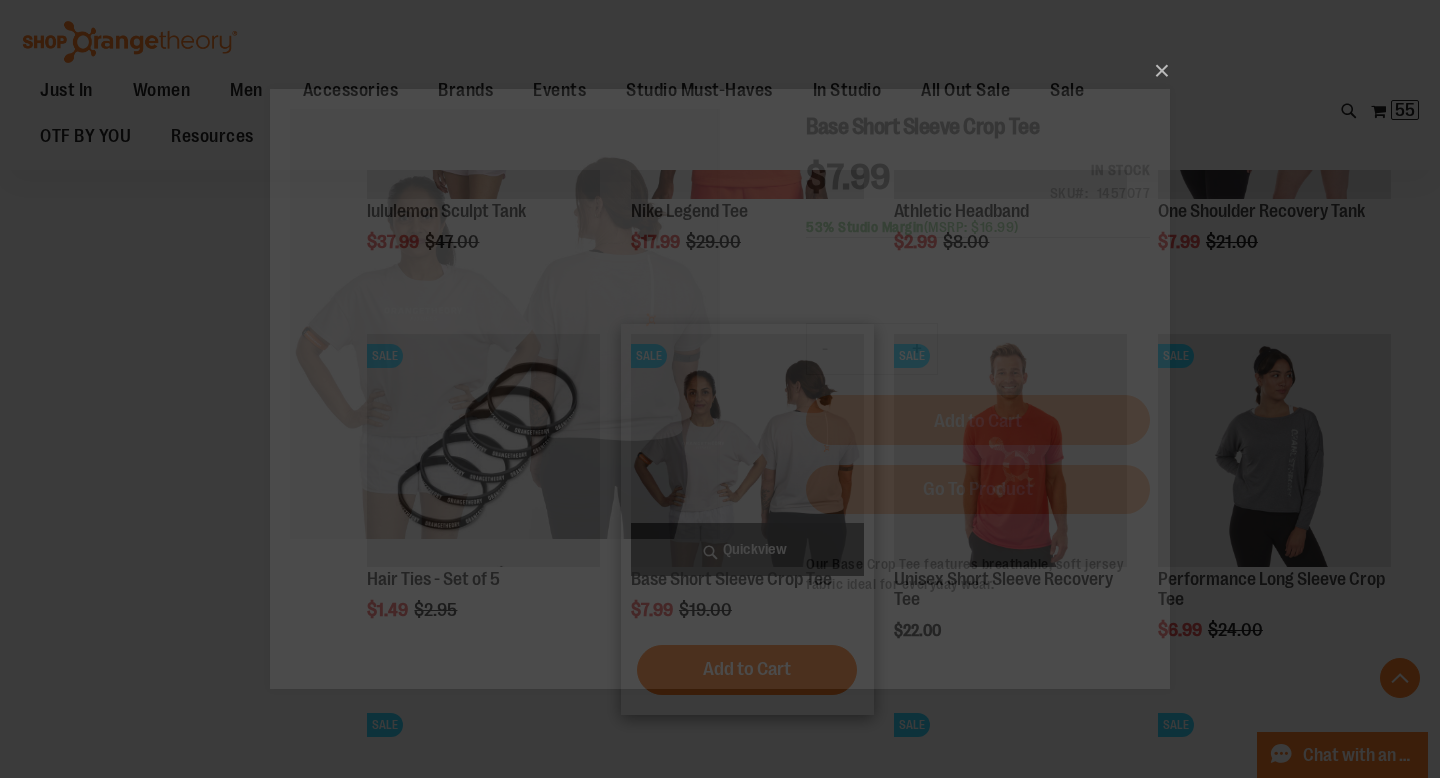 scroll, scrollTop: 0, scrollLeft: 0, axis: both 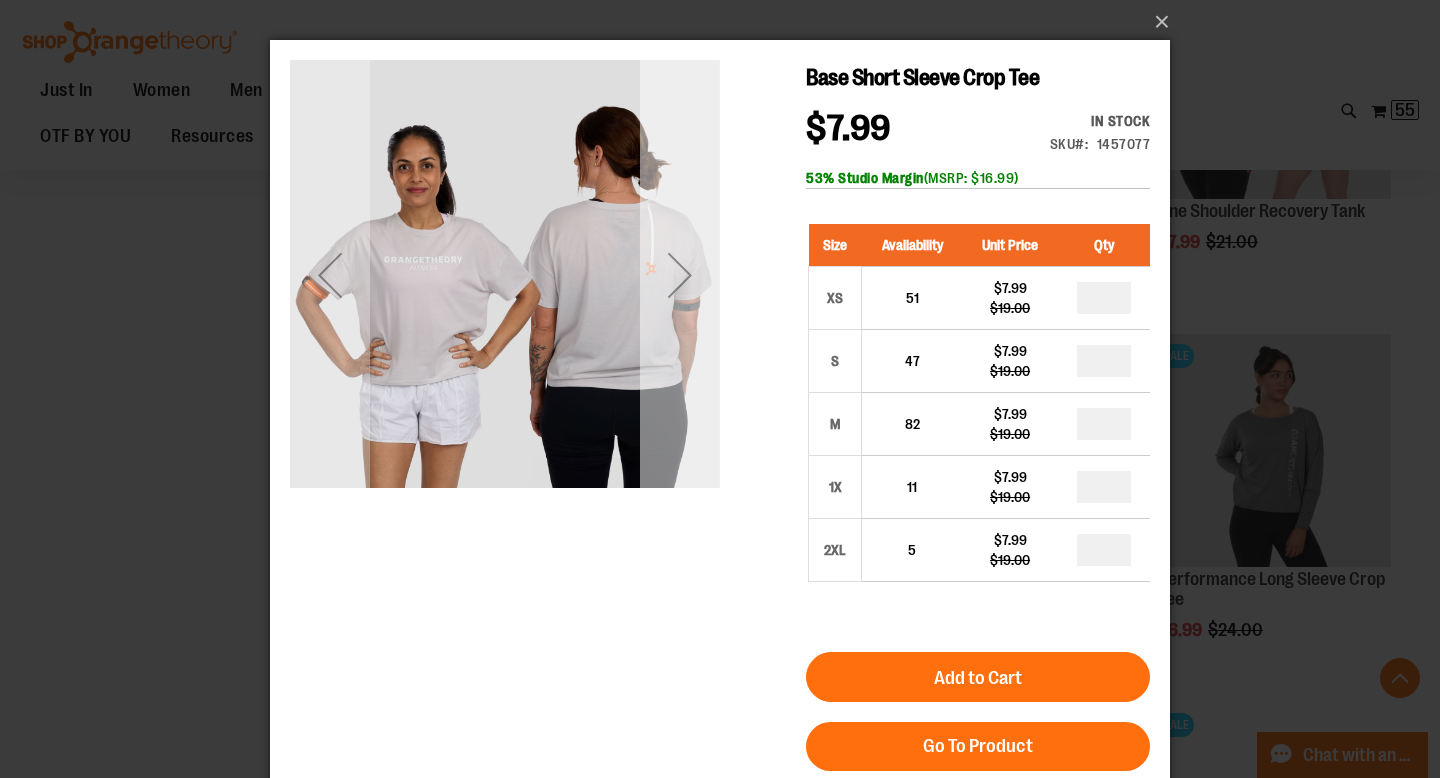 click at bounding box center (680, 275) 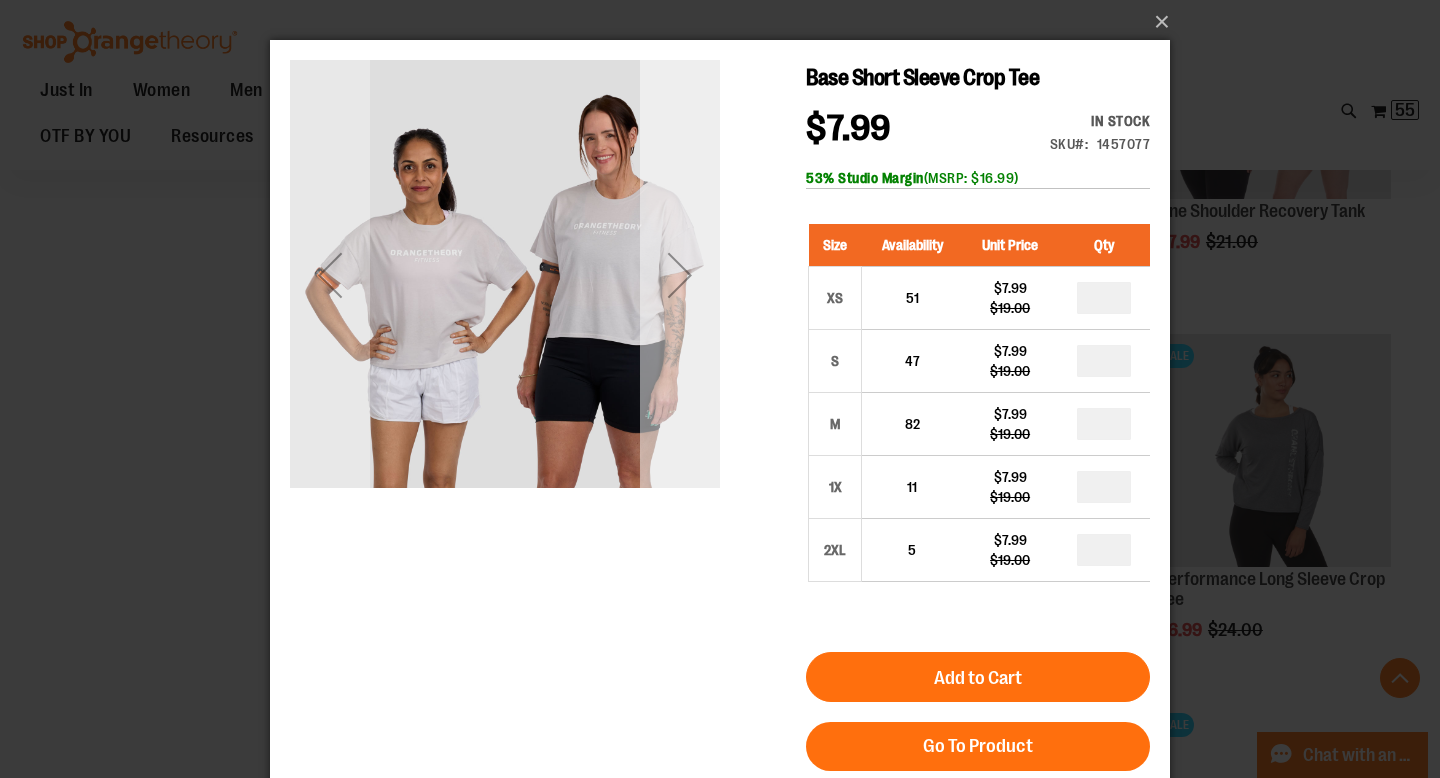 click at bounding box center (680, 275) 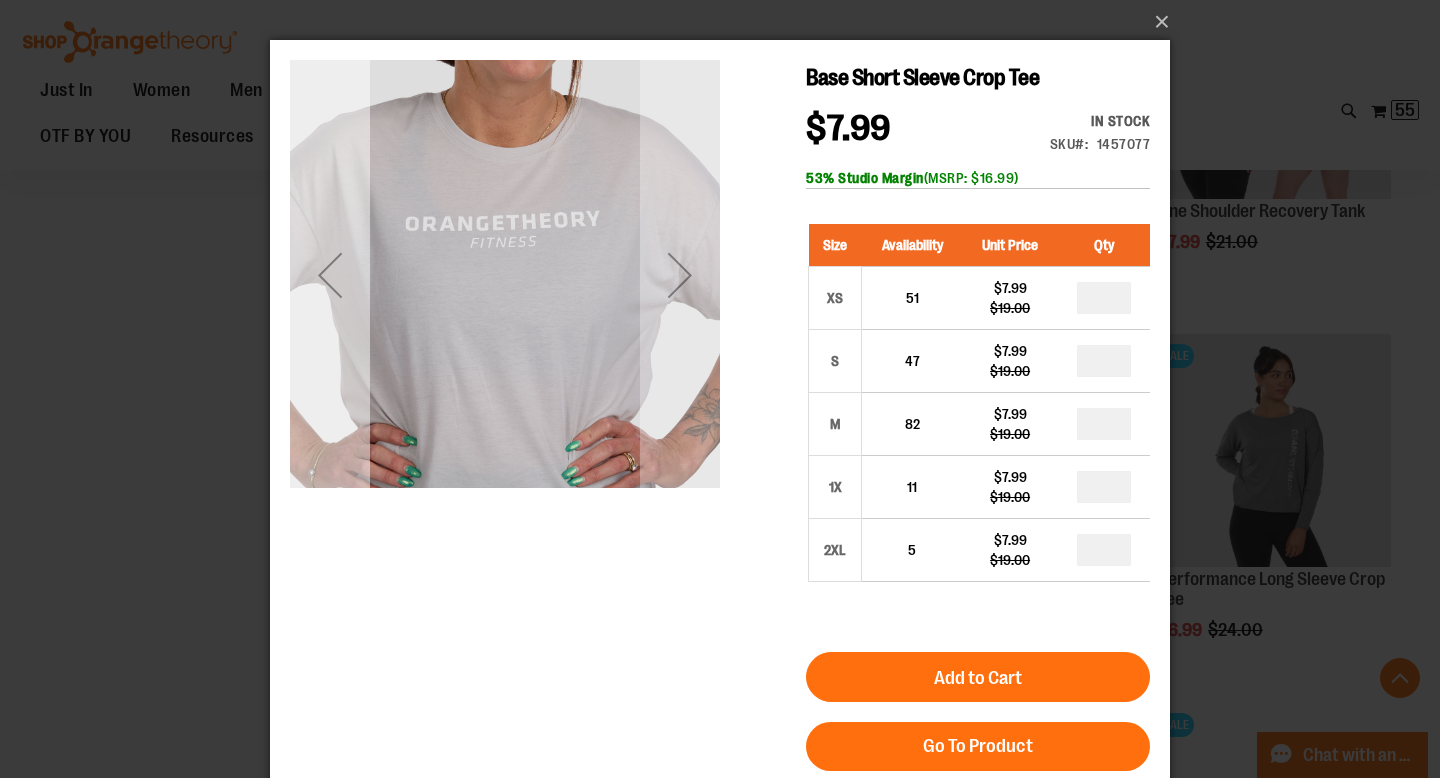 click at bounding box center (330, 275) 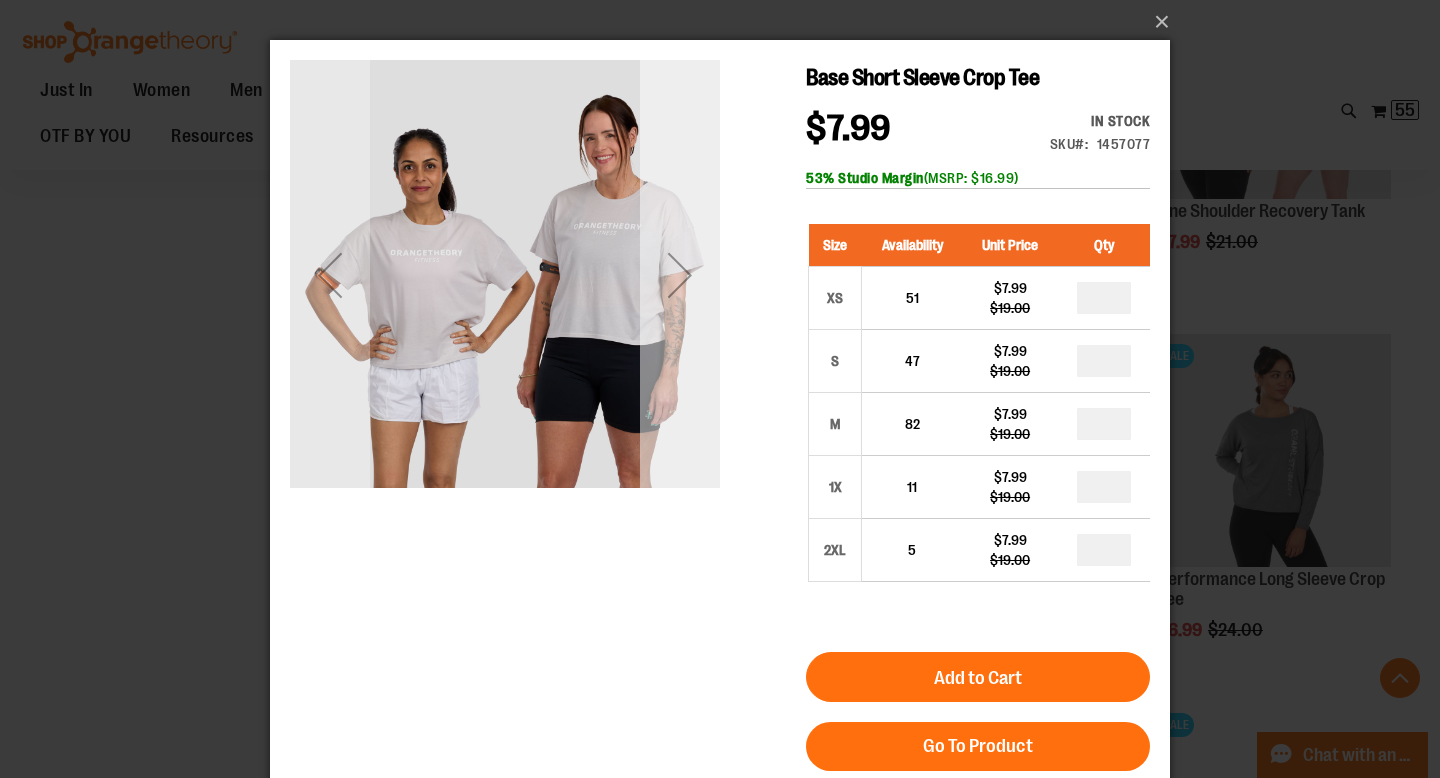 click at bounding box center (680, 275) 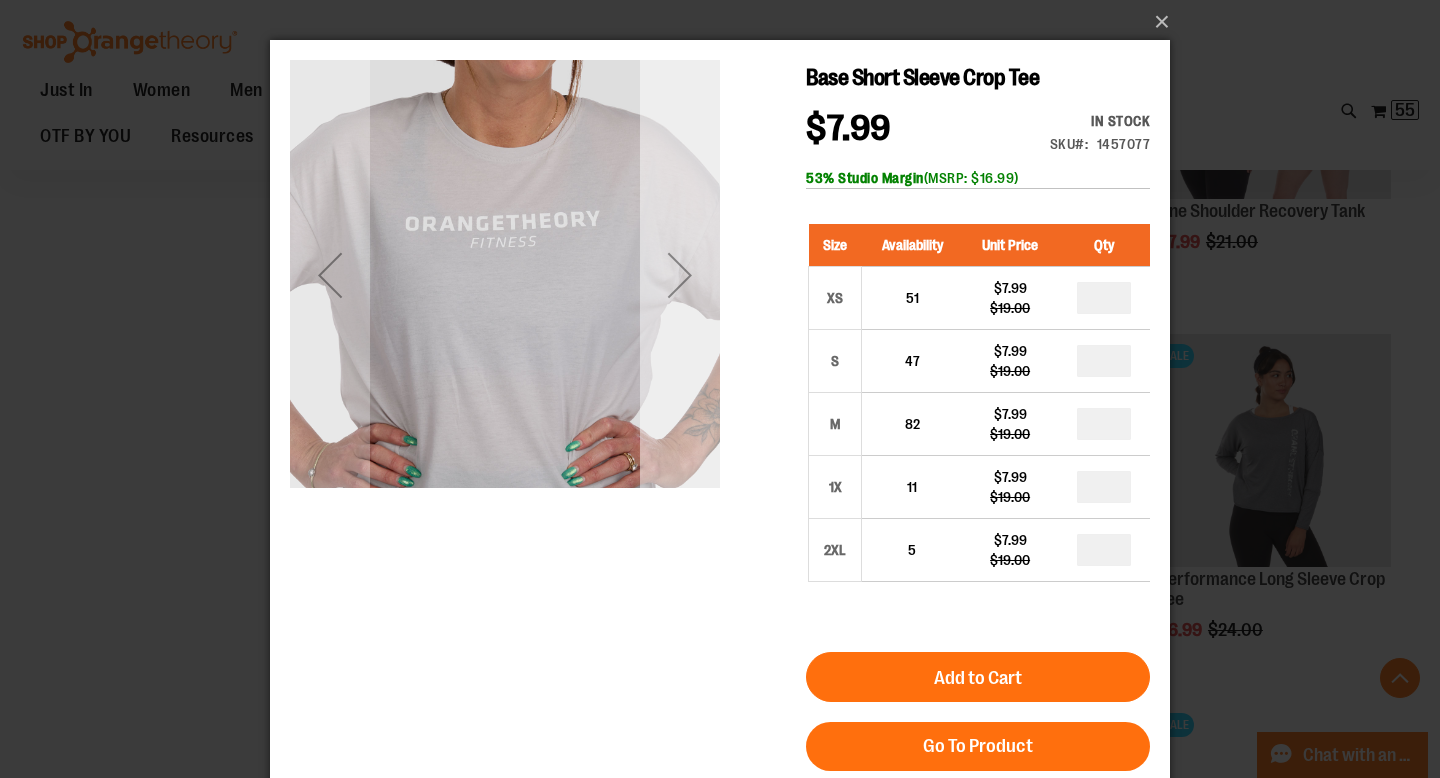 click at bounding box center [680, 275] 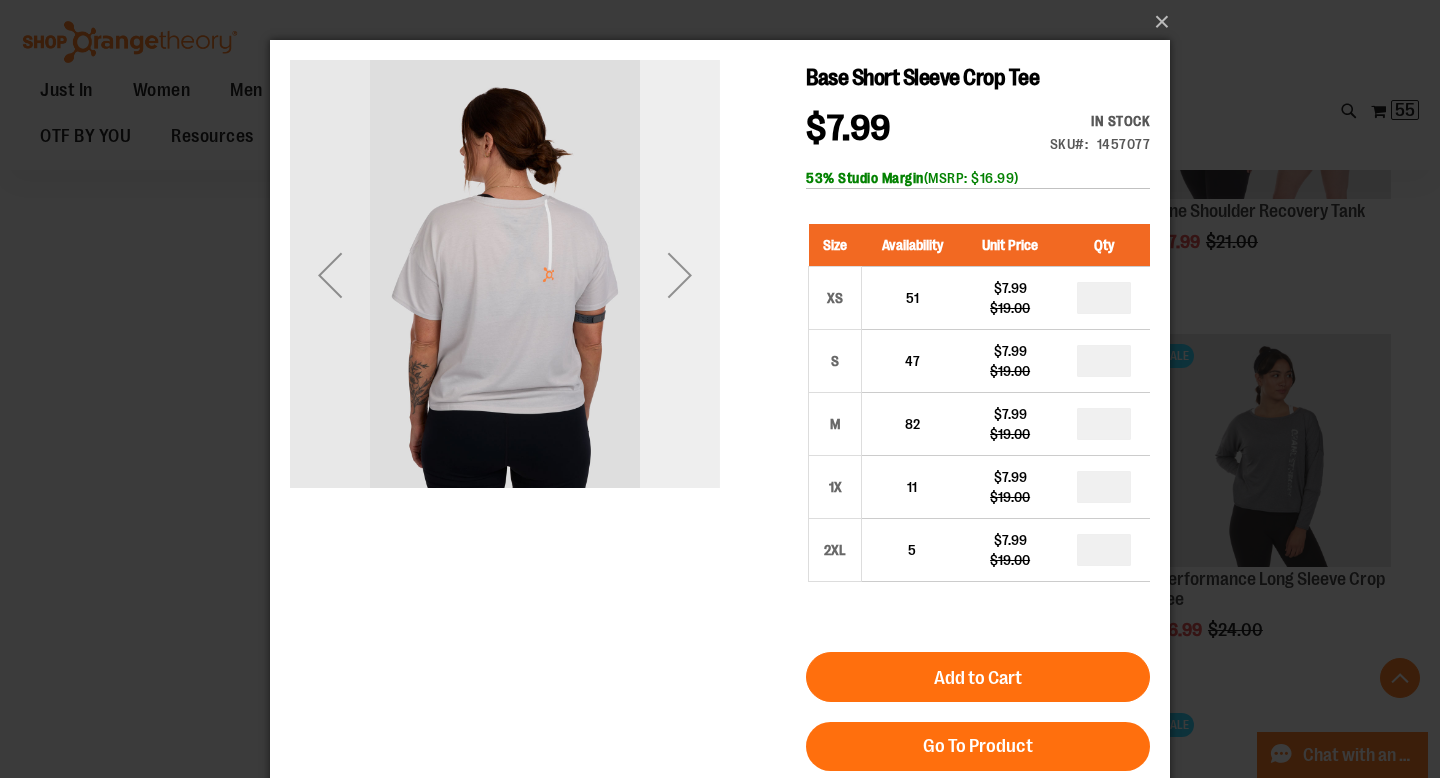 click at bounding box center (680, 275) 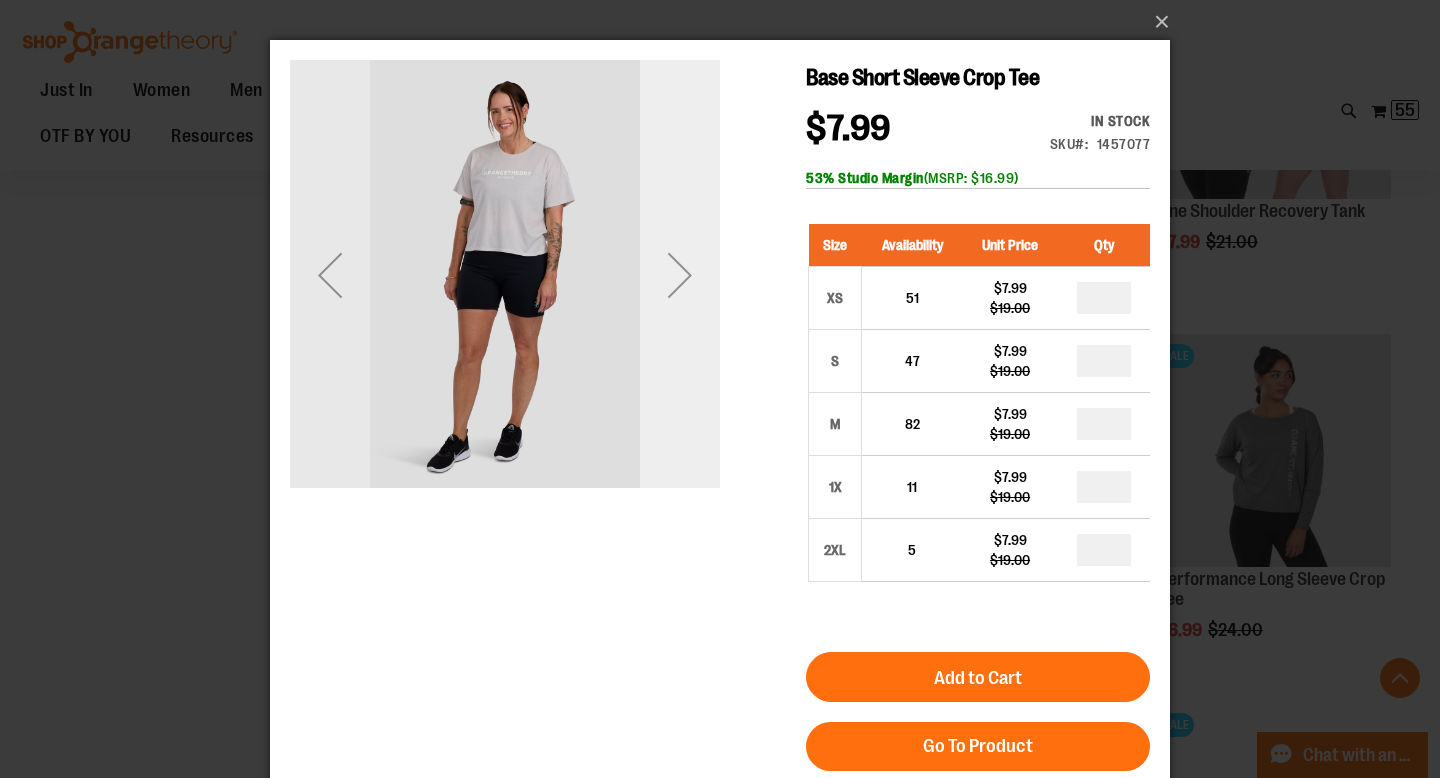click at bounding box center [680, 275] 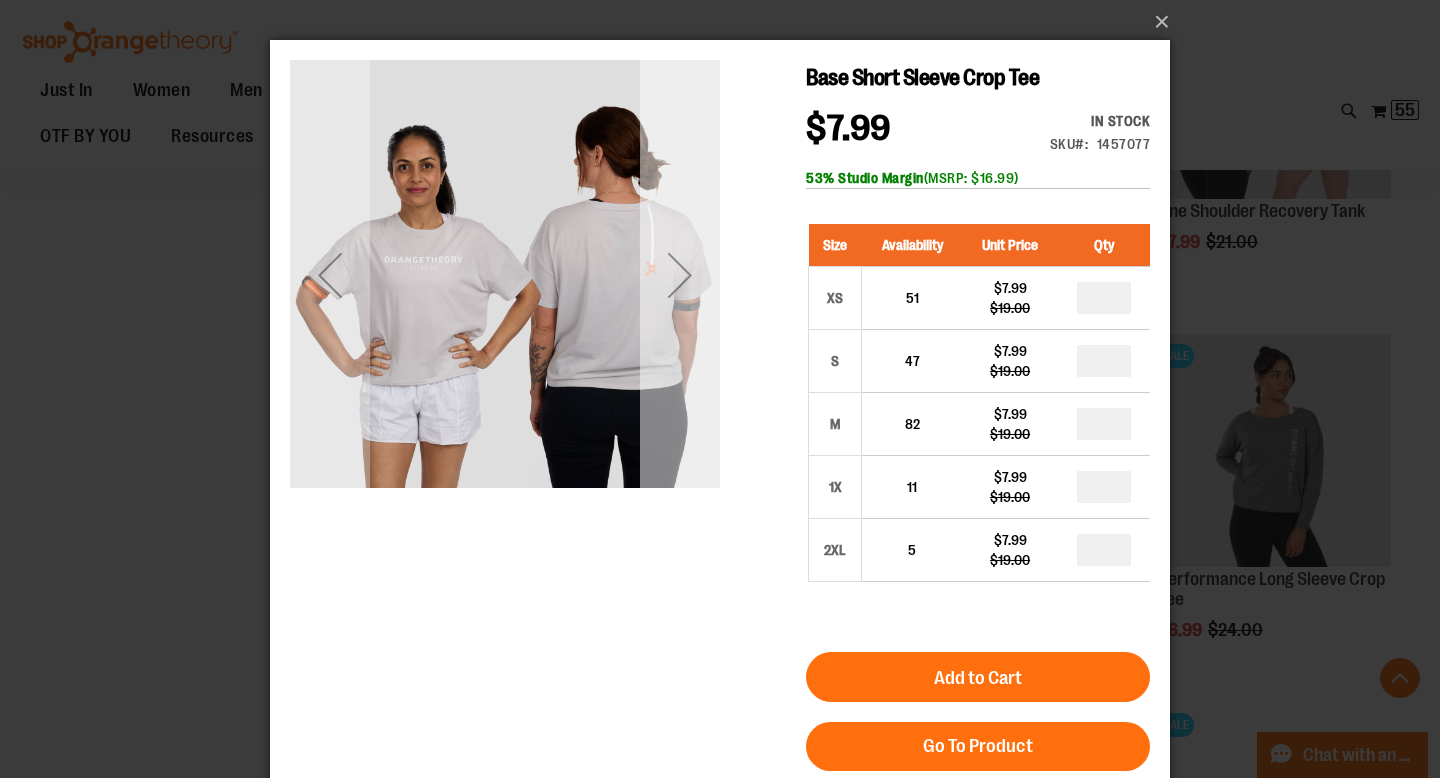 click at bounding box center [680, 275] 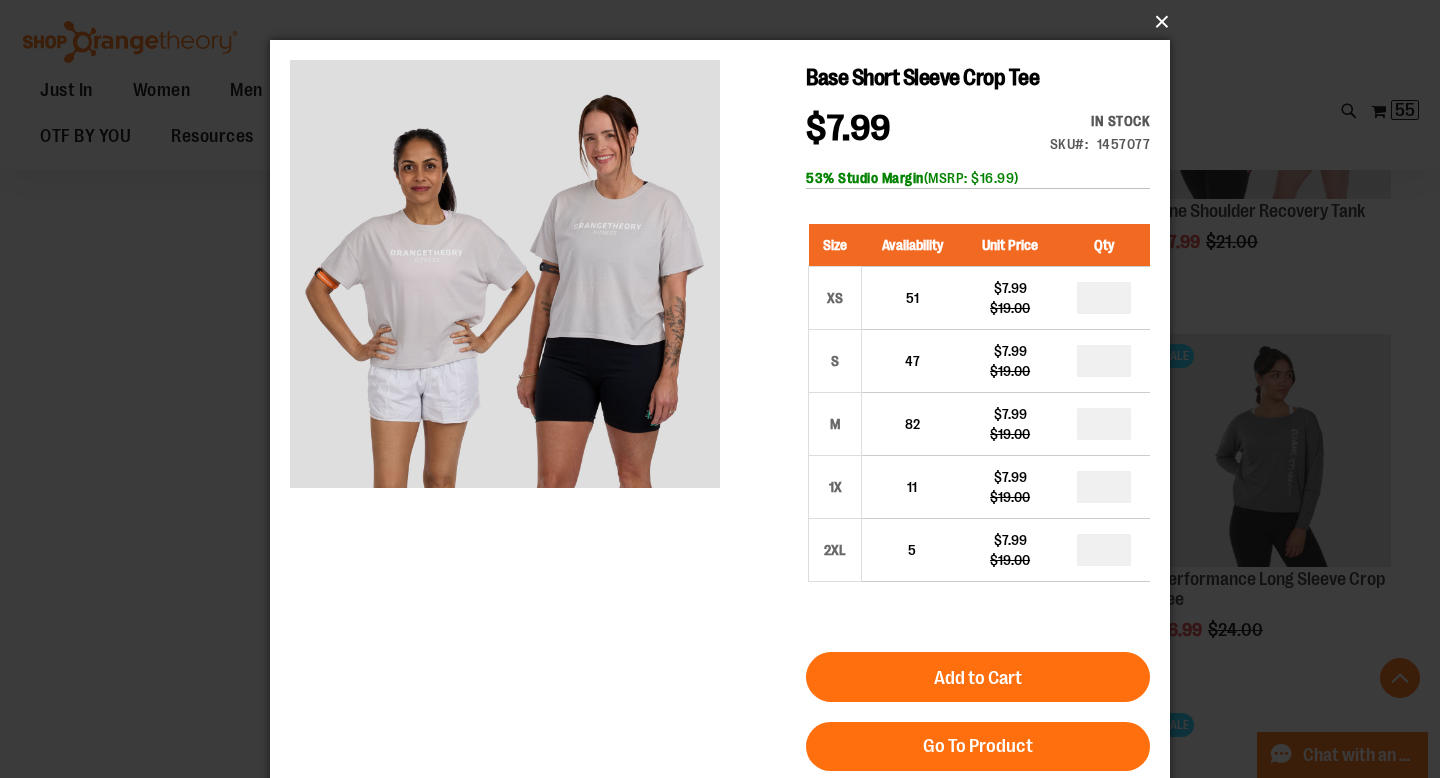 click on "×" at bounding box center [726, 22] 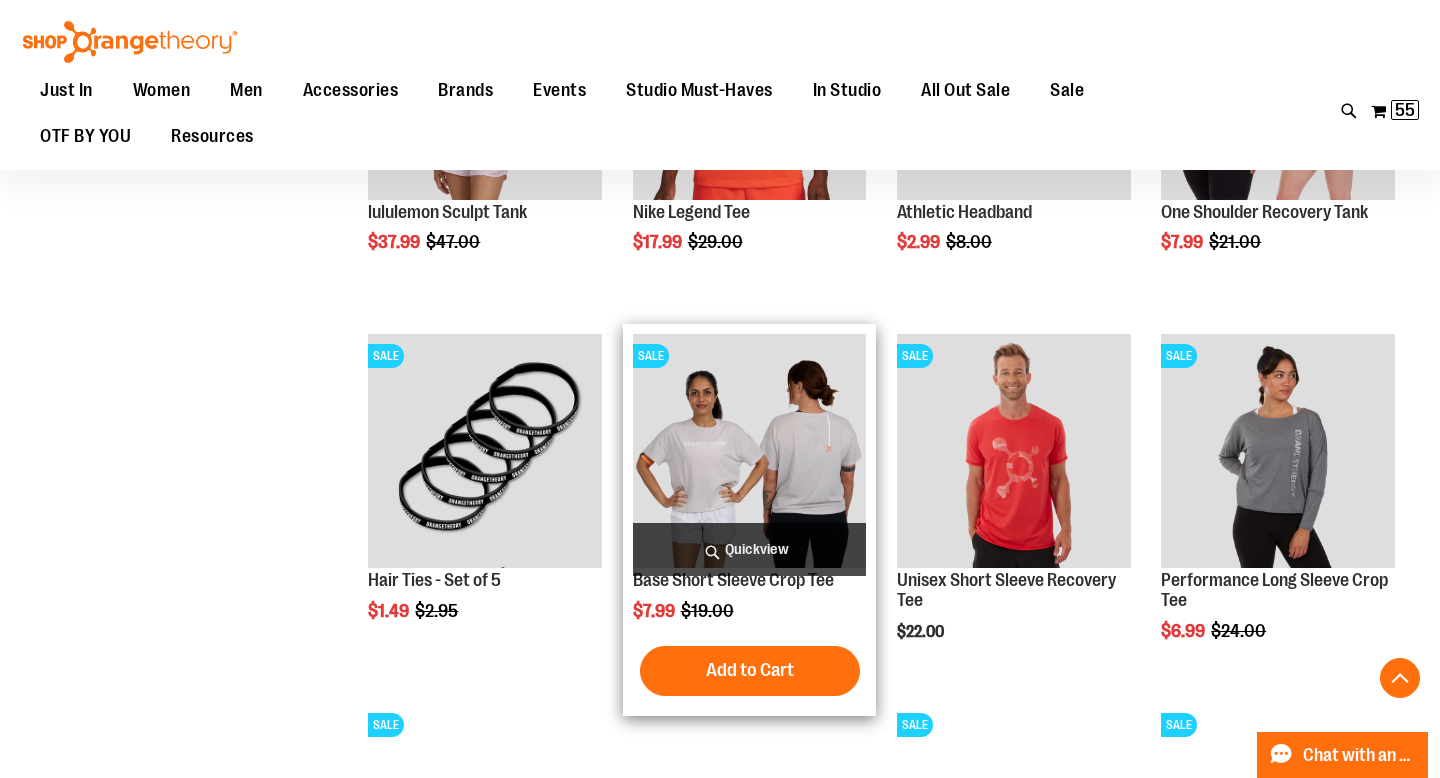 click on "Quickview" at bounding box center (750, 549) 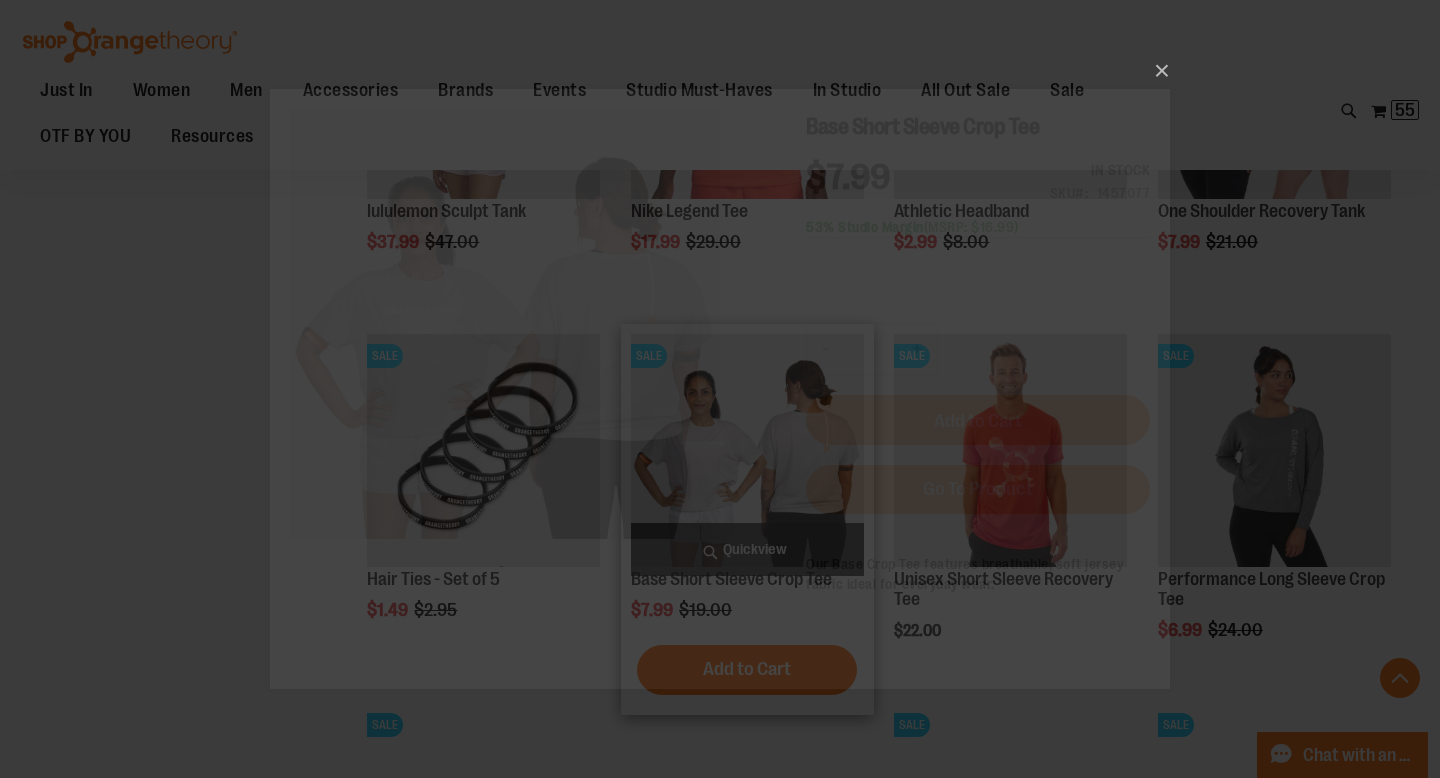 scroll, scrollTop: 0, scrollLeft: 0, axis: both 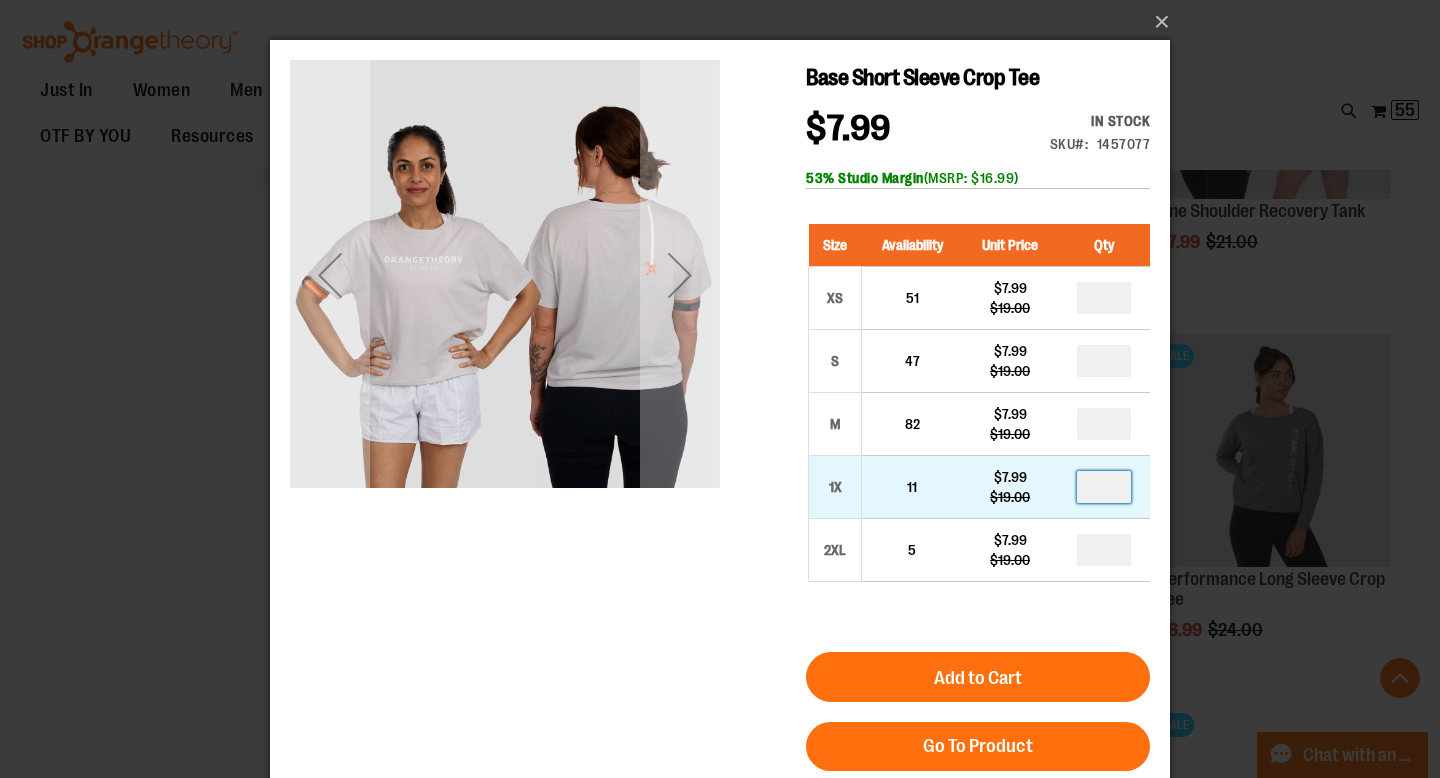 click at bounding box center (1104, 487) 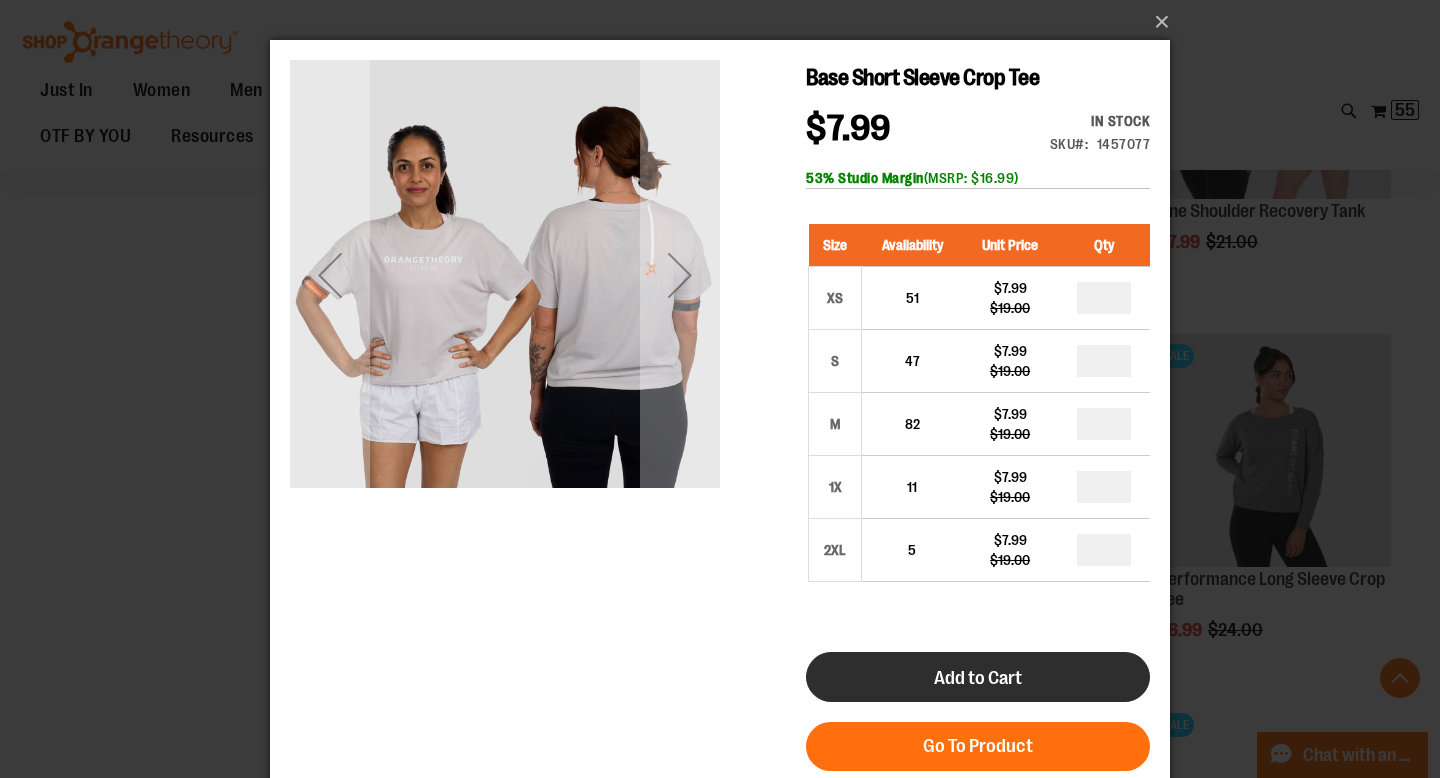 click on "Add to Cart" at bounding box center (978, 677) 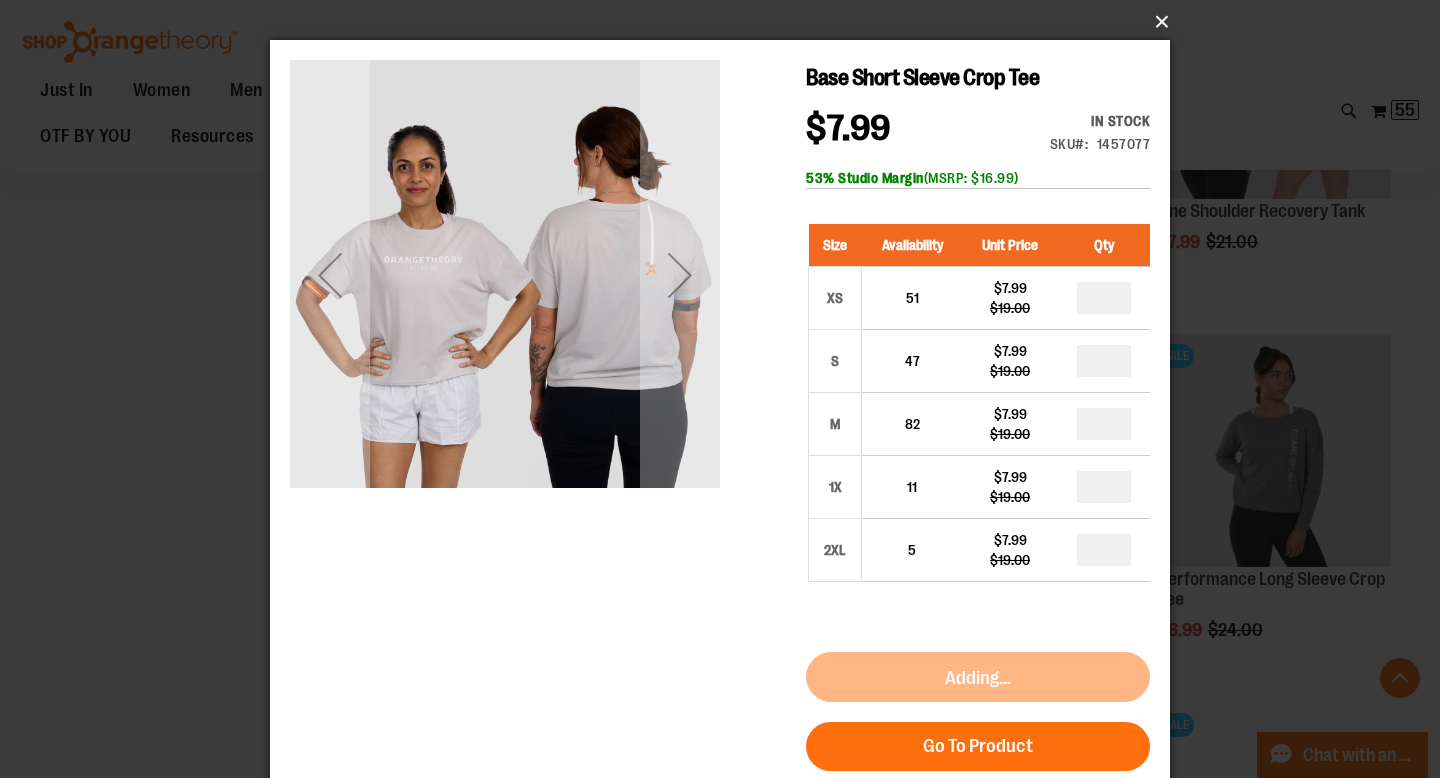 click on "×" at bounding box center [726, 22] 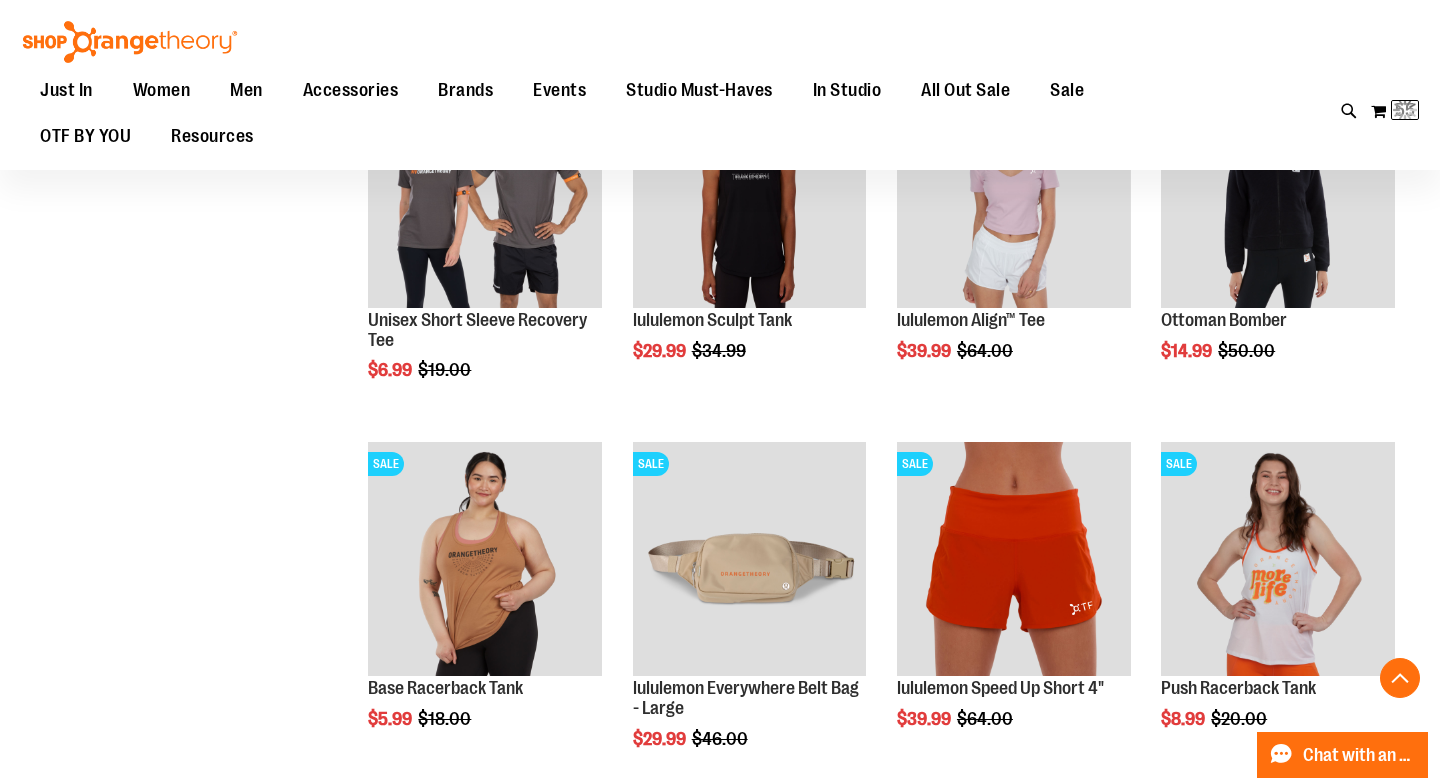 scroll, scrollTop: 641, scrollLeft: 0, axis: vertical 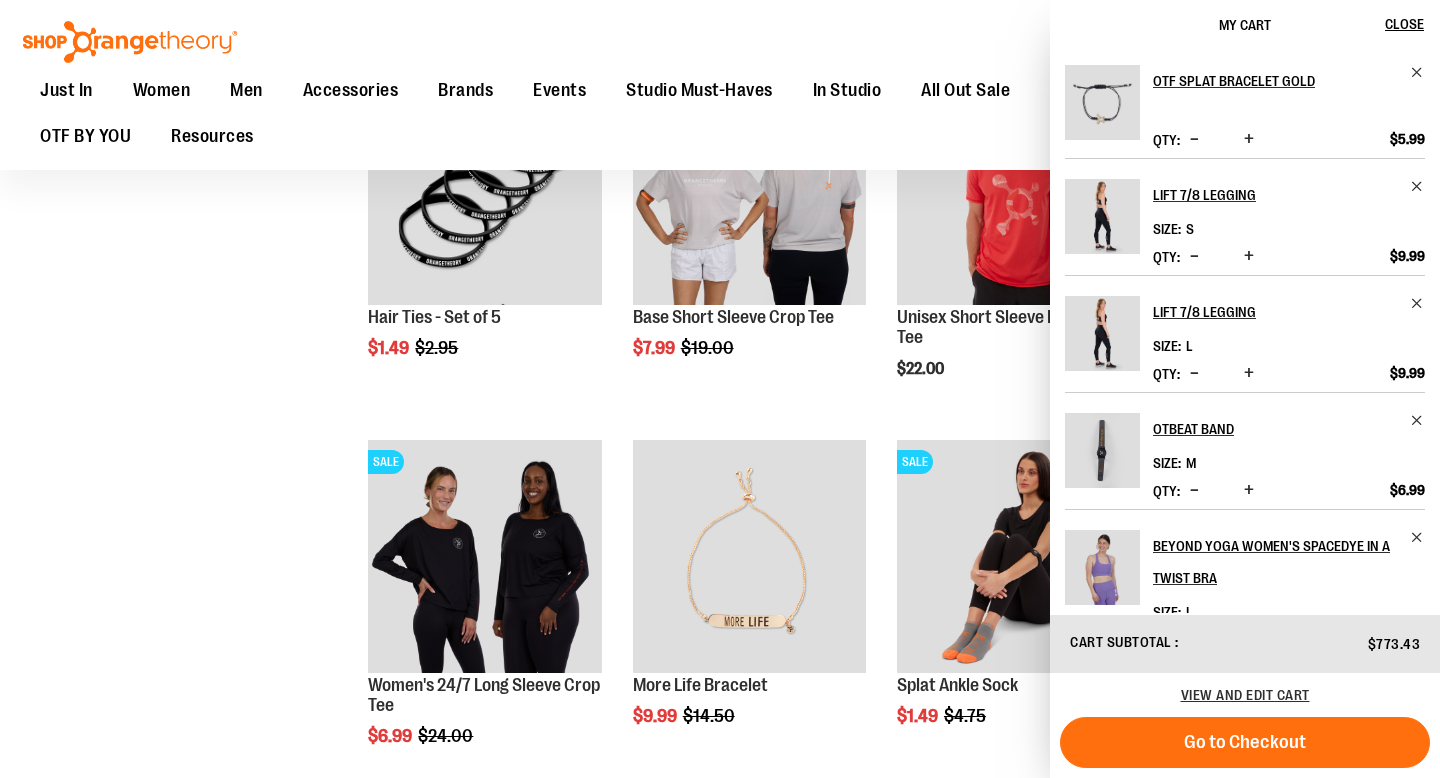 click on "**********" at bounding box center [720, -5427] 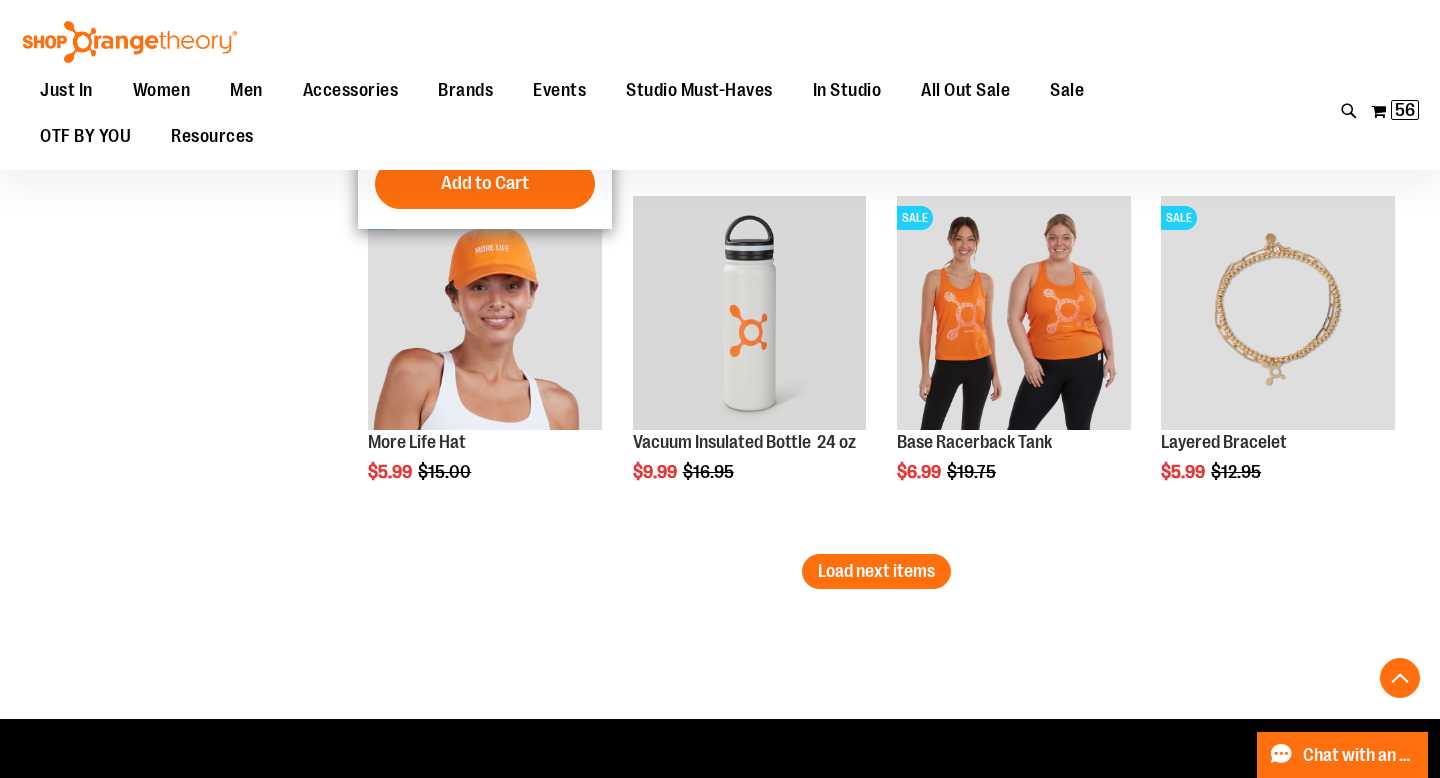 scroll, scrollTop: 13137, scrollLeft: 0, axis: vertical 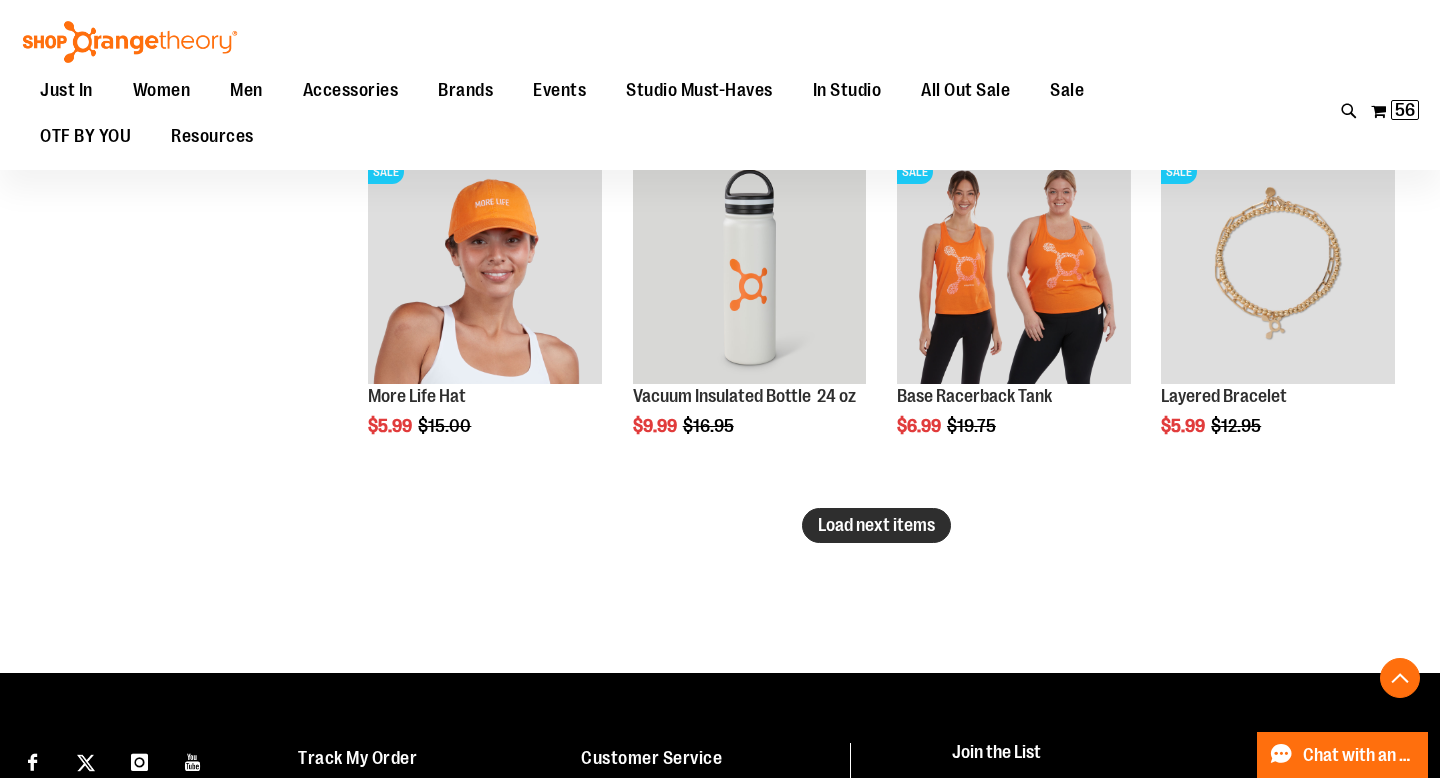click on "Load next items" at bounding box center (876, 525) 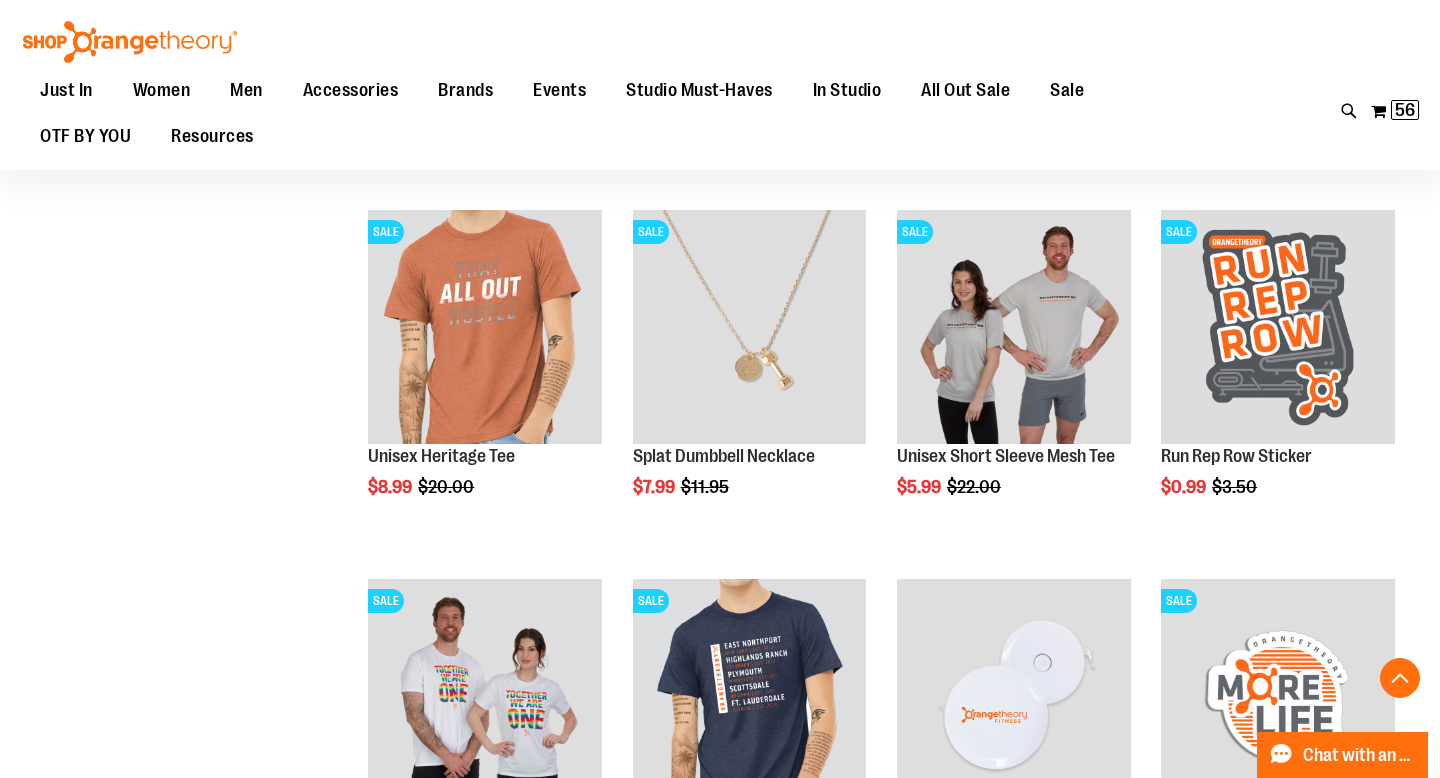 scroll, scrollTop: 13809, scrollLeft: 0, axis: vertical 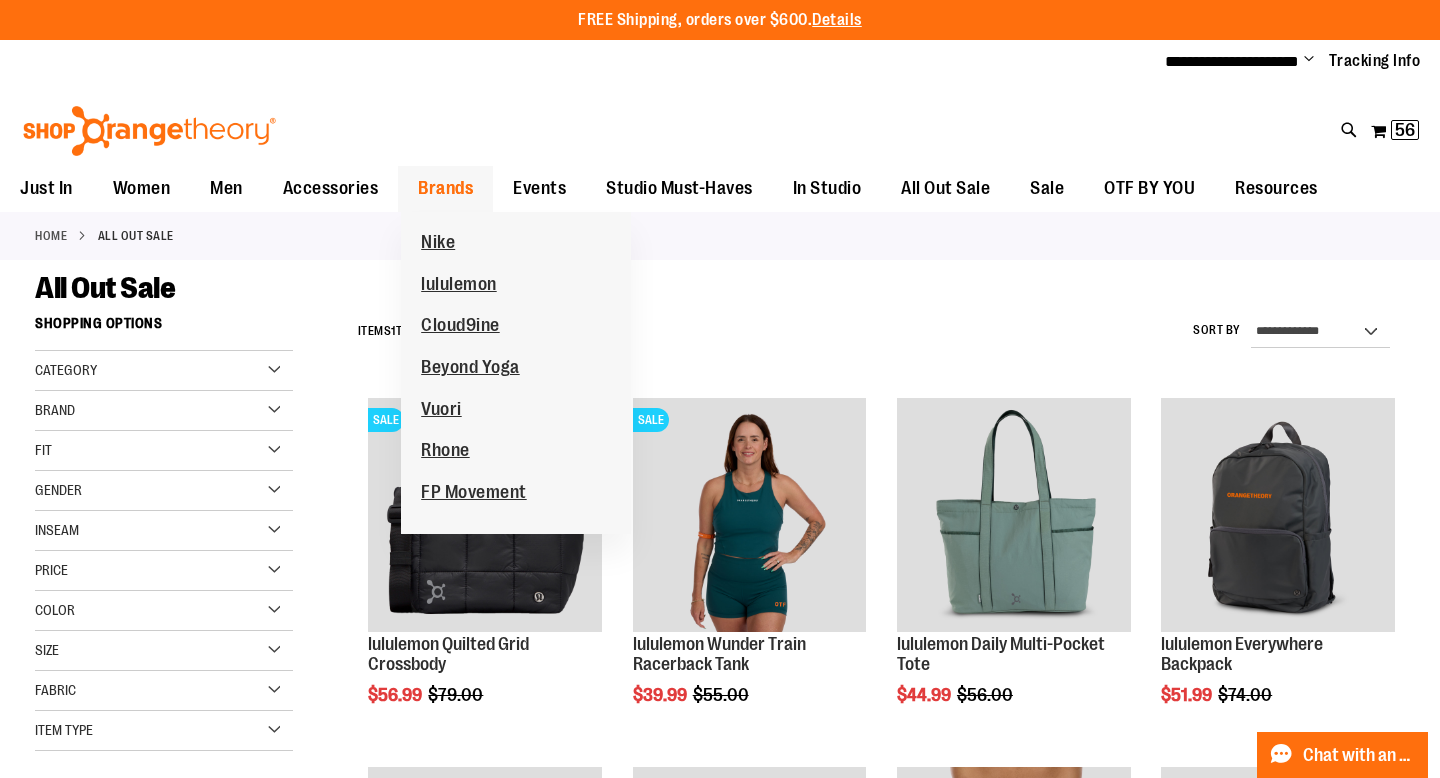 click on "Brands" at bounding box center [445, 188] 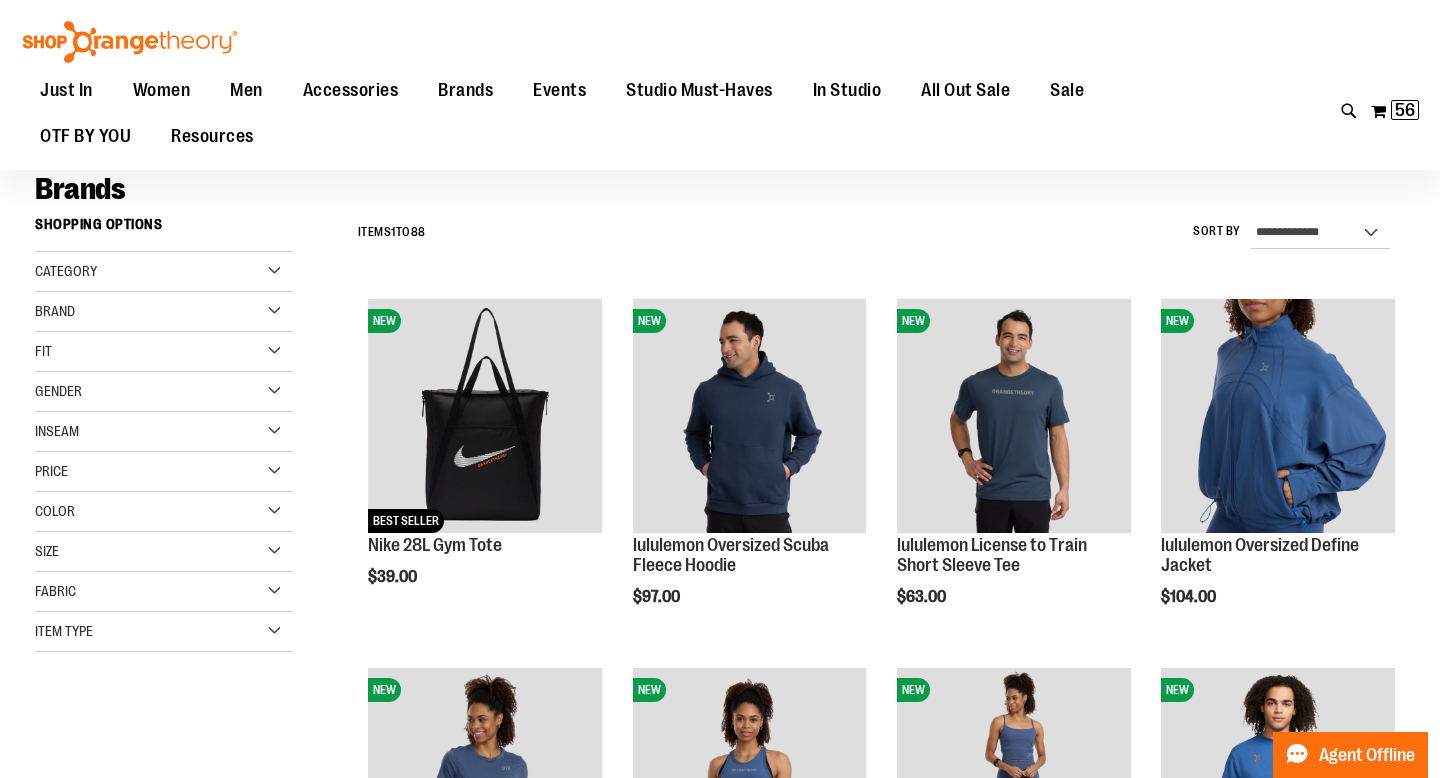 scroll, scrollTop: 112, scrollLeft: 0, axis: vertical 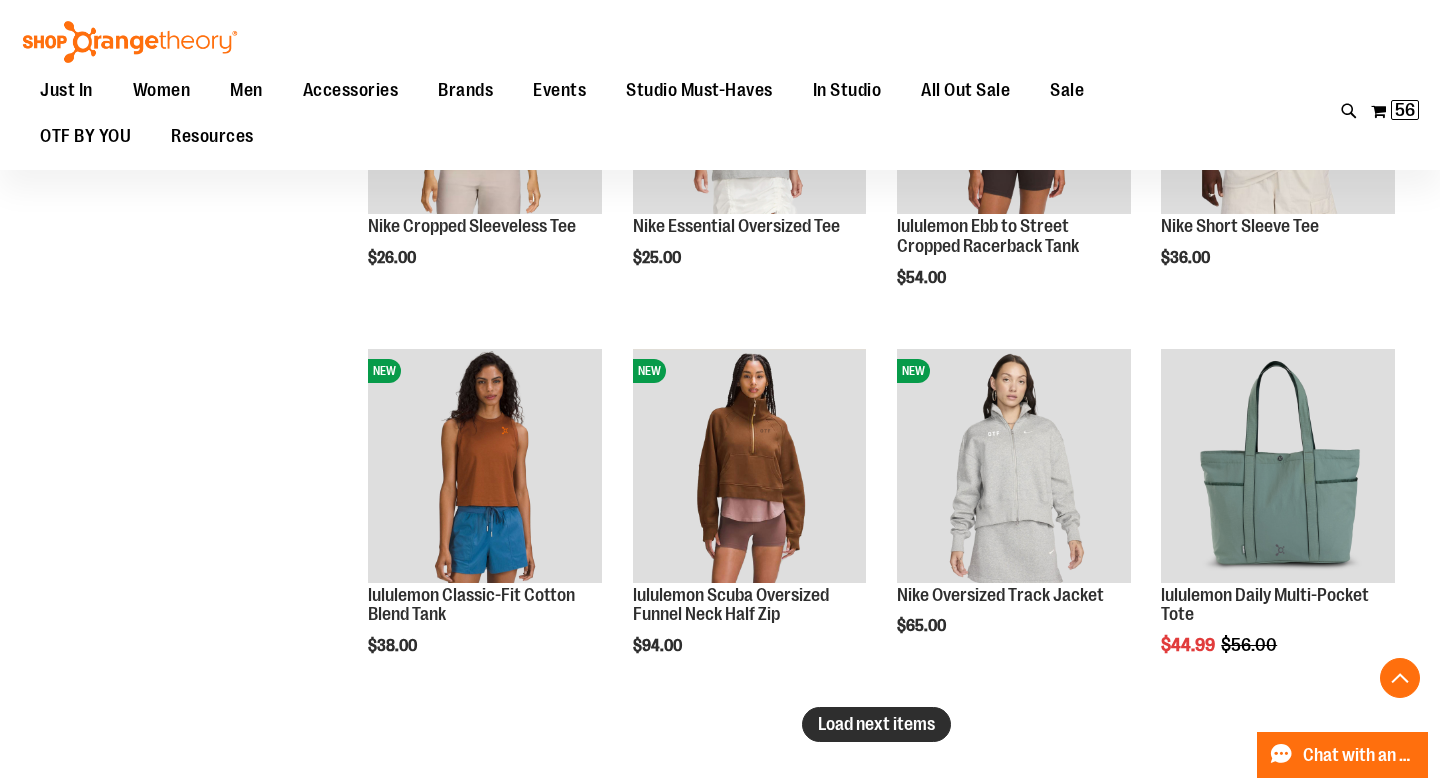 click on "Load next items" at bounding box center (876, 724) 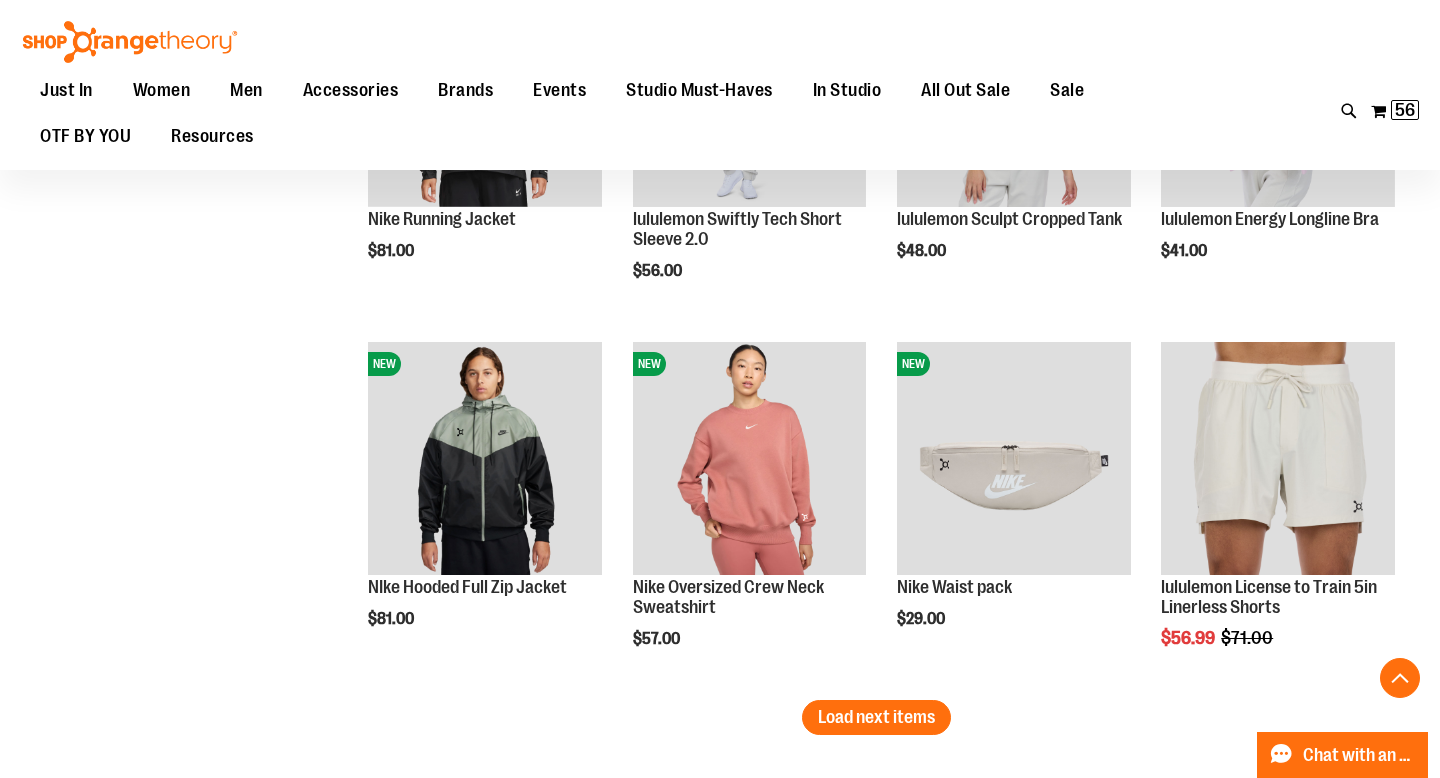 scroll, scrollTop: 4120, scrollLeft: 0, axis: vertical 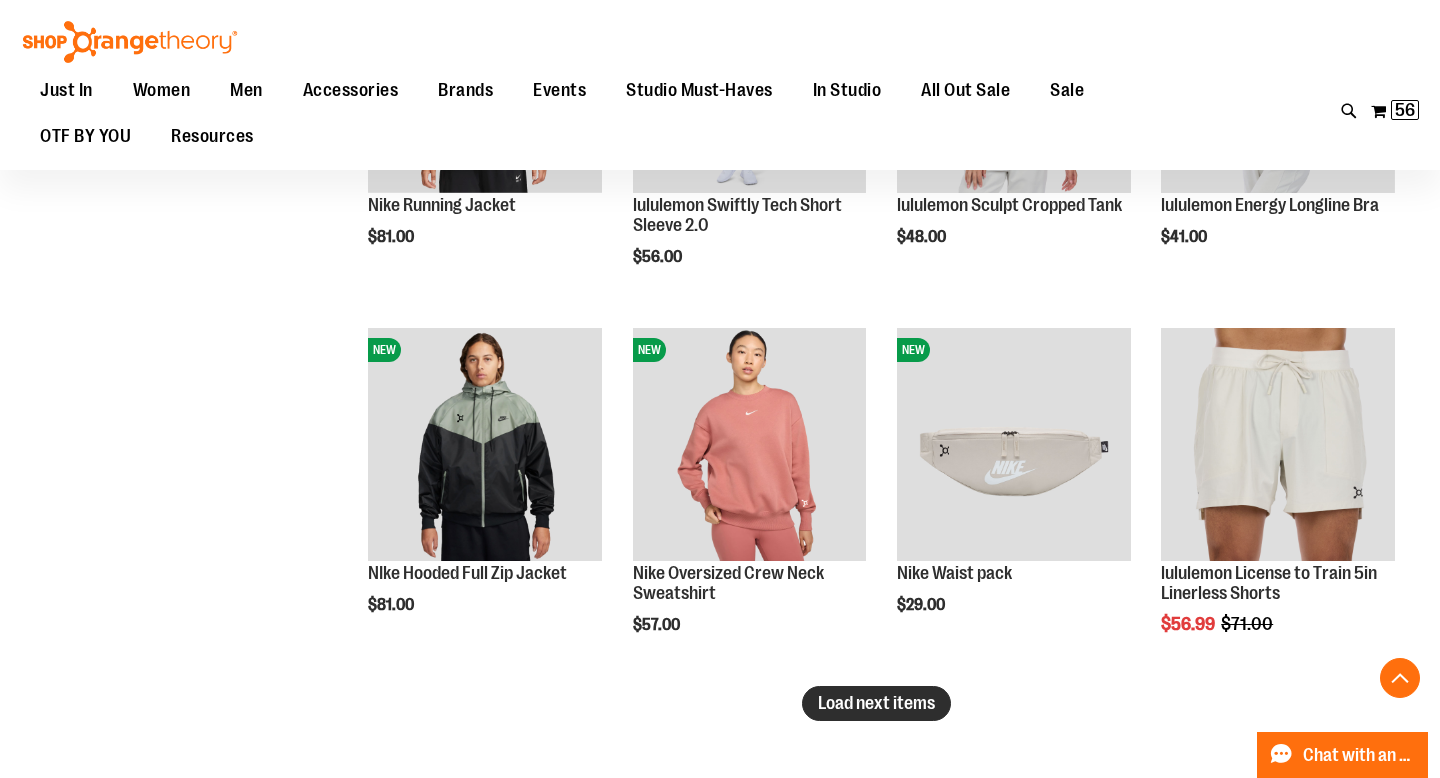 click on "Load next items" at bounding box center [876, 703] 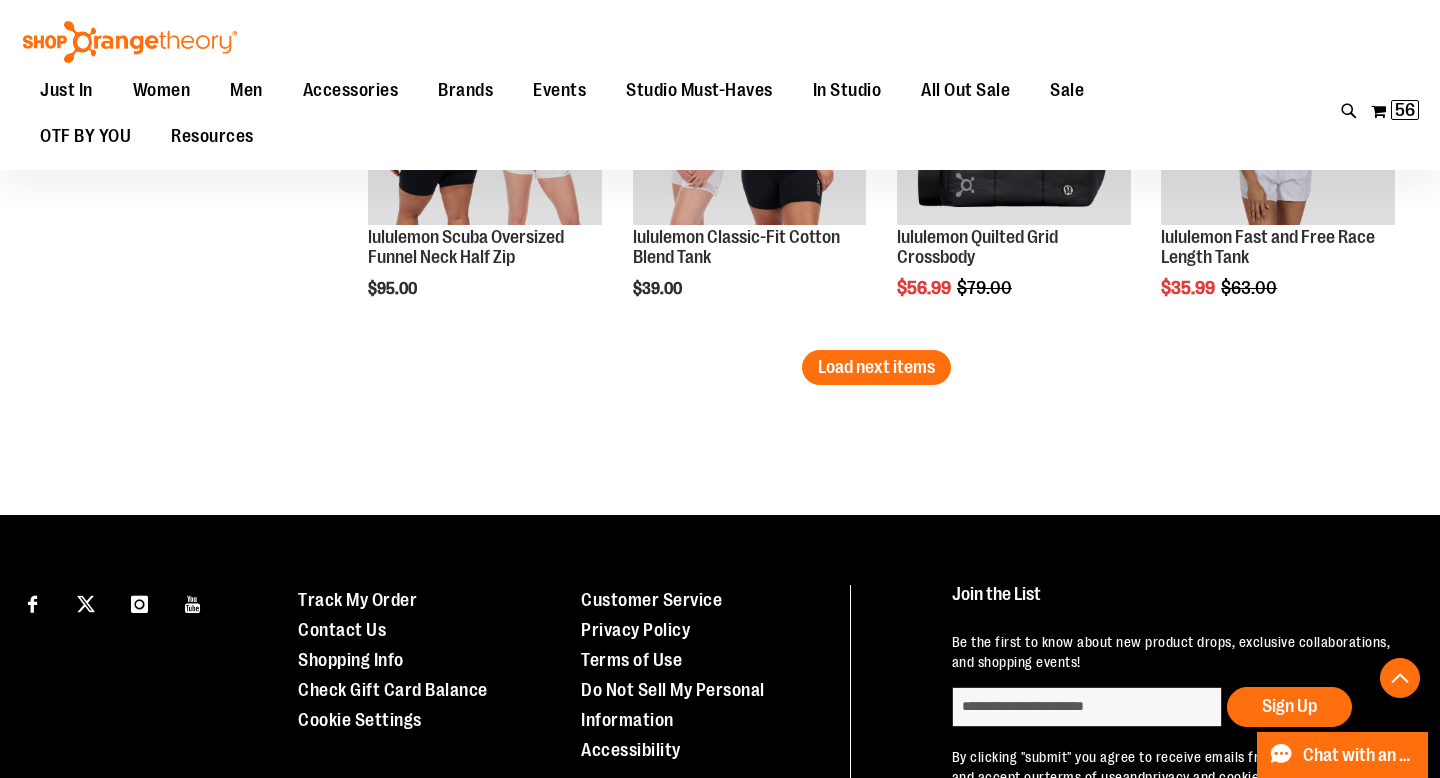 scroll, scrollTop: 5628, scrollLeft: 0, axis: vertical 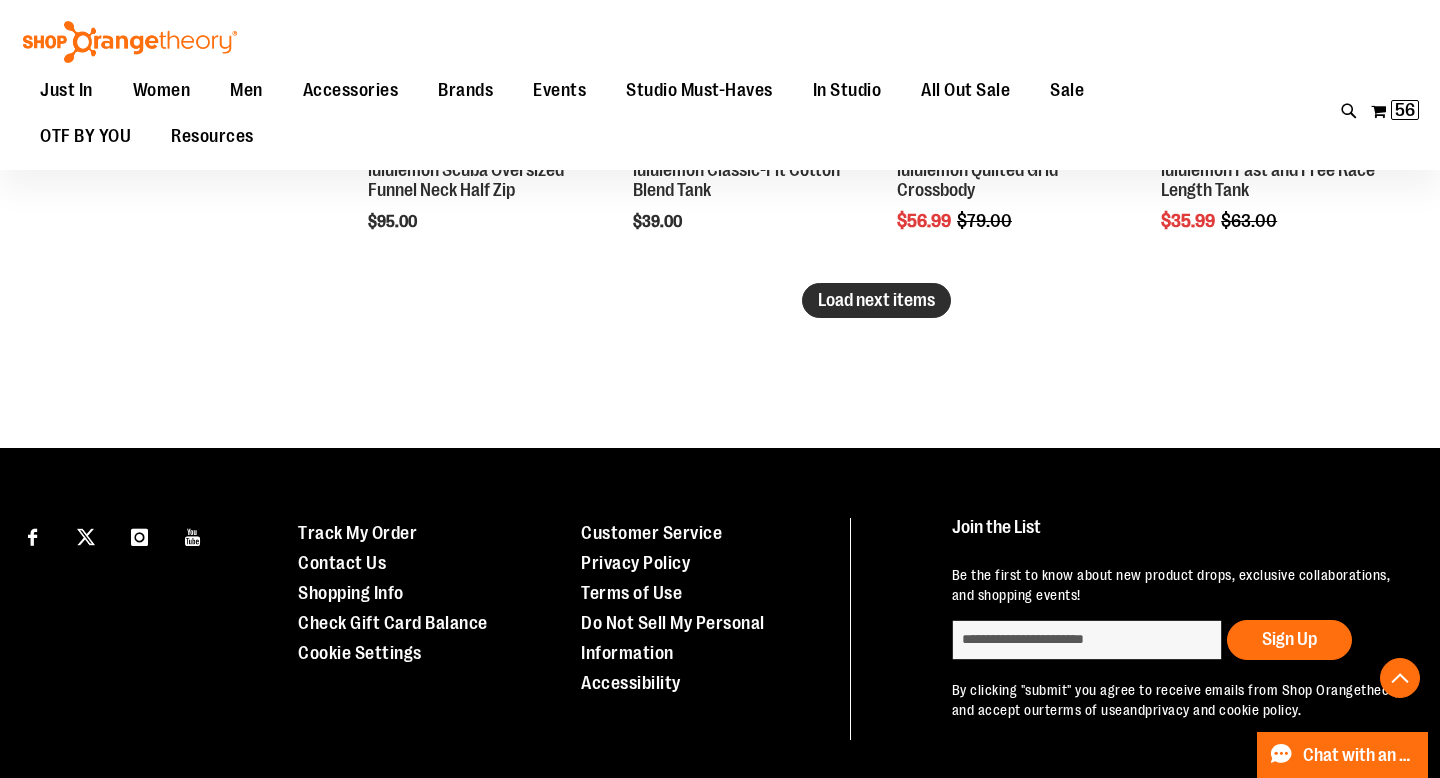 click on "Load next items" at bounding box center [876, 300] 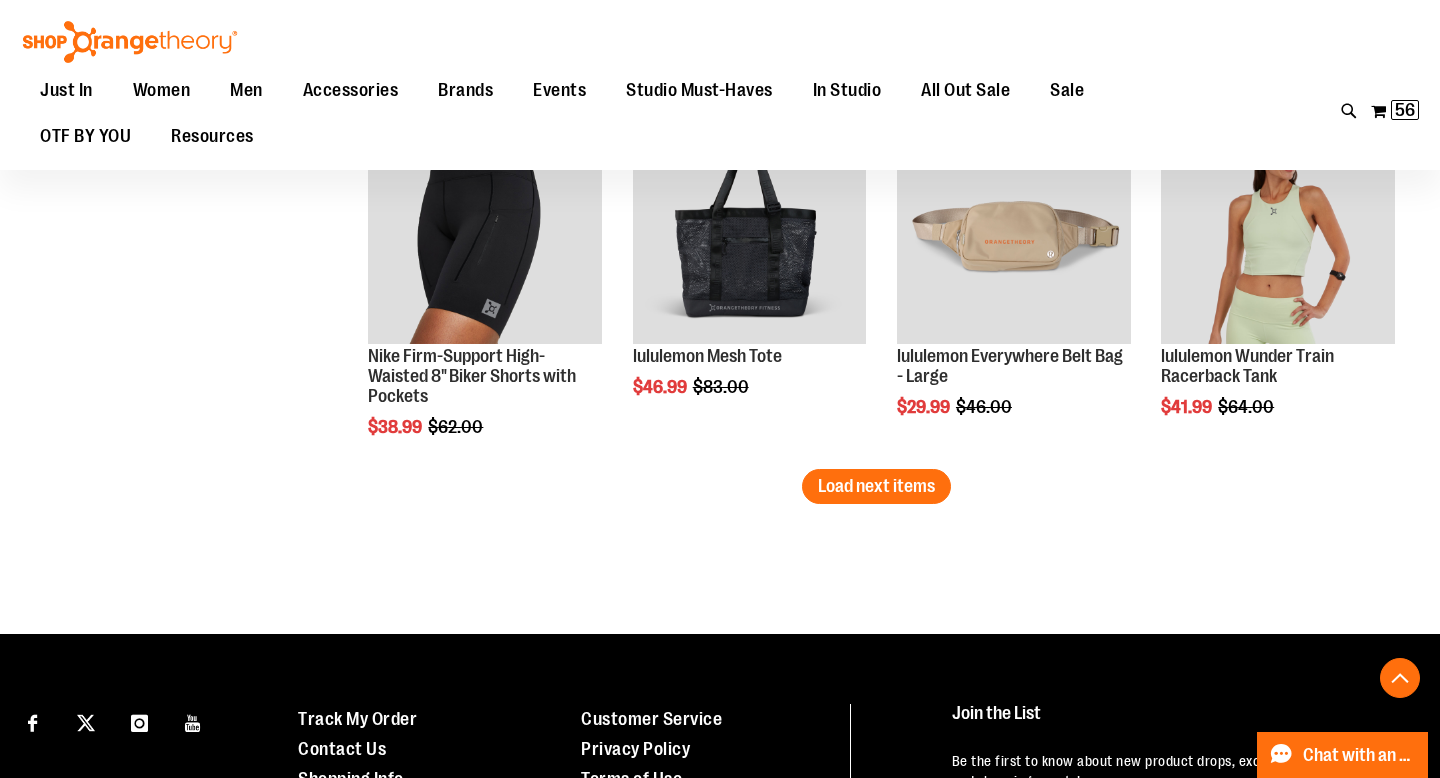 scroll, scrollTop: 6462, scrollLeft: 0, axis: vertical 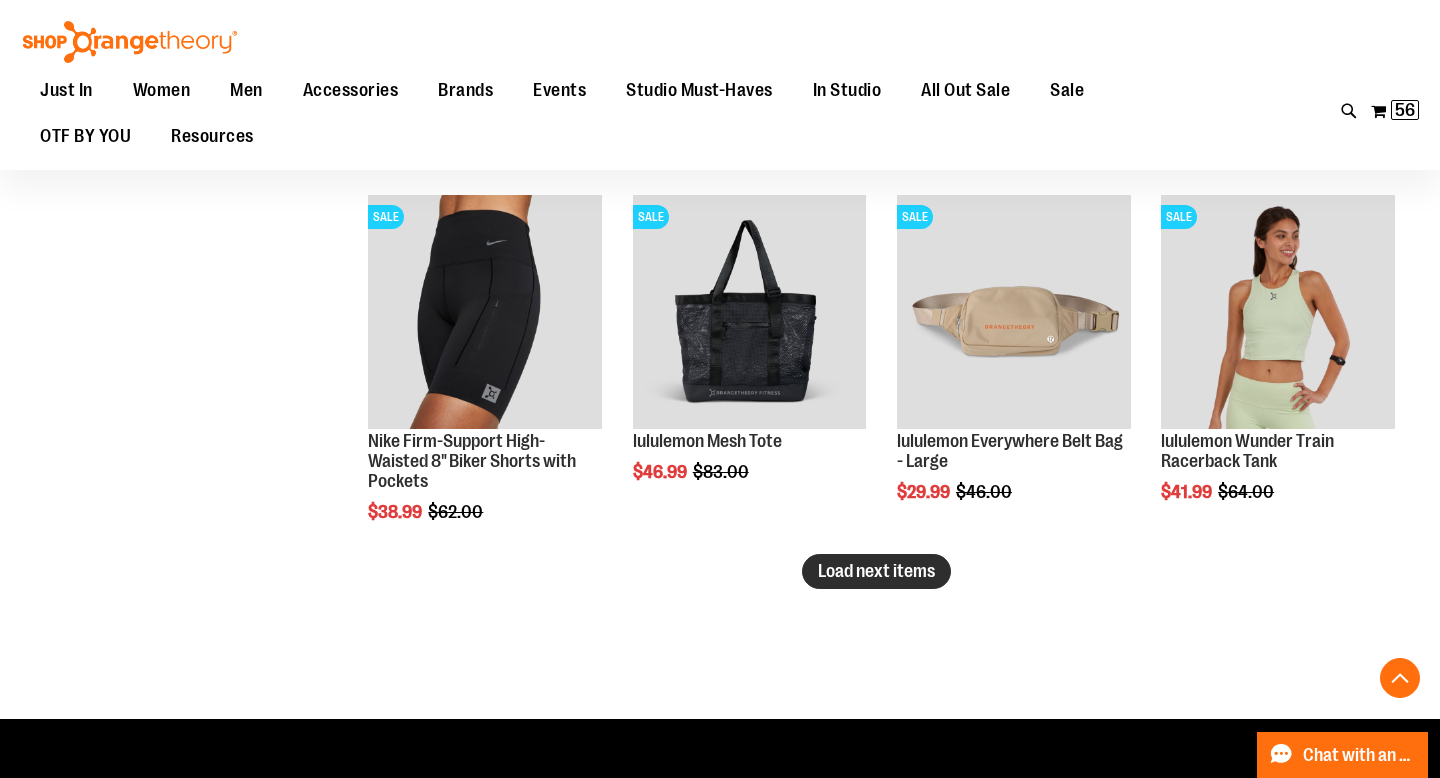 click on "Load next items" at bounding box center (876, 571) 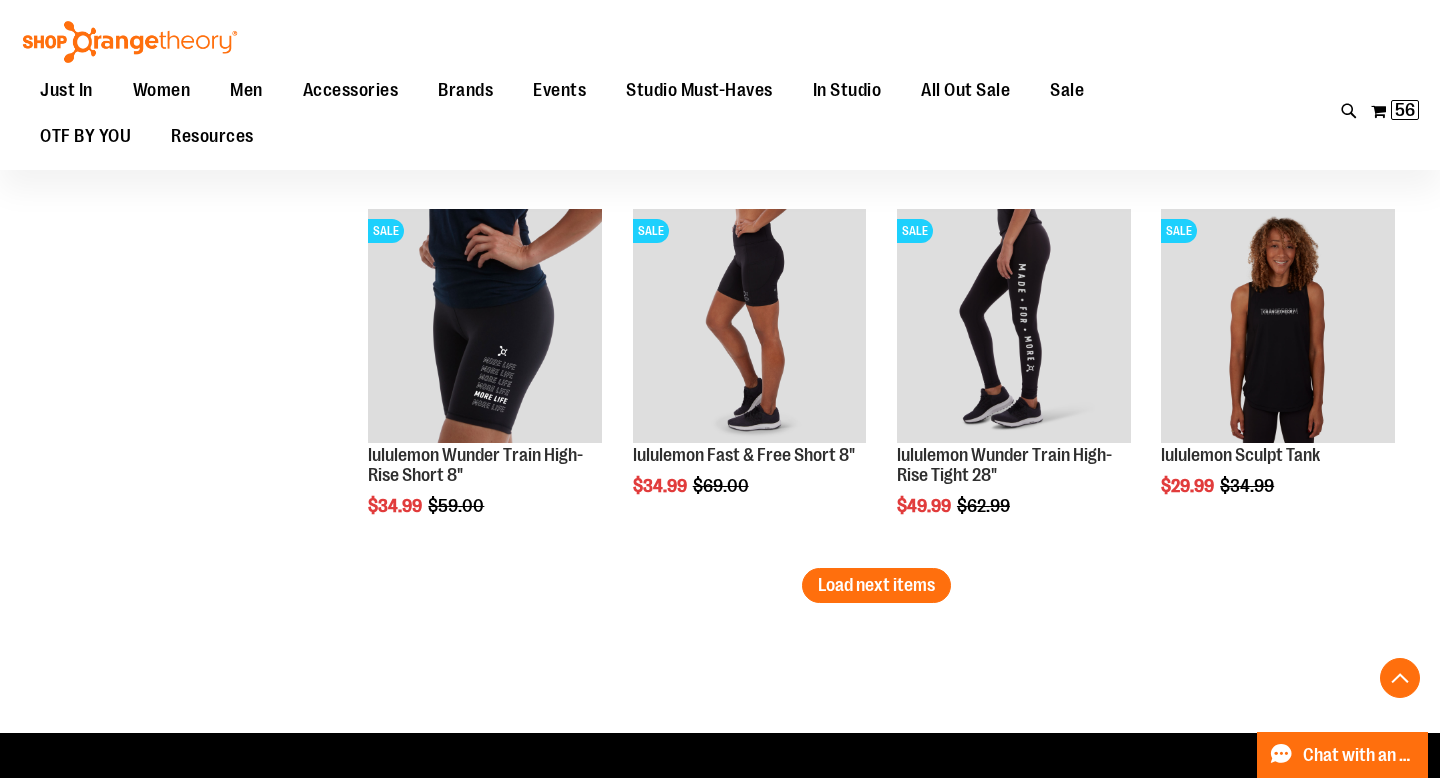 scroll, scrollTop: 7618, scrollLeft: 0, axis: vertical 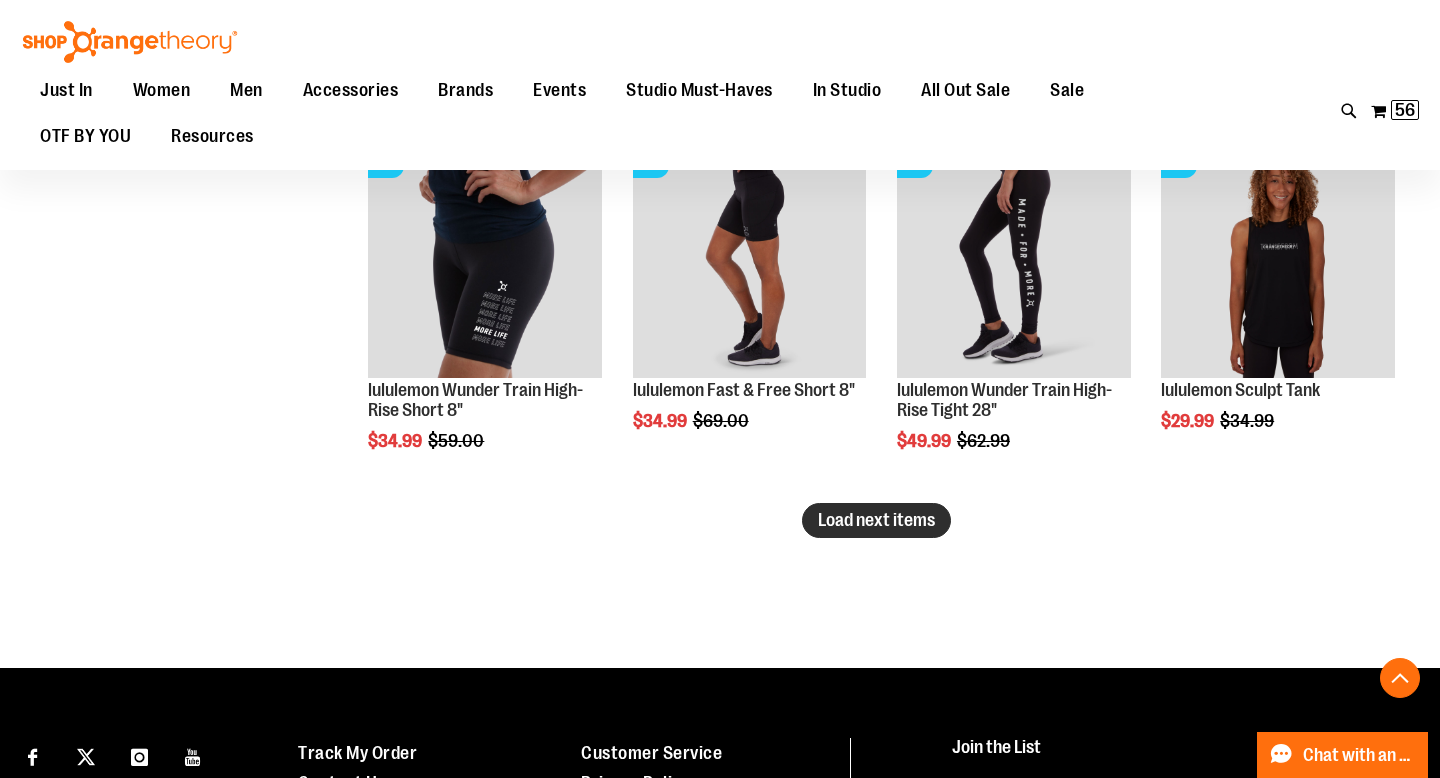 click on "Load next items" at bounding box center (876, 520) 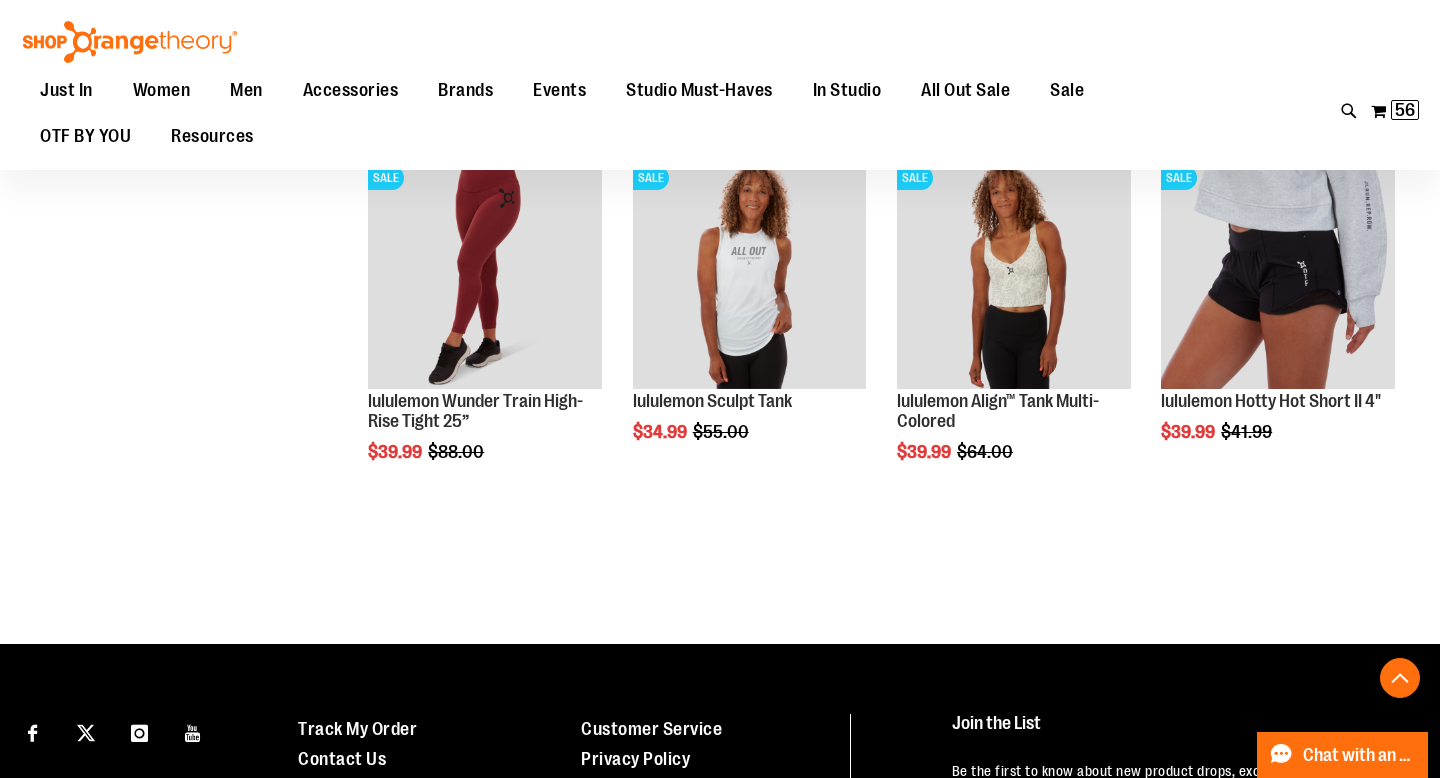 scroll, scrollTop: 7732, scrollLeft: 0, axis: vertical 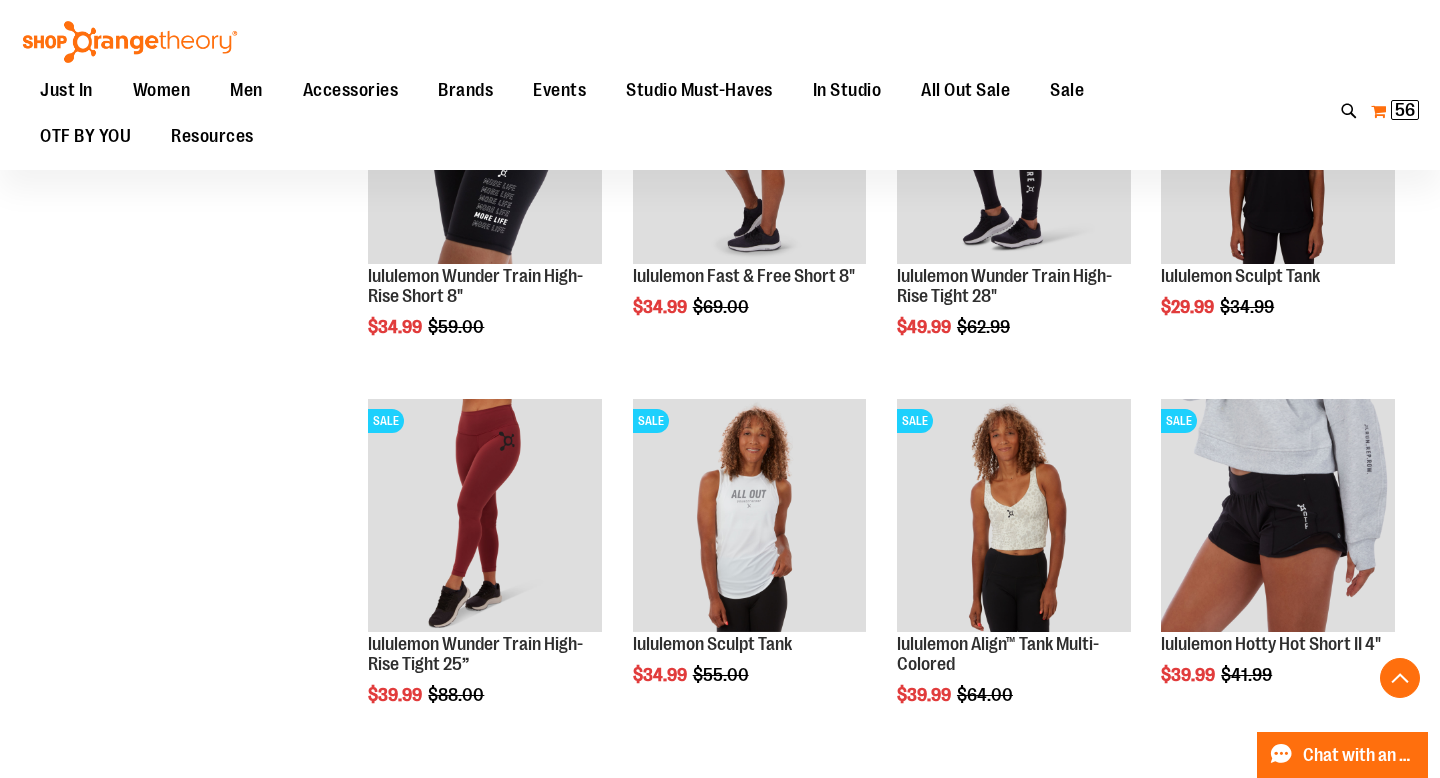 click on "My Cart
56
56
items" at bounding box center [1395, 111] 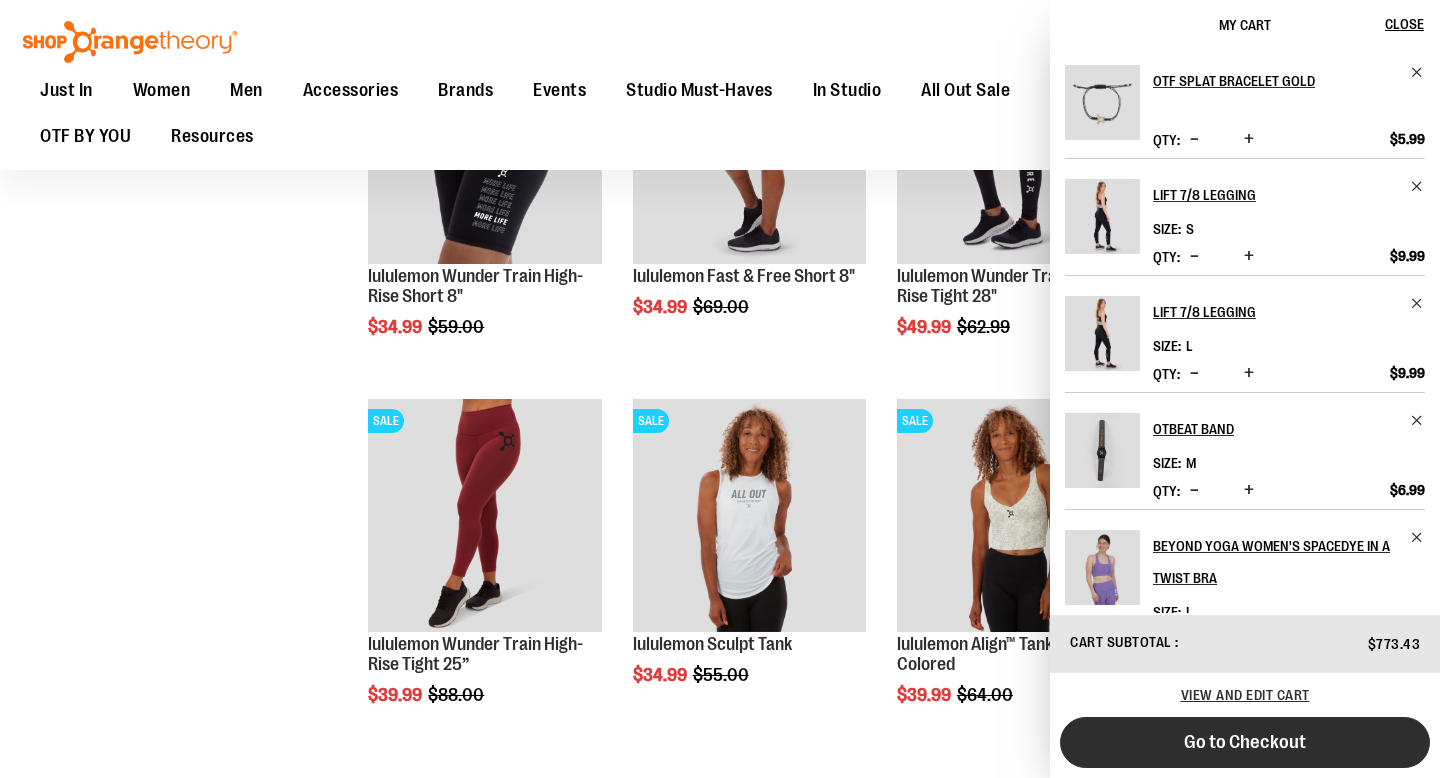 click on "Go to Checkout" at bounding box center [1245, 742] 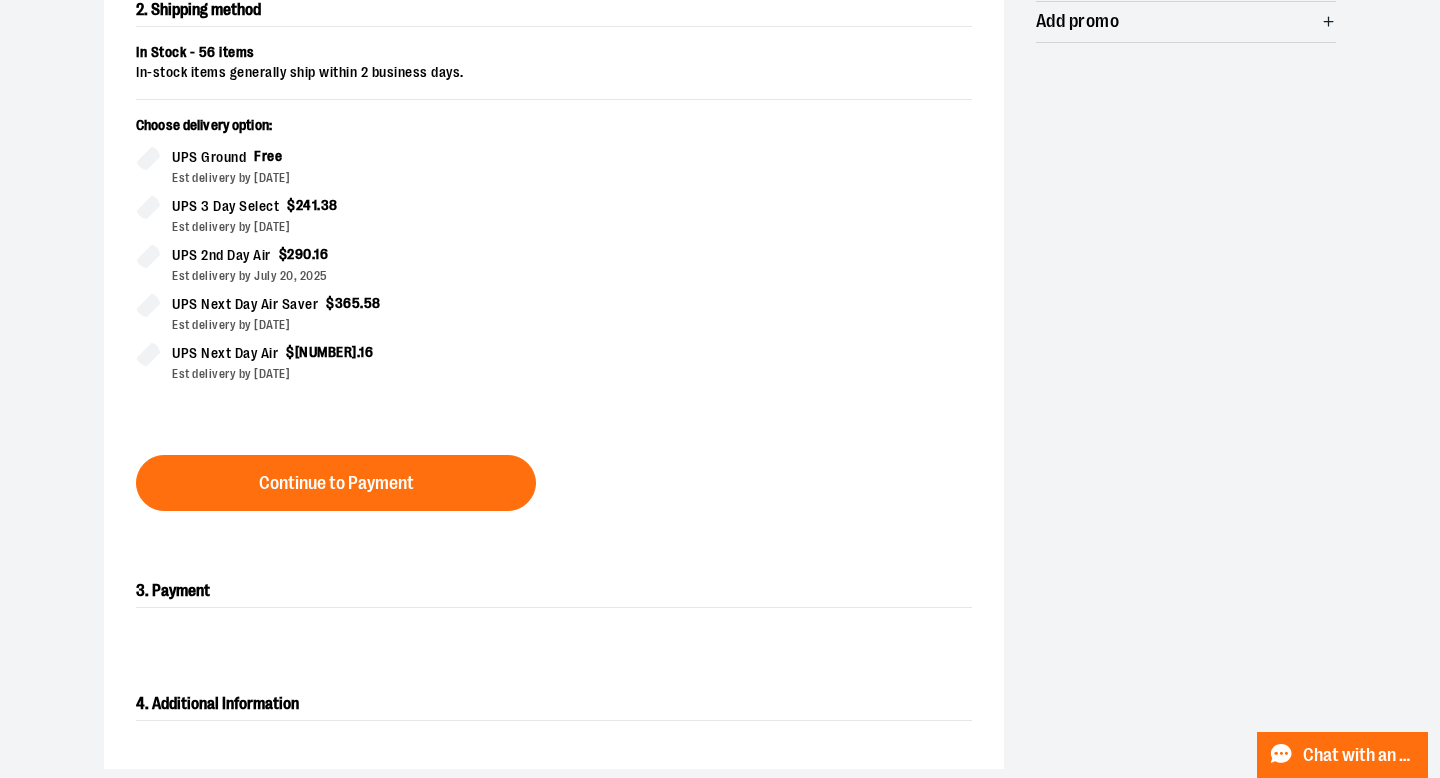 scroll, scrollTop: 471, scrollLeft: 0, axis: vertical 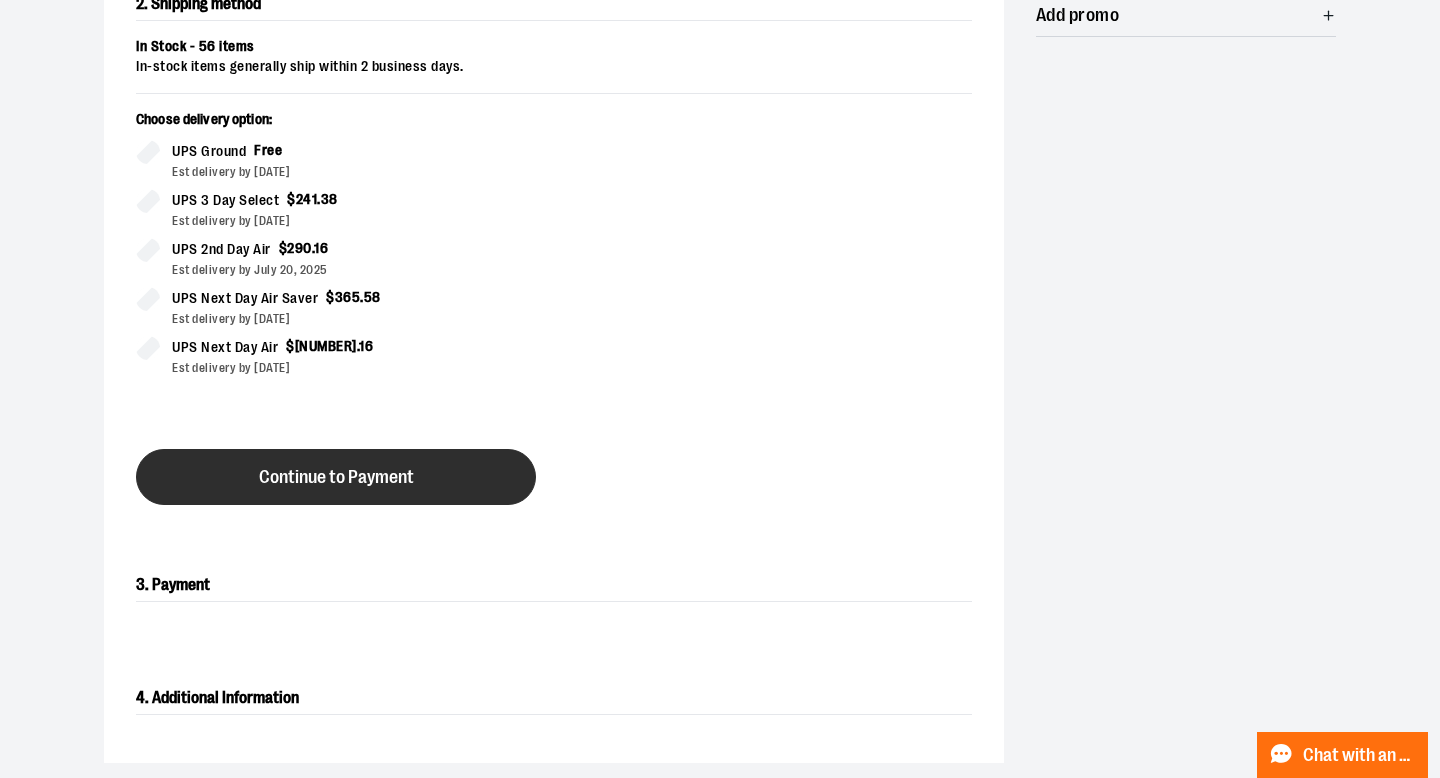 click on "Continue to Payment" at bounding box center [336, 477] 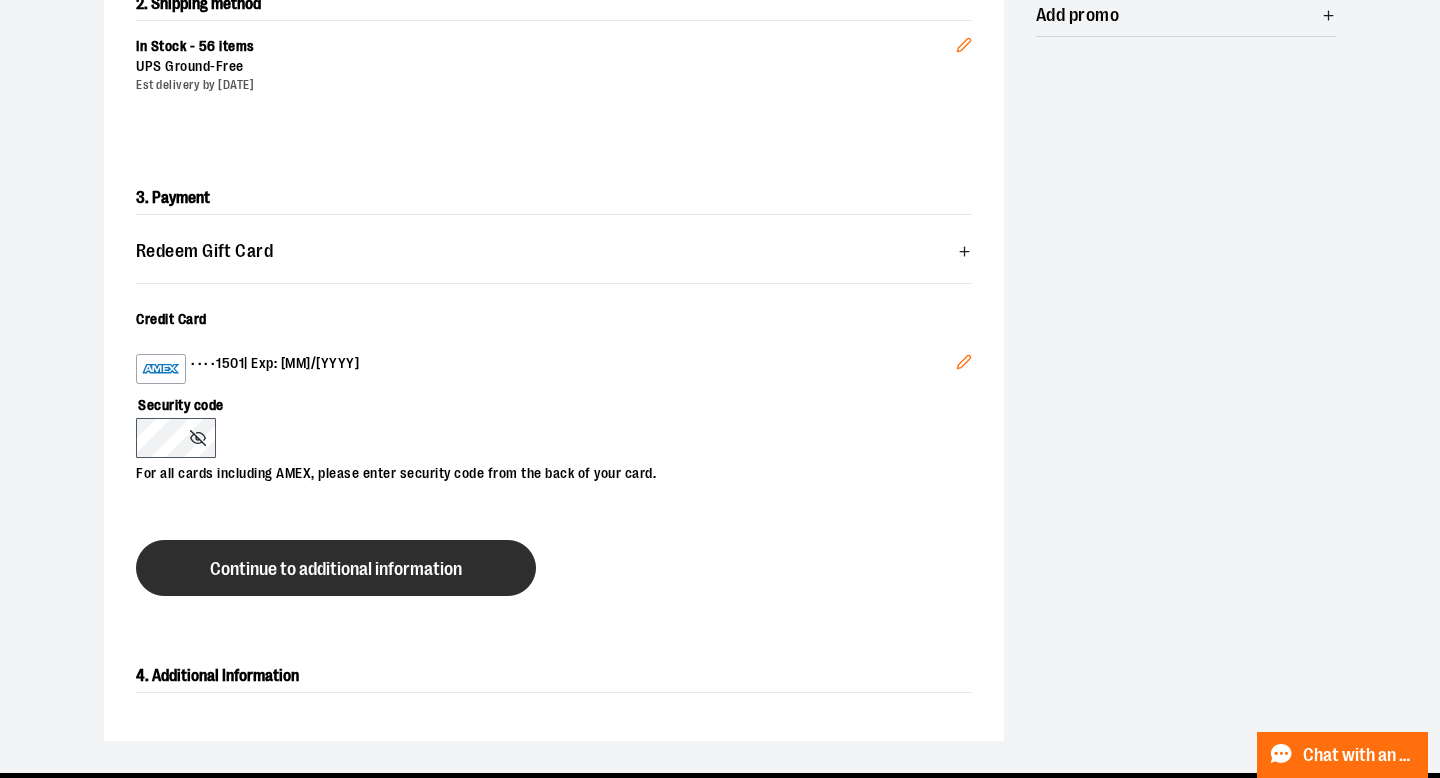 click on "Continue to additional information" at bounding box center [336, 568] 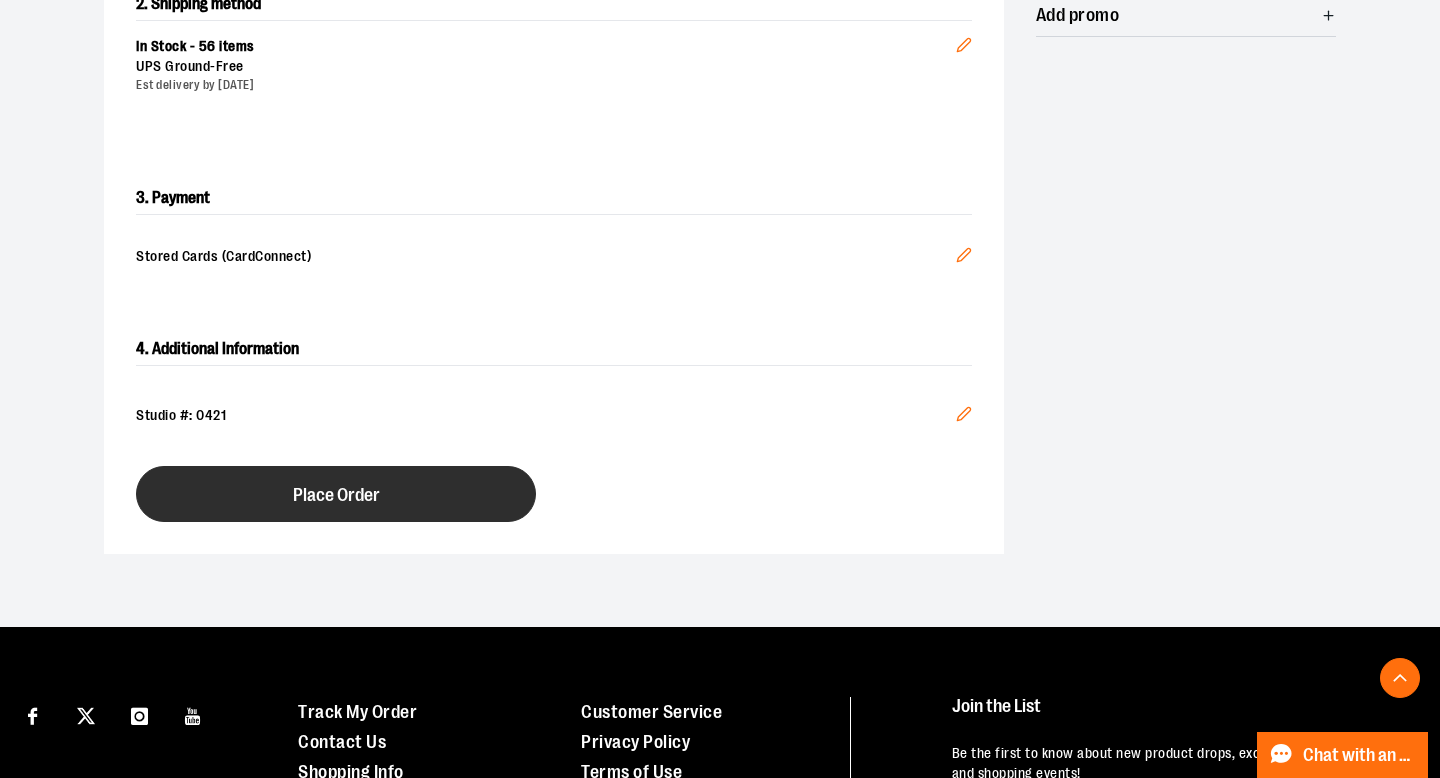 click on "Place Order" at bounding box center (336, 494) 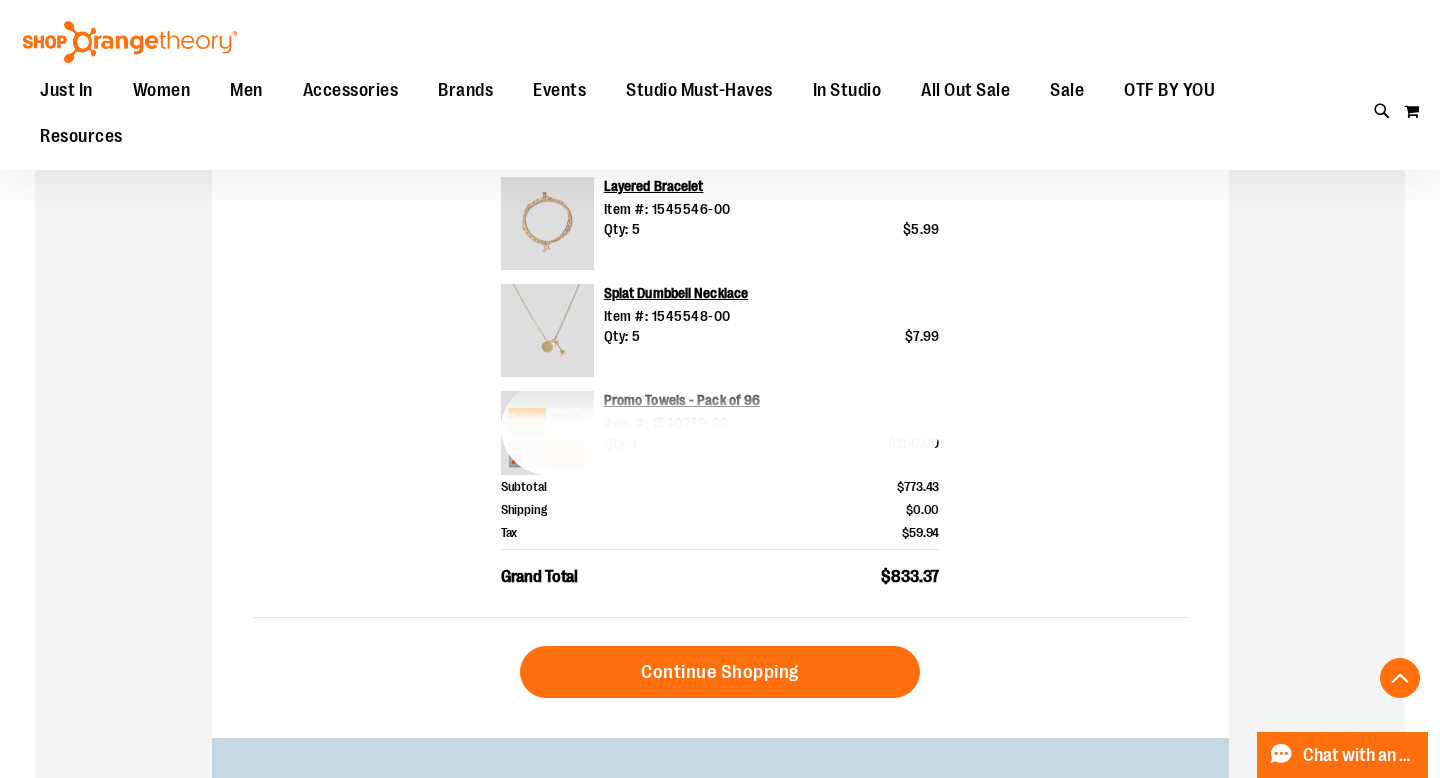 scroll, scrollTop: 709, scrollLeft: 0, axis: vertical 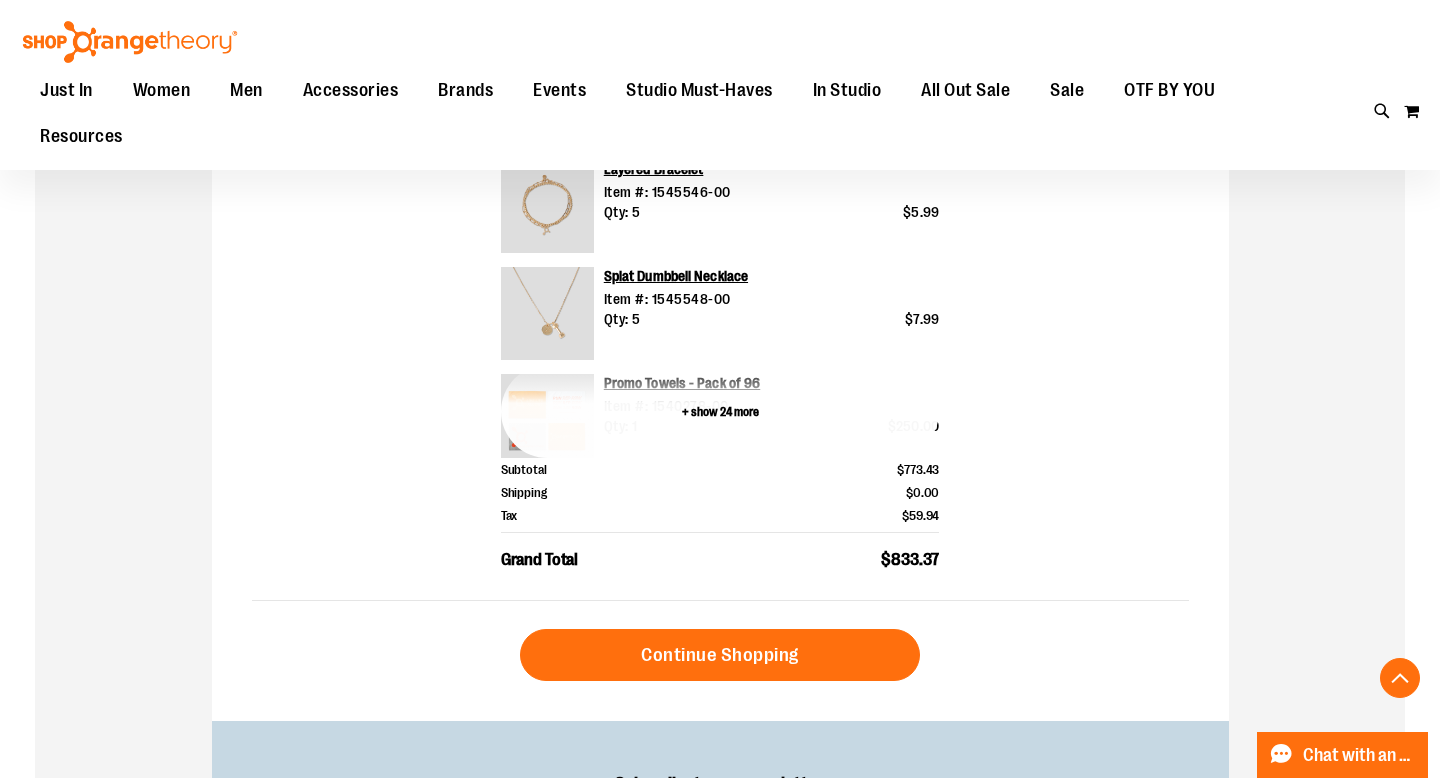 click on "+ show 24 more" at bounding box center (720, 411) 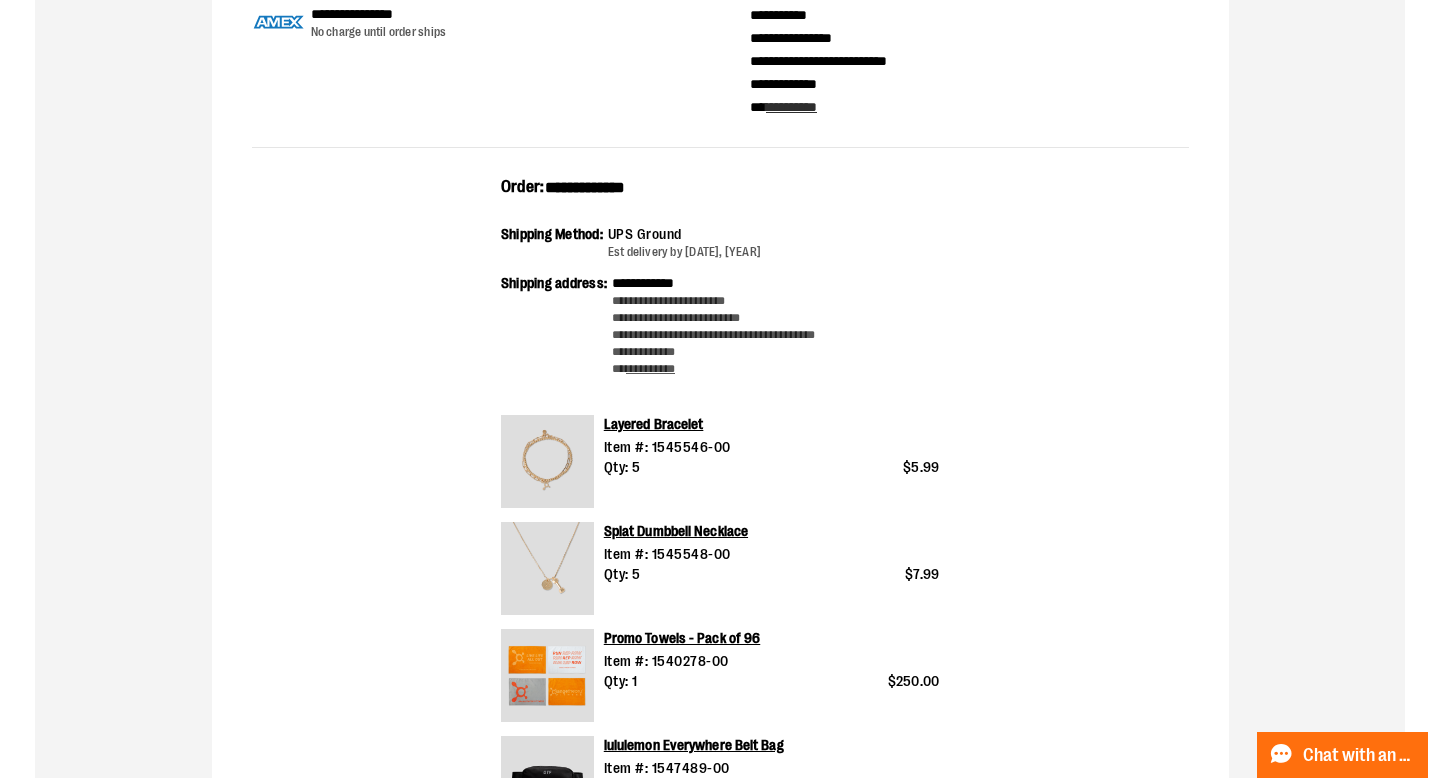scroll, scrollTop: 0, scrollLeft: 0, axis: both 